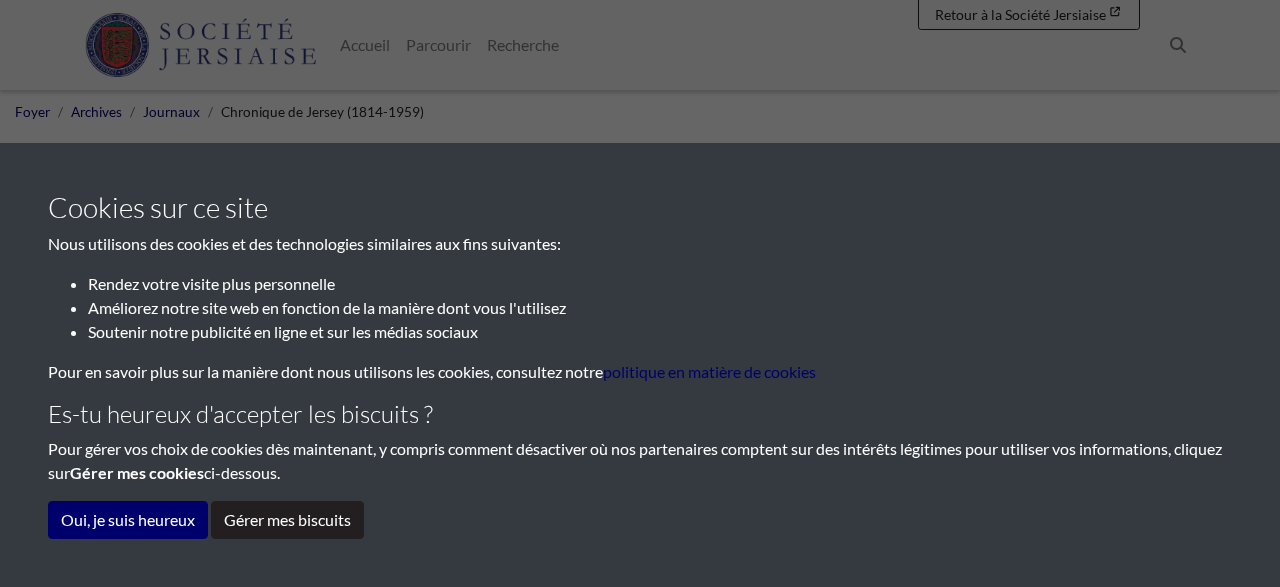 scroll, scrollTop: 0, scrollLeft: 0, axis: both 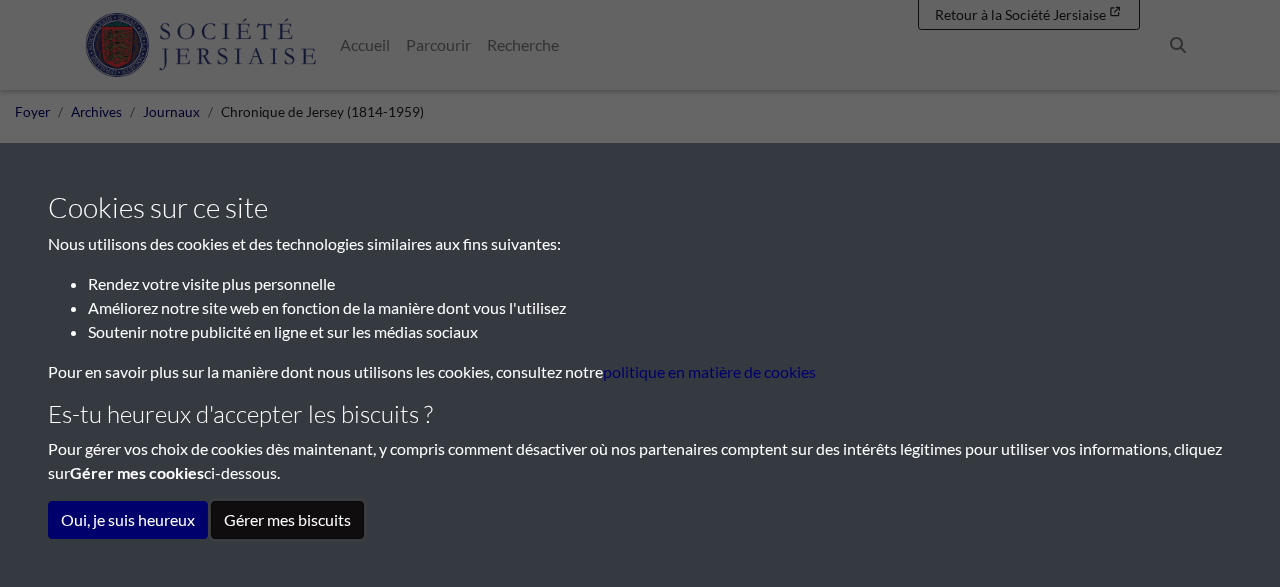 click on "Gérer mes biscuits" at bounding box center [287, 520] 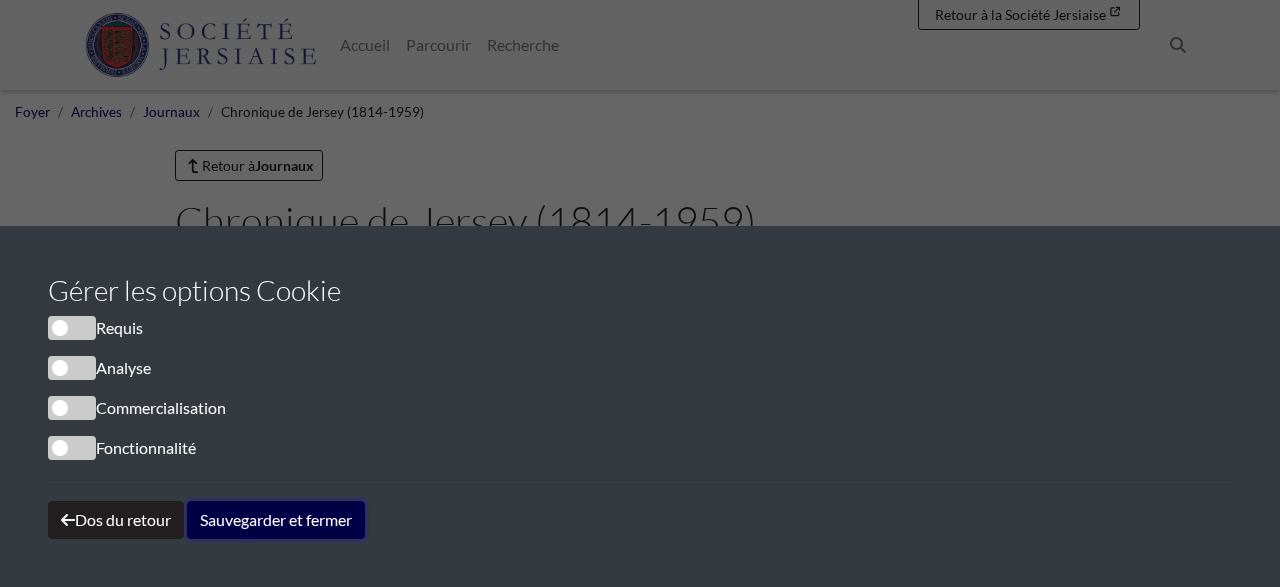 click on "Sauvegarder et fermer" at bounding box center (276, 520) 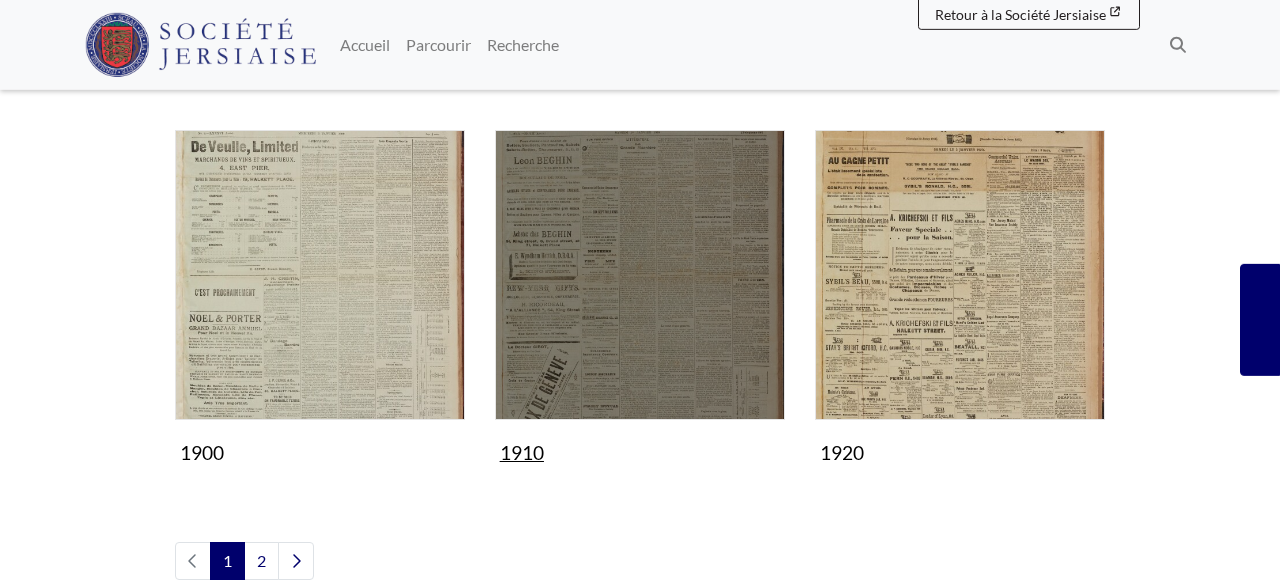 scroll, scrollTop: 1768, scrollLeft: 0, axis: vertical 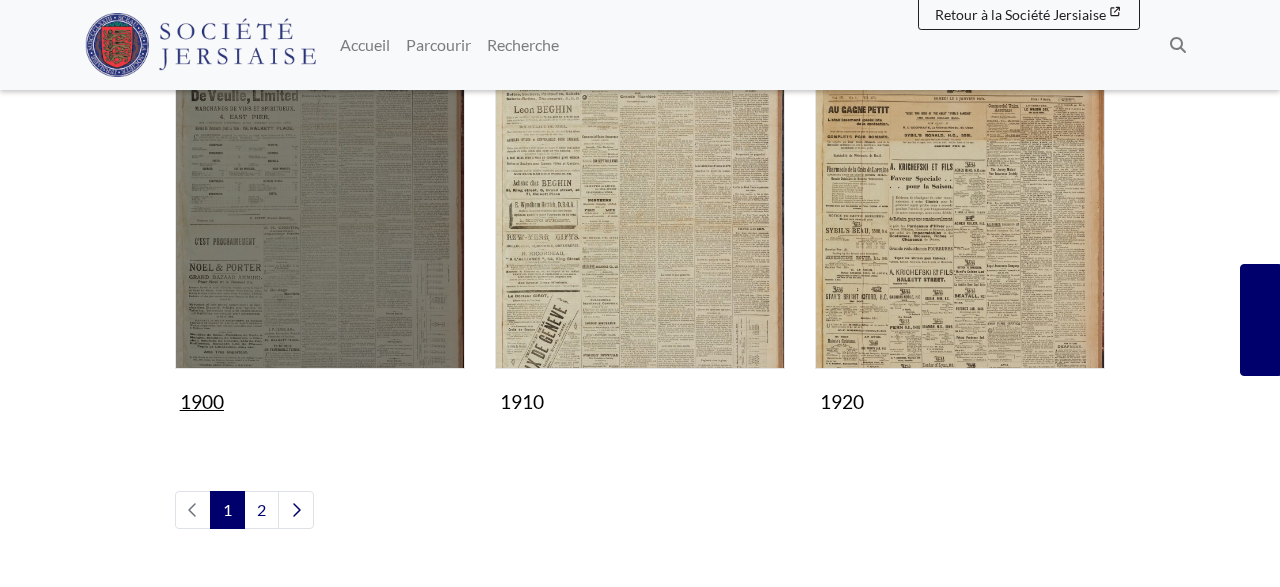 click at bounding box center (320, 224) 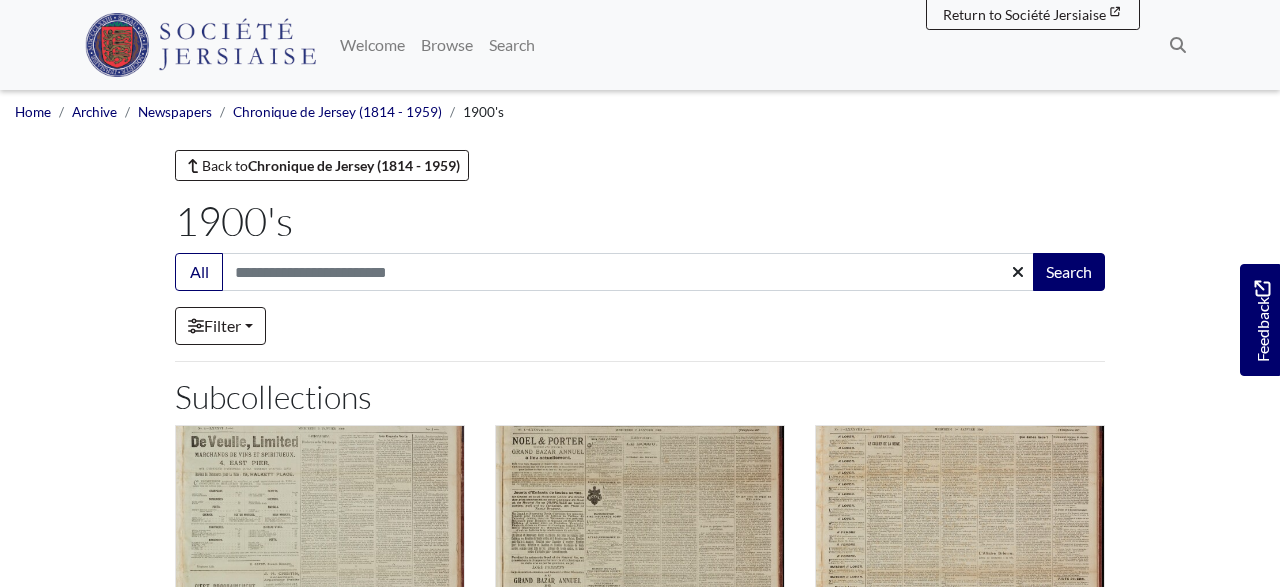 scroll, scrollTop: 1144, scrollLeft: 0, axis: vertical 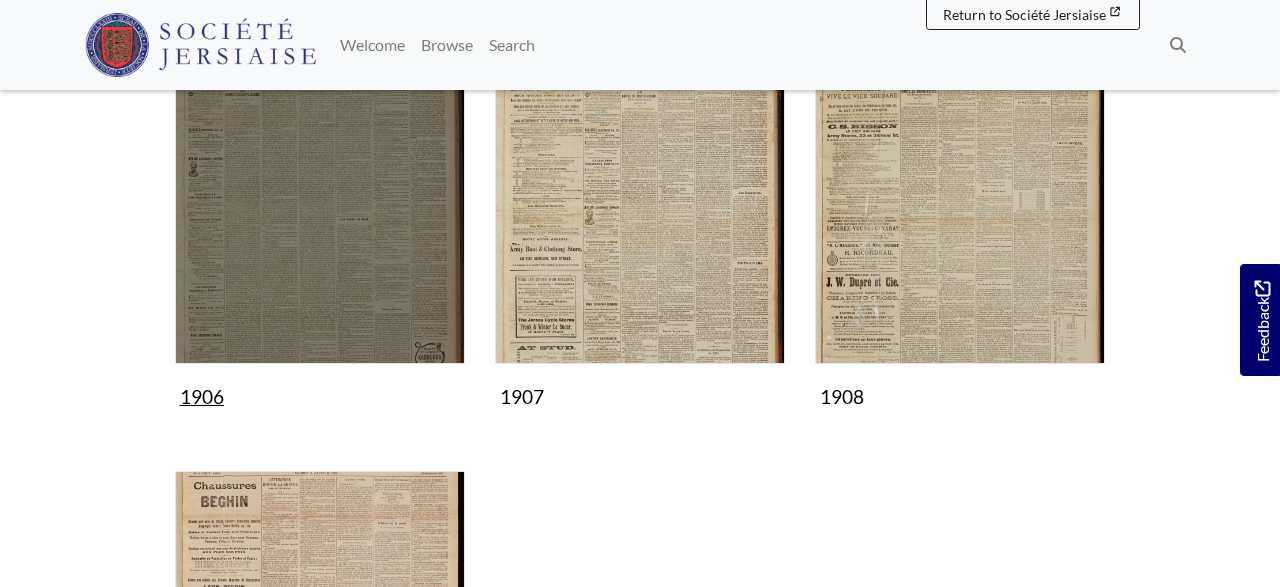 click at bounding box center (320, 219) 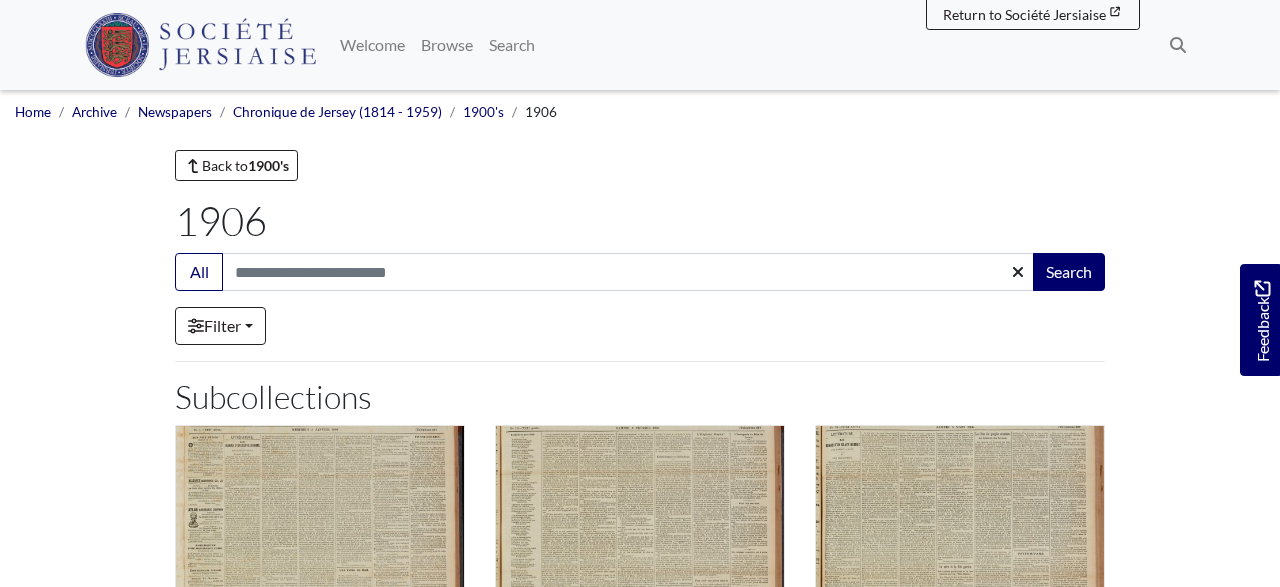 scroll, scrollTop: 312, scrollLeft: 0, axis: vertical 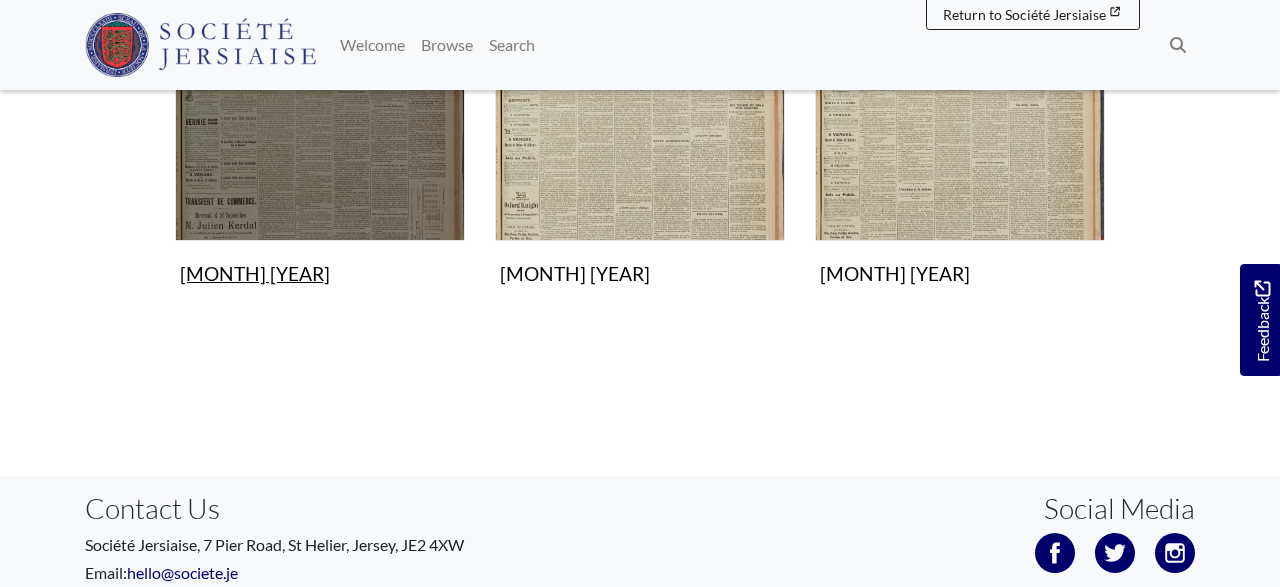 click at bounding box center (320, 96) 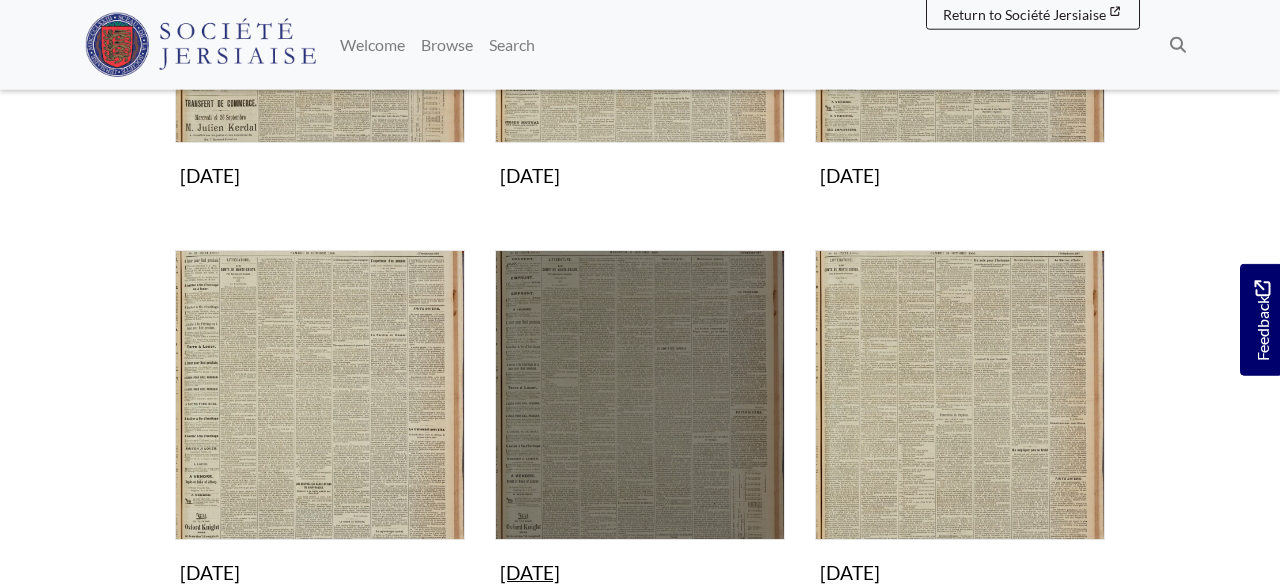 scroll, scrollTop: 624, scrollLeft: 0, axis: vertical 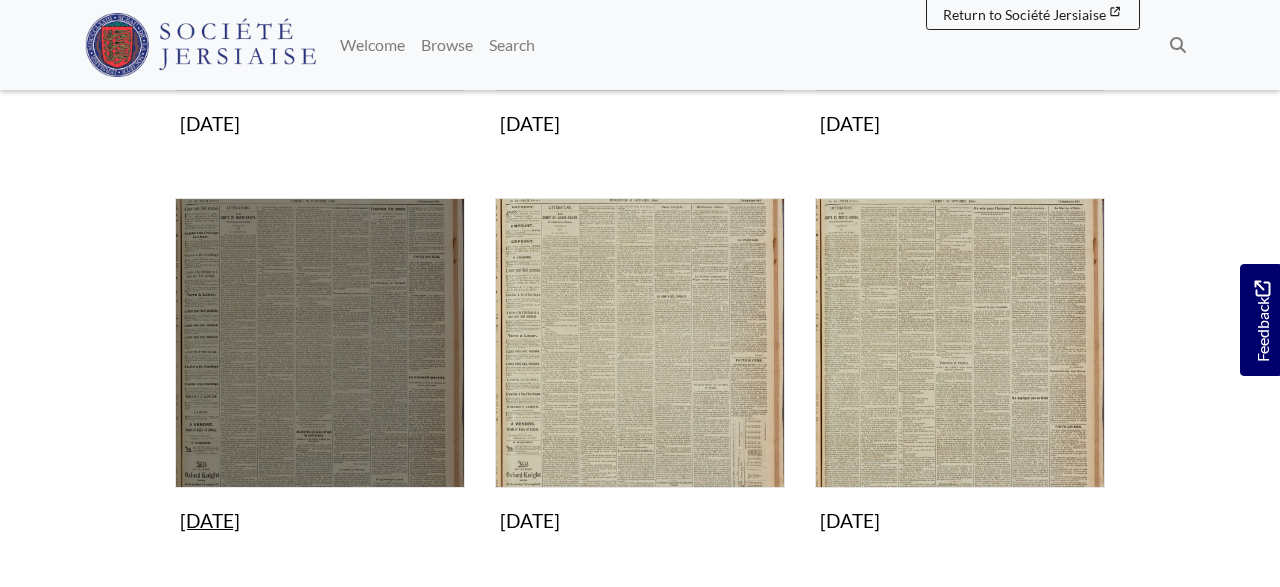 click at bounding box center (320, 343) 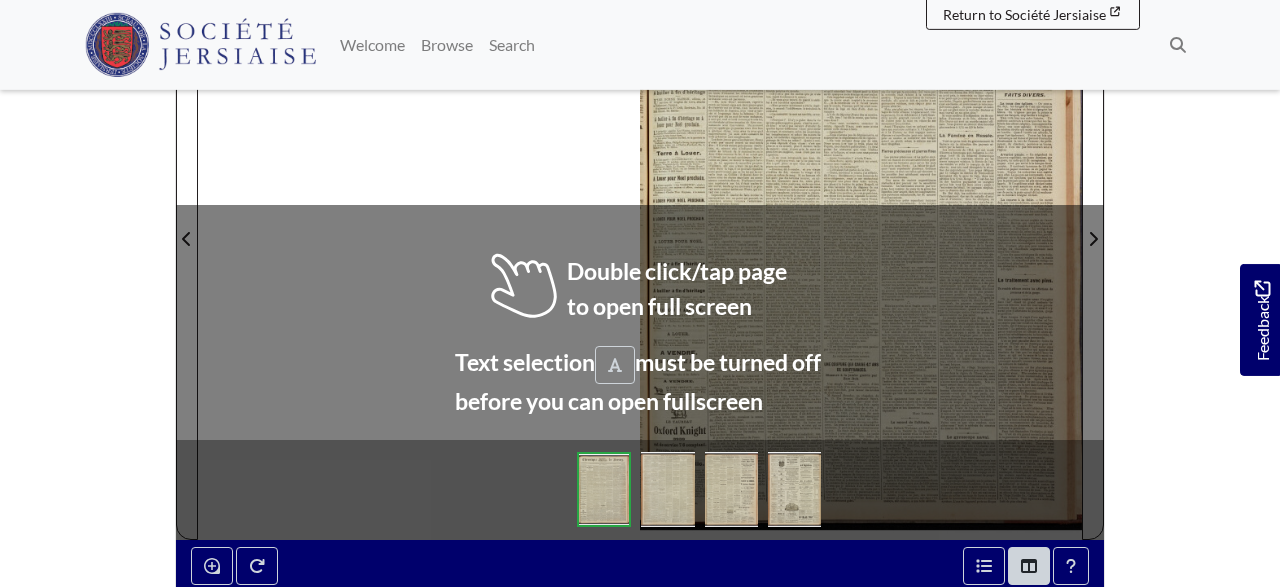 scroll, scrollTop: 416, scrollLeft: 0, axis: vertical 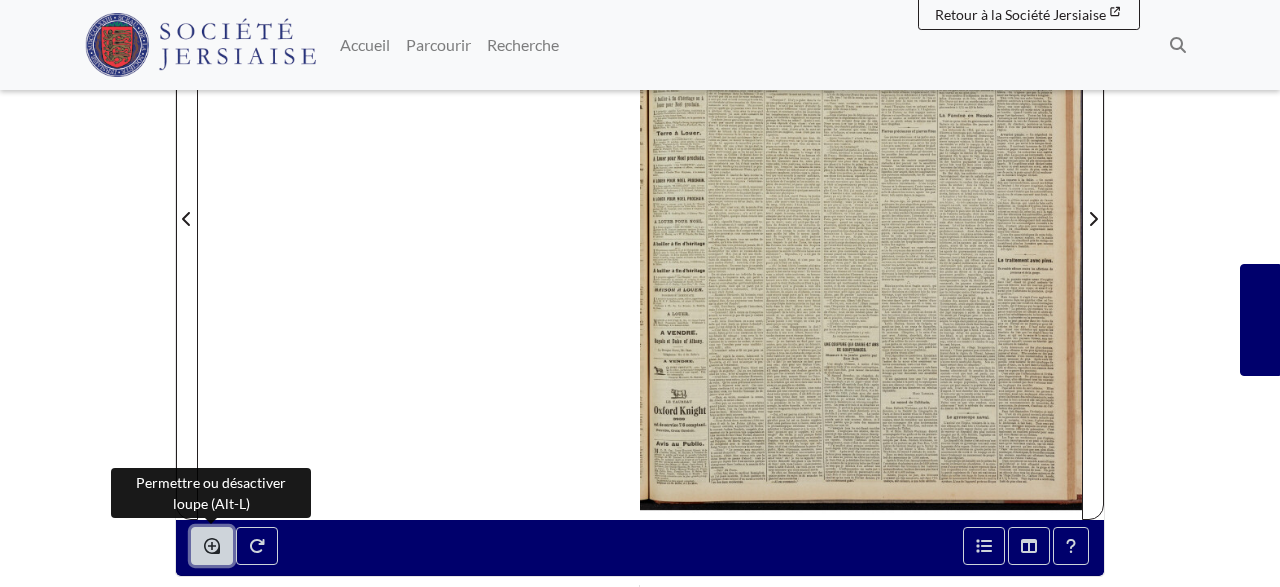 click 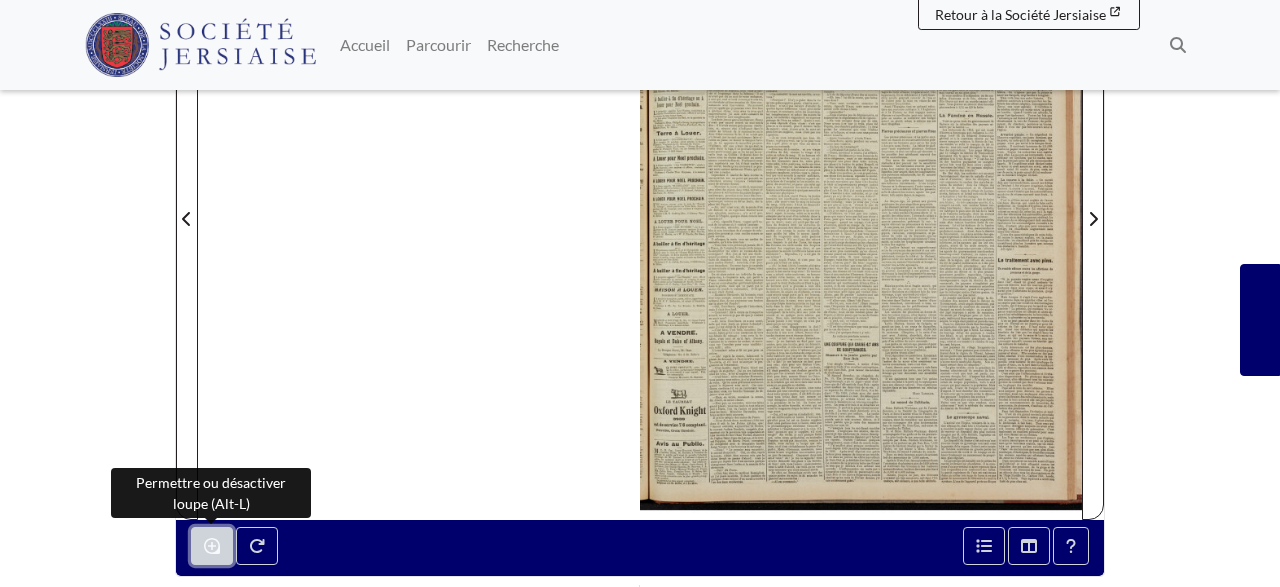 click 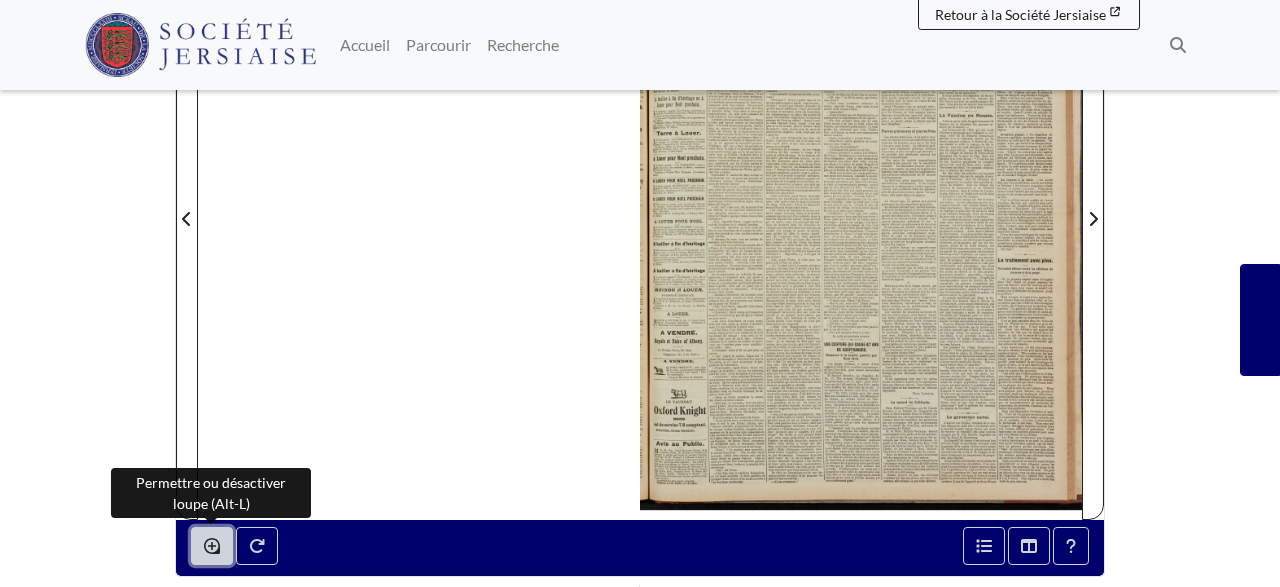 click 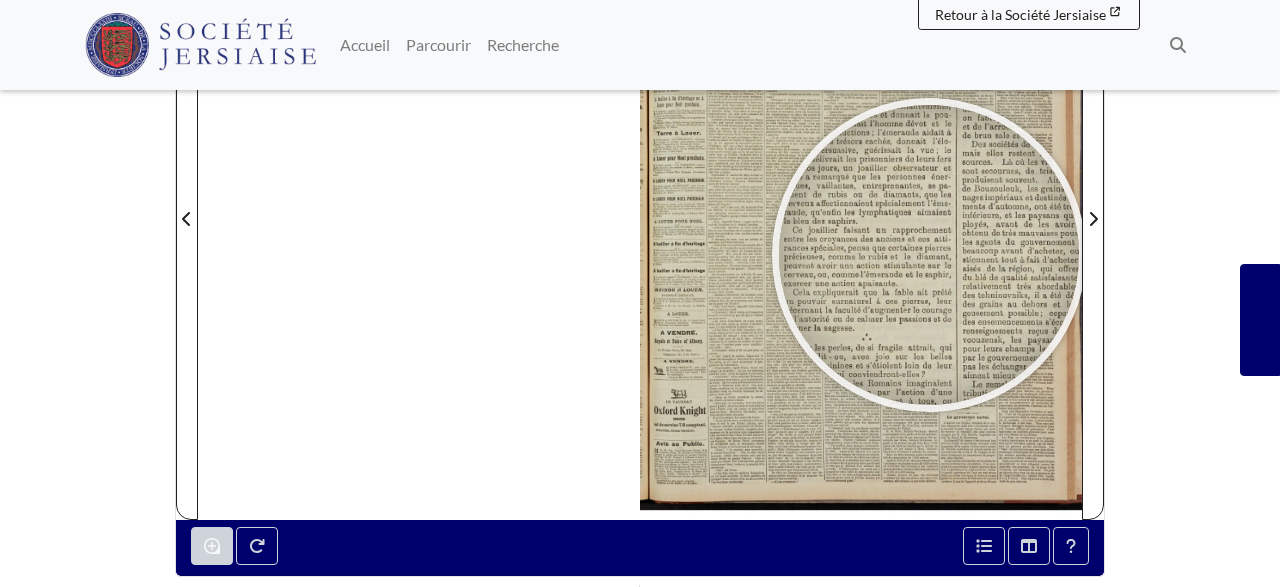 click at bounding box center [929, 255] 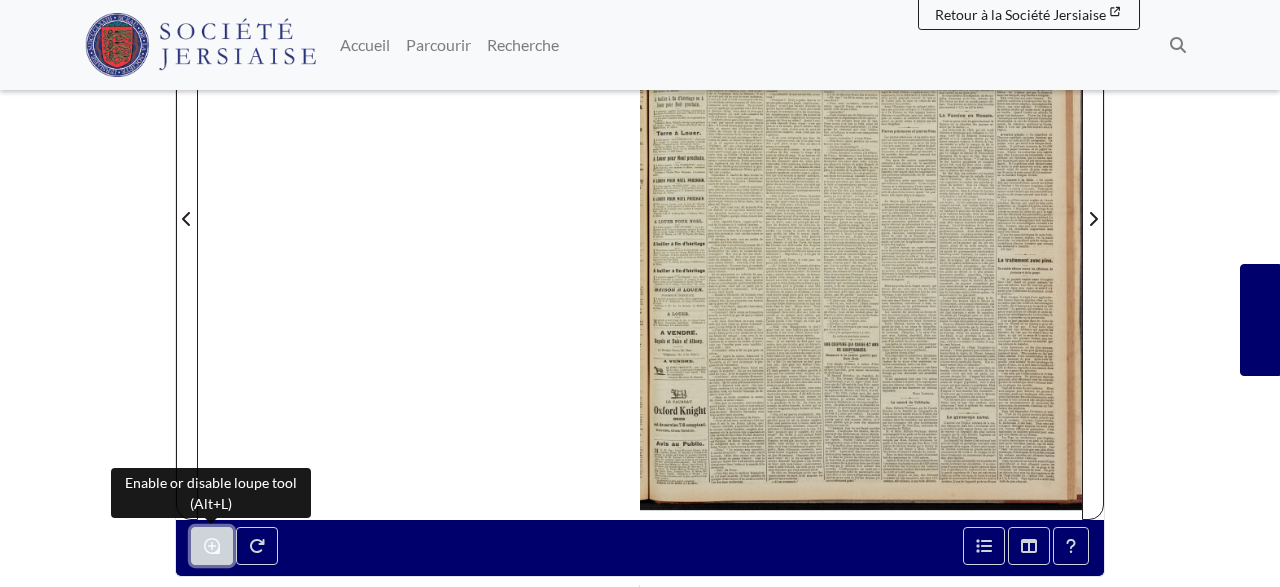 click 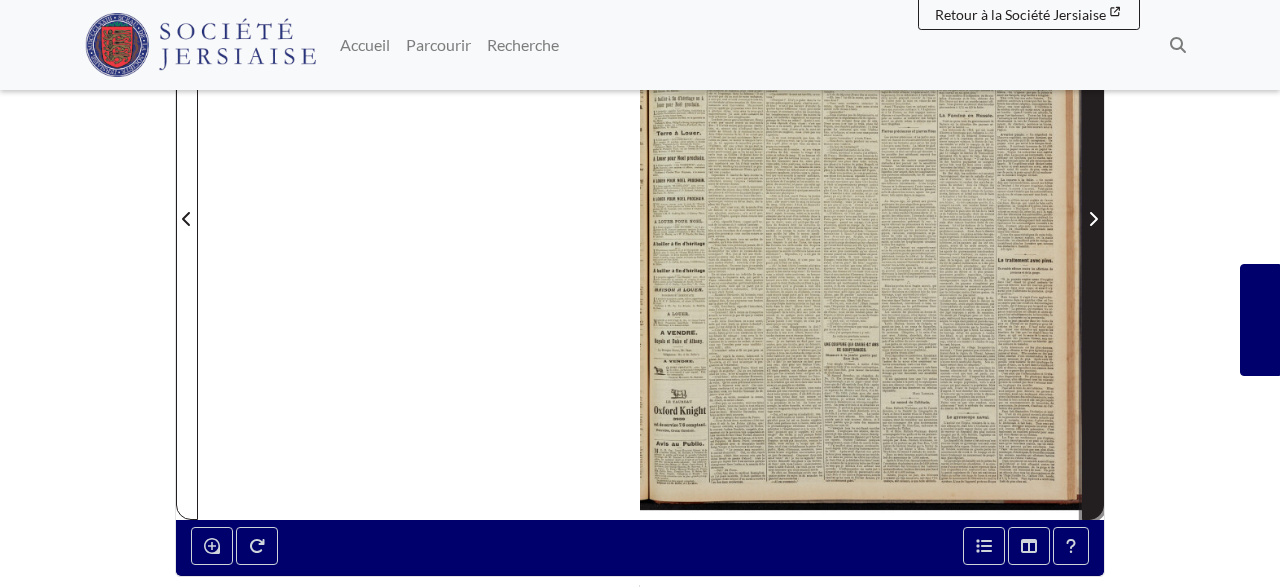 click 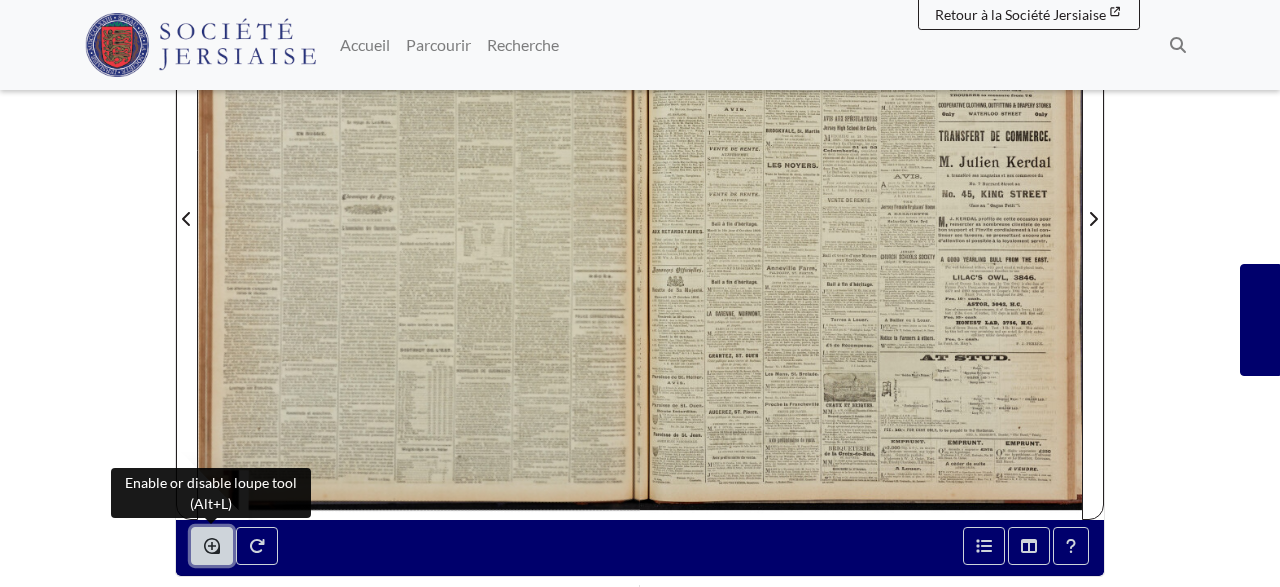 click 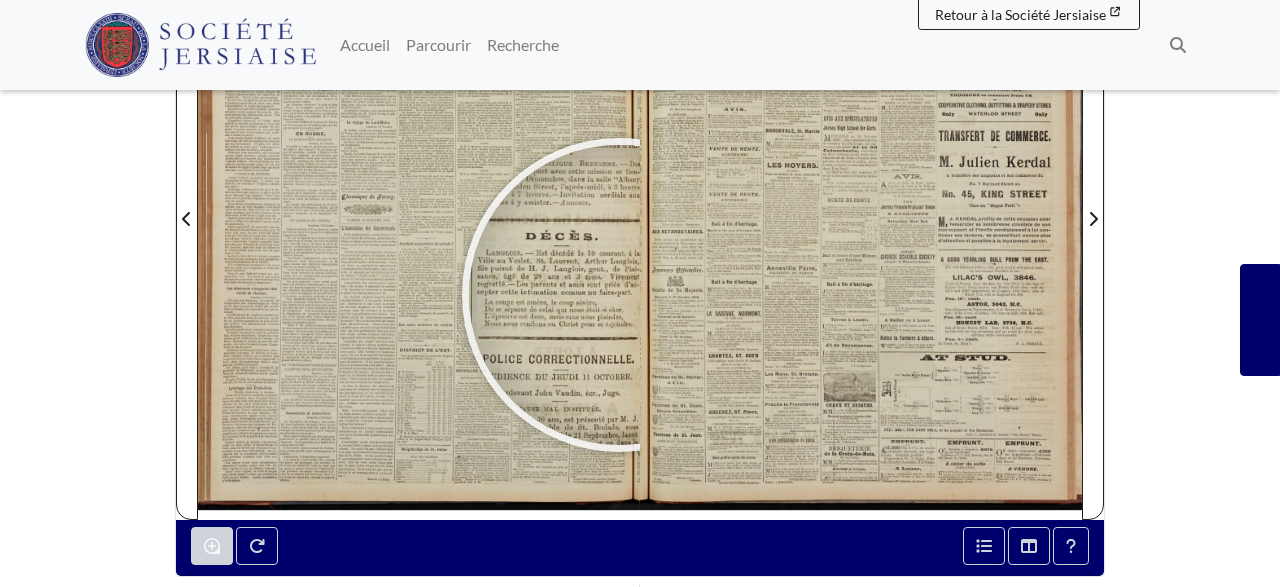 click at bounding box center (619, 295) 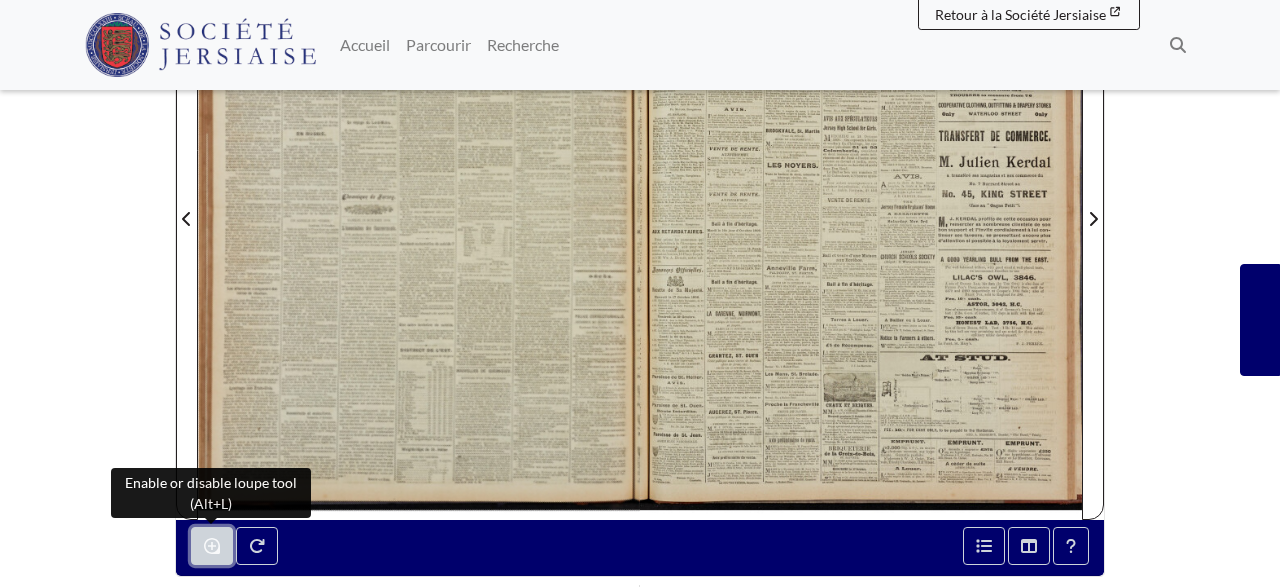 click 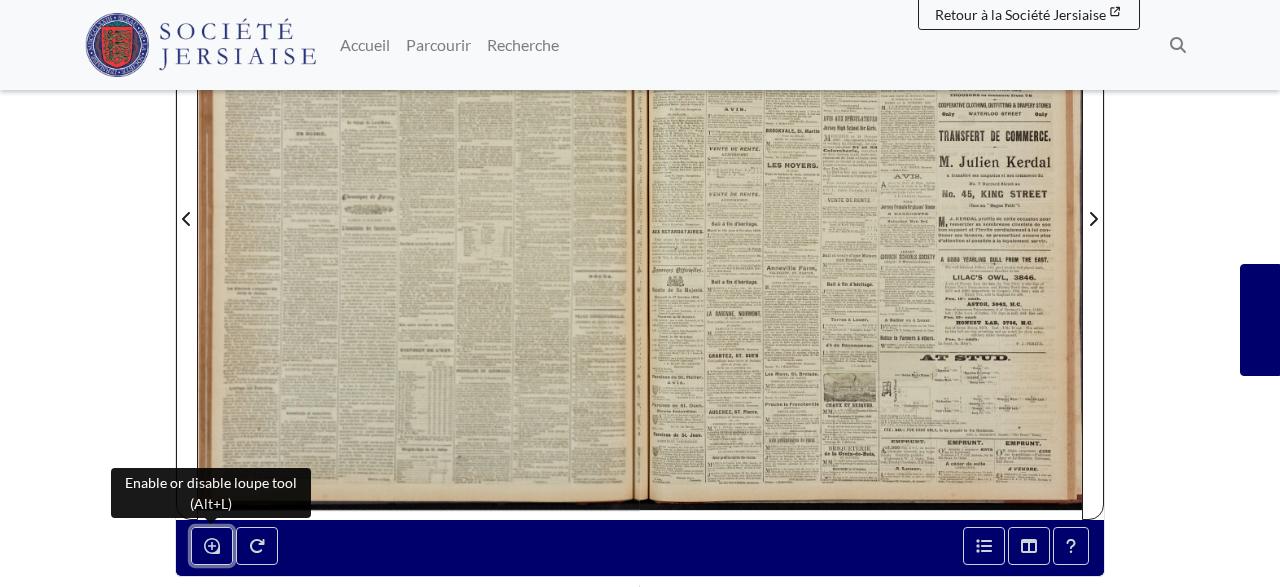 click at bounding box center [419, 207] 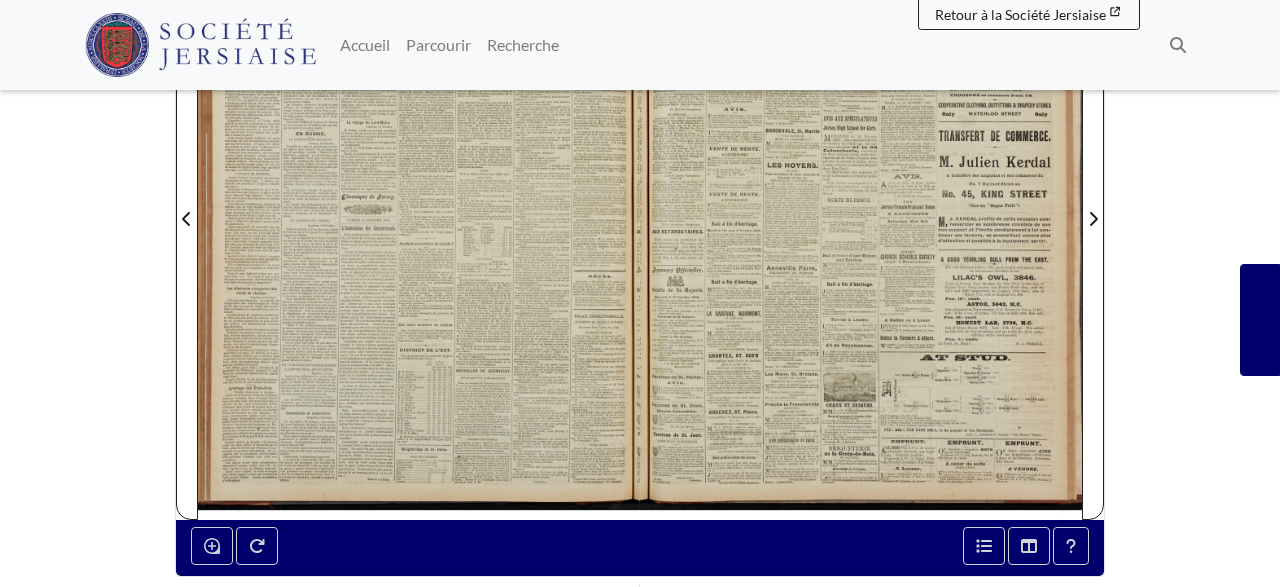 click at bounding box center (419, 207) 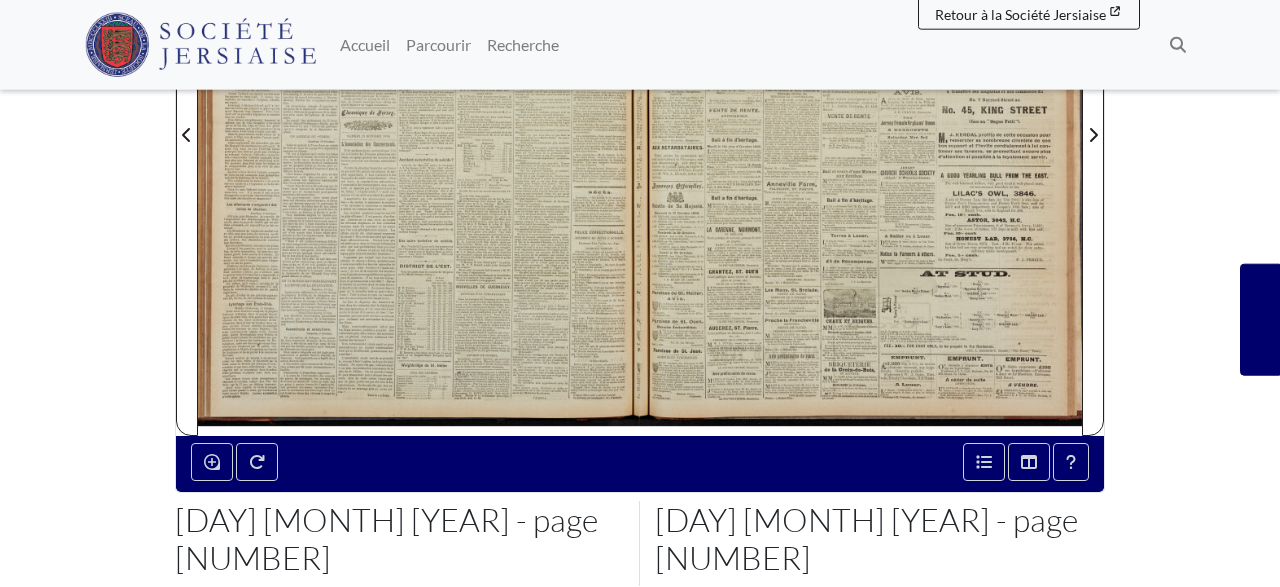 scroll, scrollTop: 520, scrollLeft: 0, axis: vertical 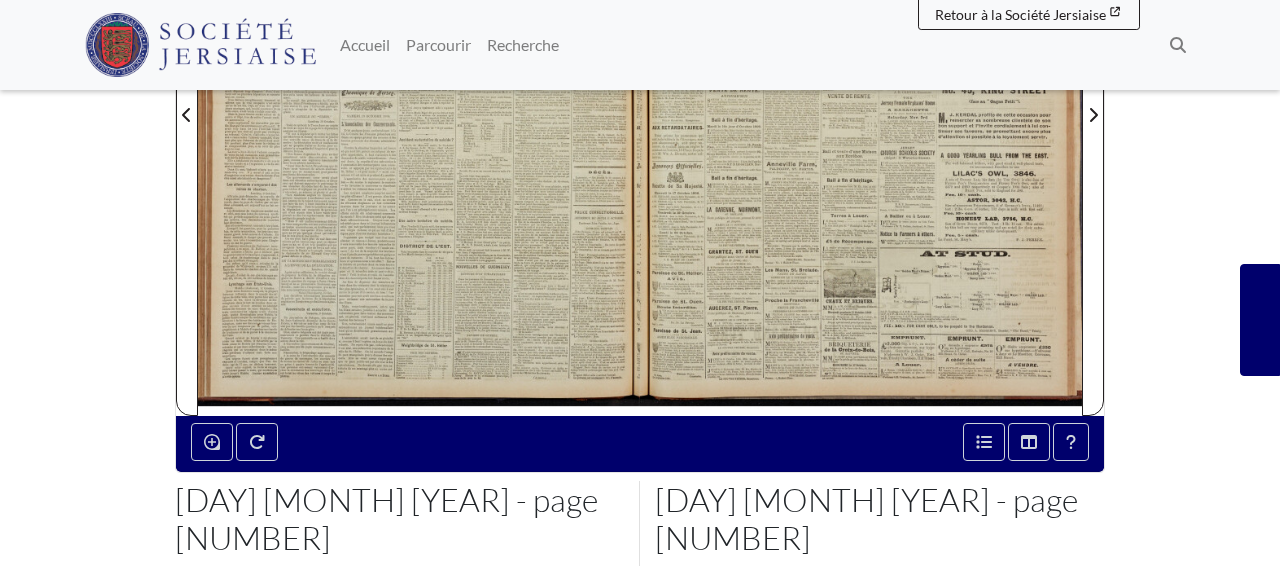 click at bounding box center (419, 103) 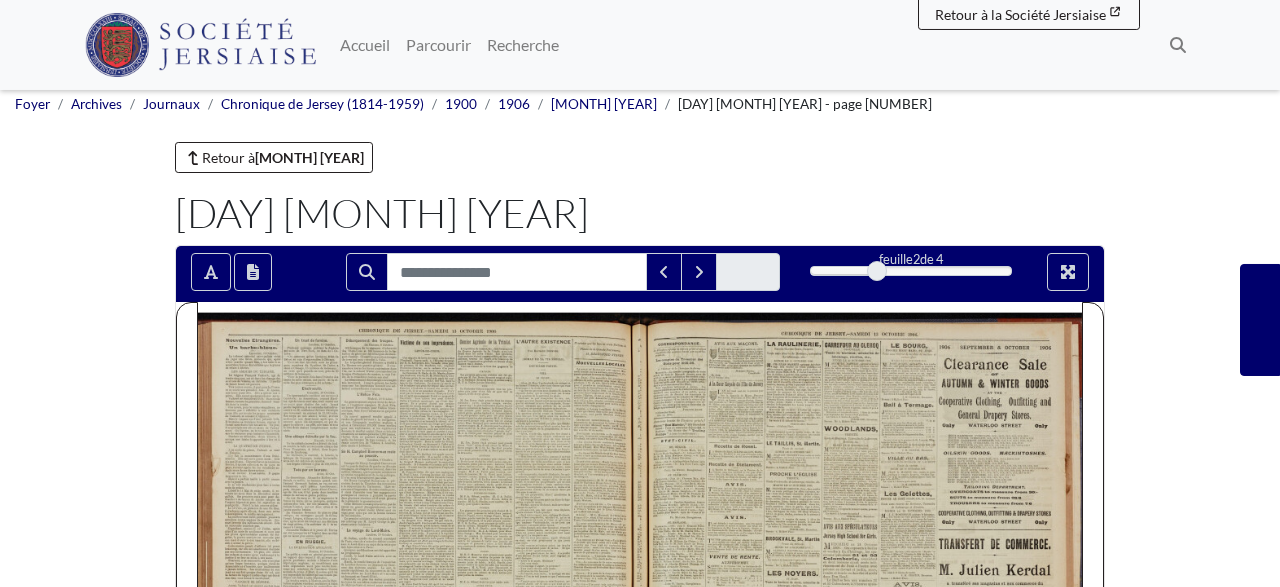 scroll, scrollTop: 0, scrollLeft: 0, axis: both 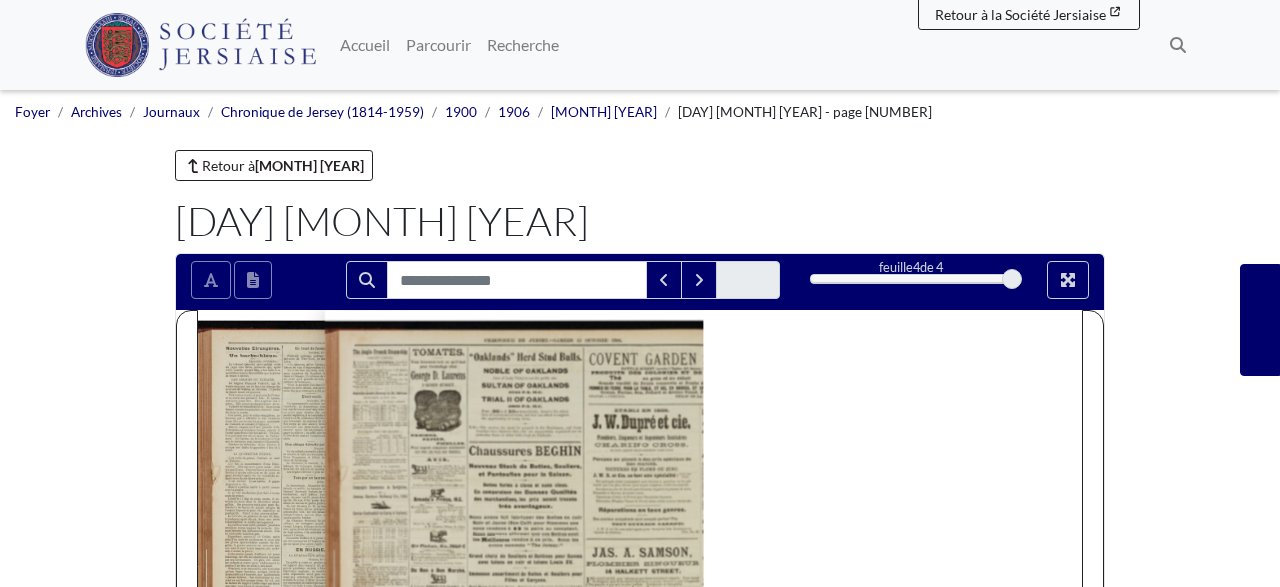 drag, startPoint x: 881, startPoint y: 274, endPoint x: 980, endPoint y: 267, distance: 99.24717 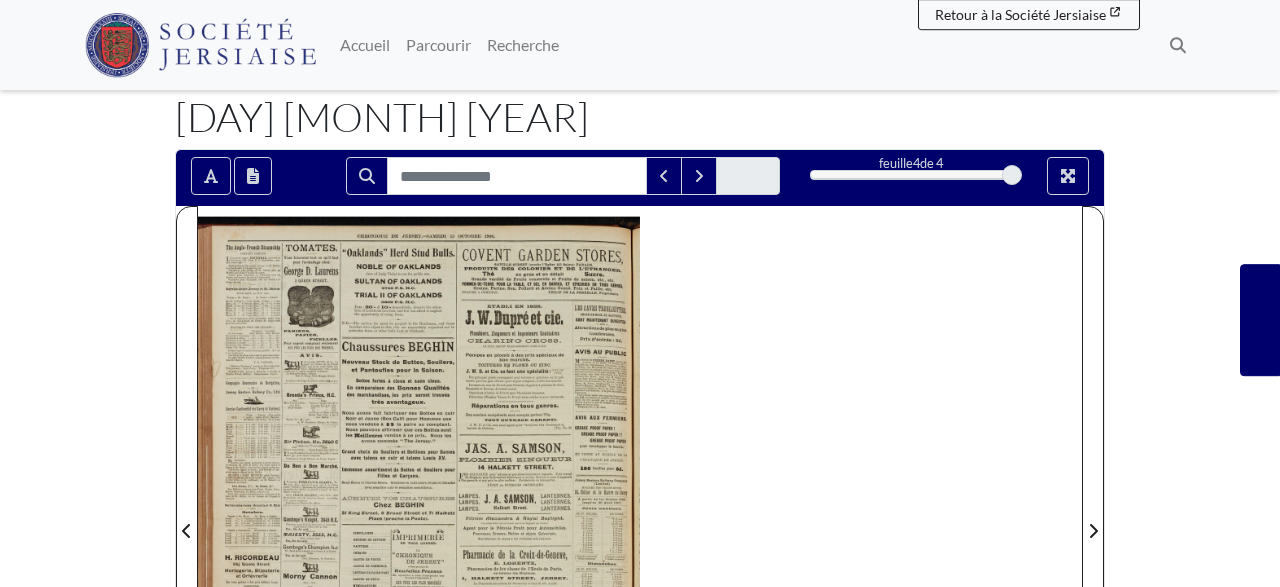 scroll, scrollTop: 104, scrollLeft: 0, axis: vertical 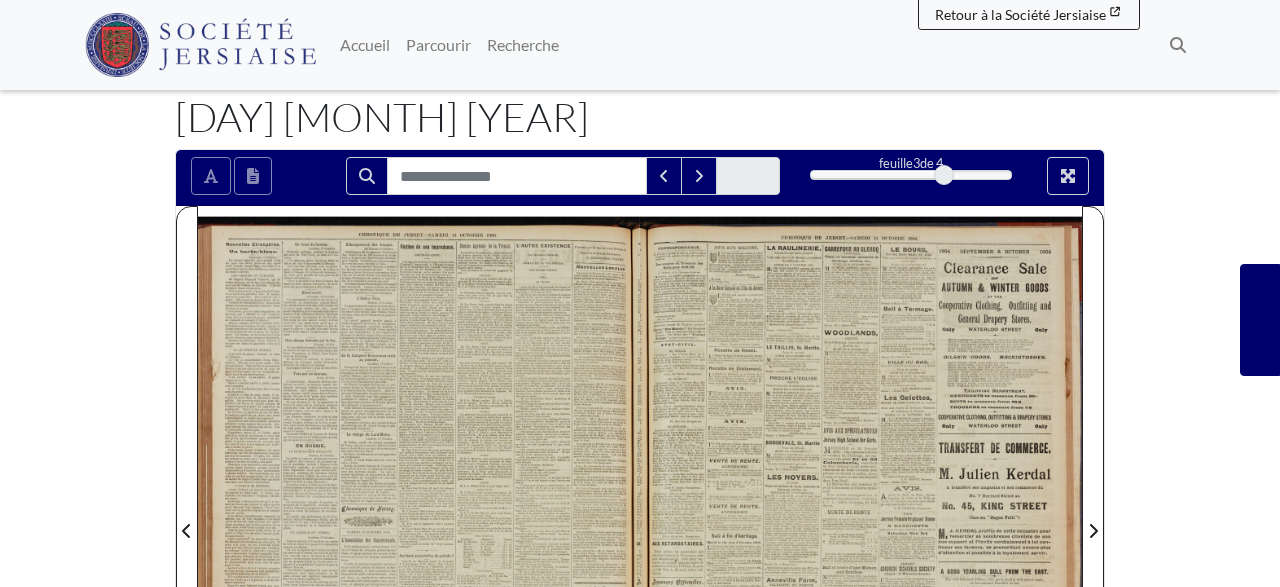 drag, startPoint x: 1012, startPoint y: 173, endPoint x: 946, endPoint y: 178, distance: 66.189125 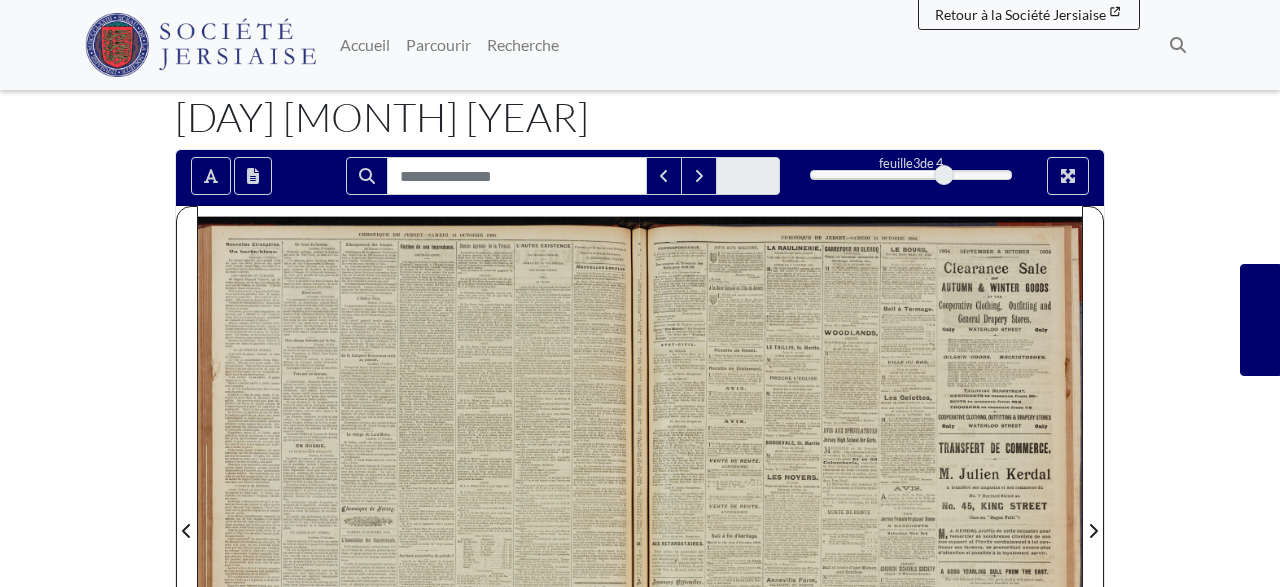 drag, startPoint x: 946, startPoint y: 178, endPoint x: 912, endPoint y: 185, distance: 34.713108 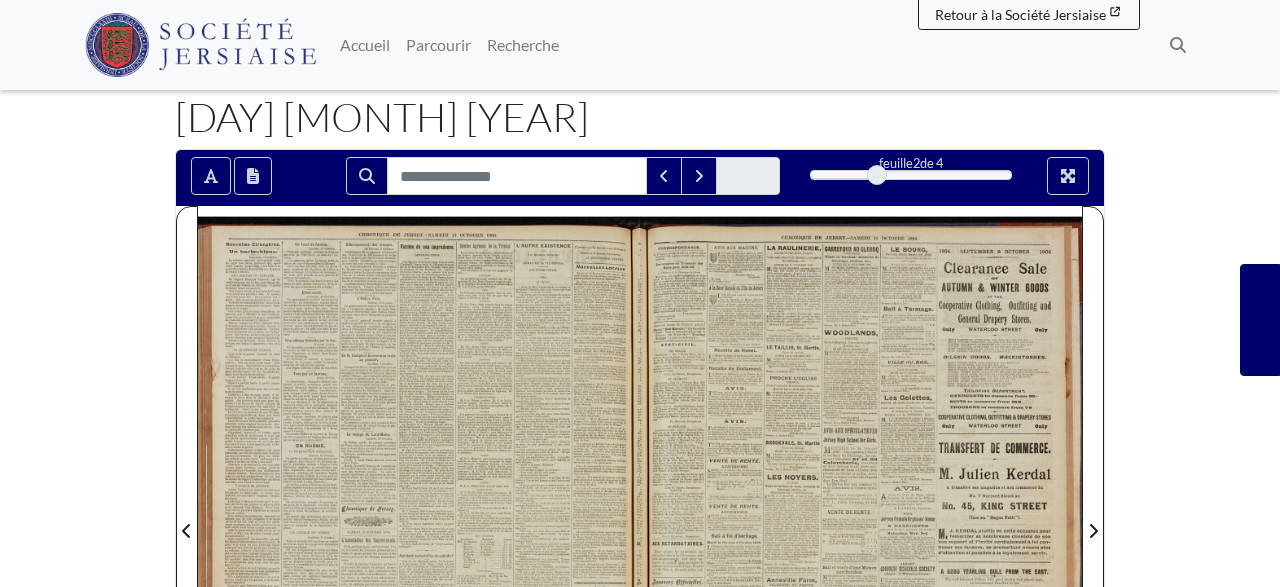 drag, startPoint x: 941, startPoint y: 175, endPoint x: 904, endPoint y: 180, distance: 37.336308 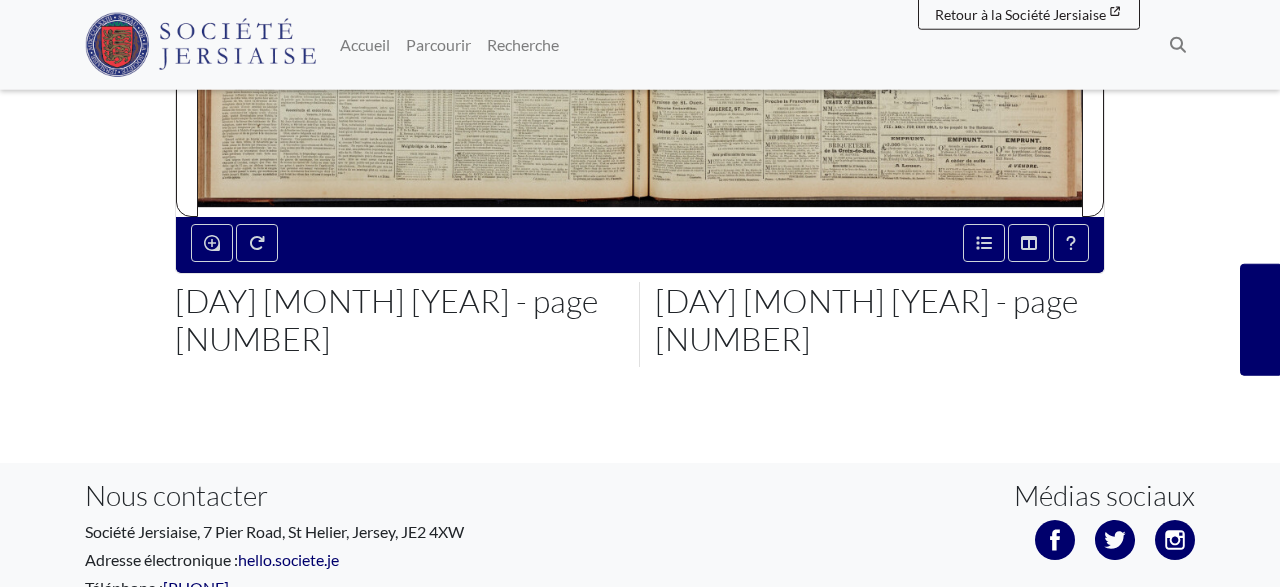 scroll, scrollTop: 728, scrollLeft: 0, axis: vertical 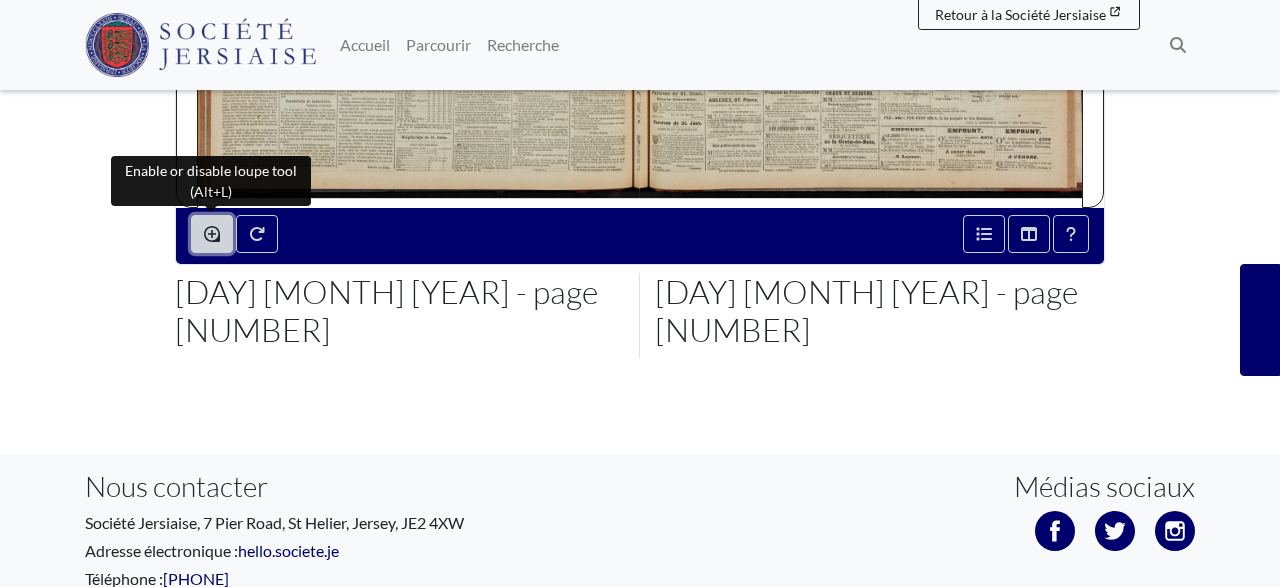 click at bounding box center (212, 234) 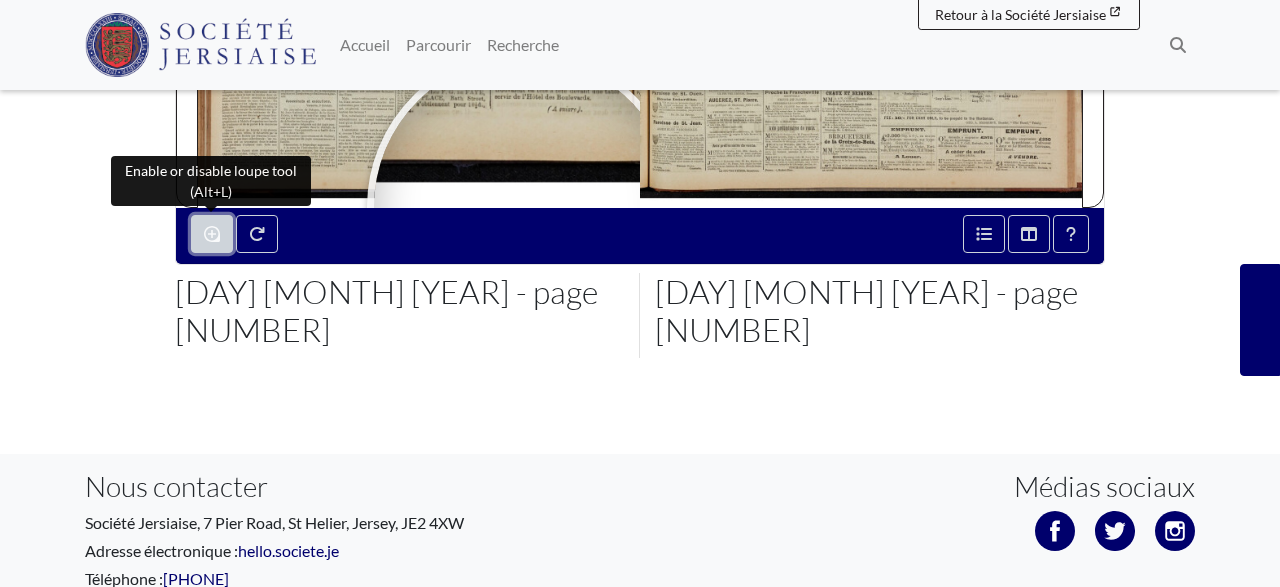 click 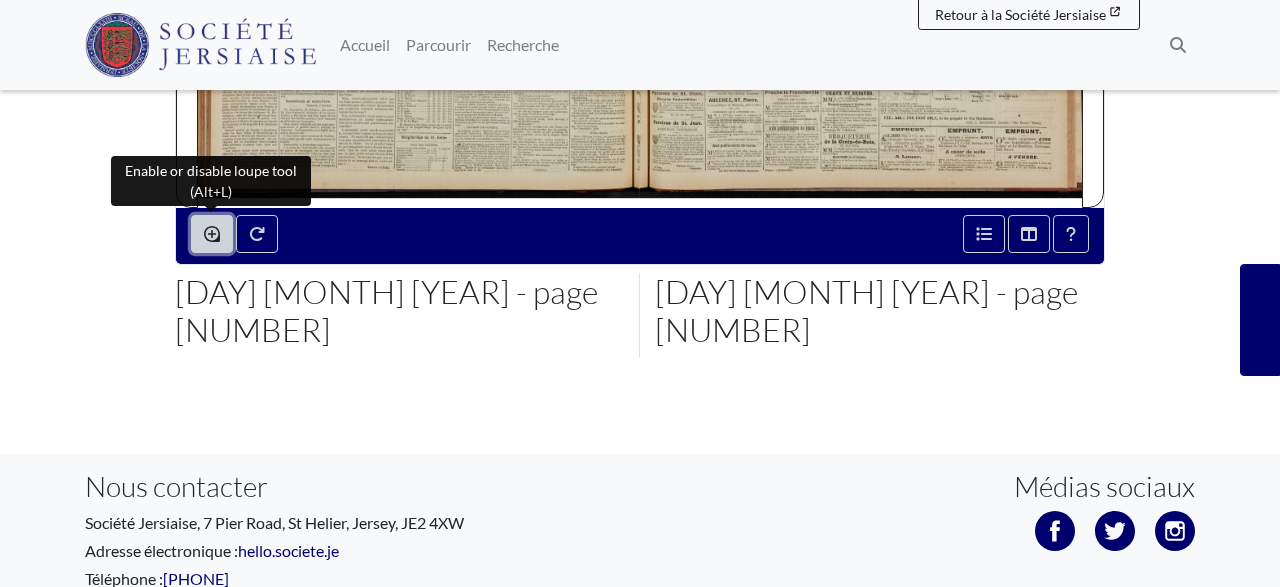 click 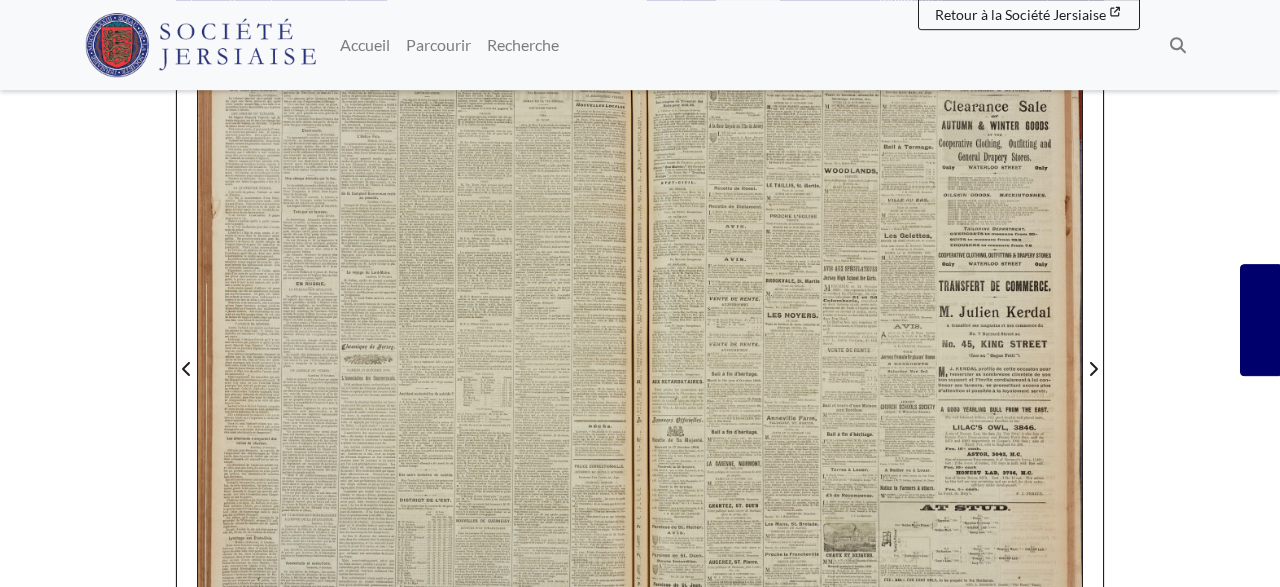scroll, scrollTop: 208, scrollLeft: 0, axis: vertical 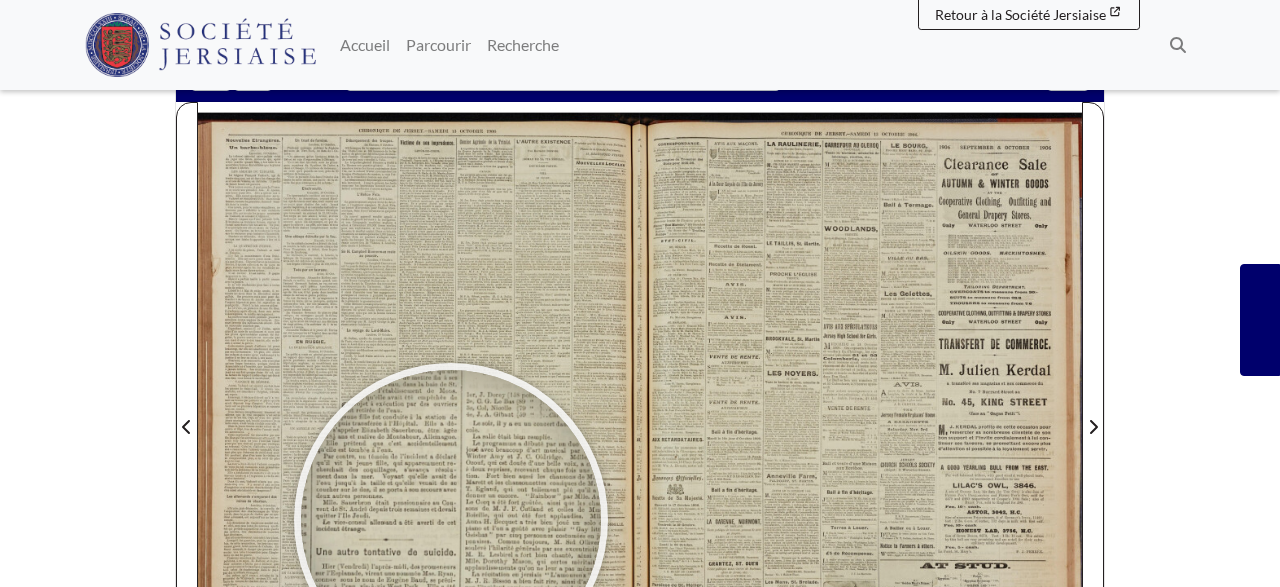 click at bounding box center (451, 520) 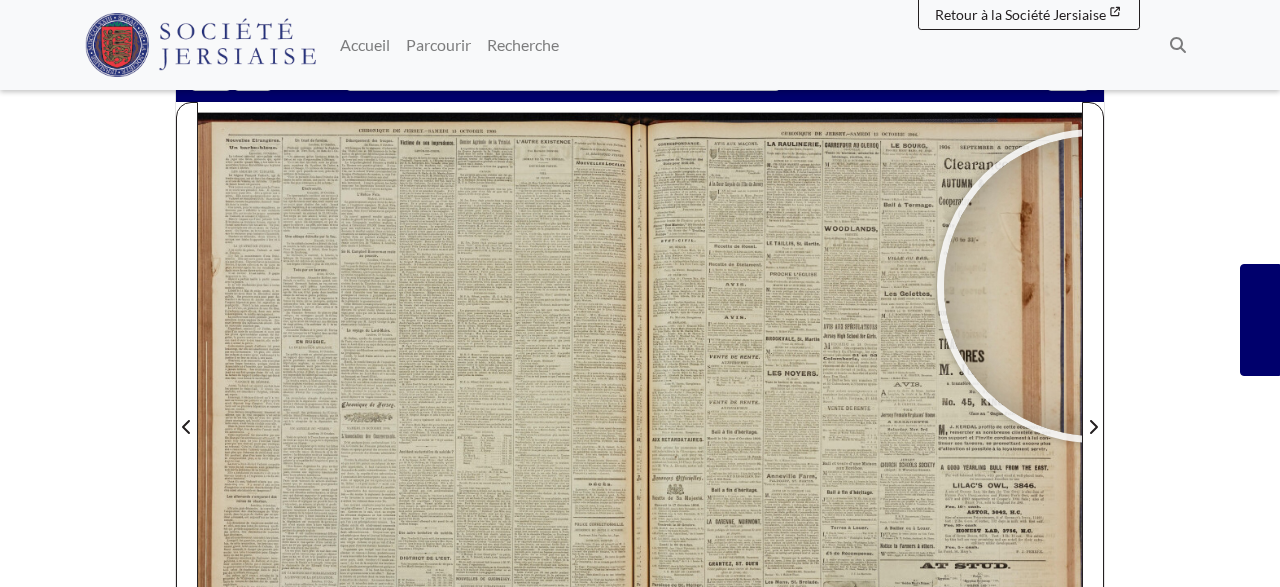 click on "Menu" at bounding box center [640, 517] 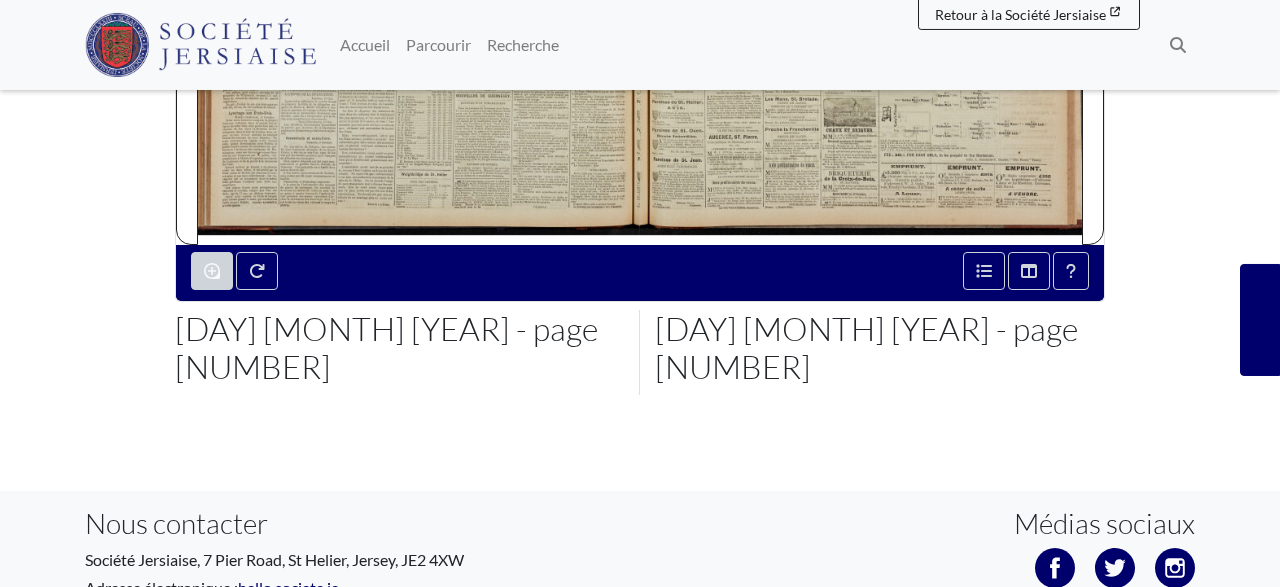 scroll, scrollTop: 728, scrollLeft: 0, axis: vertical 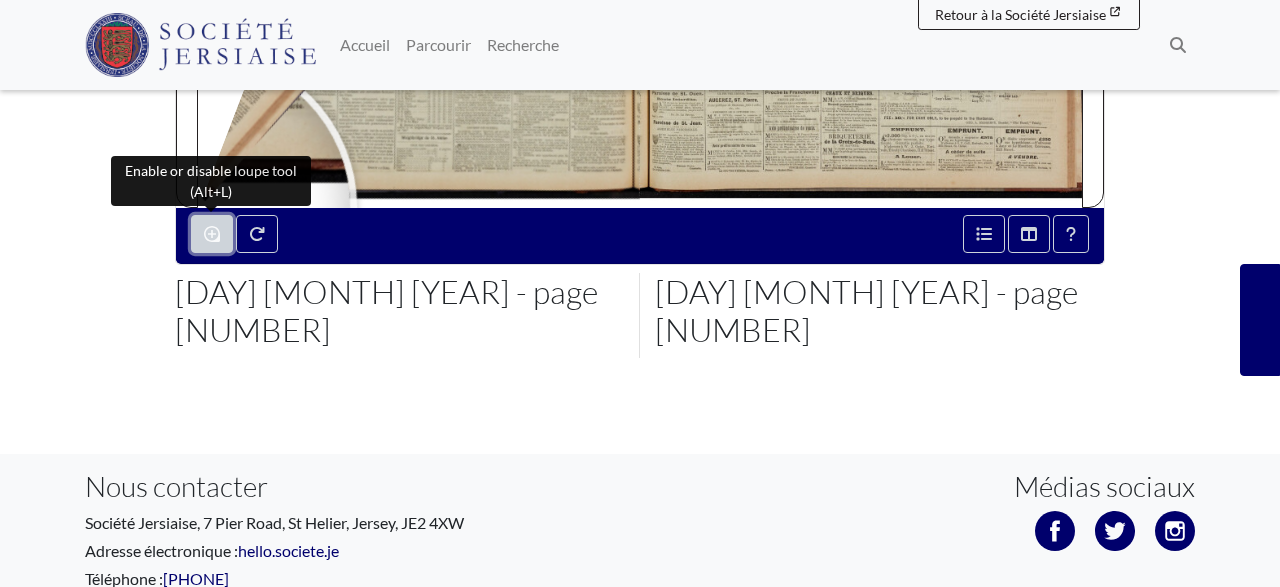 click at bounding box center [212, 234] 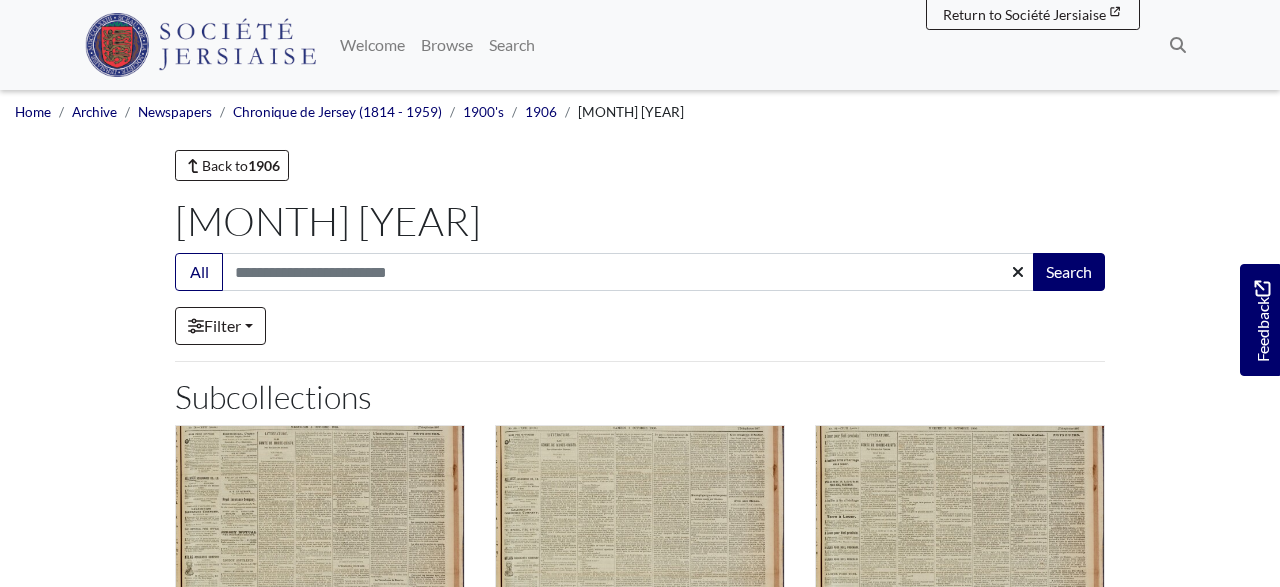 scroll, scrollTop: 624, scrollLeft: 0, axis: vertical 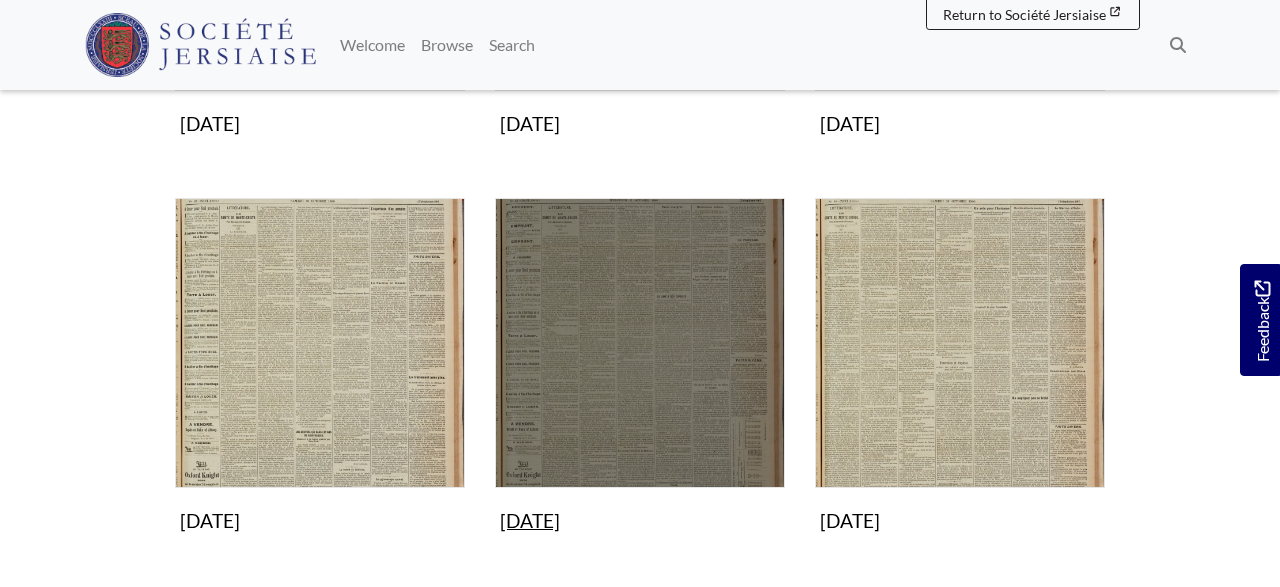 click at bounding box center (640, 343) 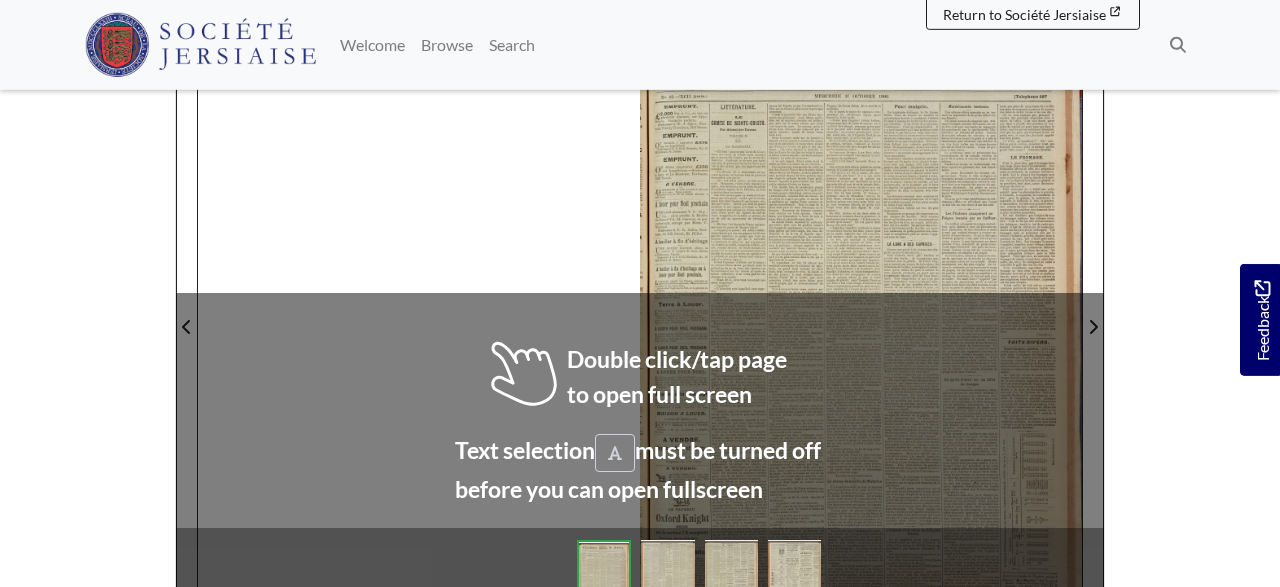 scroll, scrollTop: 312, scrollLeft: 0, axis: vertical 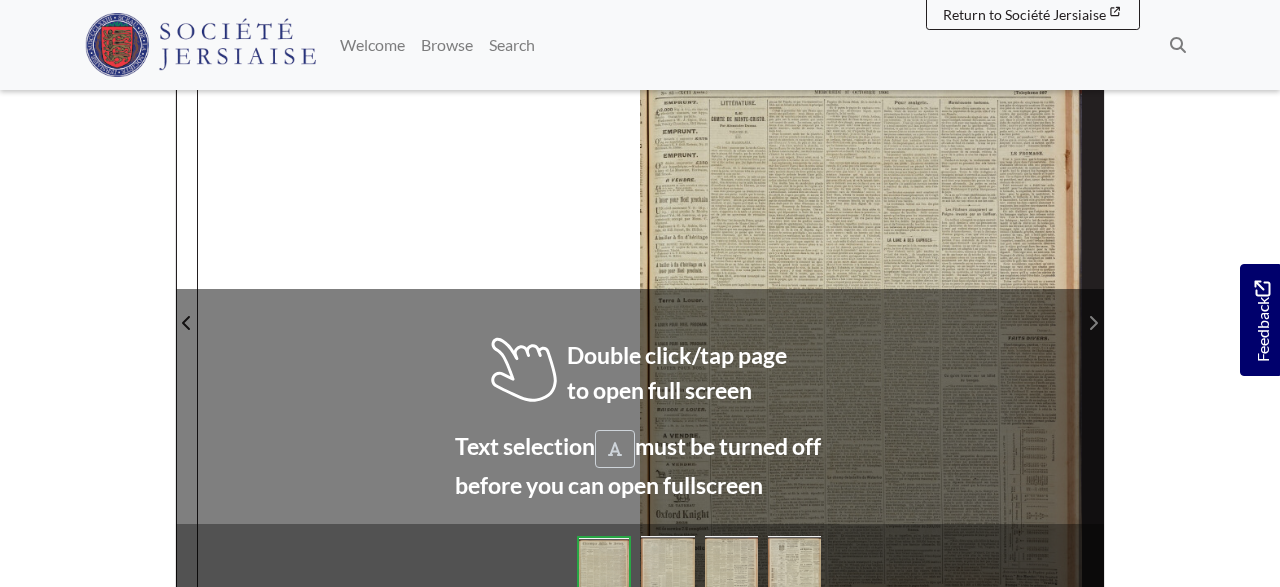 click 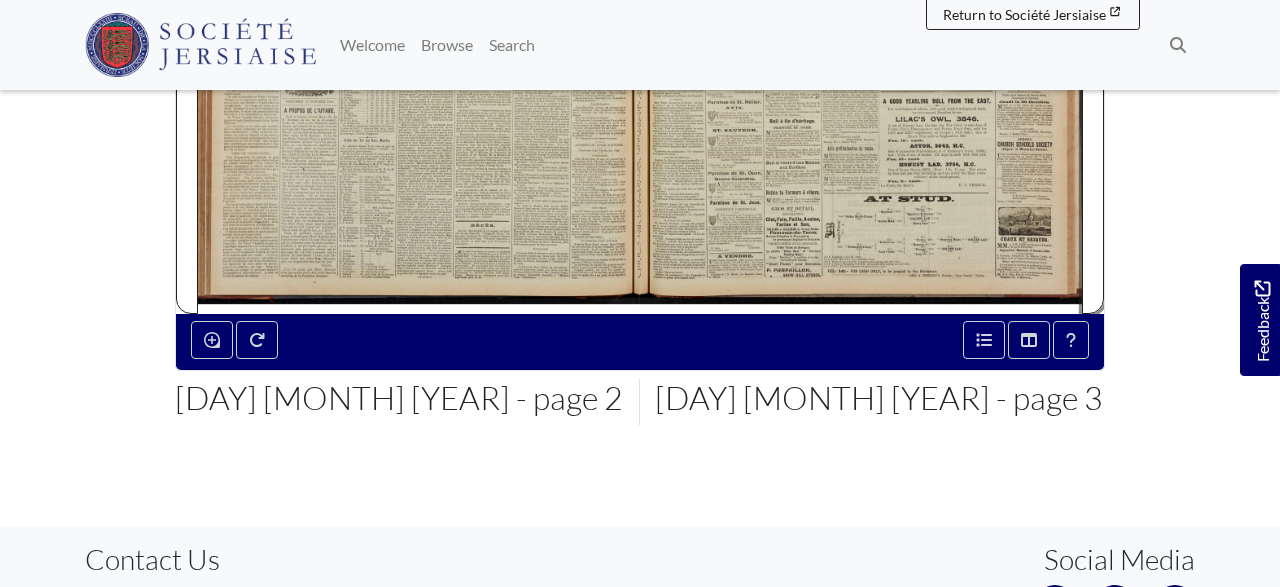 scroll, scrollTop: 624, scrollLeft: 0, axis: vertical 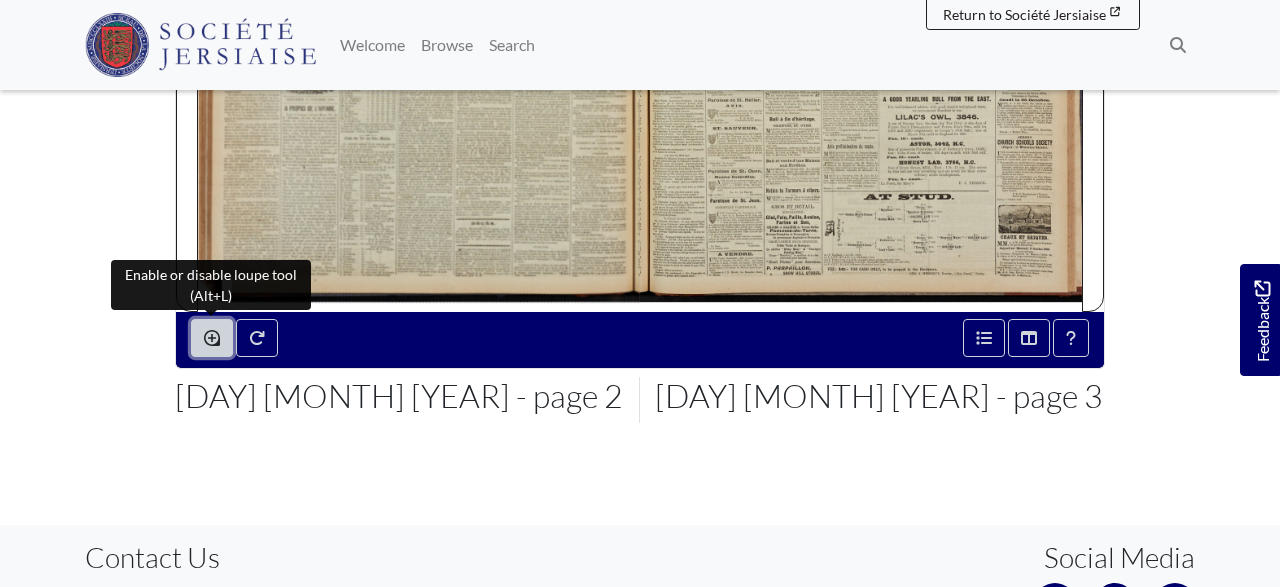 click 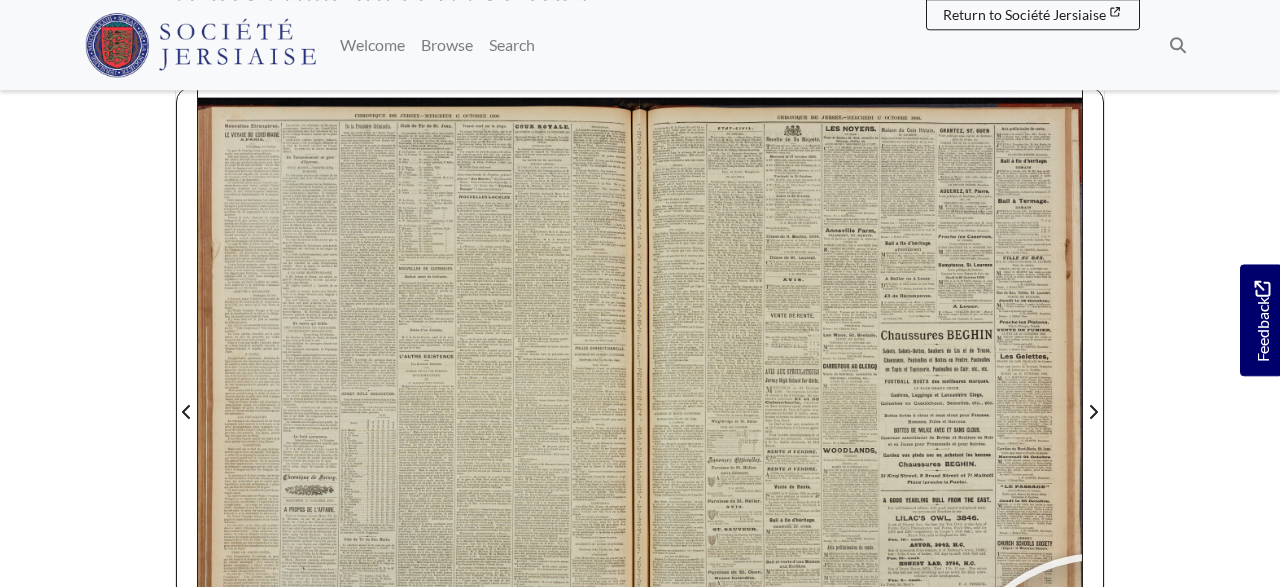 scroll, scrollTop: 208, scrollLeft: 0, axis: vertical 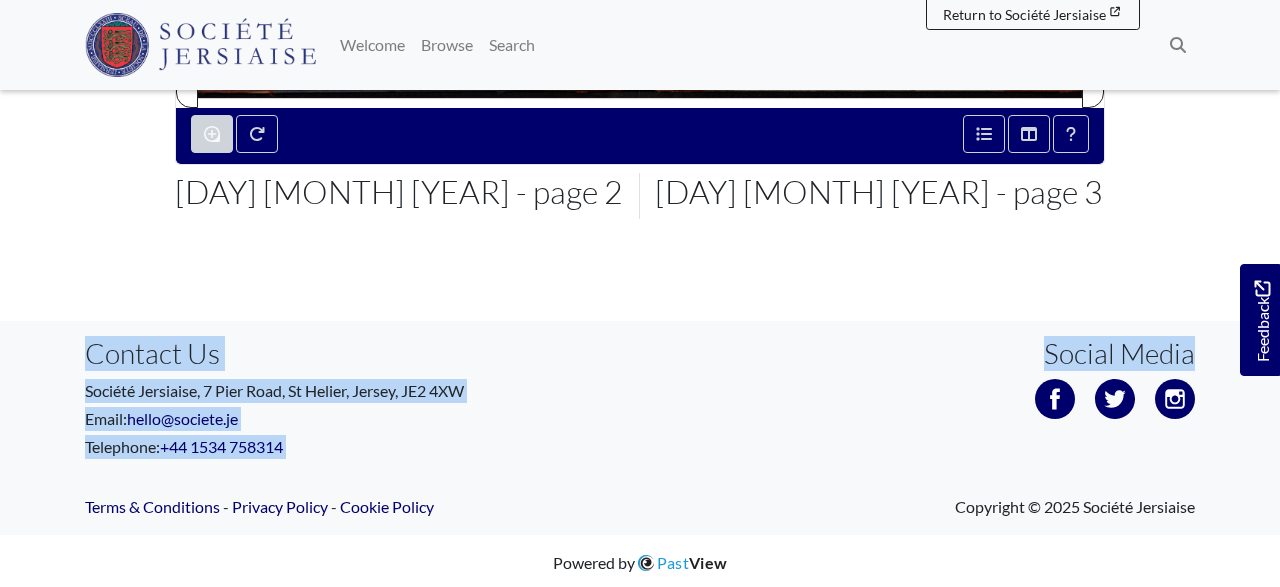 drag, startPoint x: 729, startPoint y: 325, endPoint x: 749, endPoint y: 238, distance: 89.26926 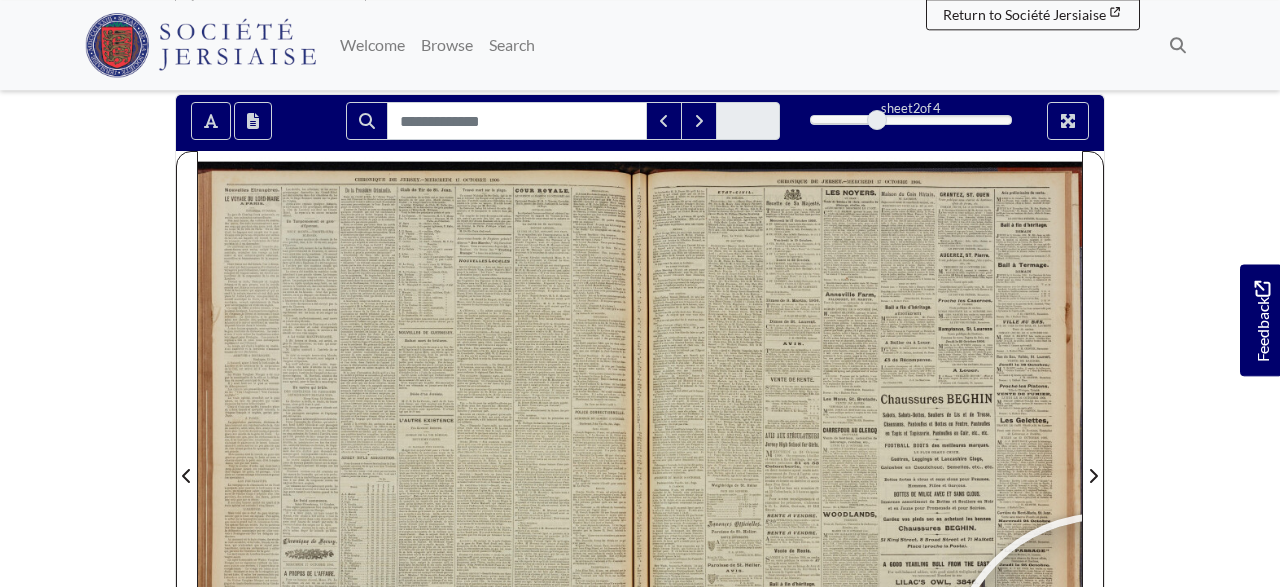 scroll, scrollTop: 204, scrollLeft: 0, axis: vertical 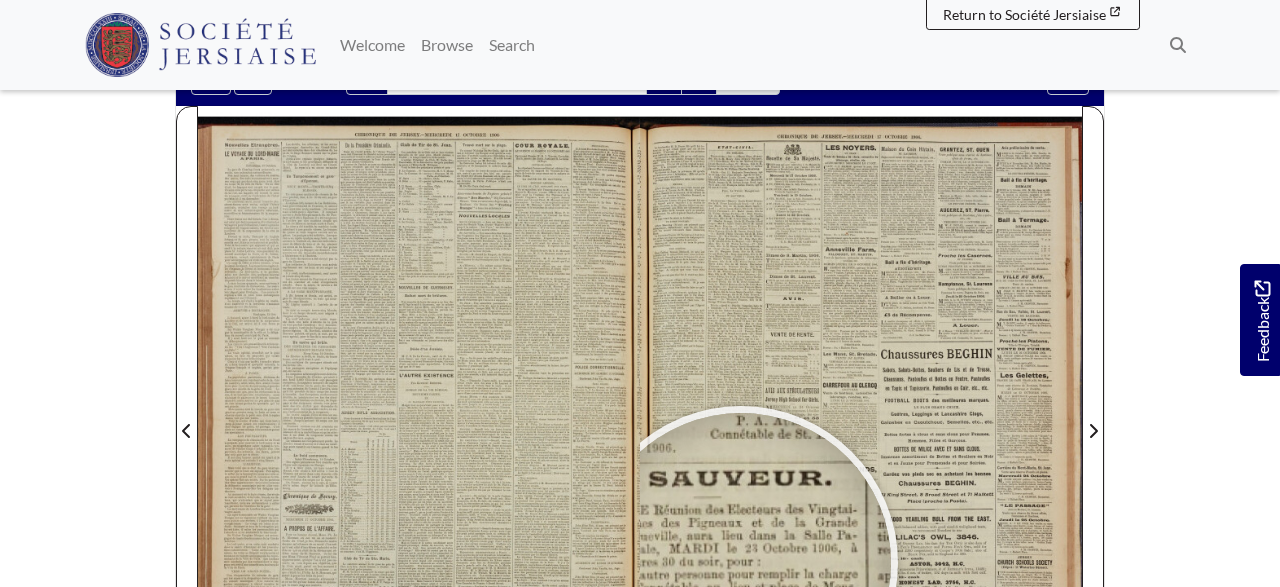 click at bounding box center [741, 563] 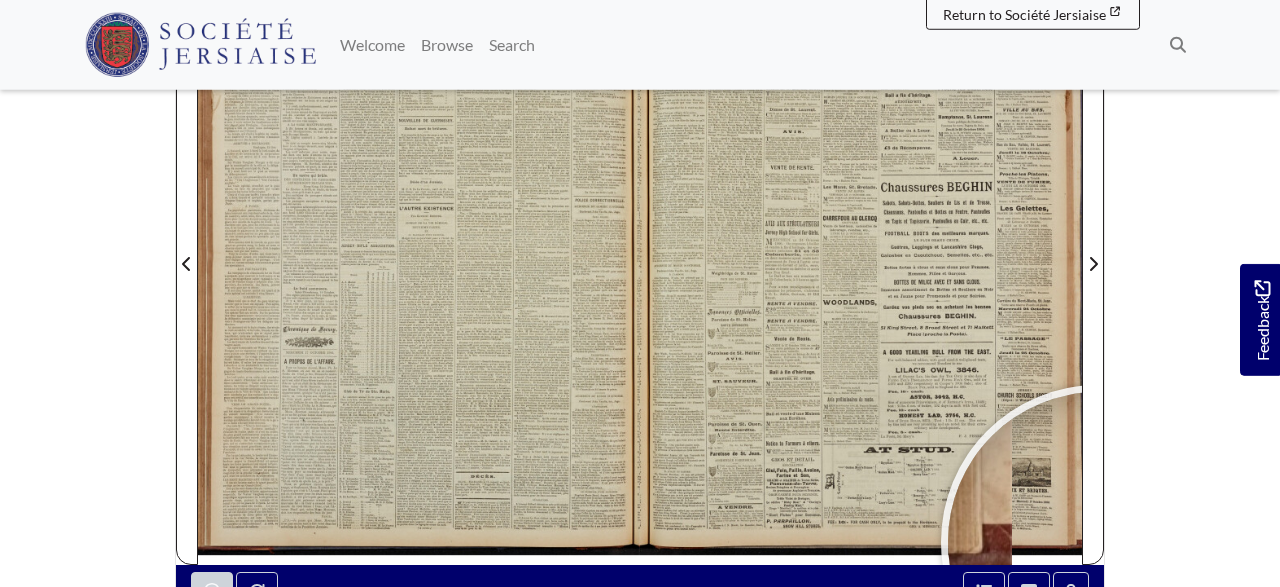 scroll, scrollTop: 308, scrollLeft: 0, axis: vertical 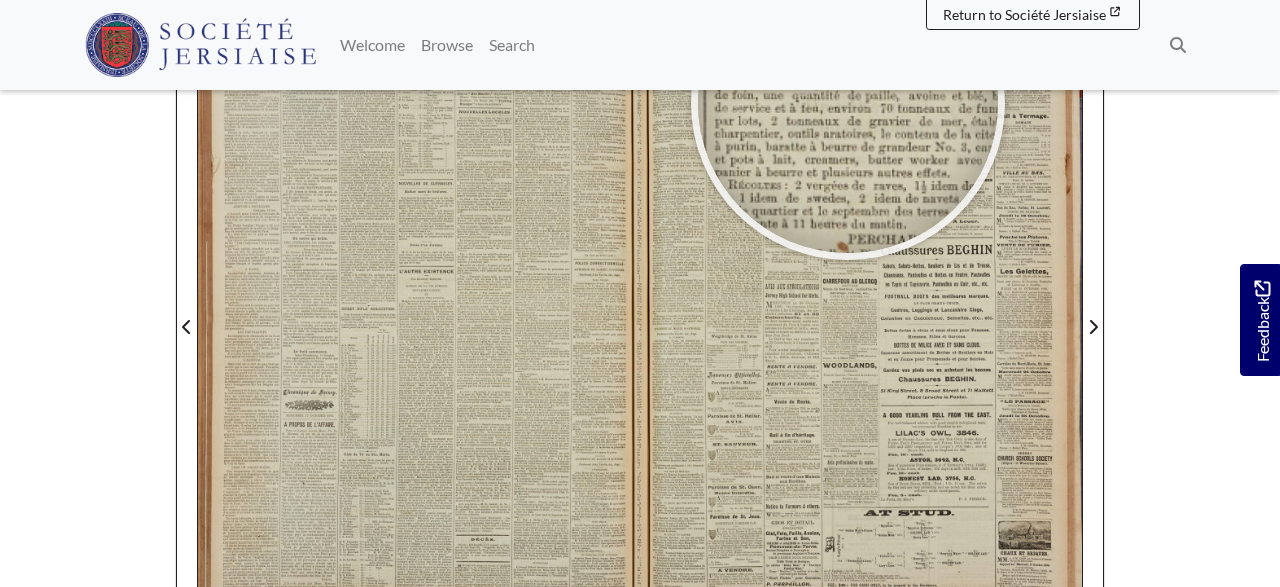 click at bounding box center [848, 103] 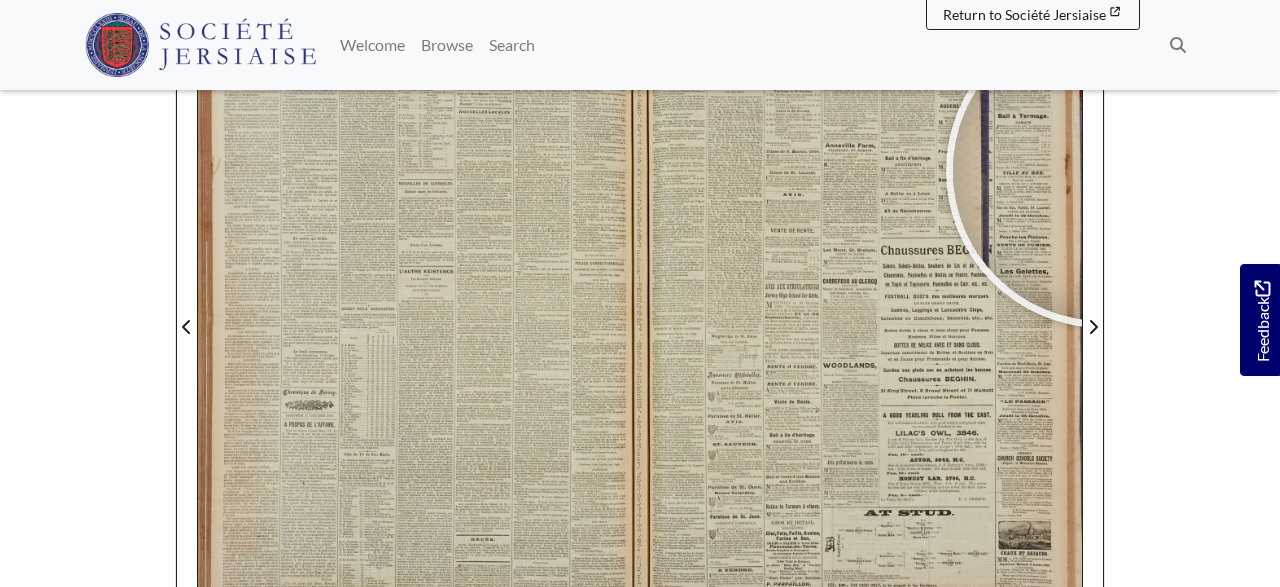 drag, startPoint x: 1153, startPoint y: 179, endPoint x: 1159, endPoint y: 163, distance: 17.088007 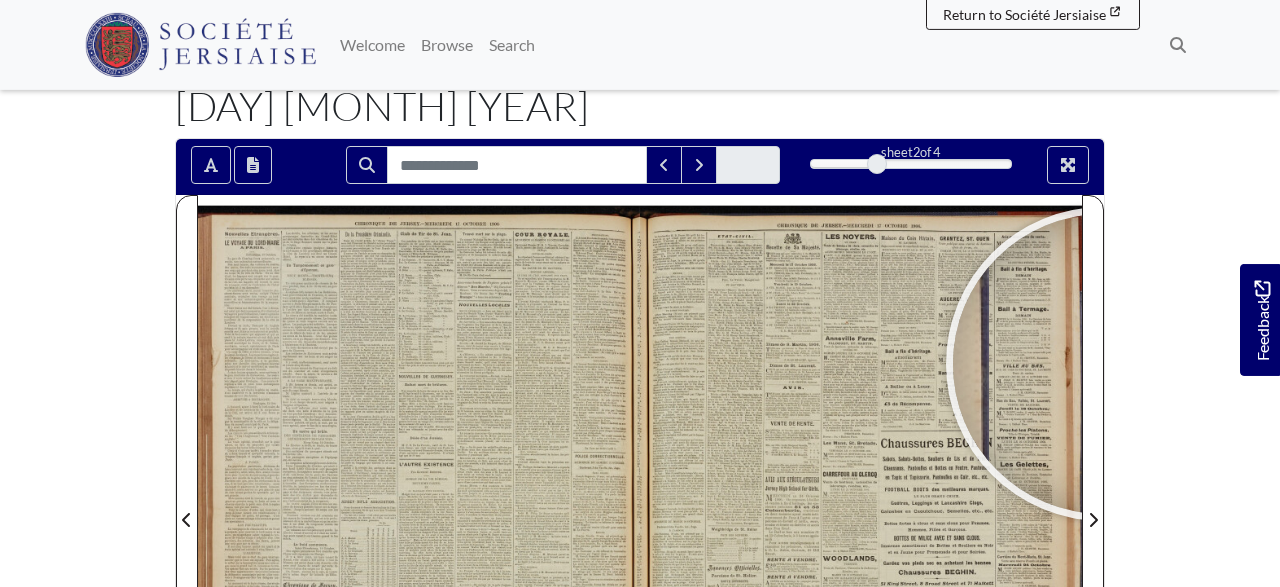 scroll, scrollTop: 100, scrollLeft: 0, axis: vertical 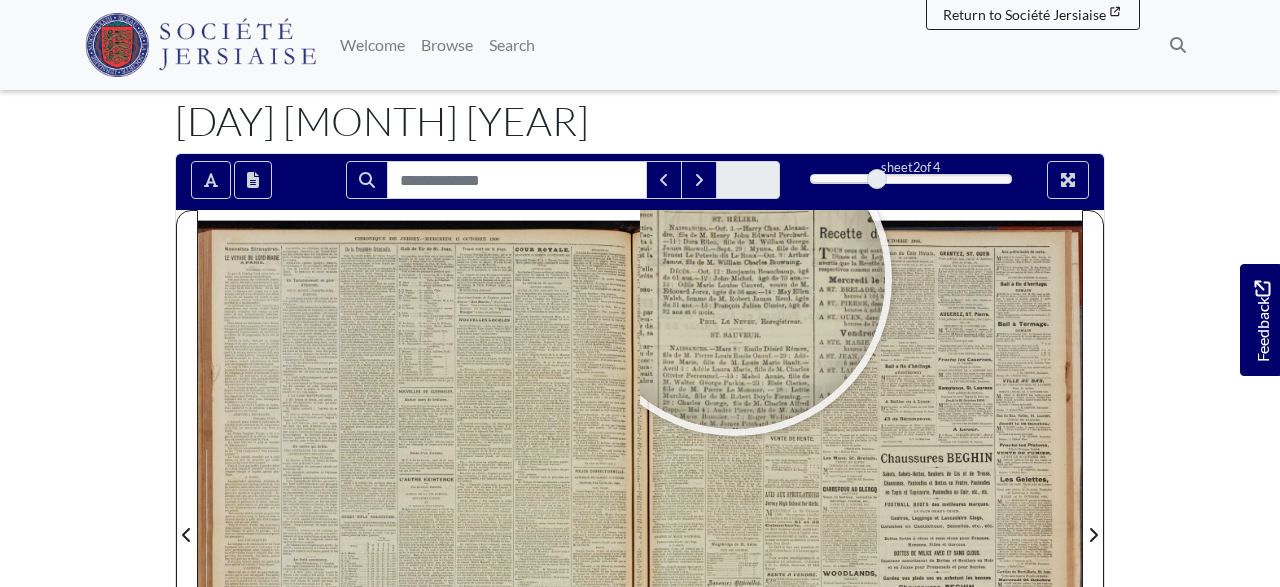 drag, startPoint x: 1024, startPoint y: 431, endPoint x: 735, endPoint y: 277, distance: 327.4706 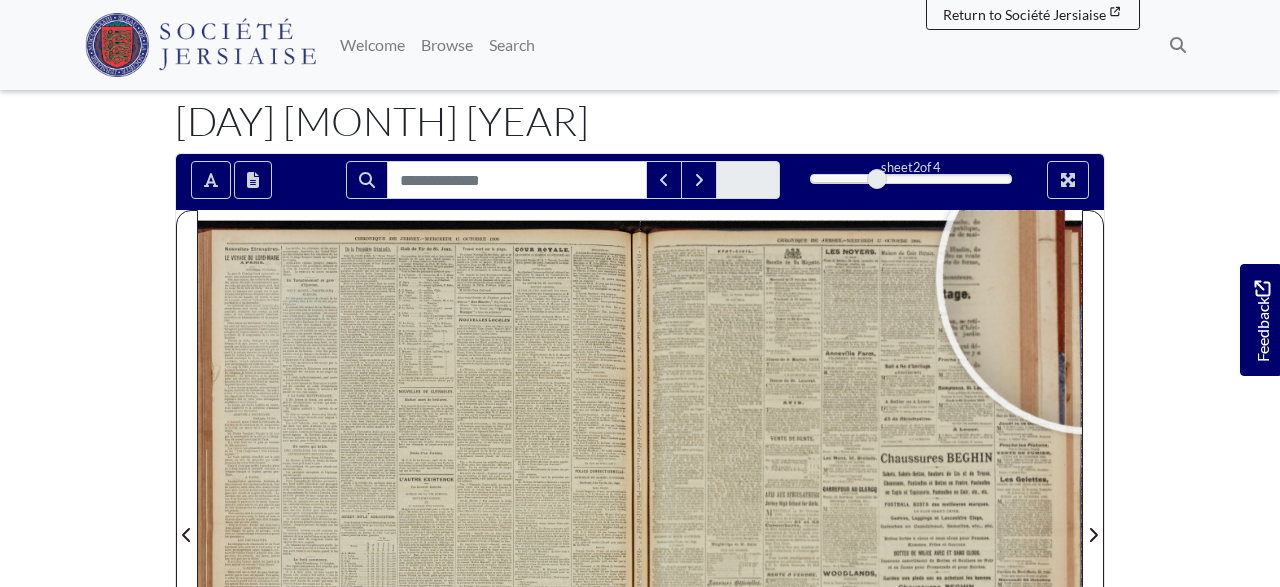 click on "Menu" at bounding box center (640, 609) 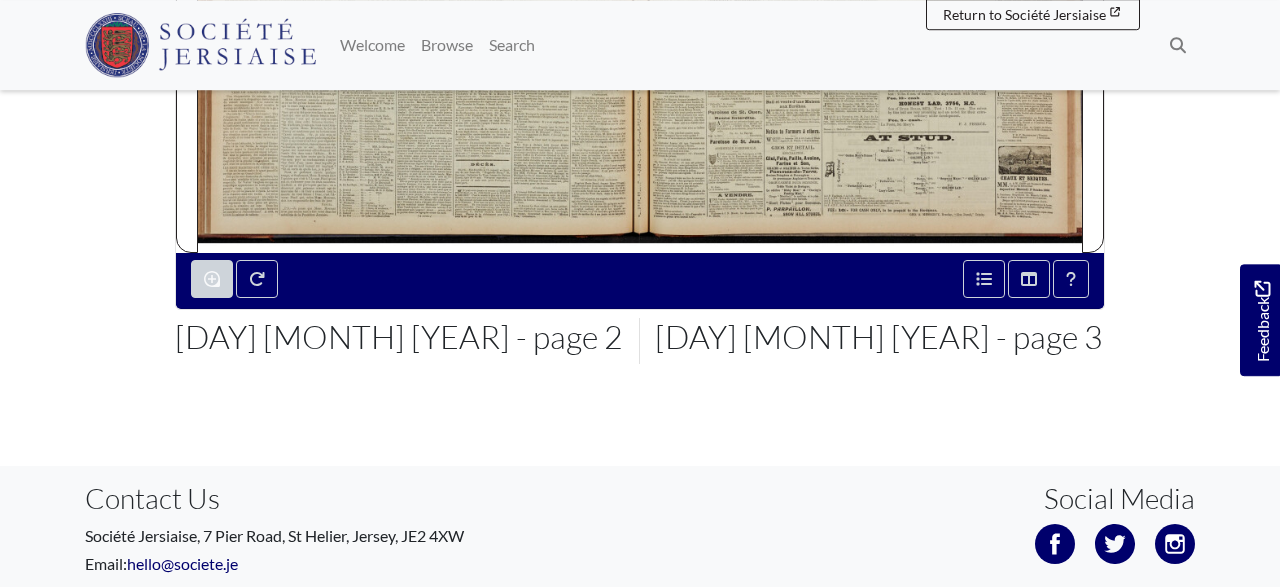 scroll, scrollTop: 828, scrollLeft: 0, axis: vertical 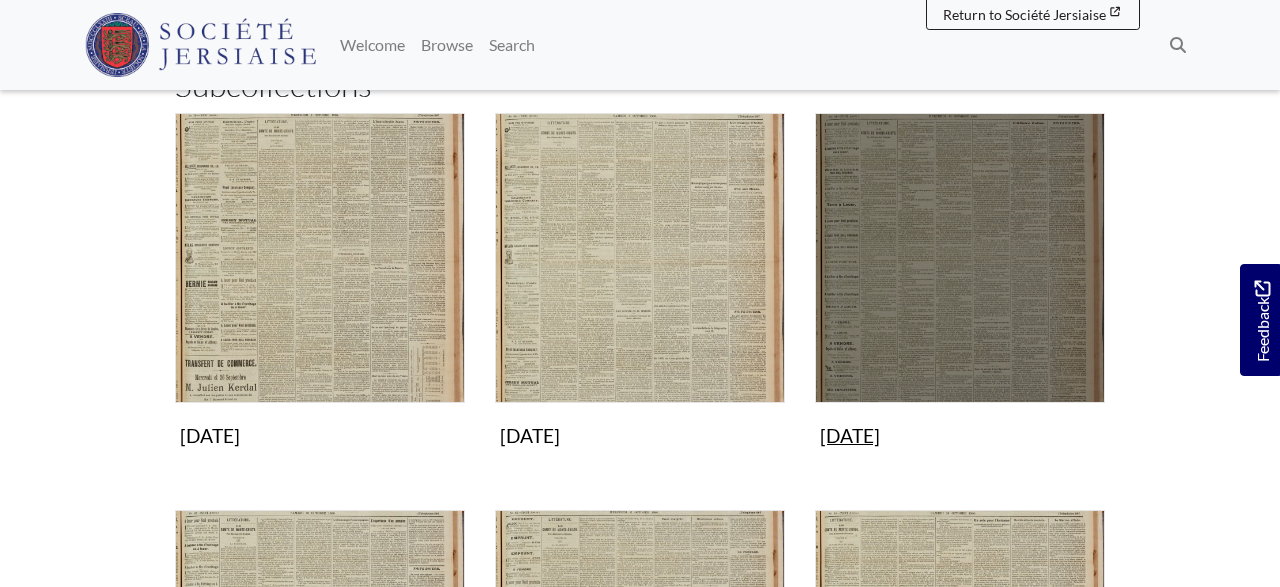 click at bounding box center [960, 258] 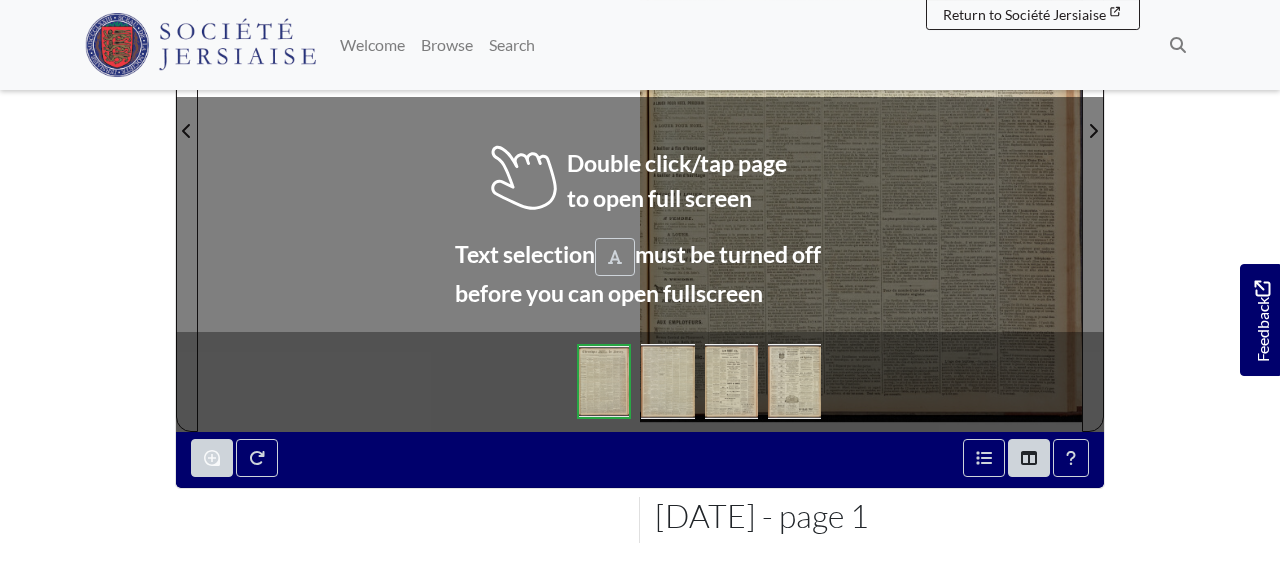 scroll, scrollTop: 520, scrollLeft: 0, axis: vertical 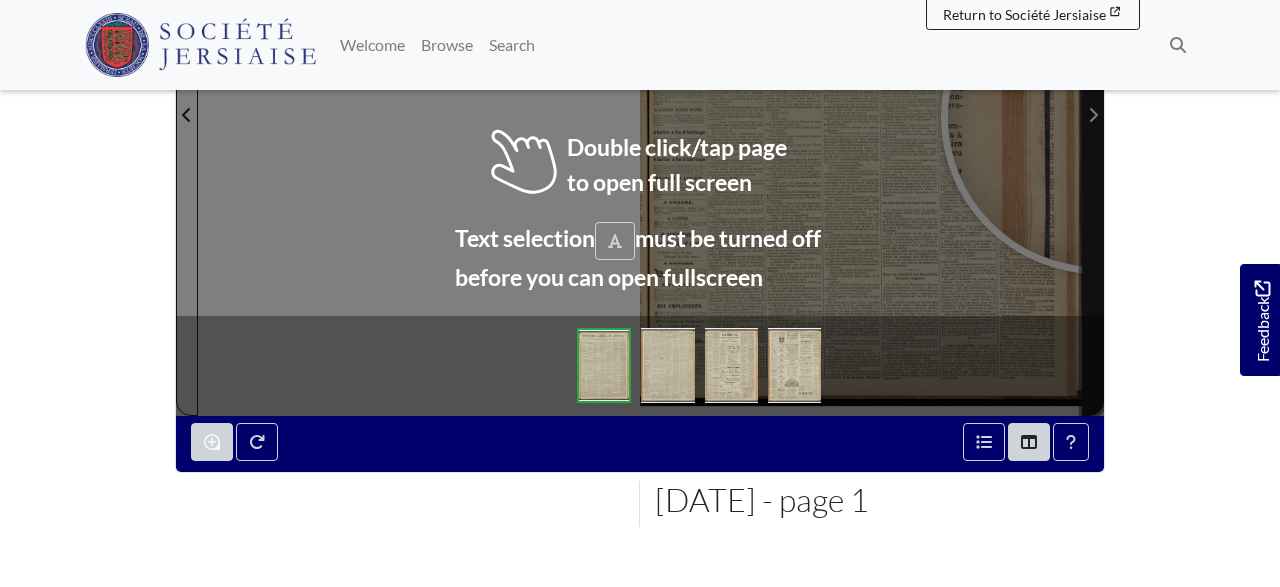 click 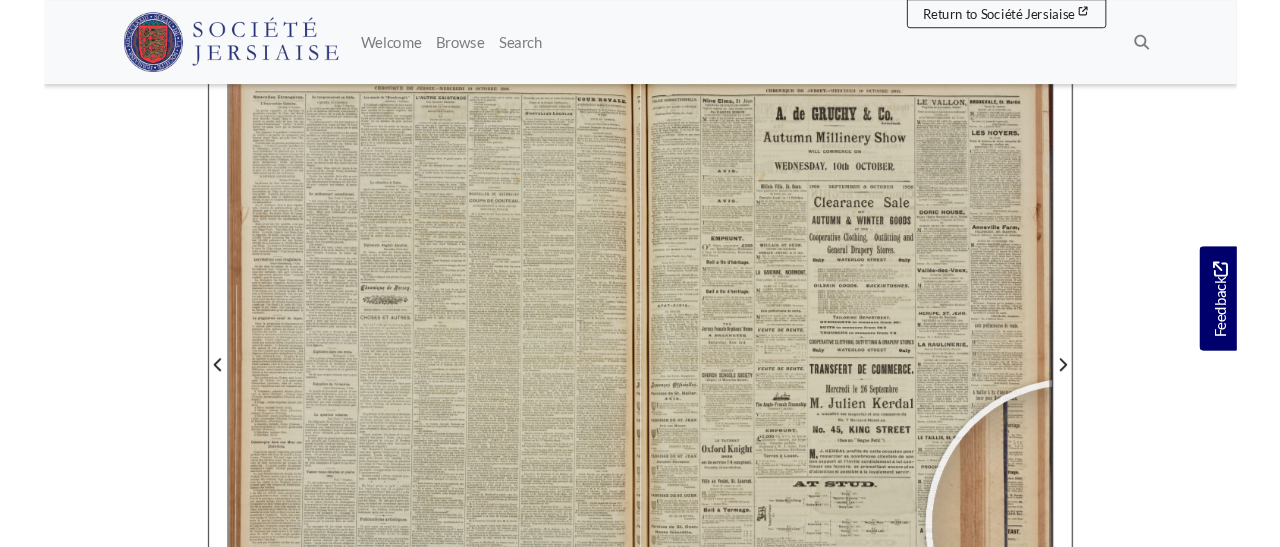 scroll, scrollTop: 208, scrollLeft: 0, axis: vertical 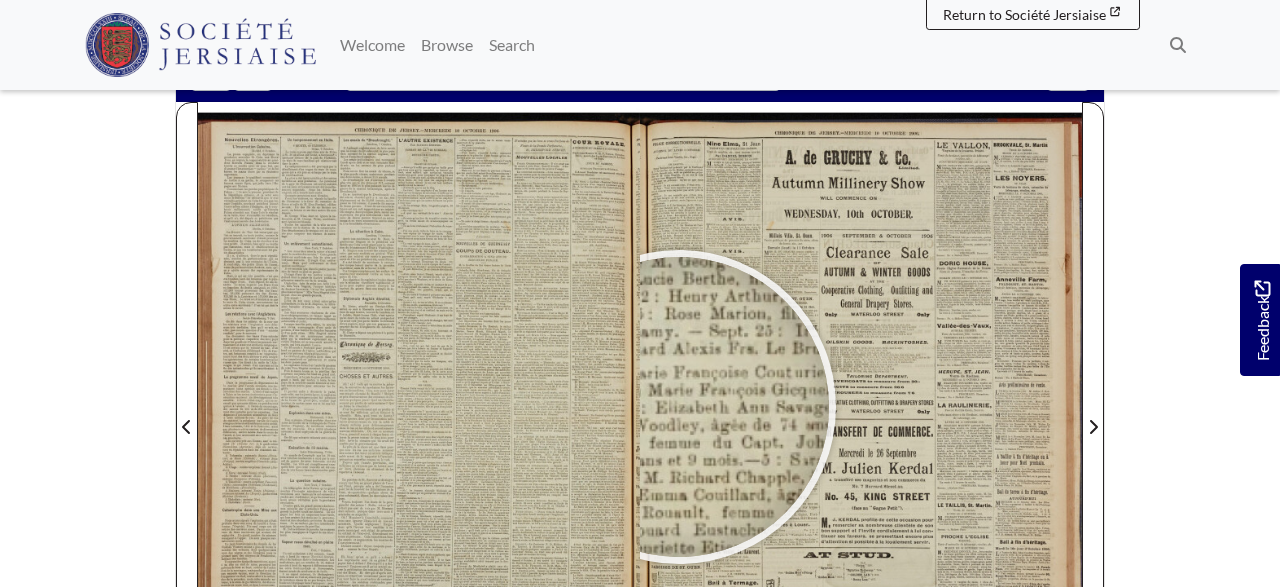 click at bounding box center [679, 407] 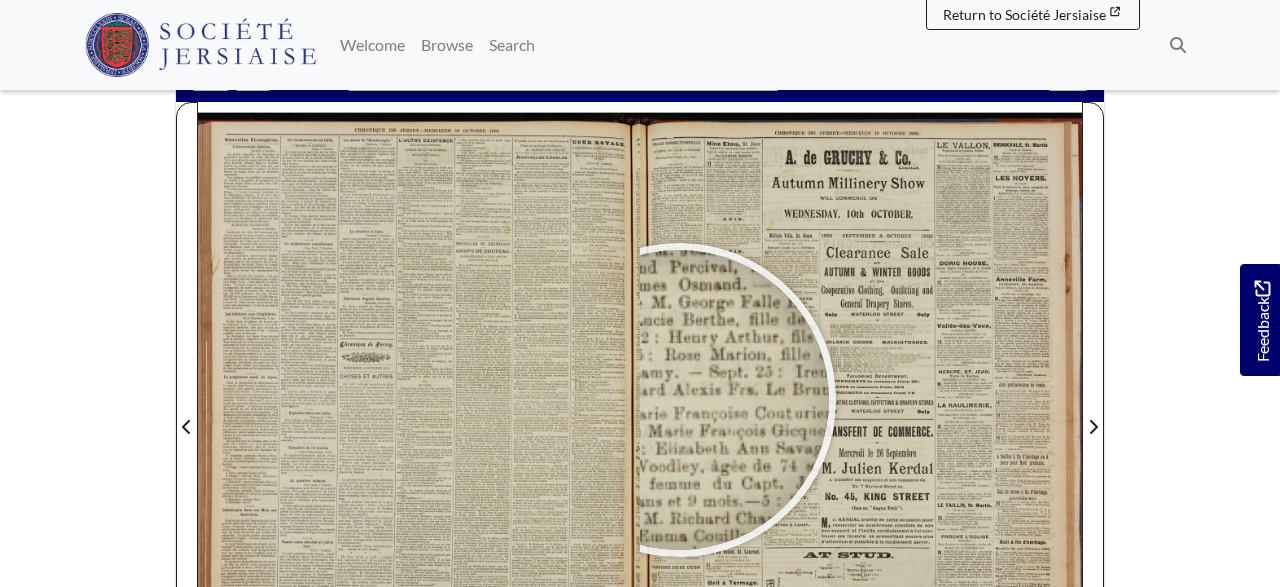 click at bounding box center (679, 400) 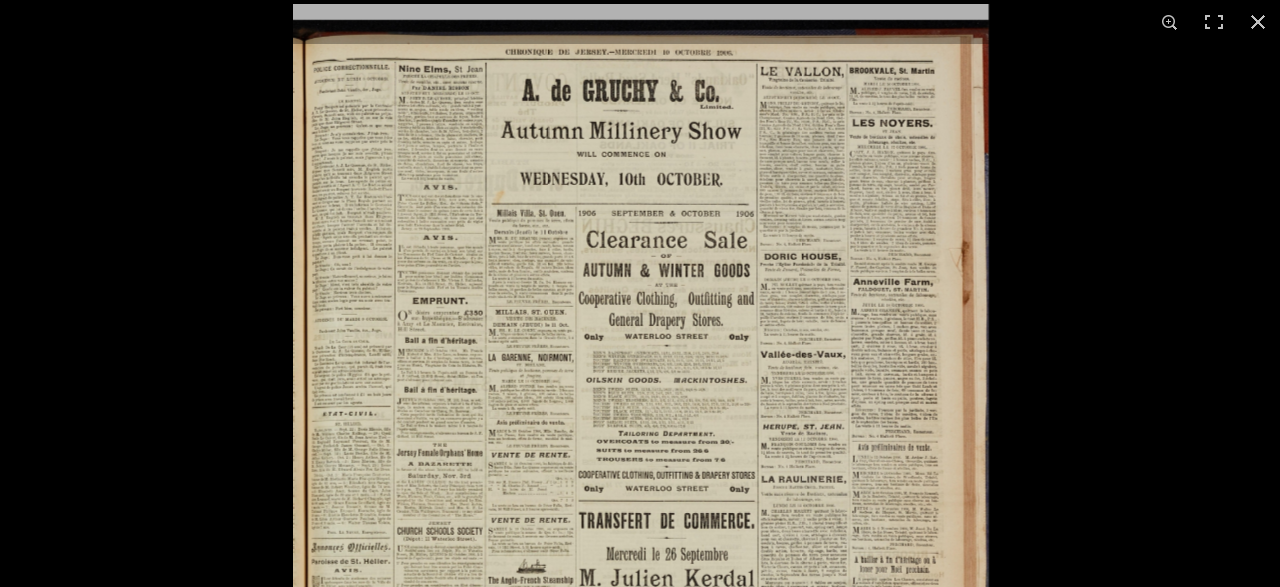 click at bounding box center (1553, 582) 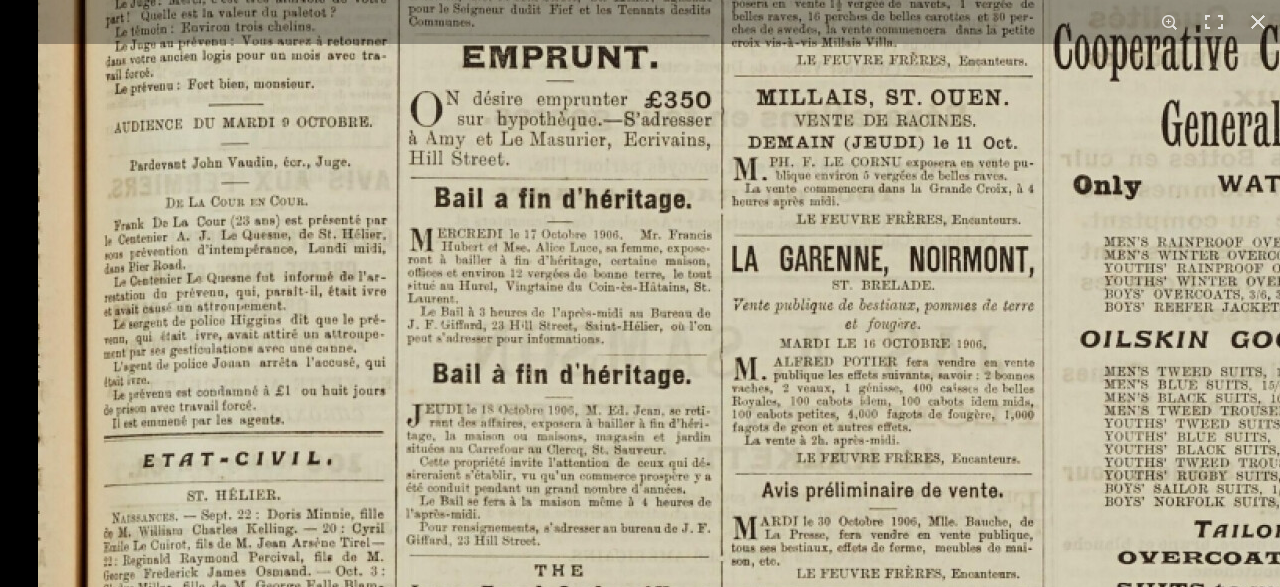 click at bounding box center (1275, 749) 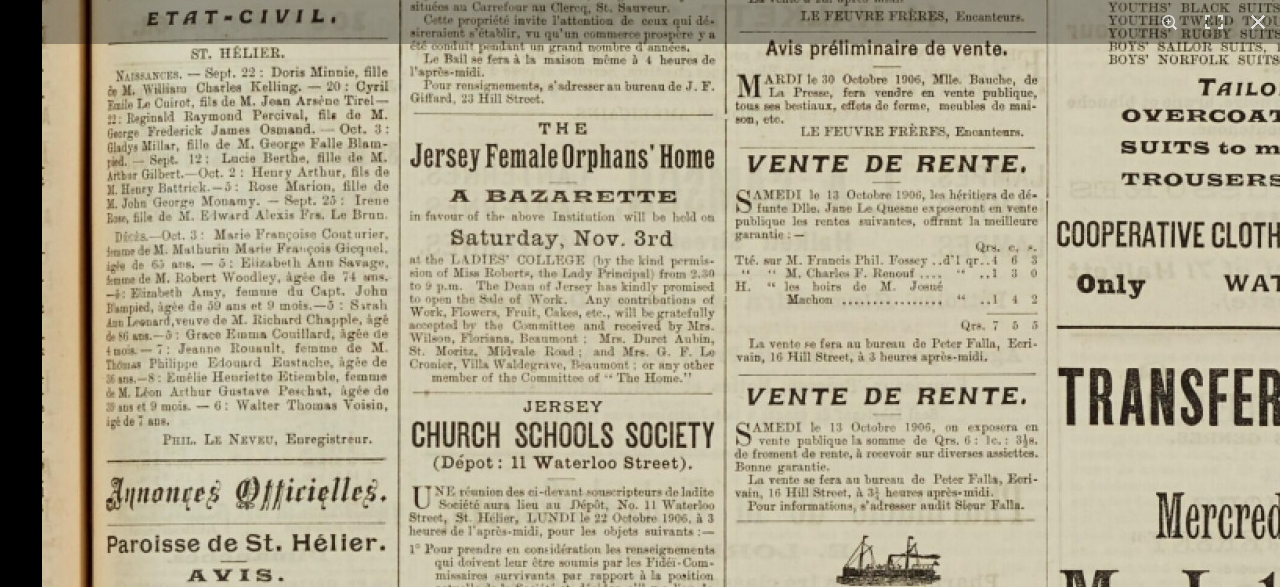 click at bounding box center (1279, 307) 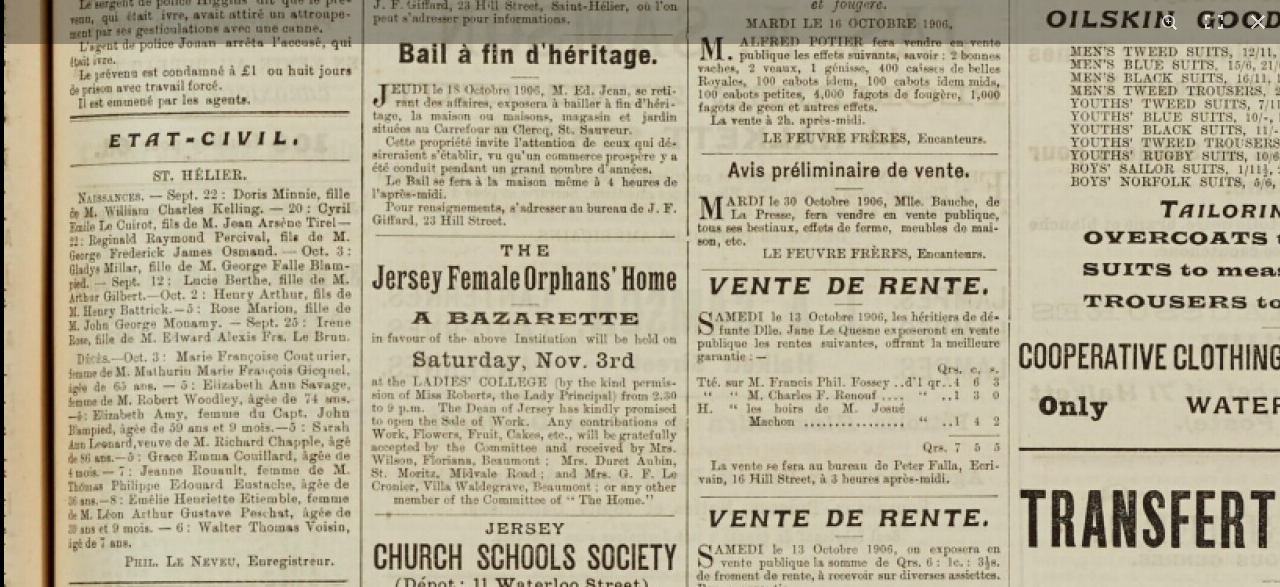 click at bounding box center (1241, 429) 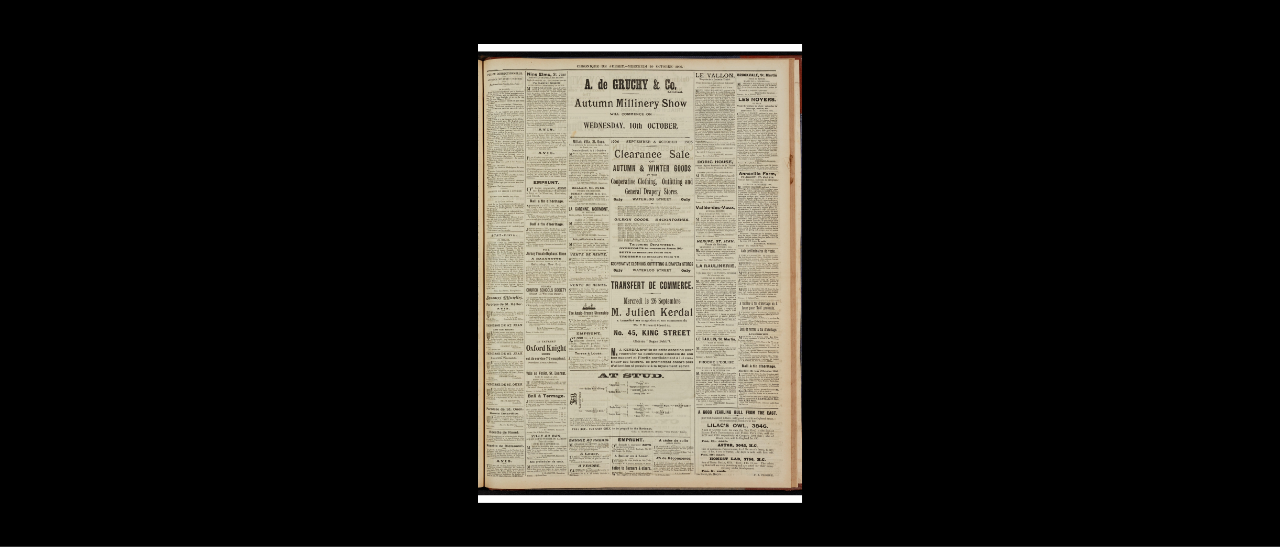 scroll, scrollTop: 0, scrollLeft: 0, axis: both 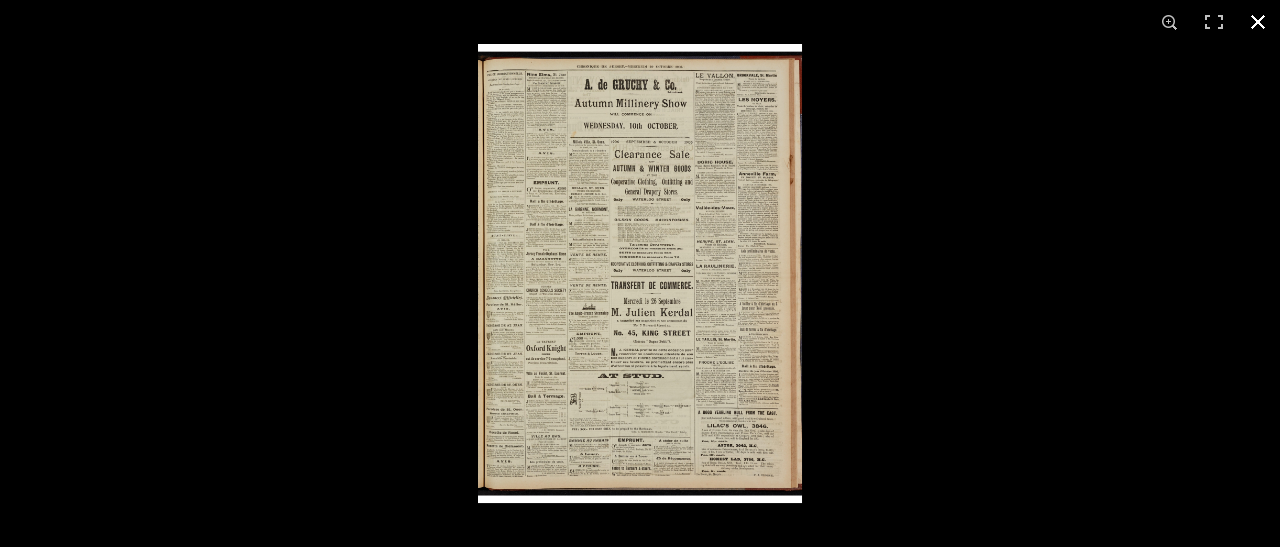 click at bounding box center (640, 273) 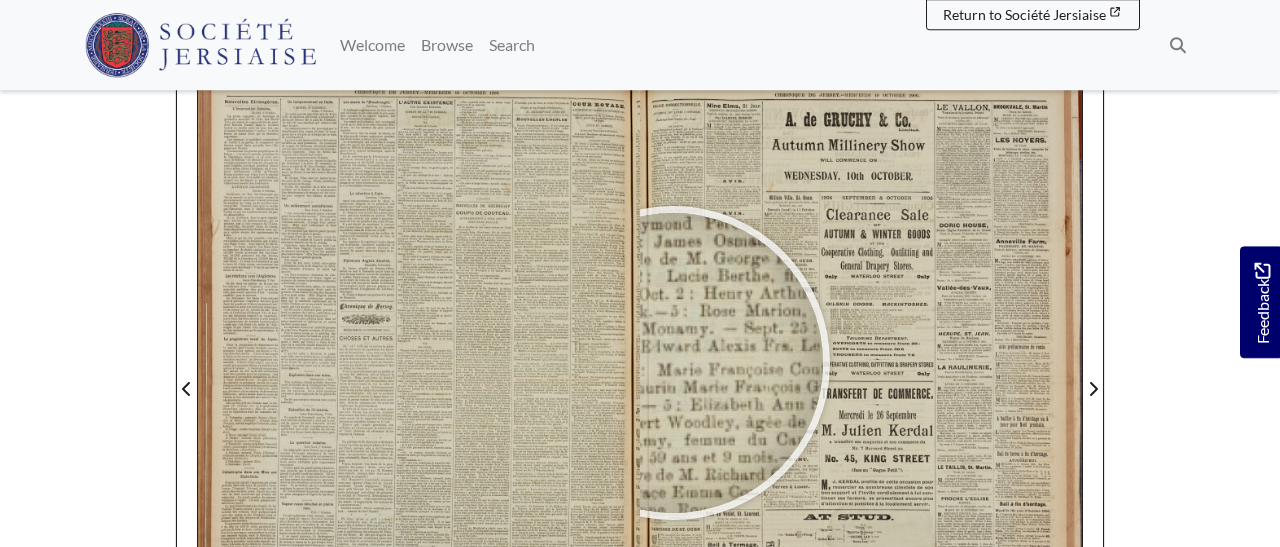 scroll, scrollTop: 312, scrollLeft: 0, axis: vertical 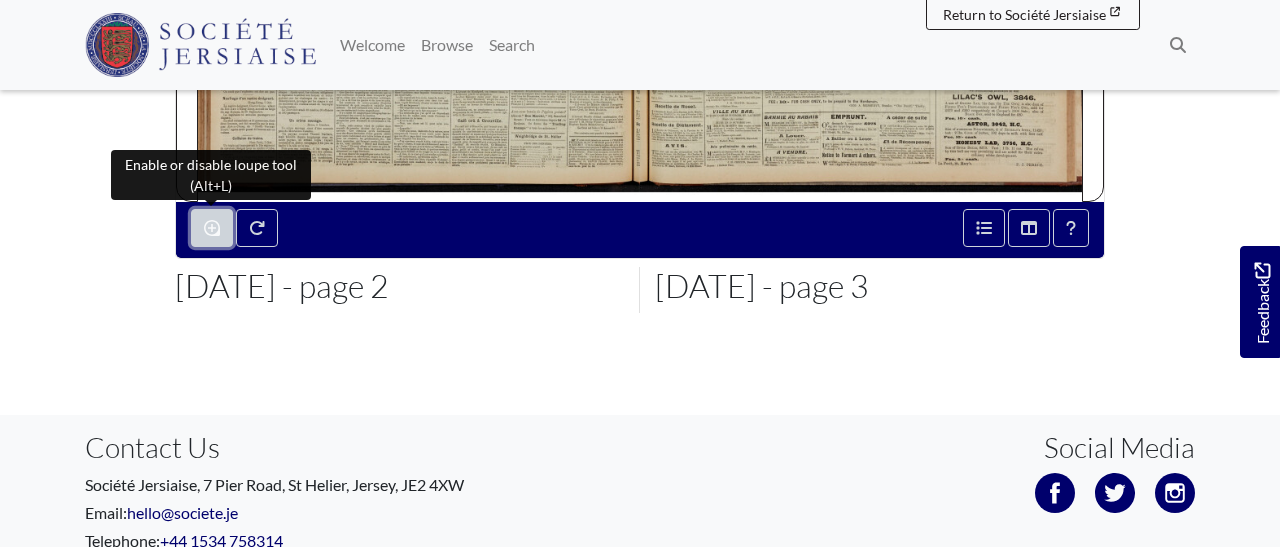 click 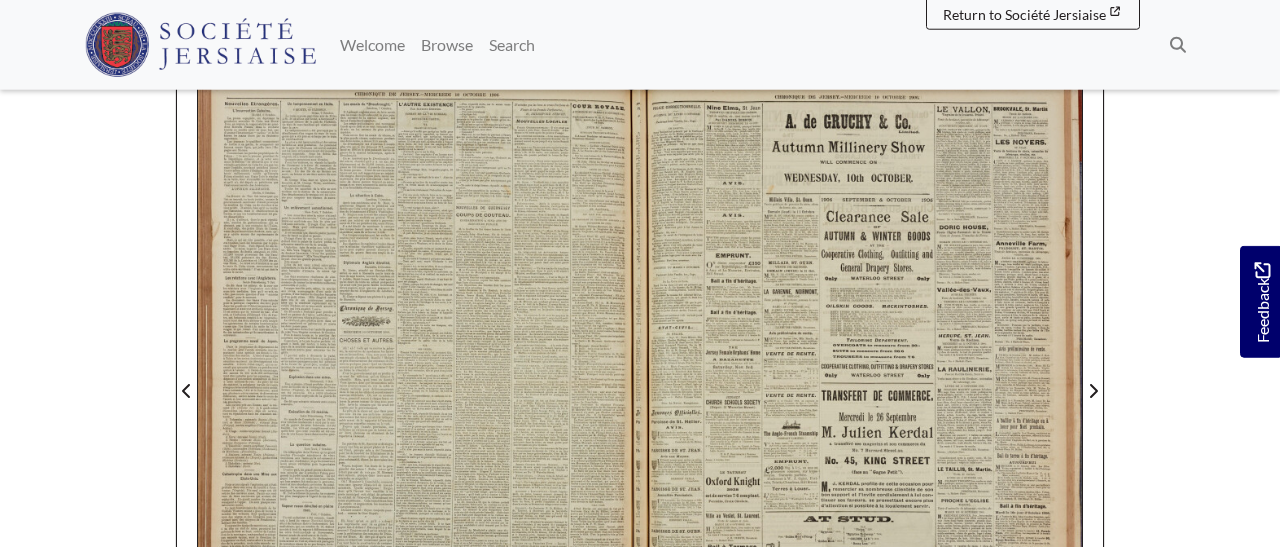scroll, scrollTop: 214, scrollLeft: 0, axis: vertical 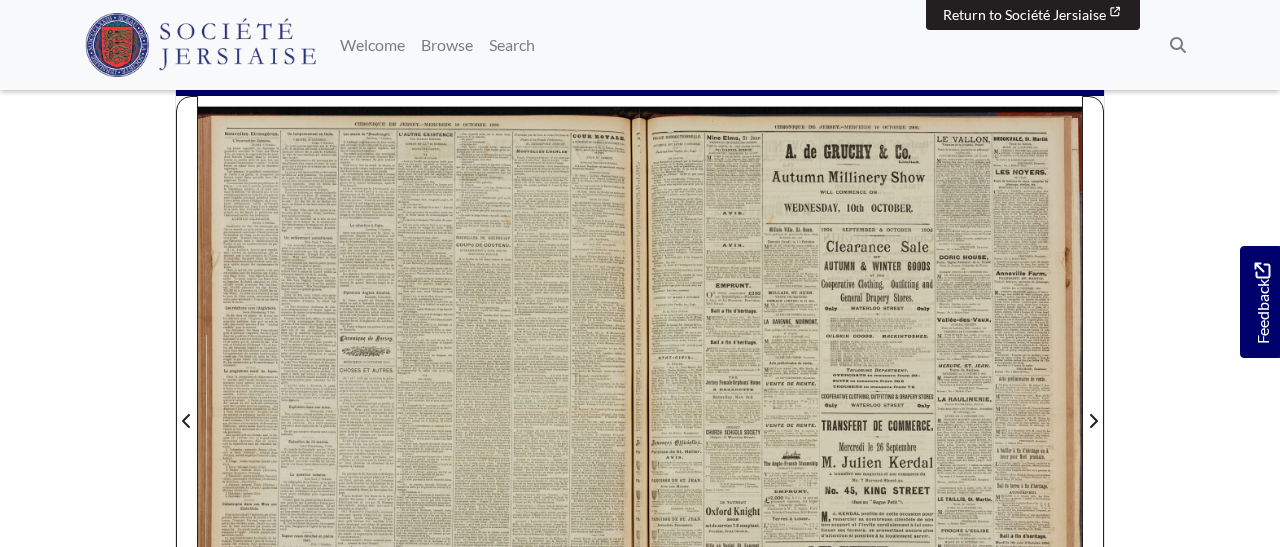 click on "Welcome
Browse
Search
Search" at bounding box center [763, 45] 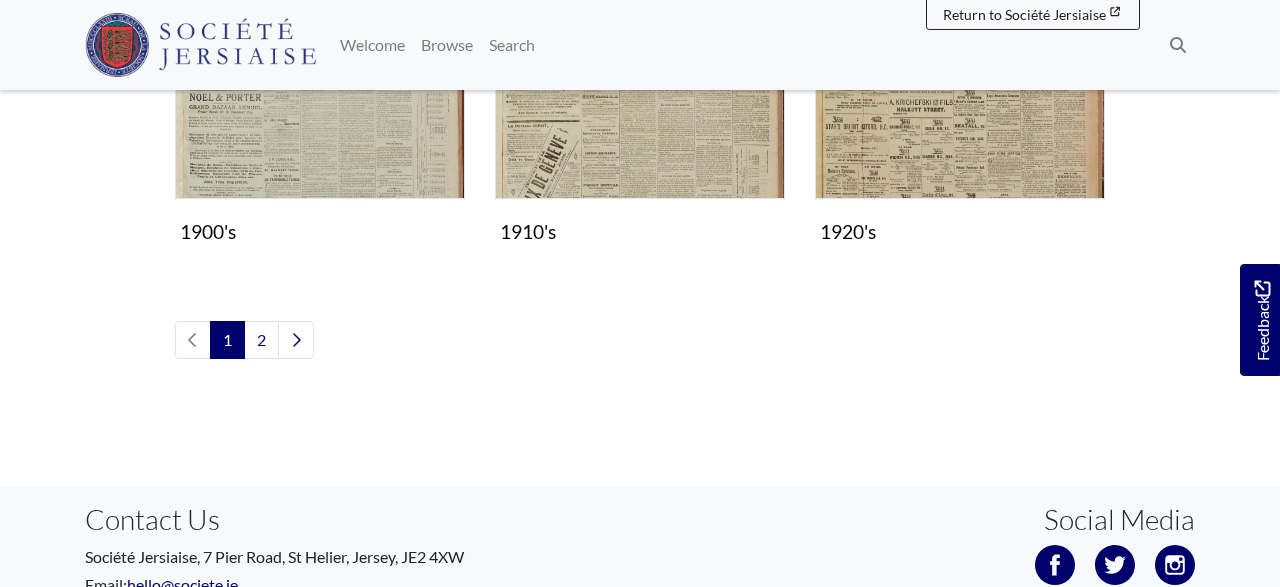 scroll, scrollTop: 1976, scrollLeft: 0, axis: vertical 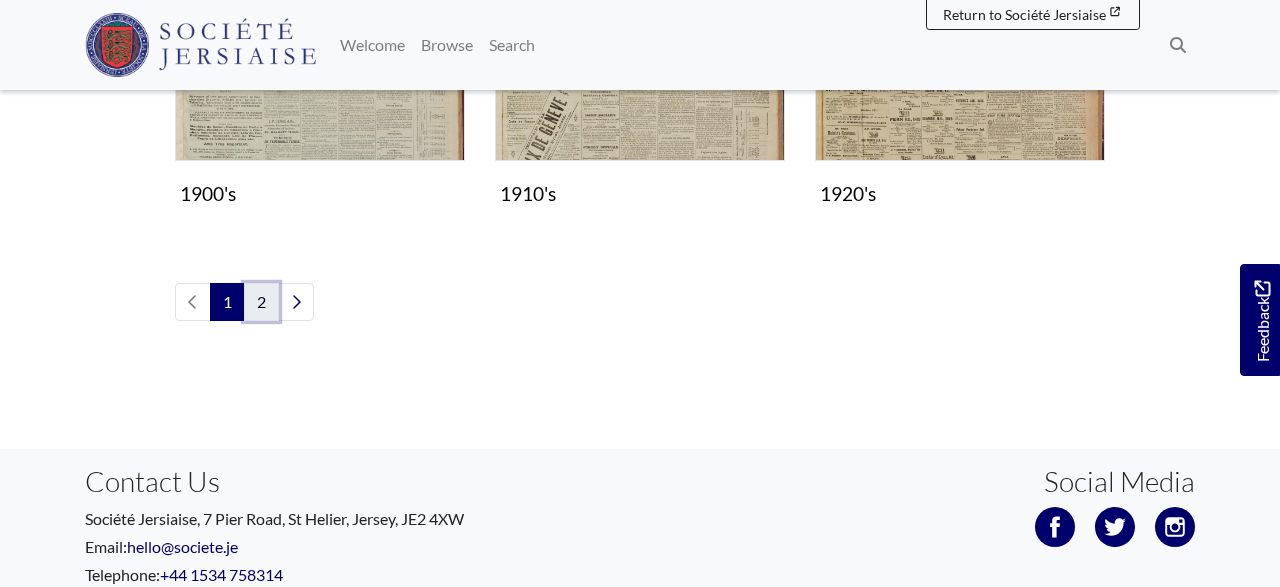 click on "2" at bounding box center [261, 302] 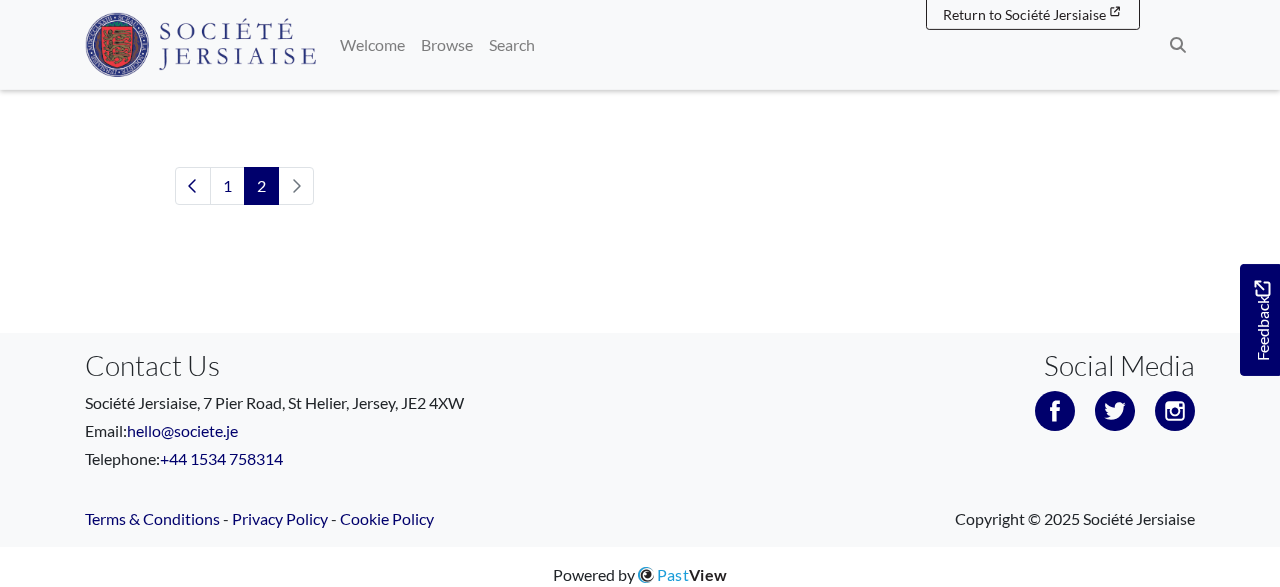 scroll, scrollTop: 914, scrollLeft: 0, axis: vertical 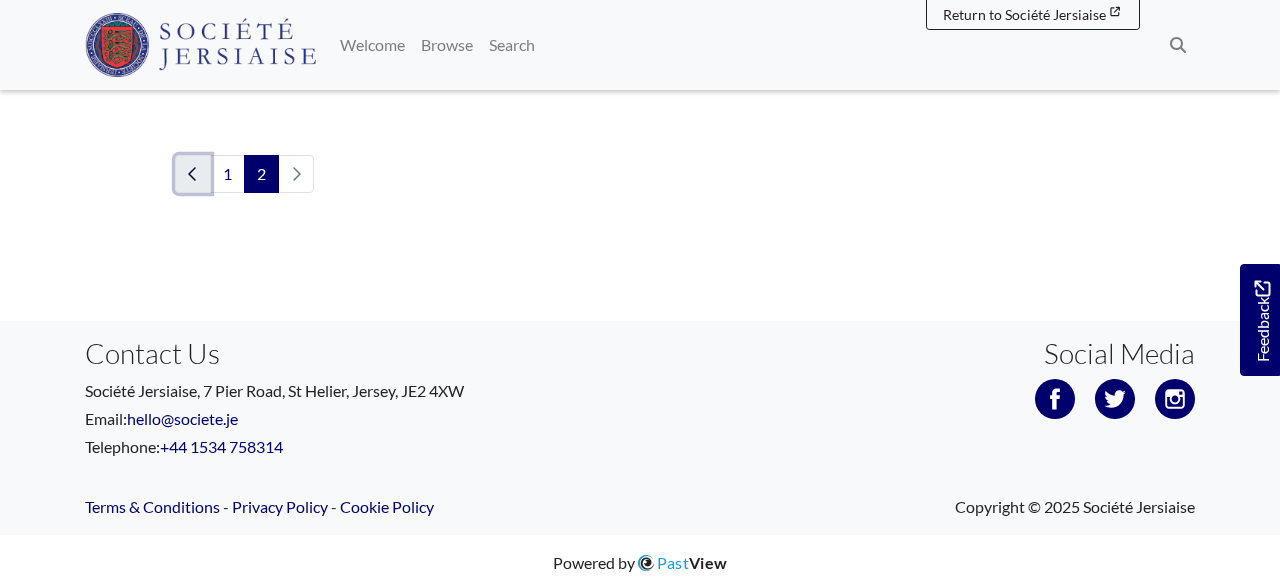 click at bounding box center [193, 174] 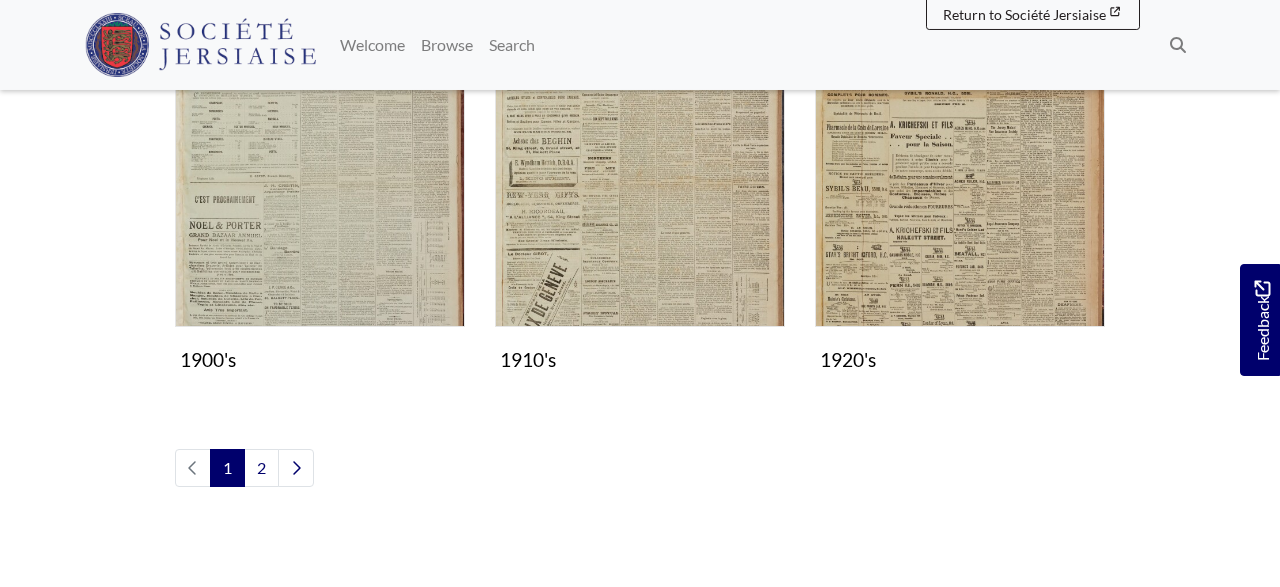 scroll, scrollTop: 1872, scrollLeft: 0, axis: vertical 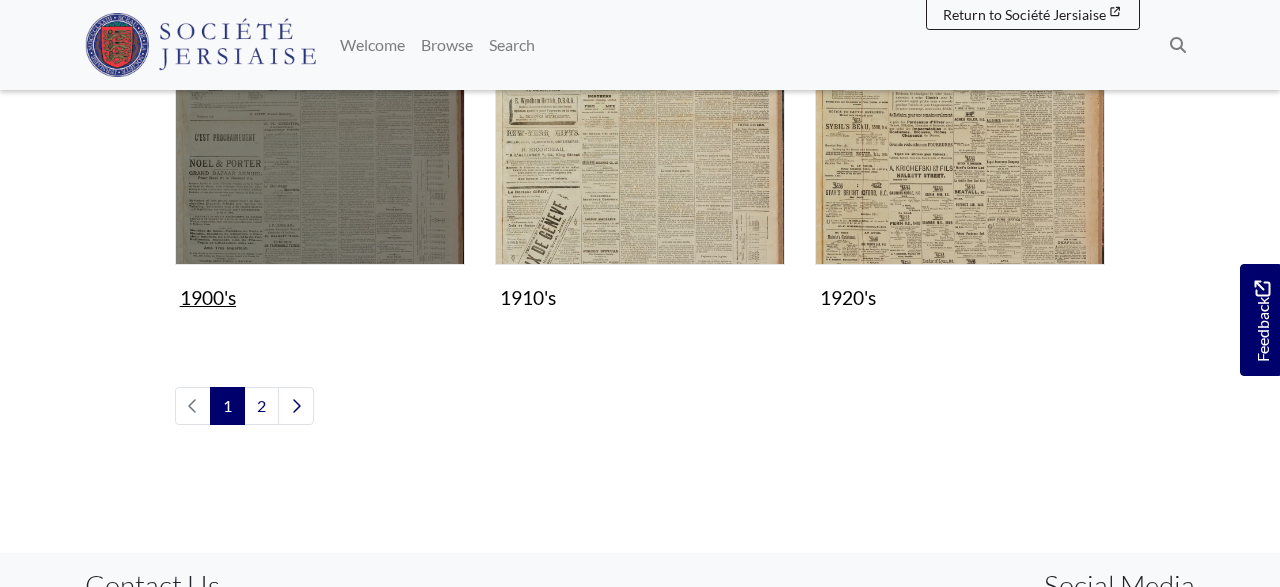 click at bounding box center [320, 120] 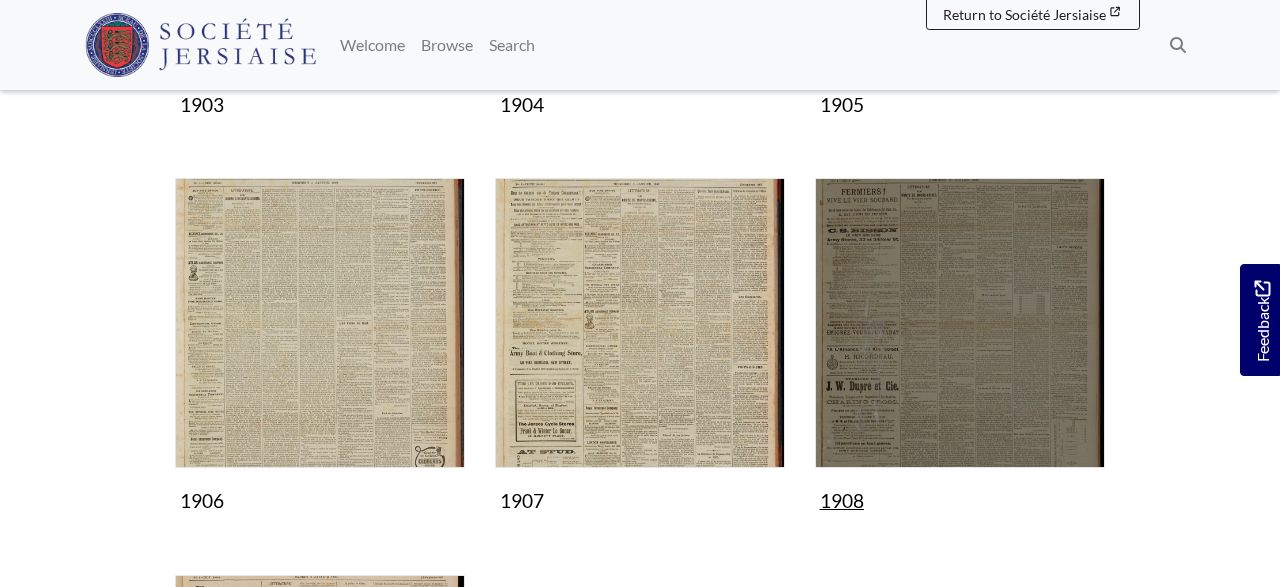 scroll, scrollTop: 1144, scrollLeft: 0, axis: vertical 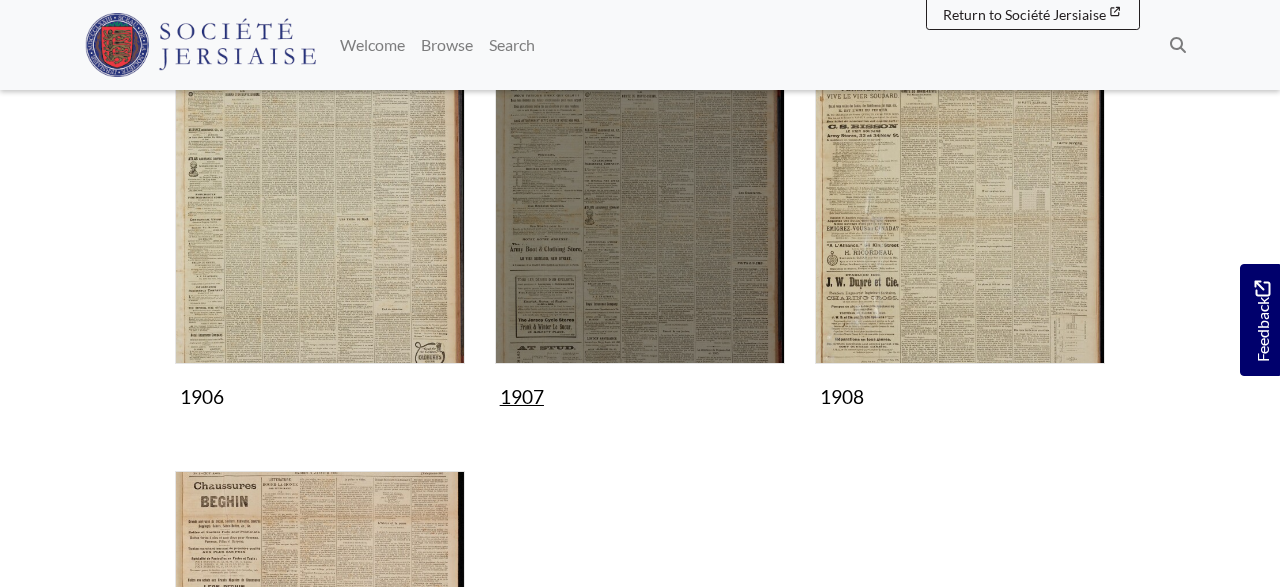 click at bounding box center [640, 219] 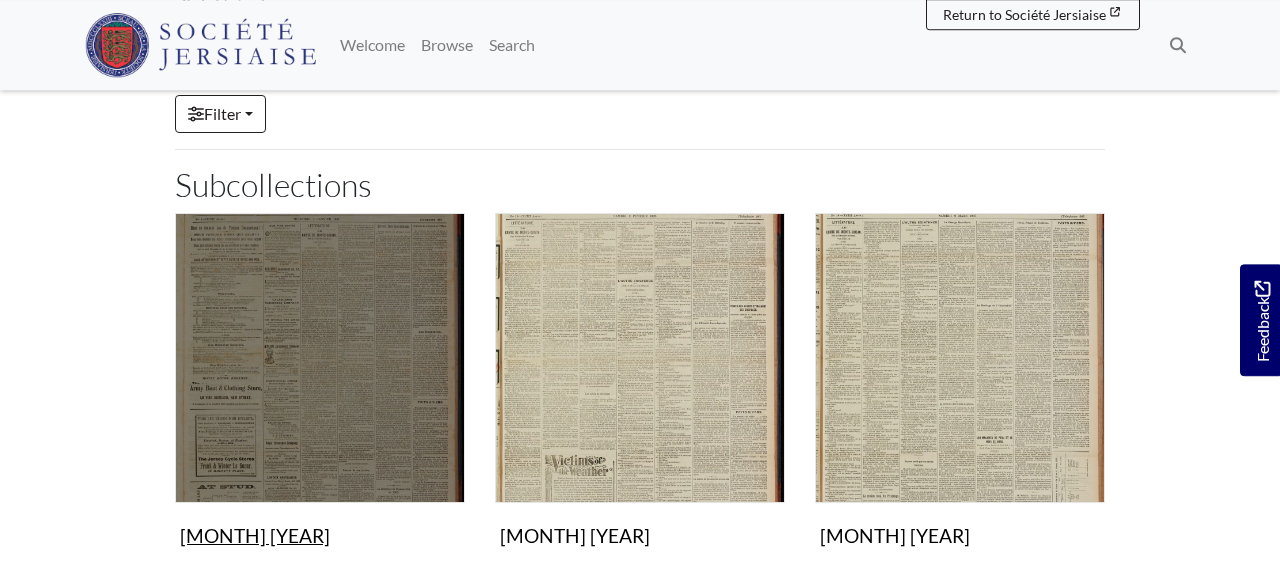 scroll, scrollTop: 208, scrollLeft: 0, axis: vertical 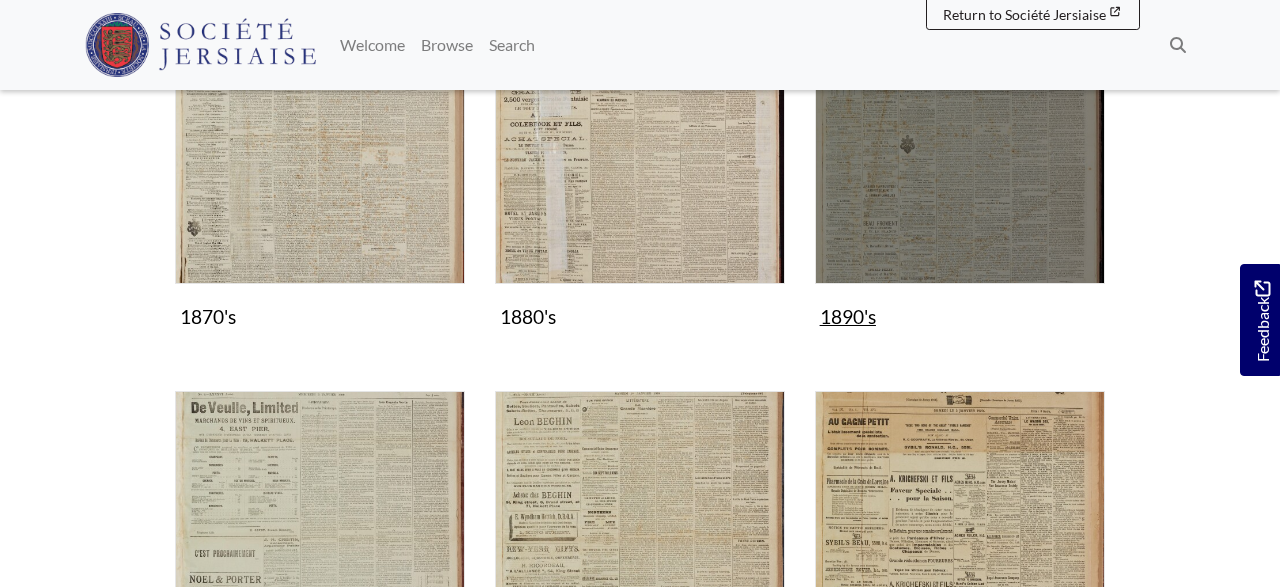 click at bounding box center [960, 139] 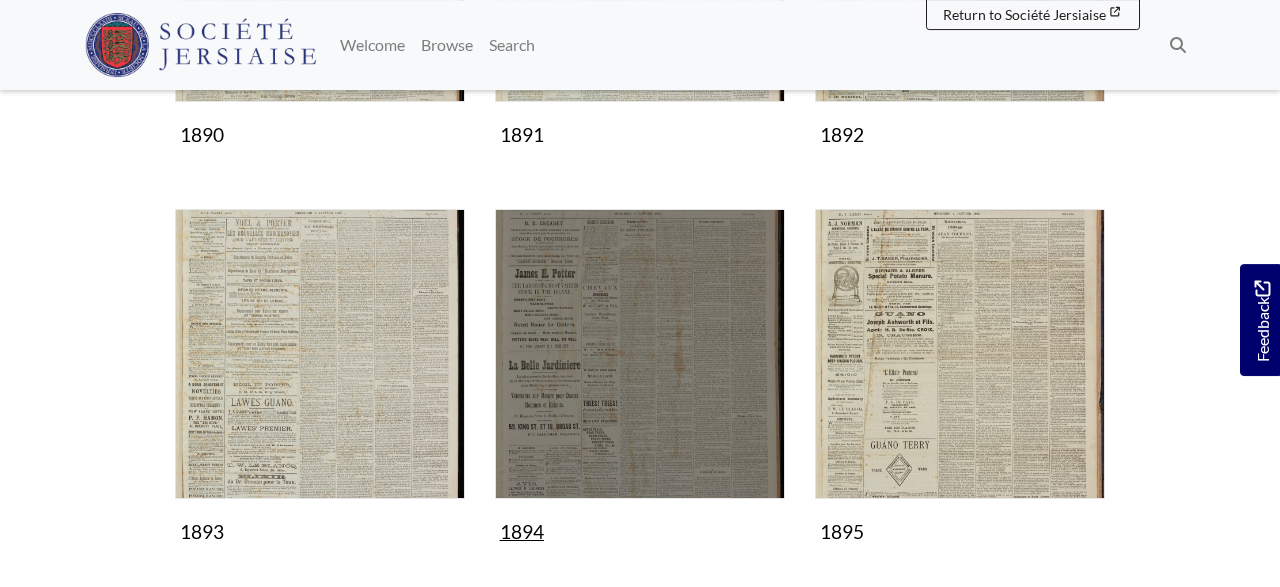 scroll, scrollTop: 728, scrollLeft: 0, axis: vertical 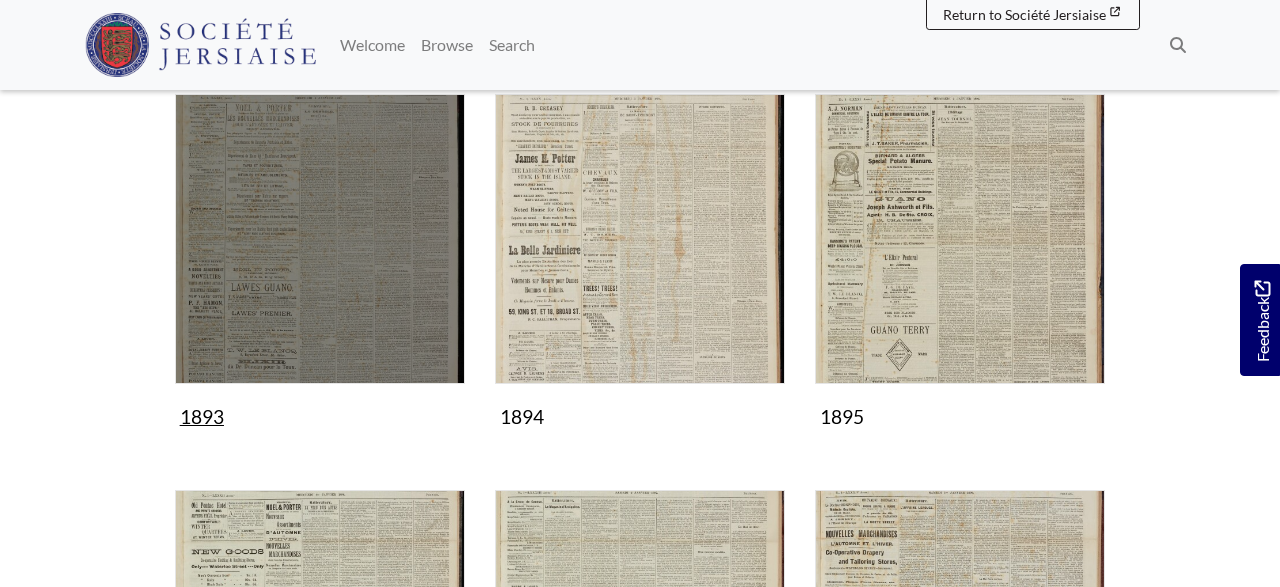 click at bounding box center [320, 239] 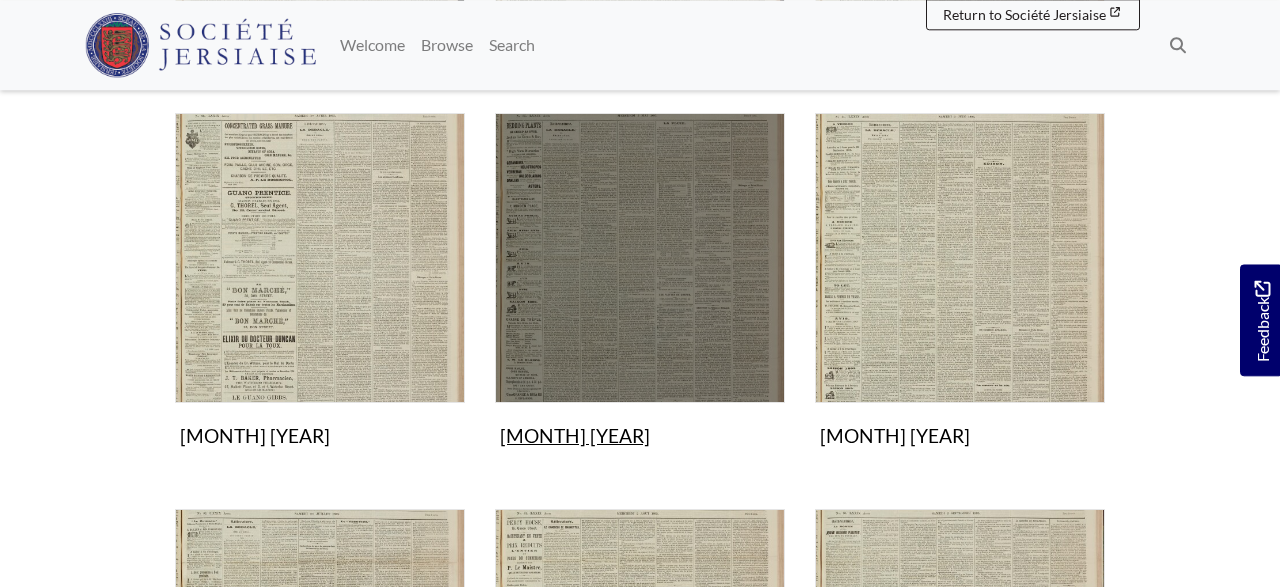 scroll, scrollTop: 728, scrollLeft: 0, axis: vertical 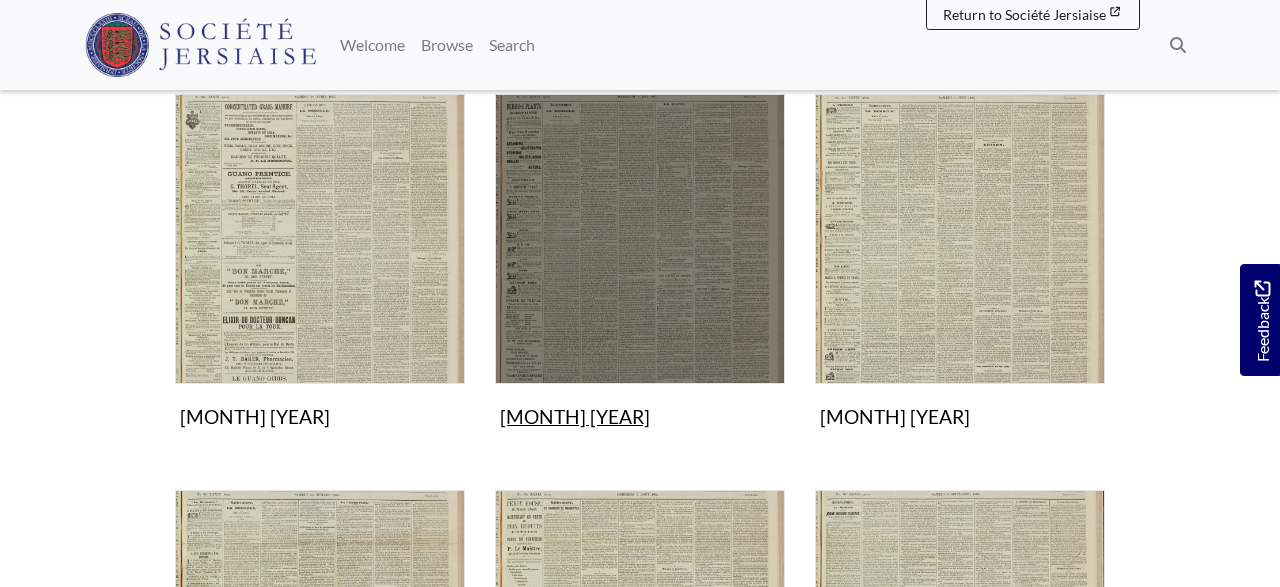 click at bounding box center [640, 239] 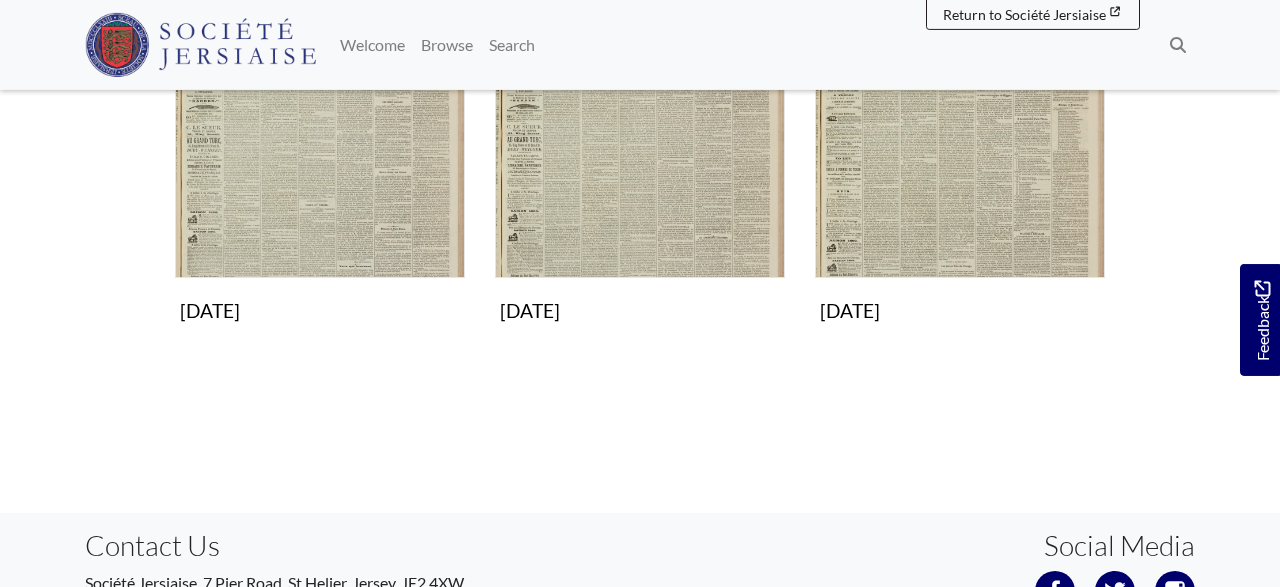scroll, scrollTop: 1248, scrollLeft: 0, axis: vertical 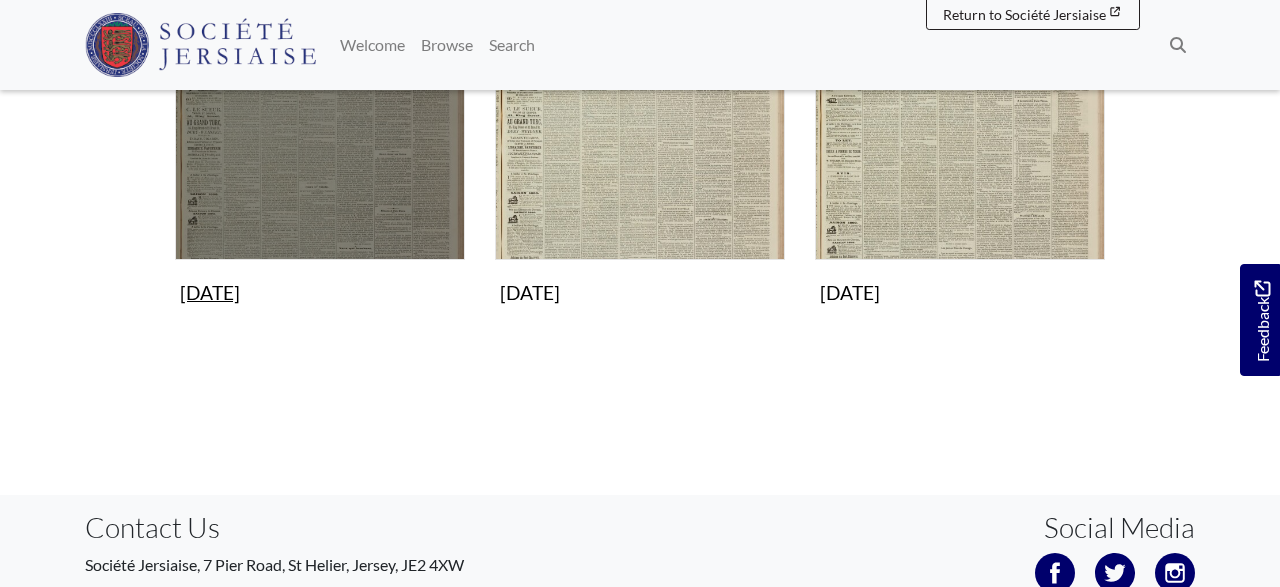 click at bounding box center [320, 115] 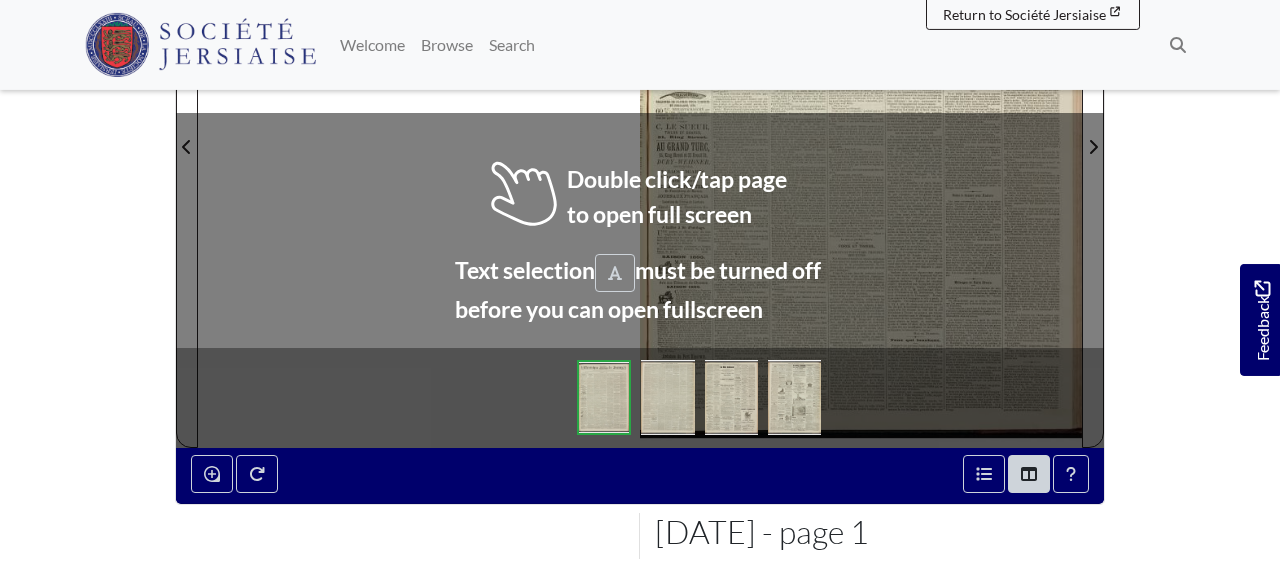 scroll, scrollTop: 520, scrollLeft: 0, axis: vertical 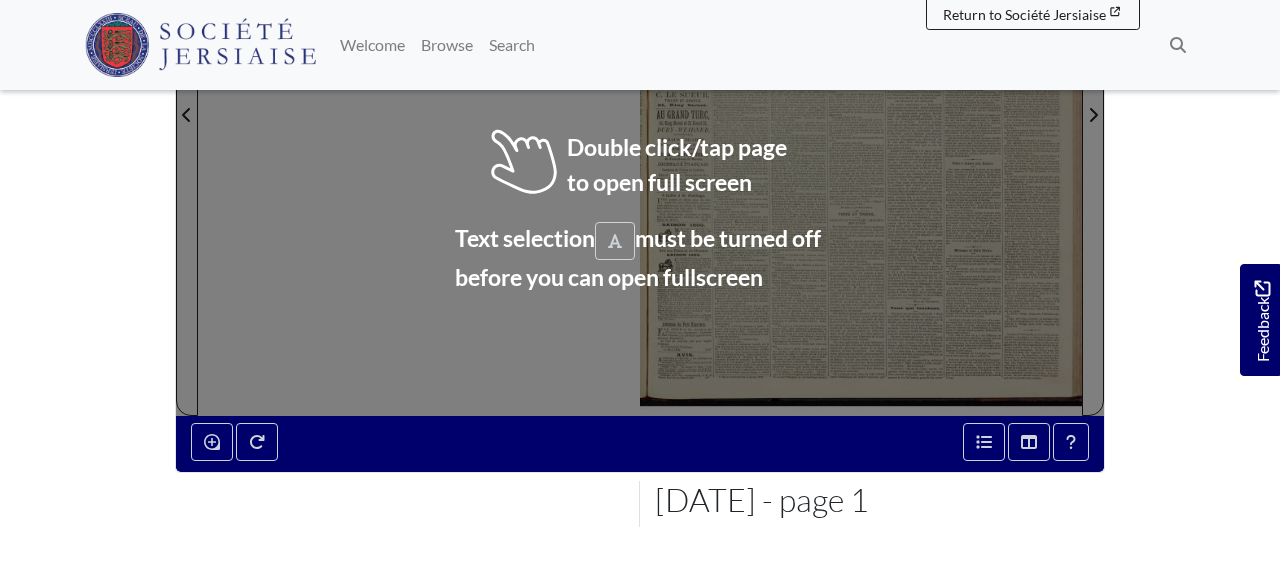 click at bounding box center [861, 103] 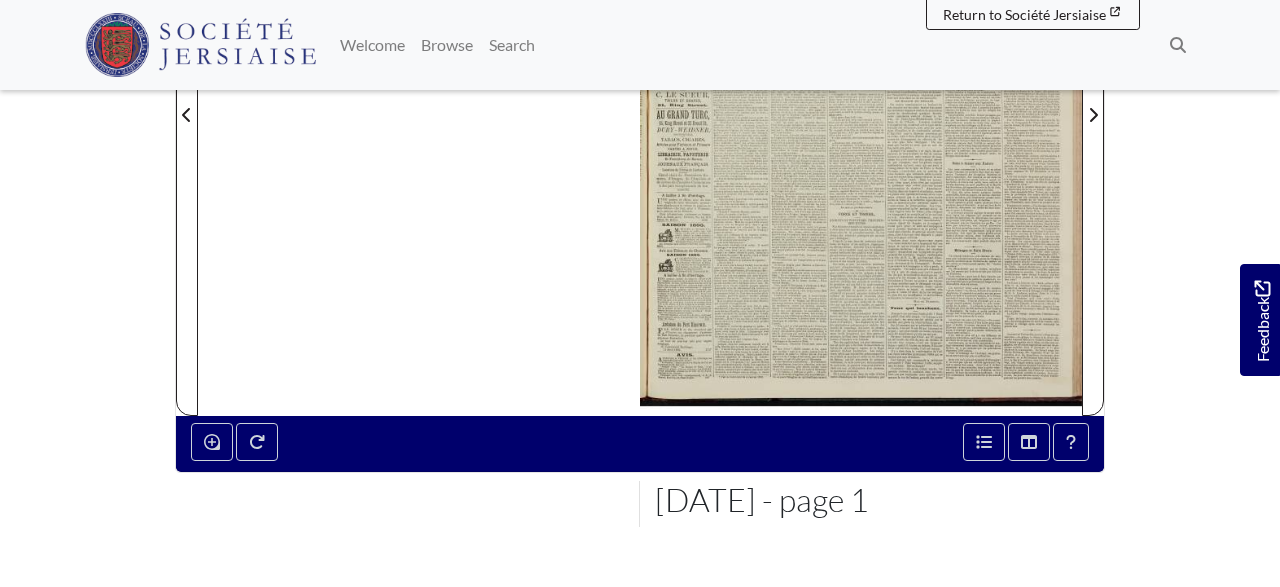 click at bounding box center [861, 103] 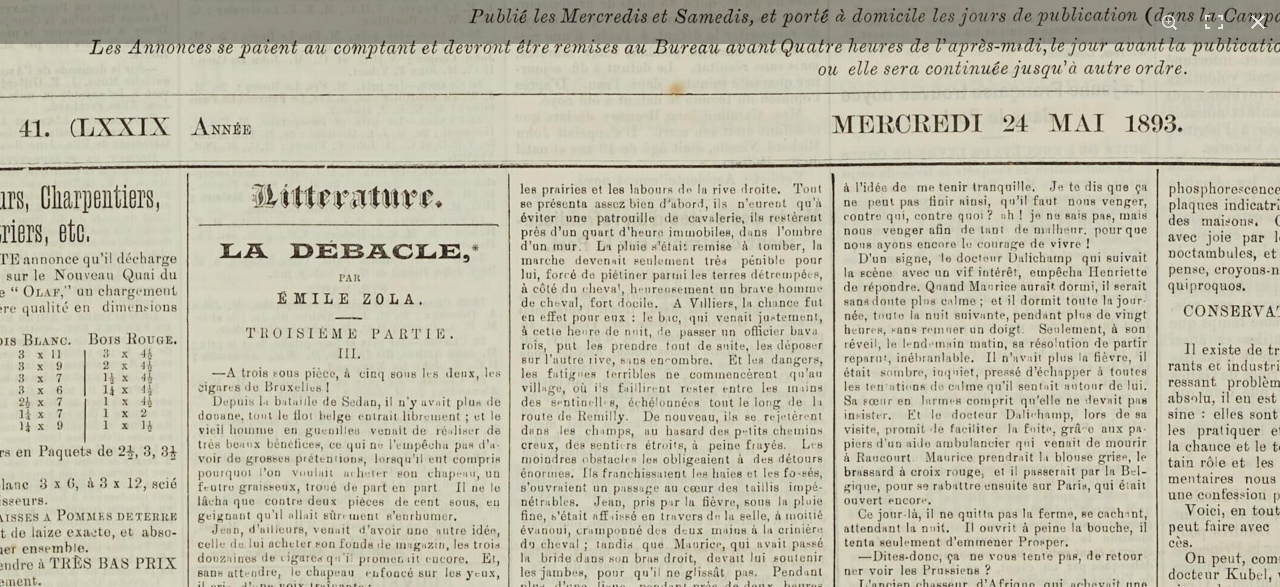 click at bounding box center [1023, 1345] 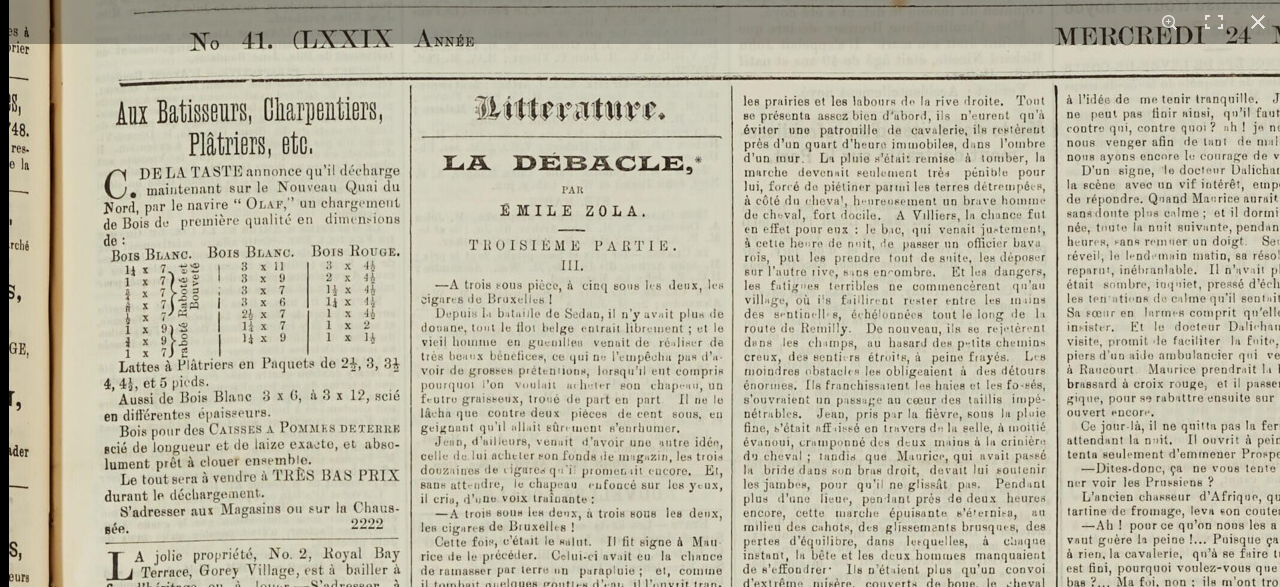 click at bounding box center (1246, 1257) 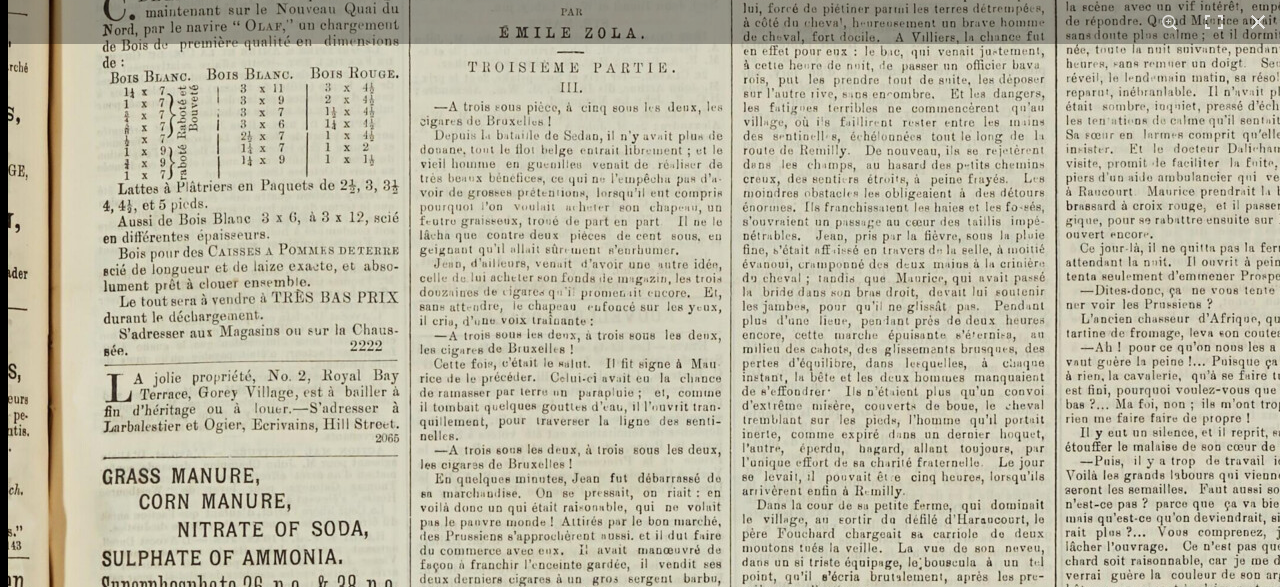 click at bounding box center [1245, 1079] 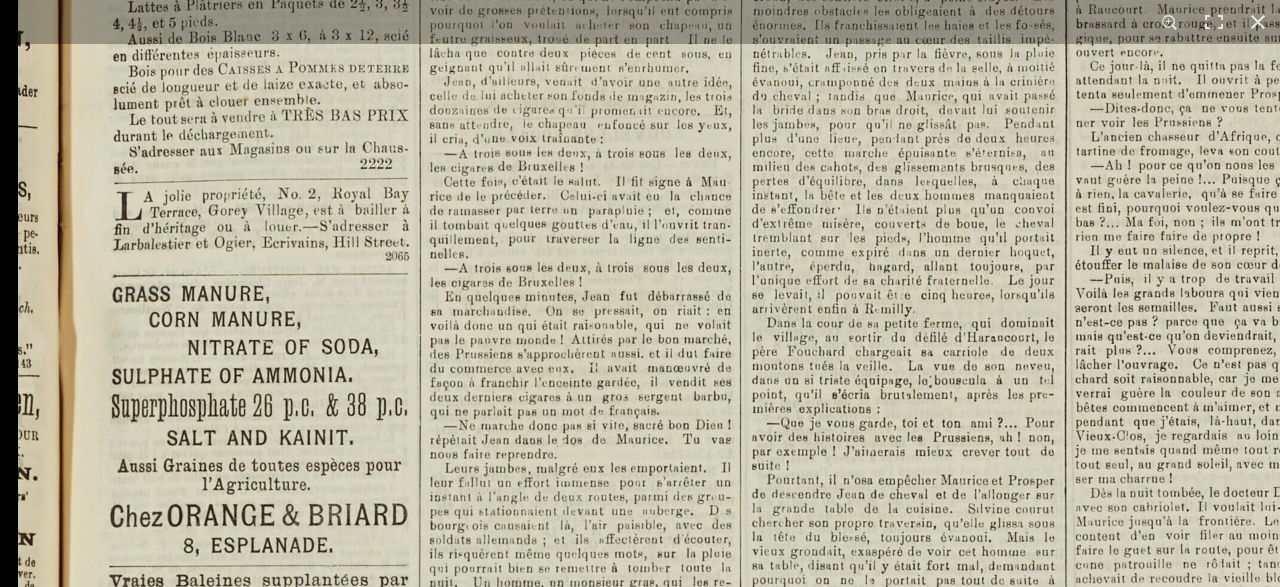 click at bounding box center [1255, 897] 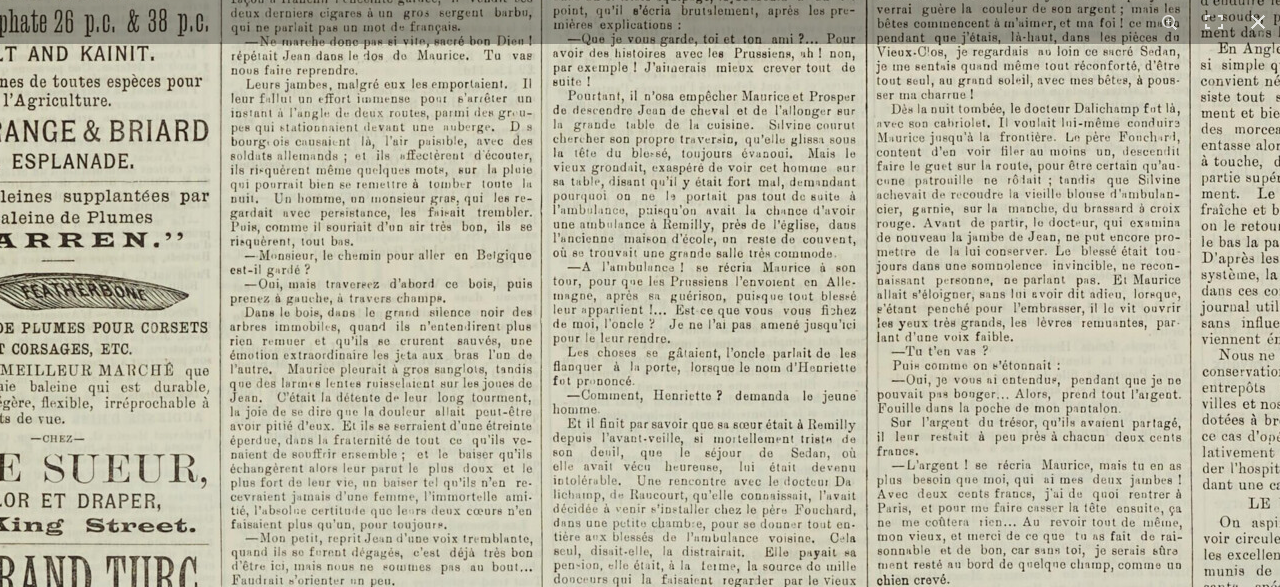 click at bounding box center (1056, 513) 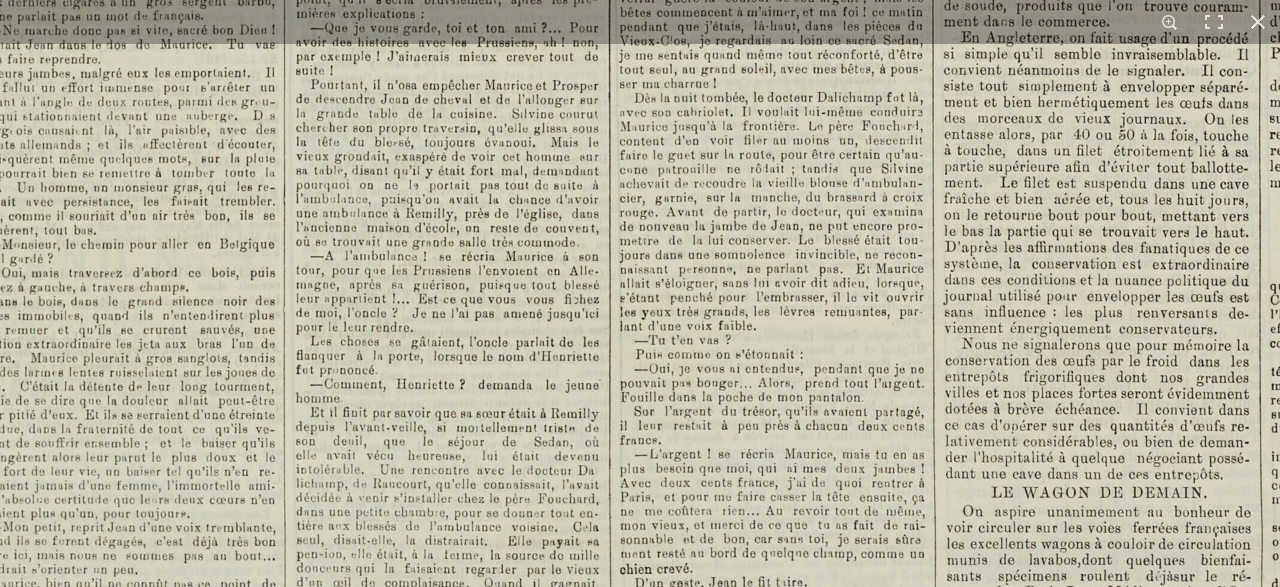 click at bounding box center (799, 502) 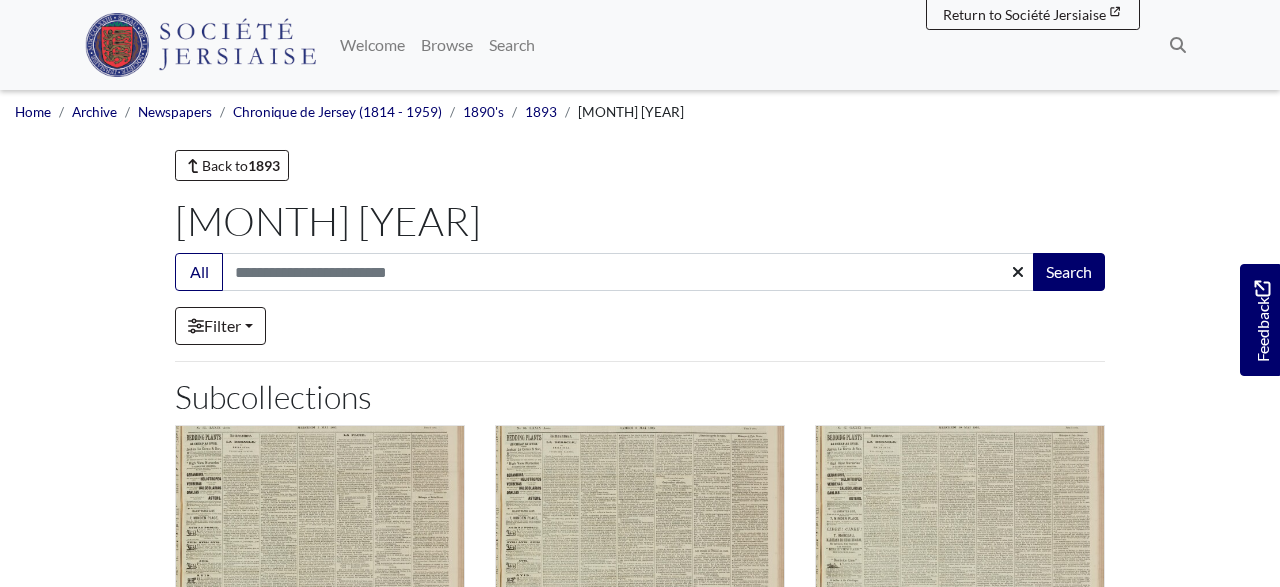 scroll, scrollTop: 1248, scrollLeft: 0, axis: vertical 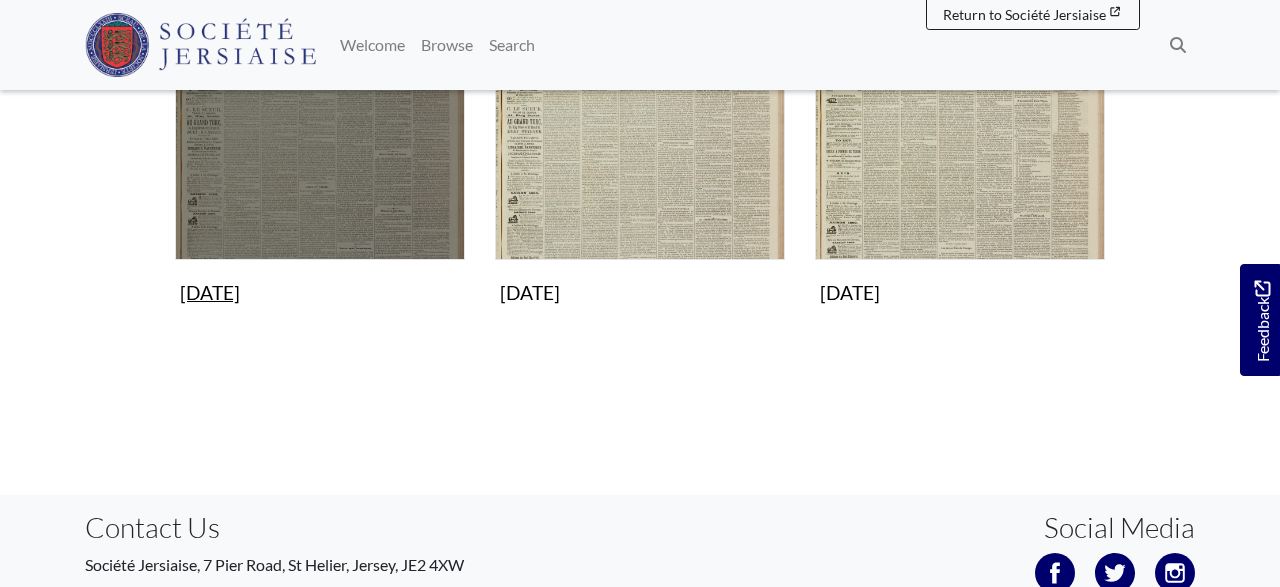 click at bounding box center (320, 115) 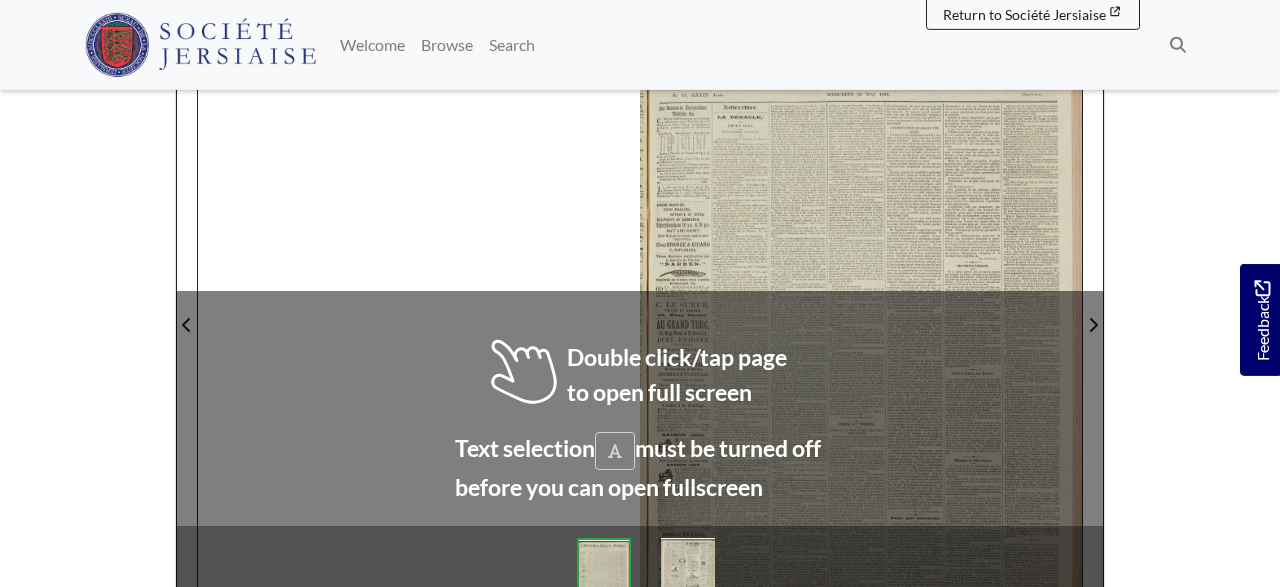 scroll, scrollTop: 312, scrollLeft: 0, axis: vertical 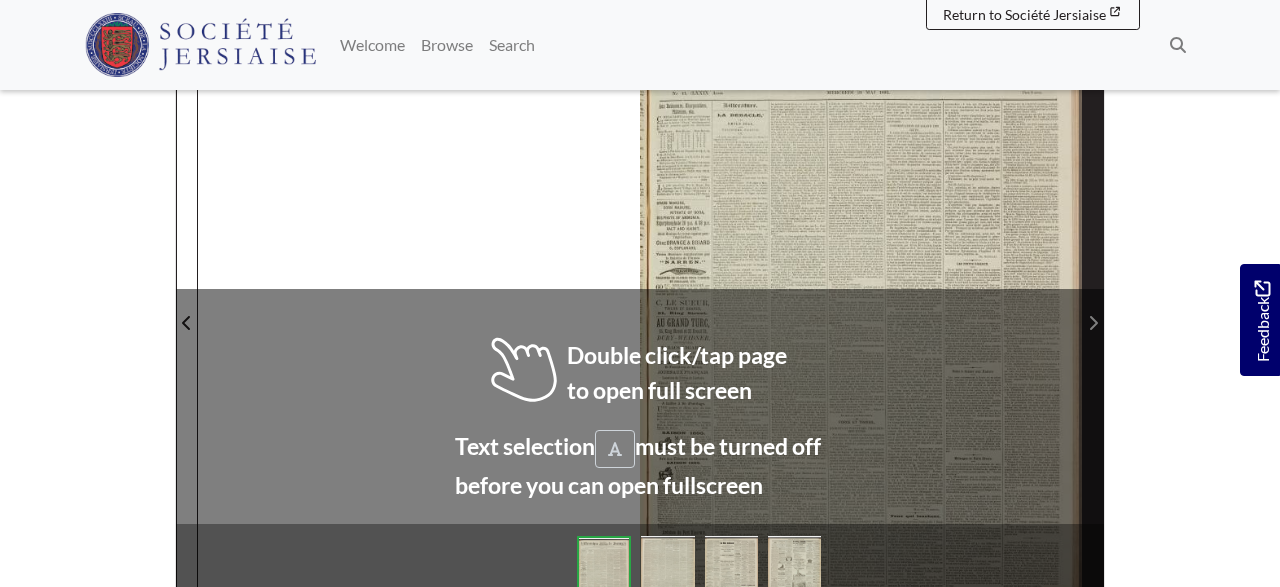 click 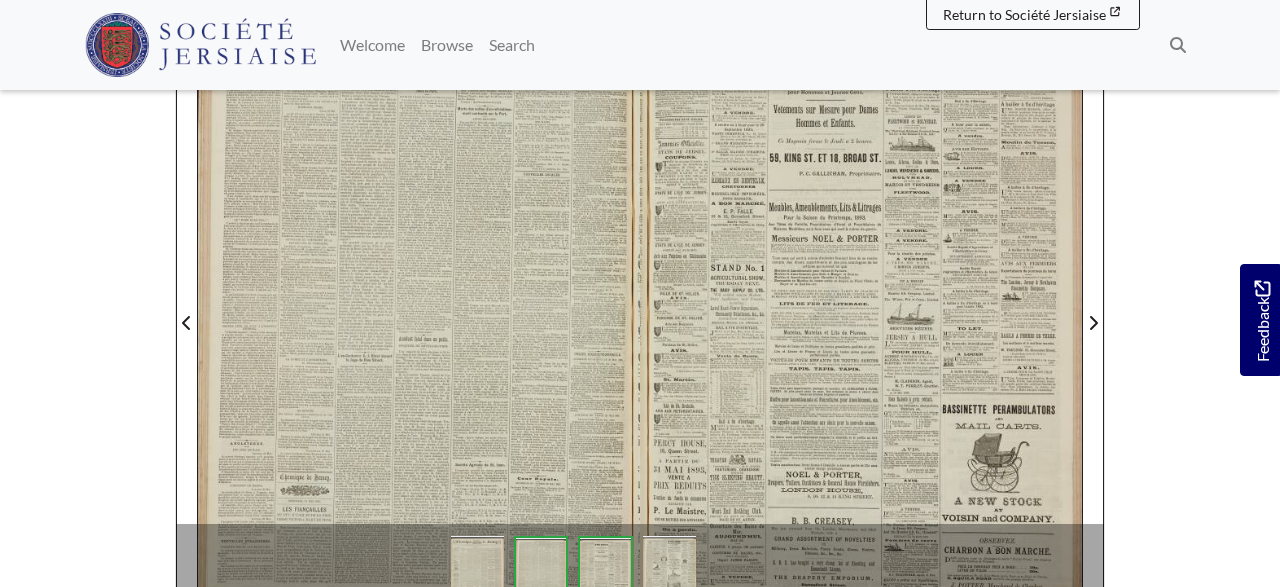 click at bounding box center (861, 311) 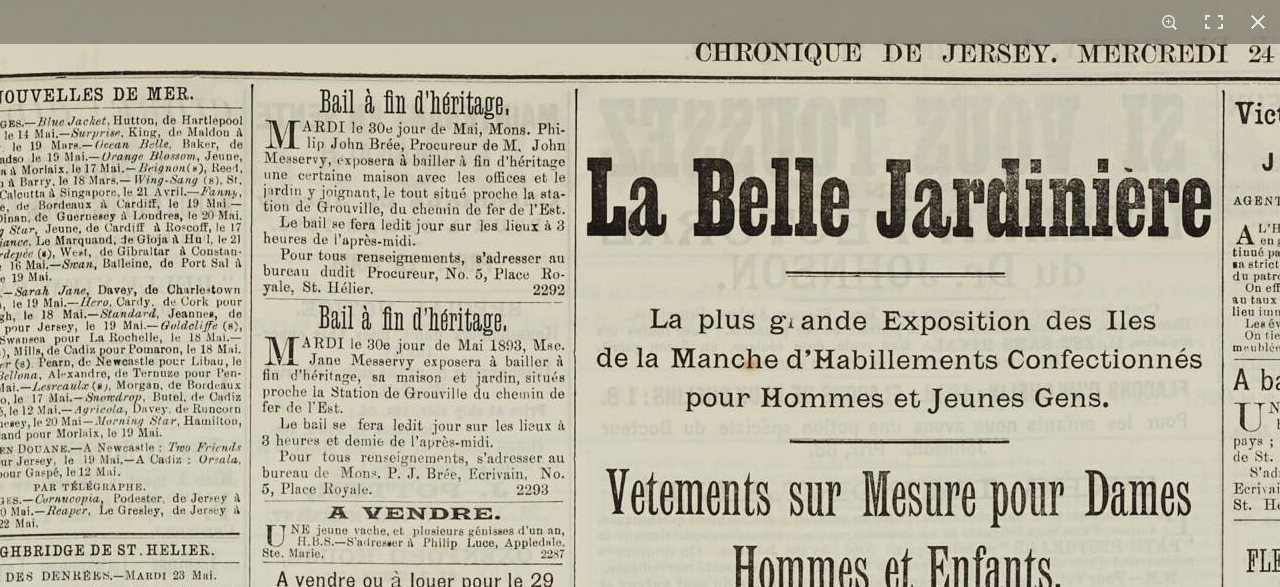click at bounding box center [1096, 1620] 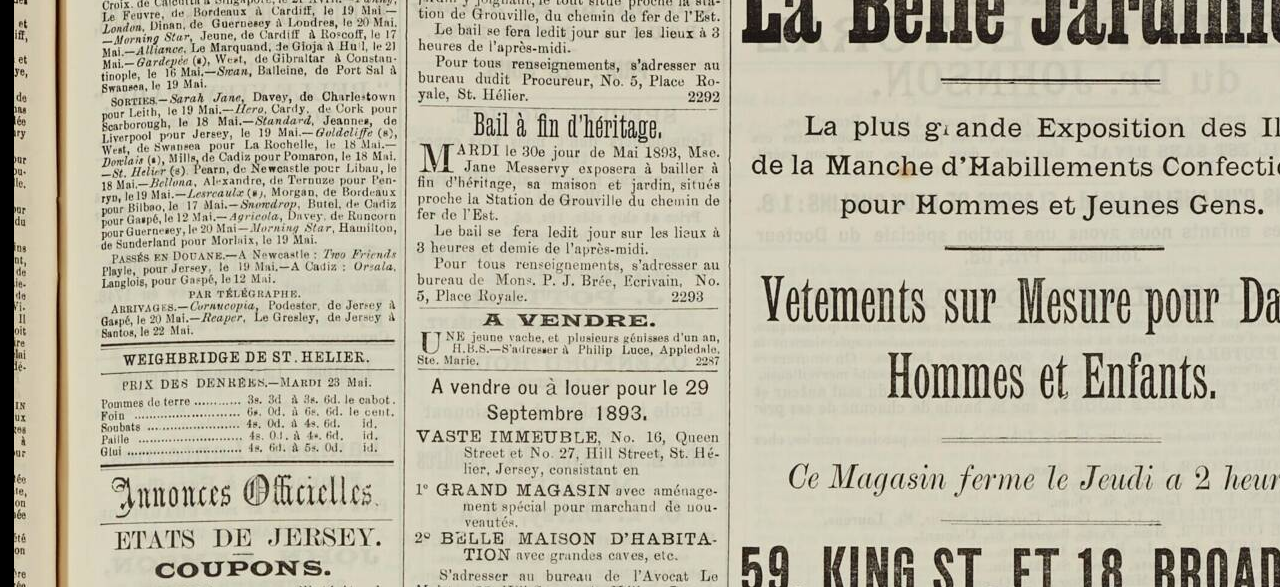 click at bounding box center [1251, 1427] 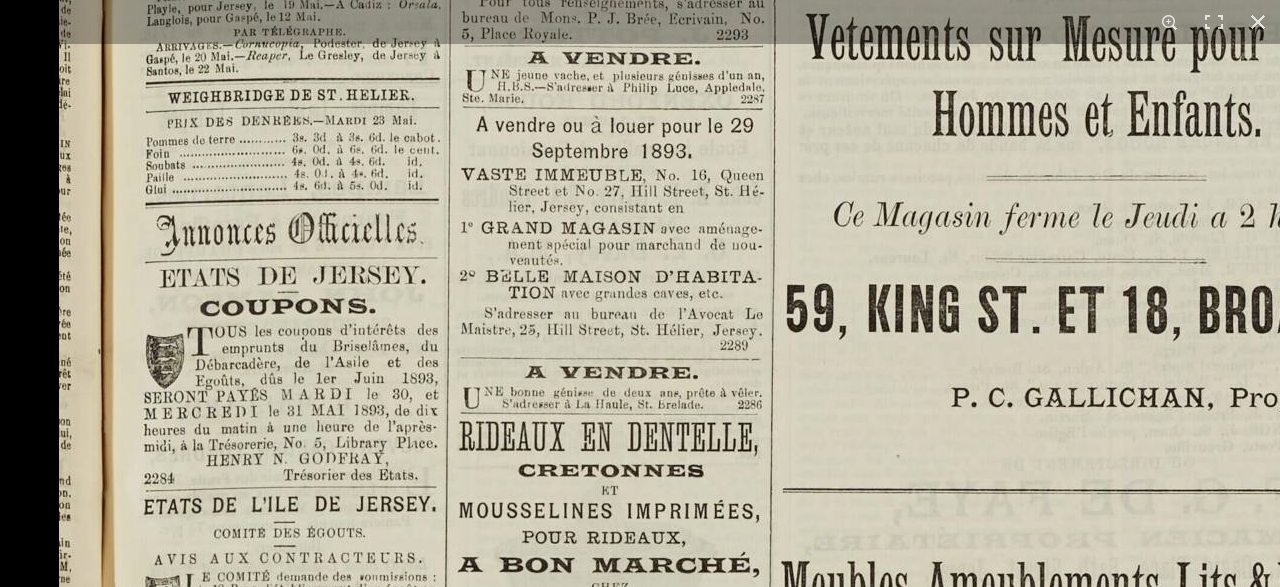 click at bounding box center (1296, 1165) 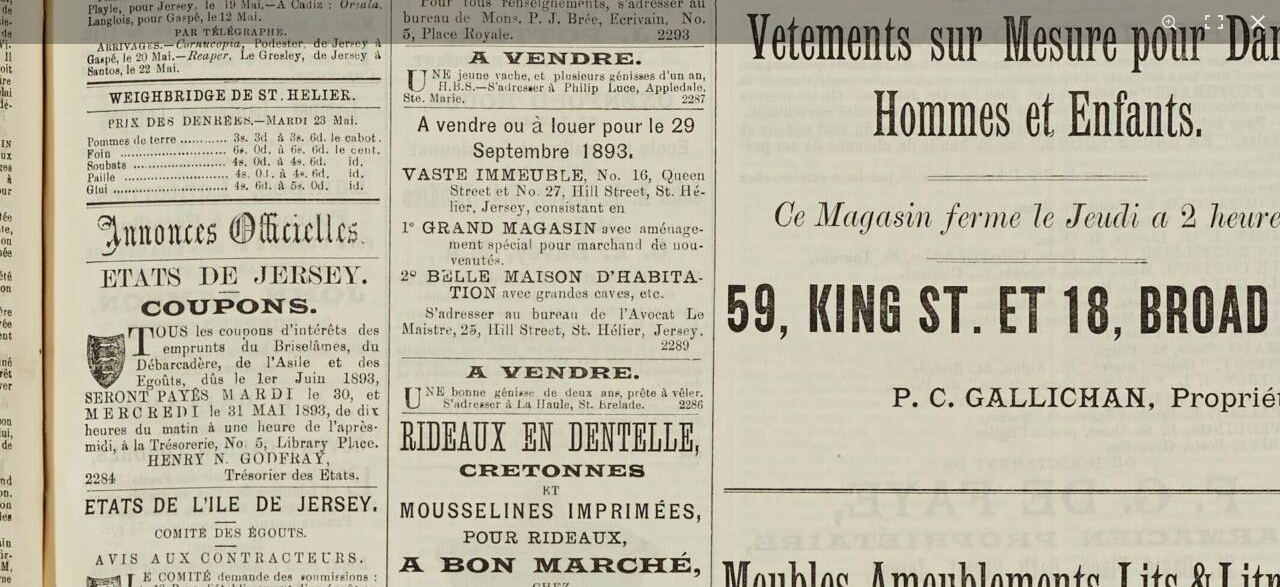 click at bounding box center (1237, 1165) 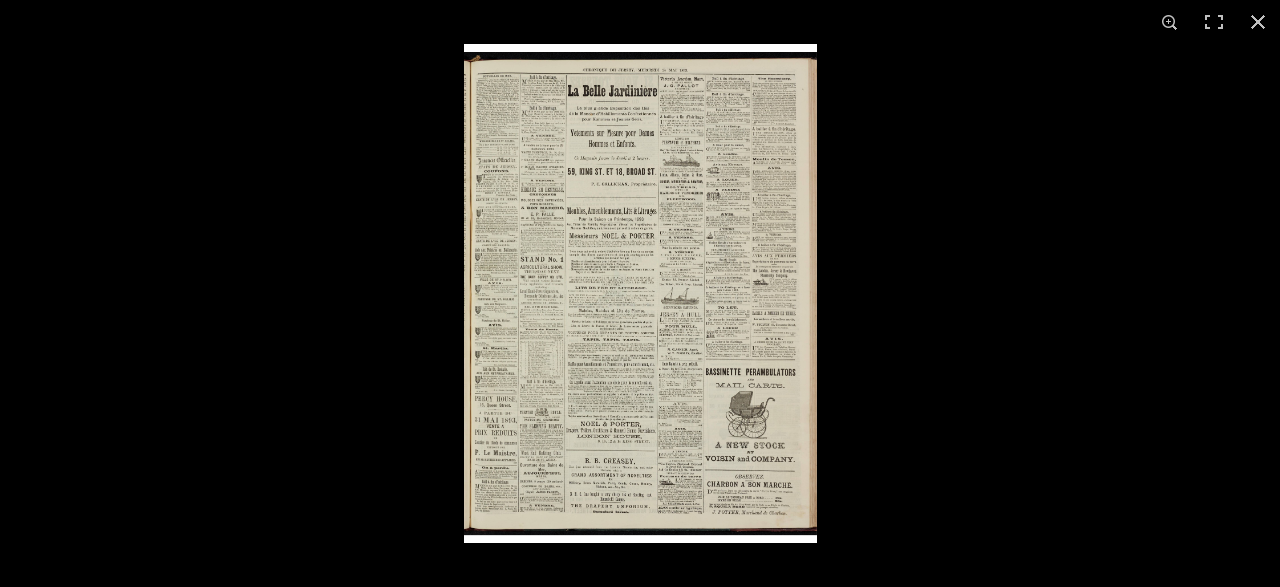 click at bounding box center (640, 293) 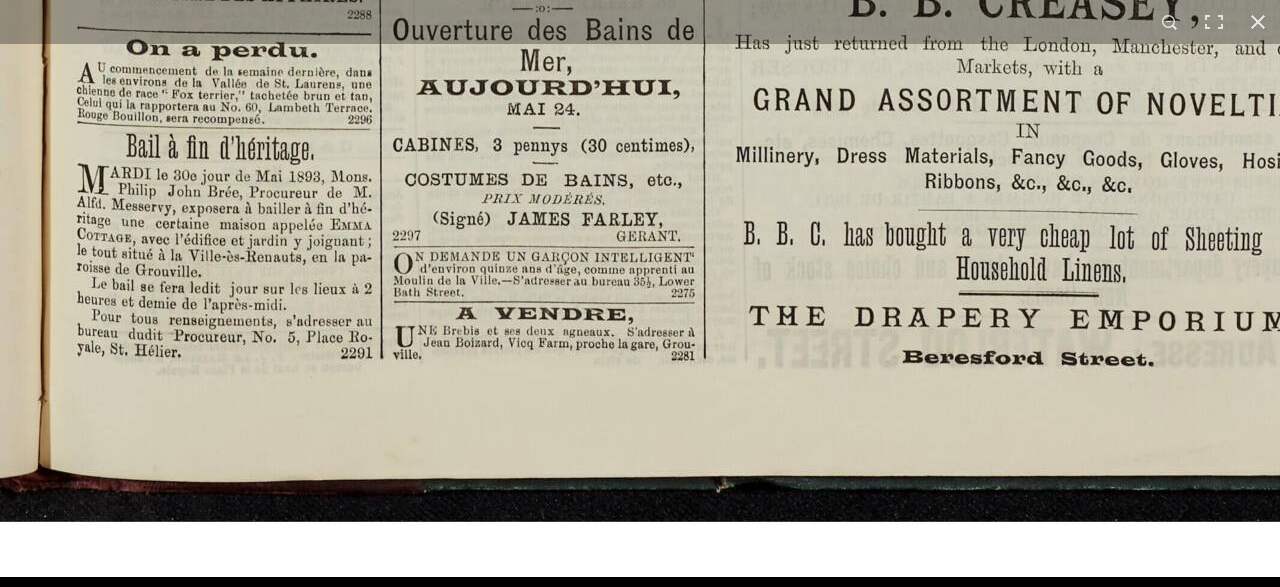 click at bounding box center (1237, -1173) 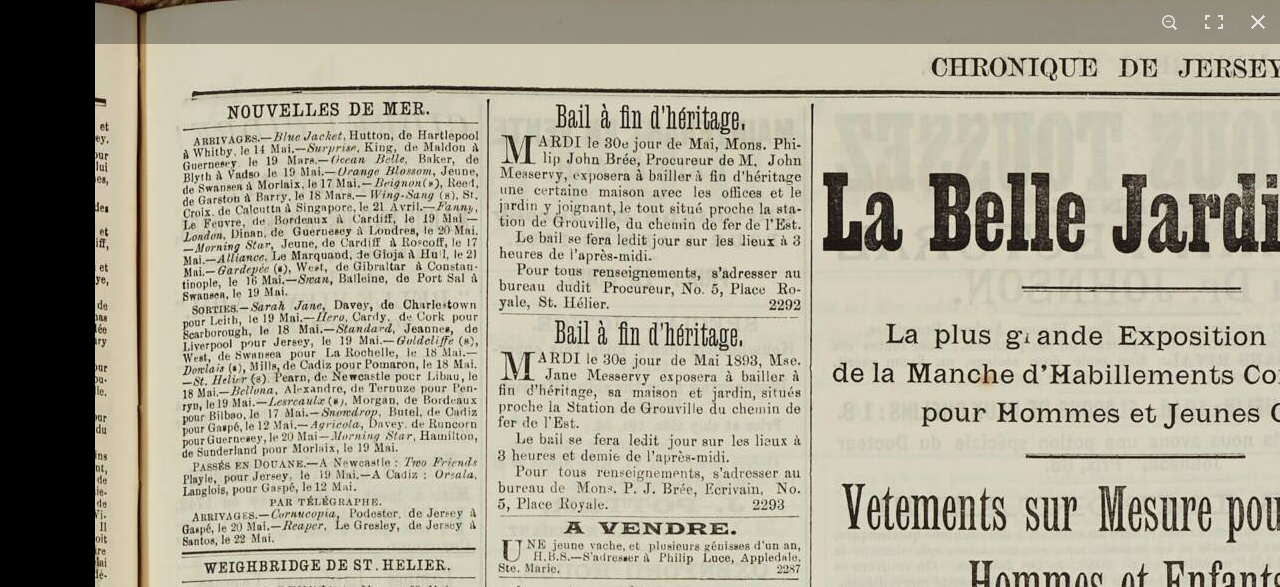 click at bounding box center [1332, 1635] 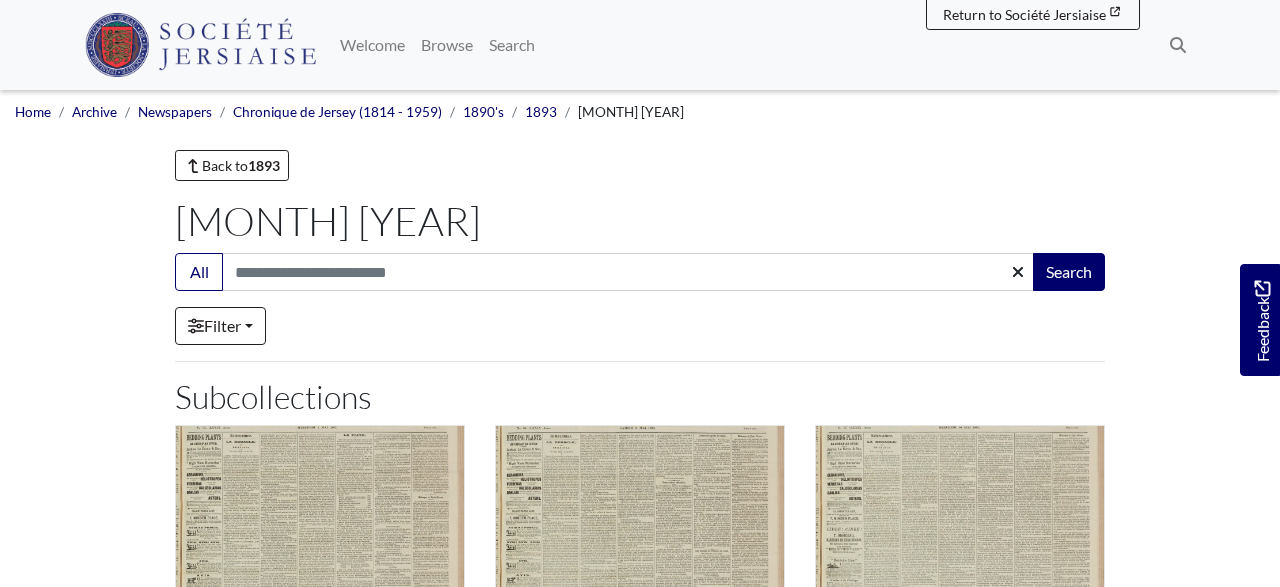scroll, scrollTop: 1248, scrollLeft: 0, axis: vertical 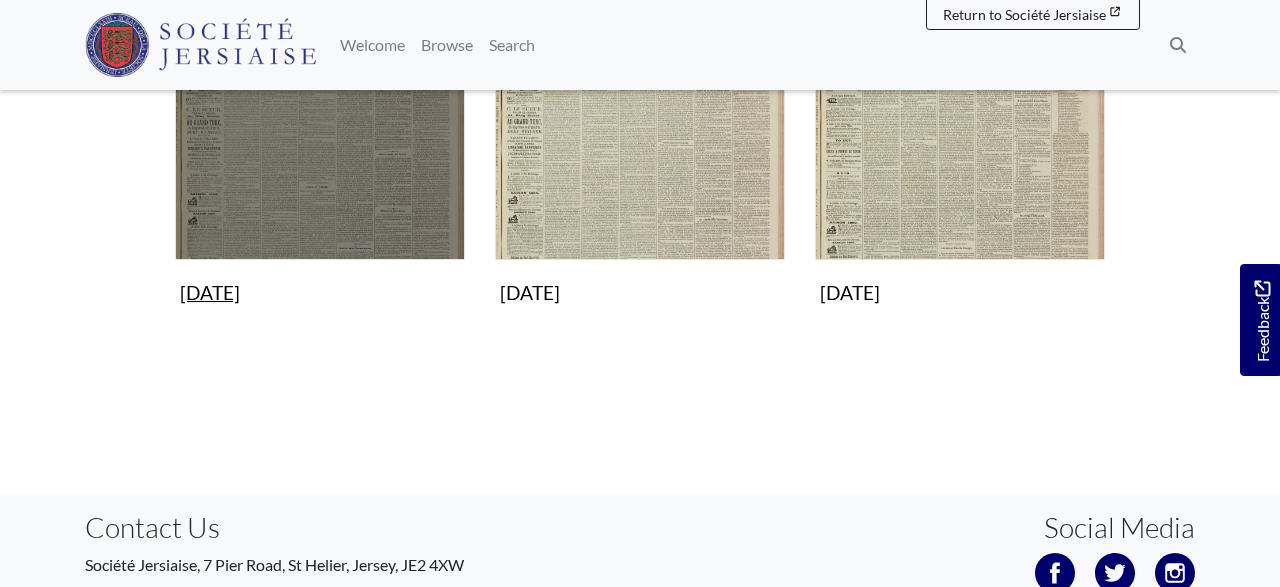 click at bounding box center (320, 115) 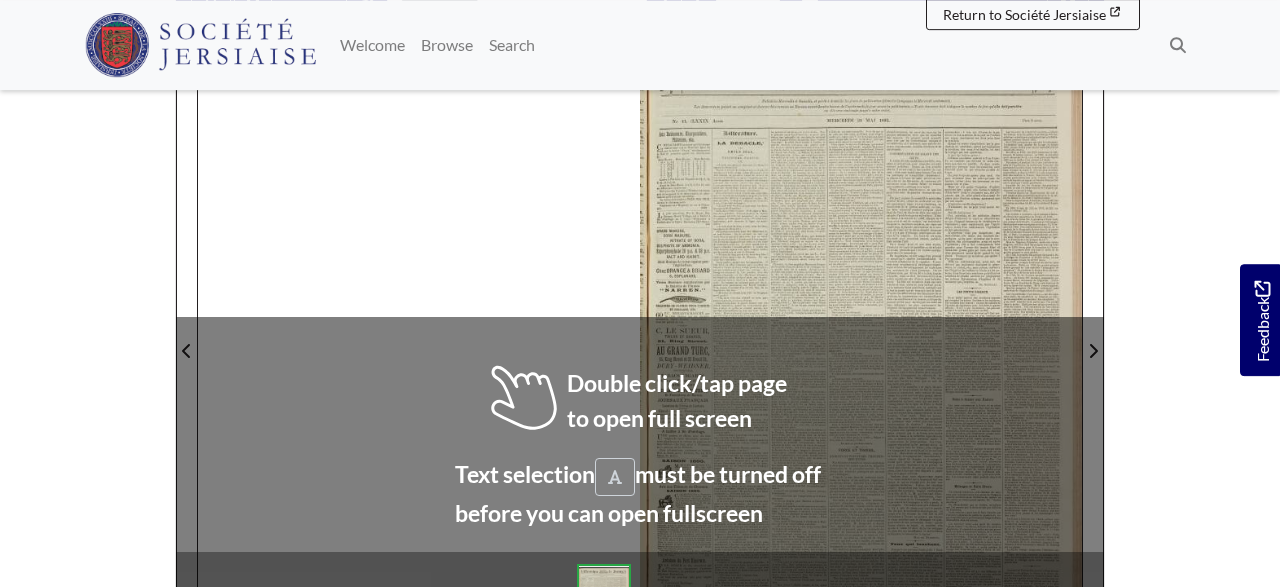 scroll, scrollTop: 312, scrollLeft: 0, axis: vertical 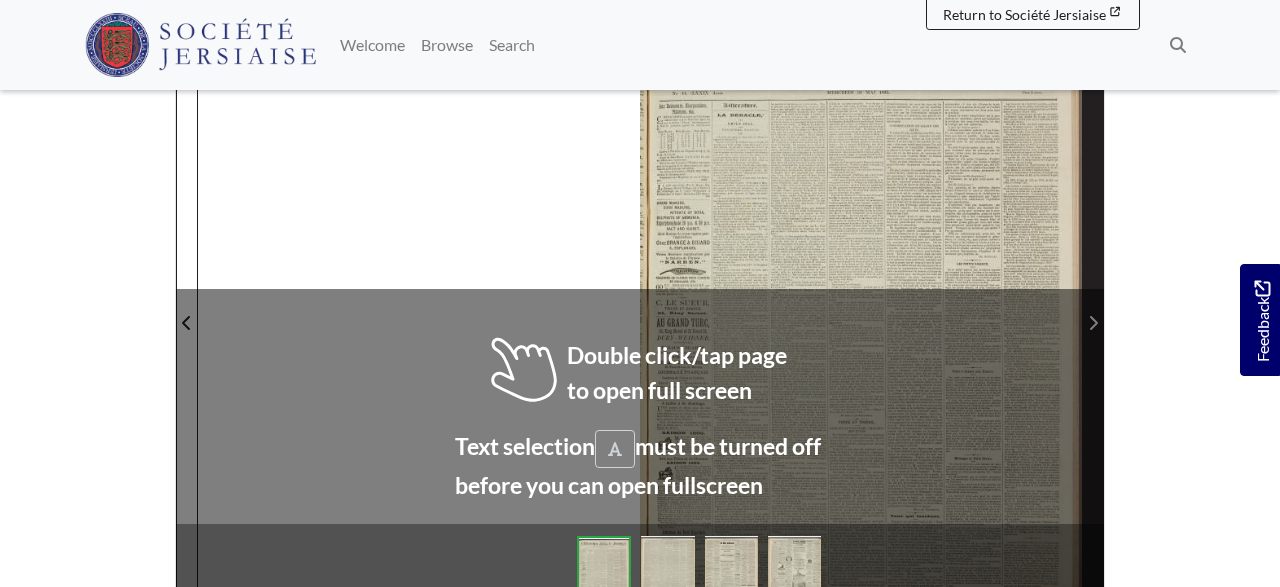 click 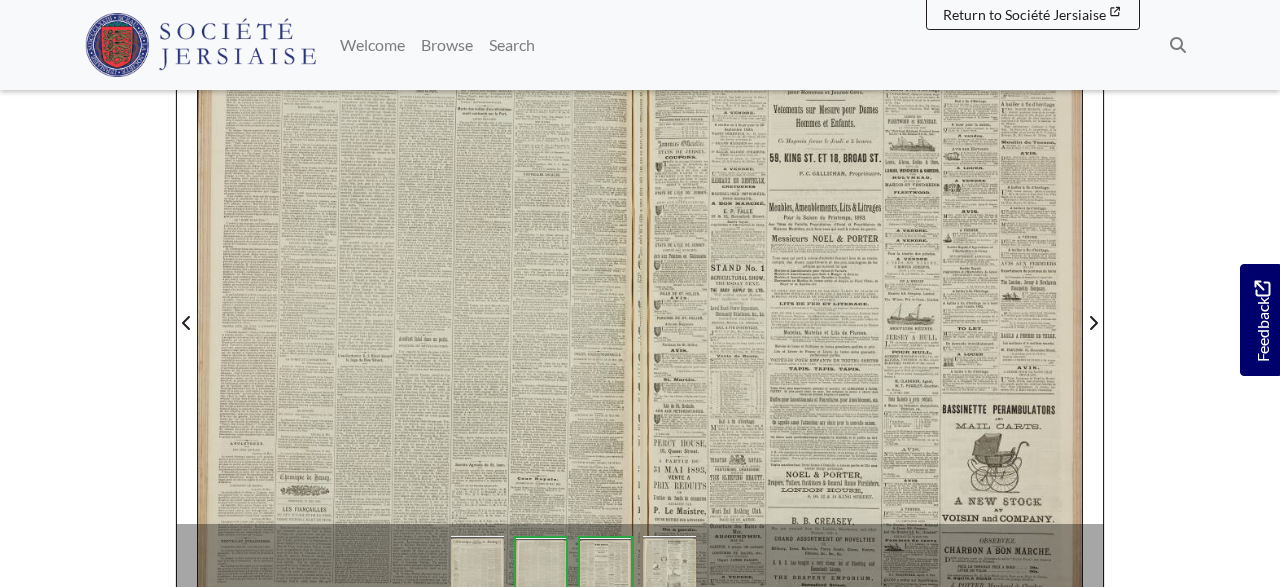 click at bounding box center (419, 311) 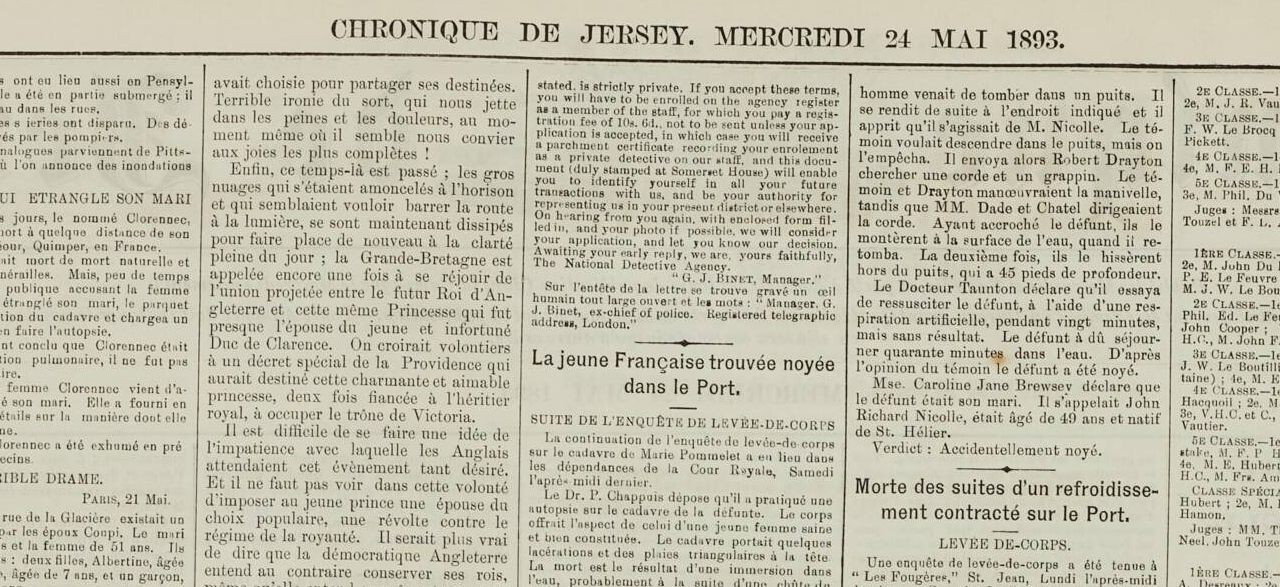 click at bounding box center (638, 1616) 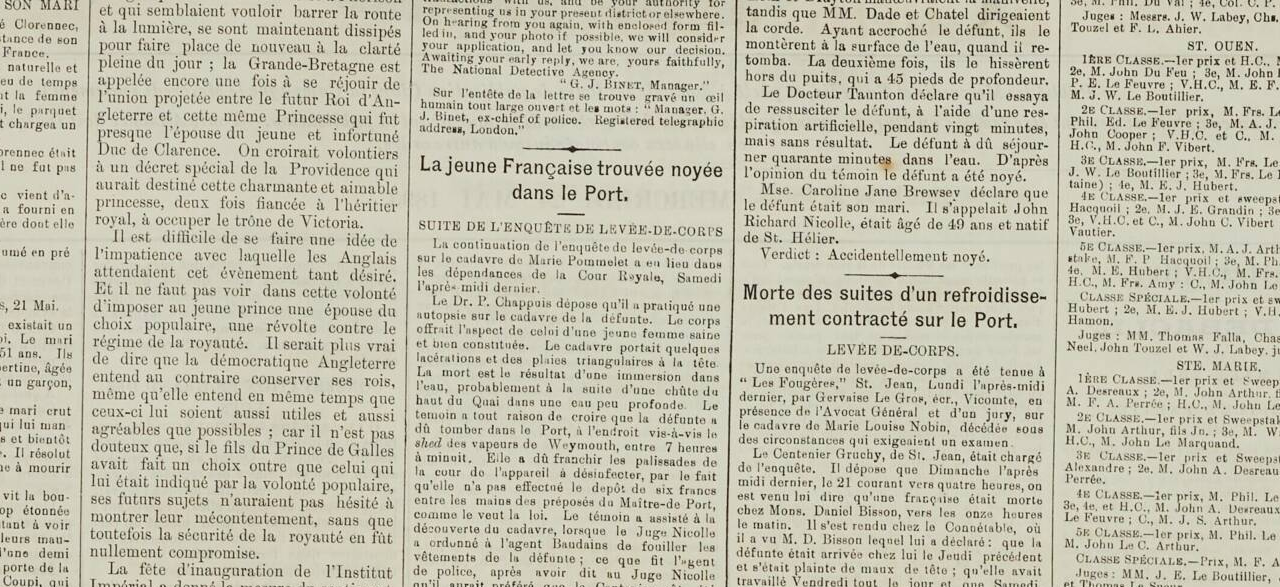 click at bounding box center [526, 1422] 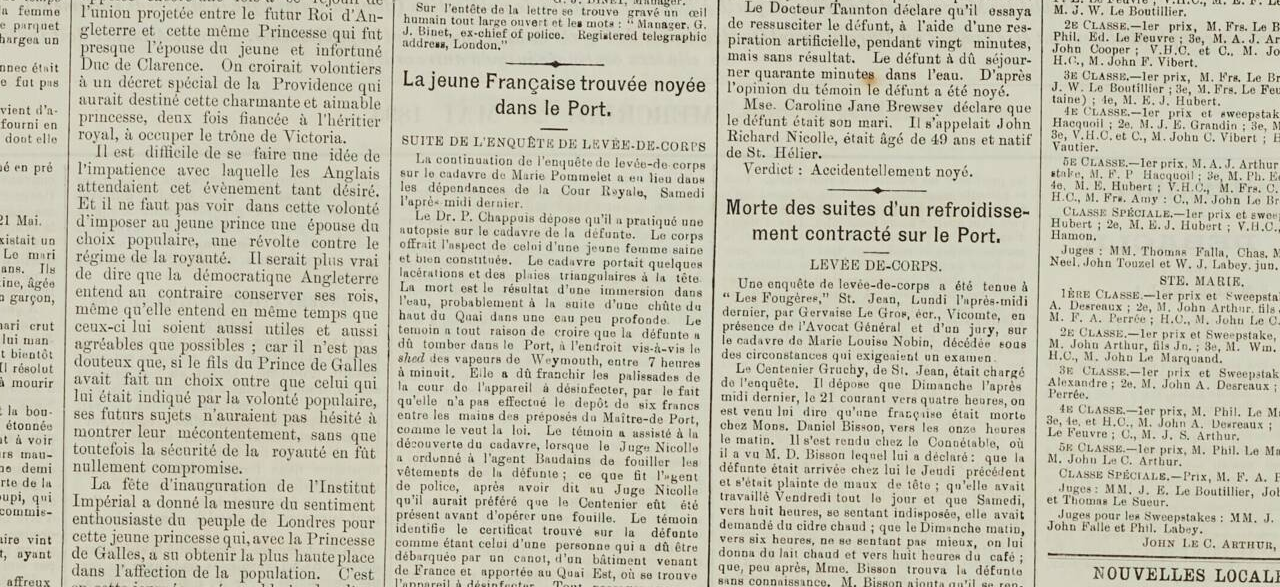 click at bounding box center [509, 1337] 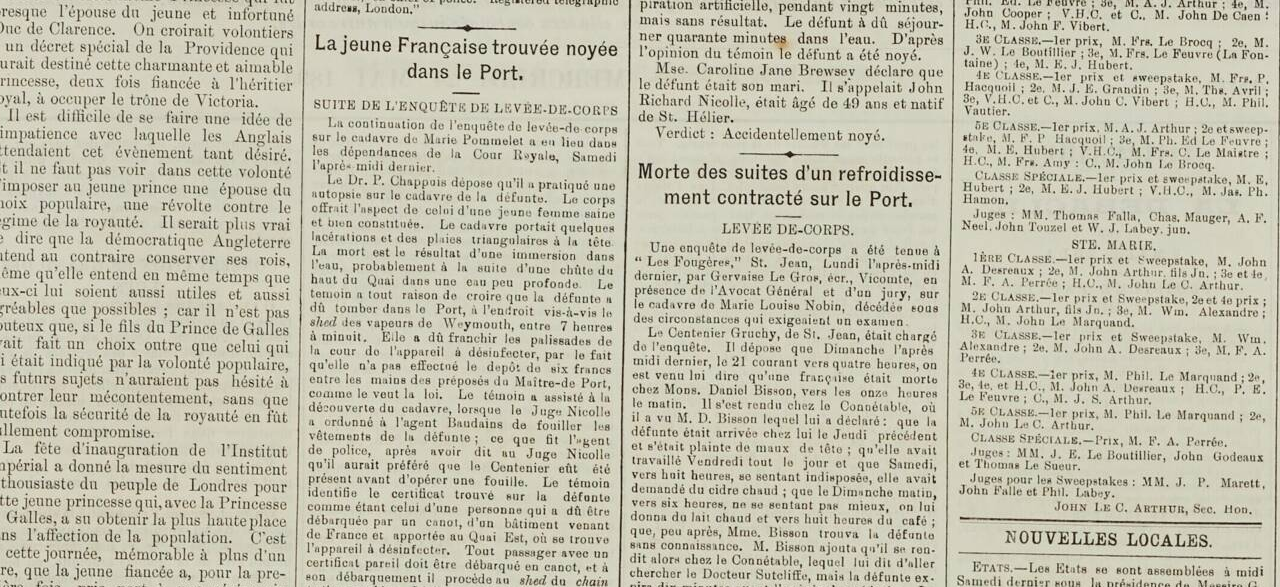 click at bounding box center [421, 1301] 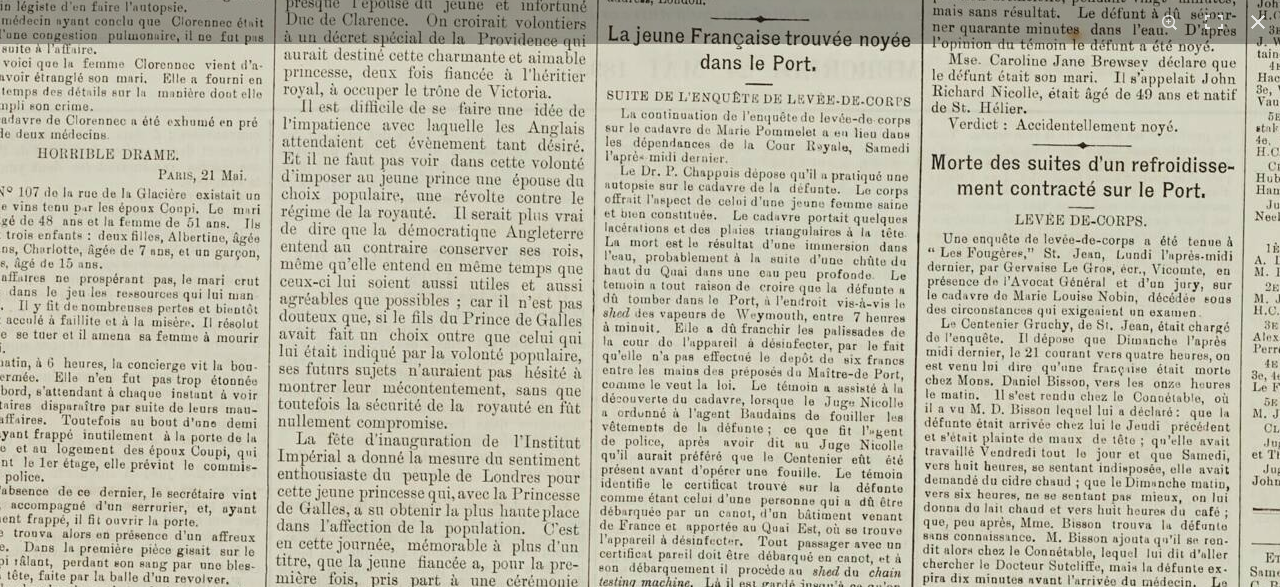 click at bounding box center [714, 1292] 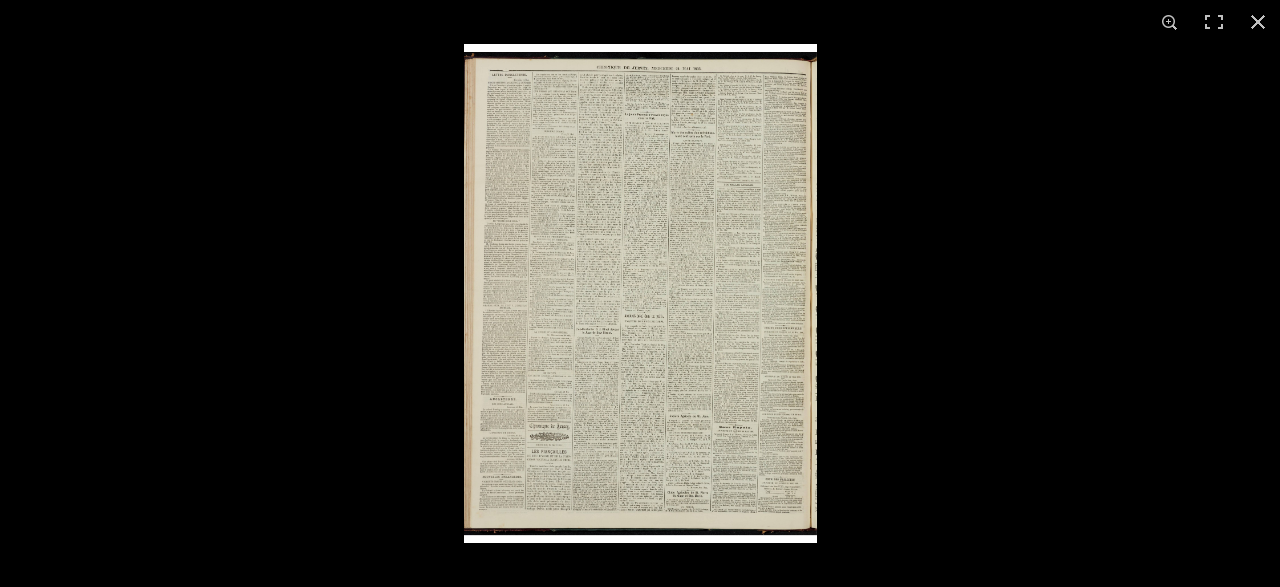 click at bounding box center [640, 293] 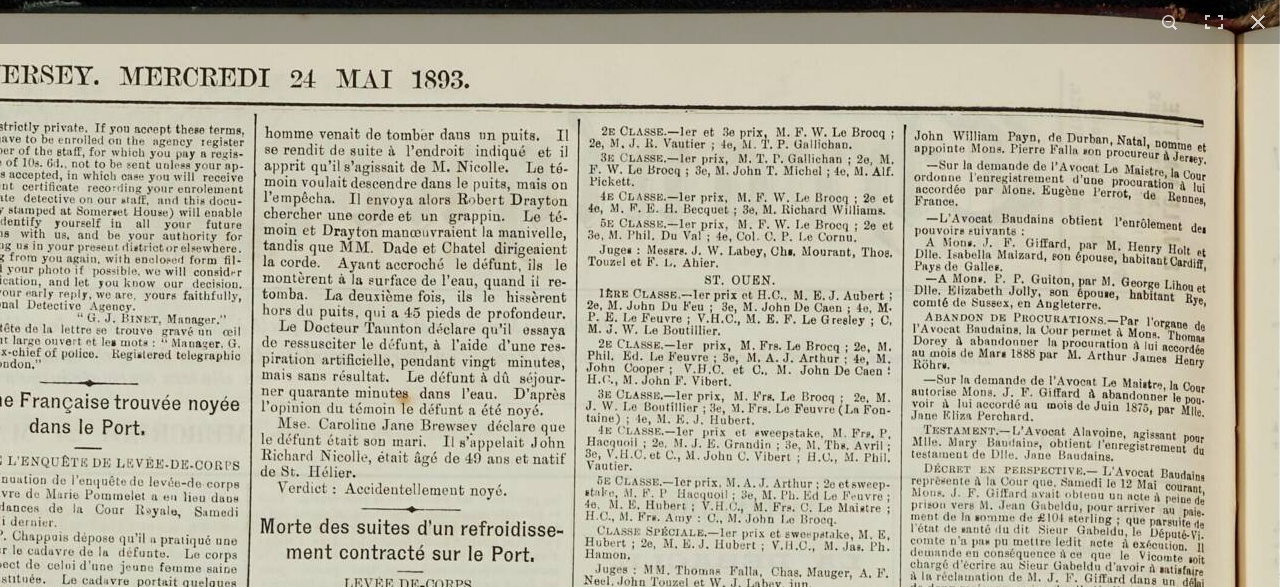 click at bounding box center [43, 1656] 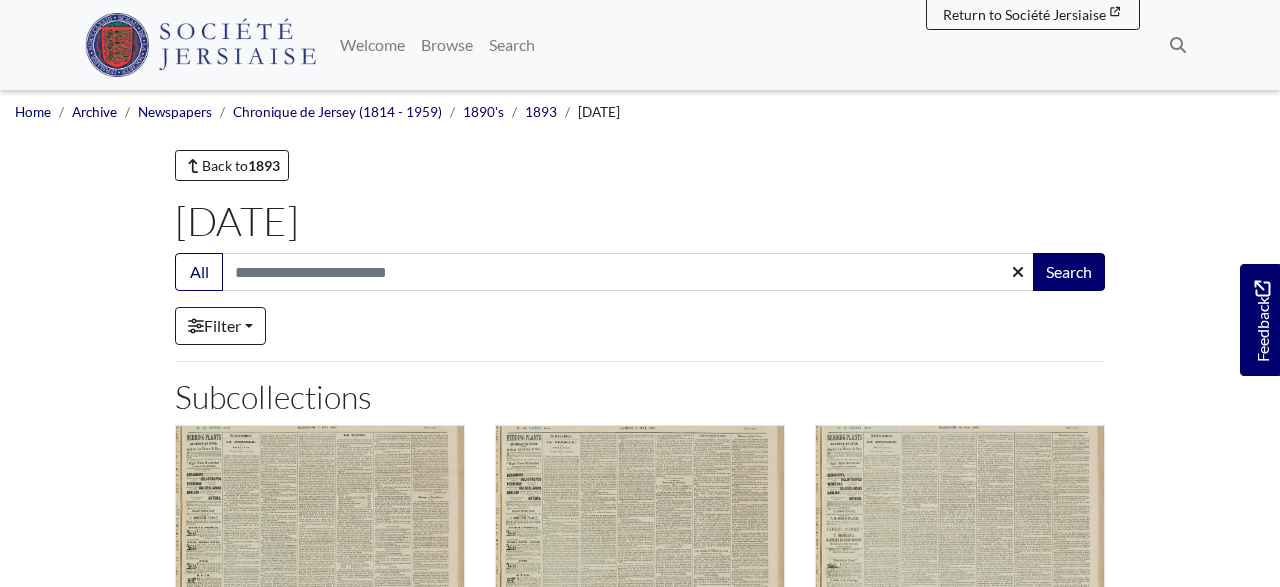 scroll, scrollTop: 1248, scrollLeft: 0, axis: vertical 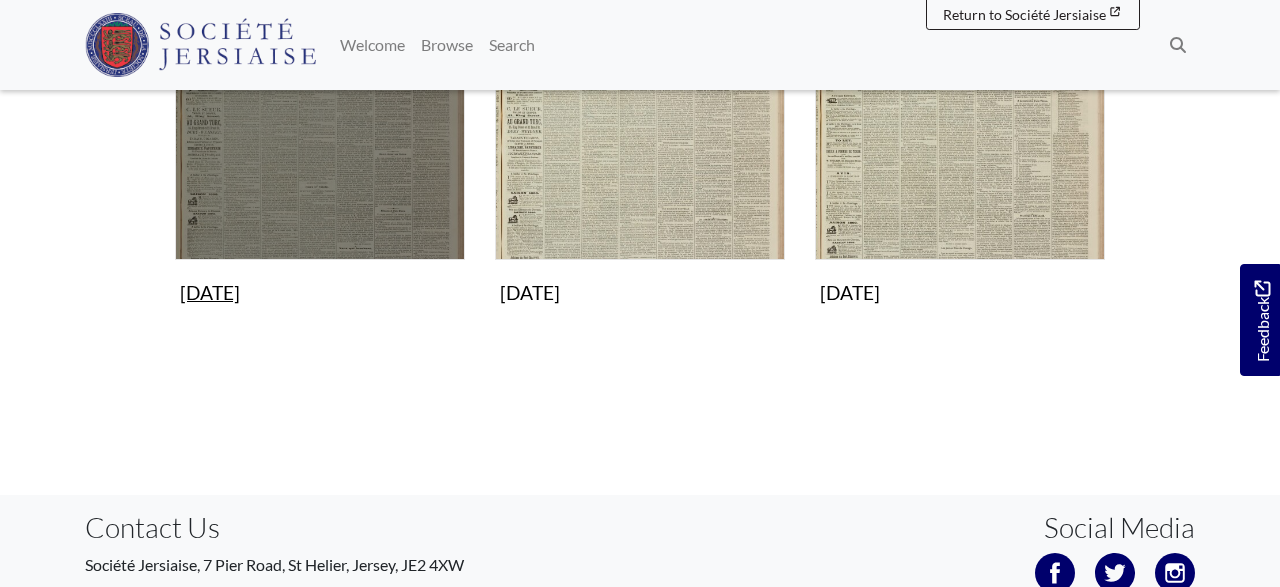 click at bounding box center [320, 115] 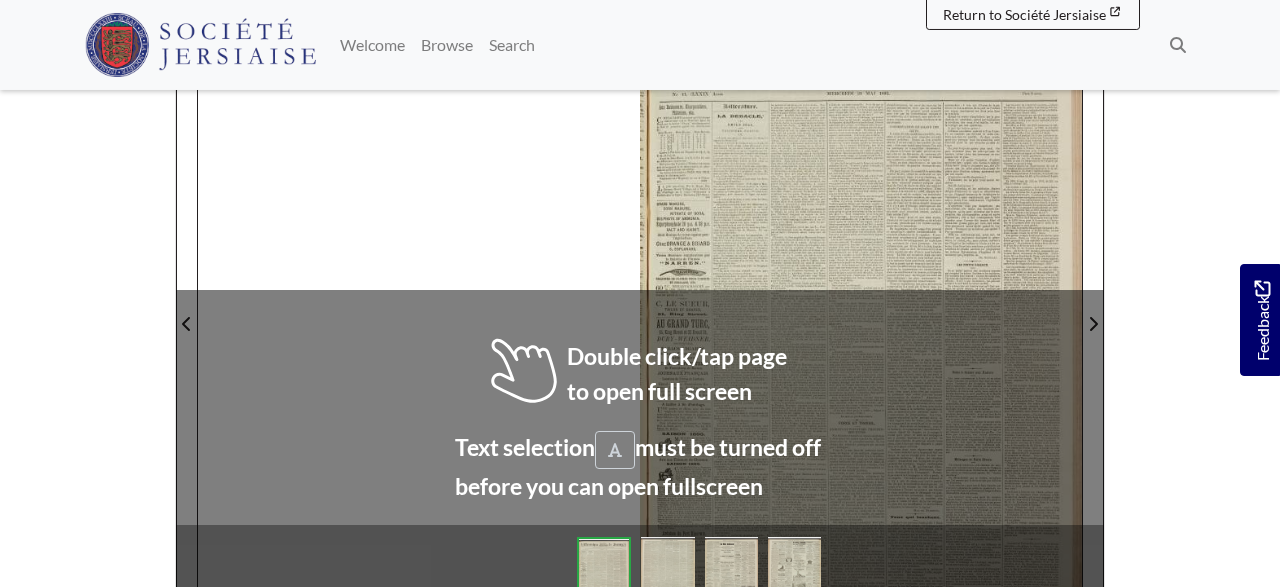 scroll, scrollTop: 312, scrollLeft: 0, axis: vertical 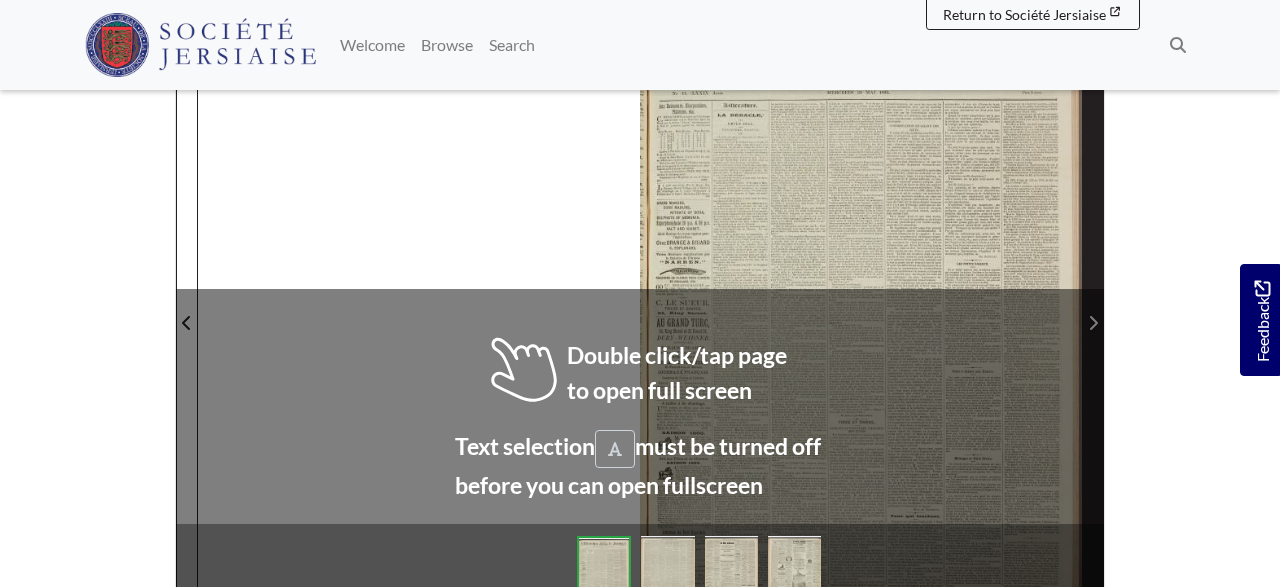 click 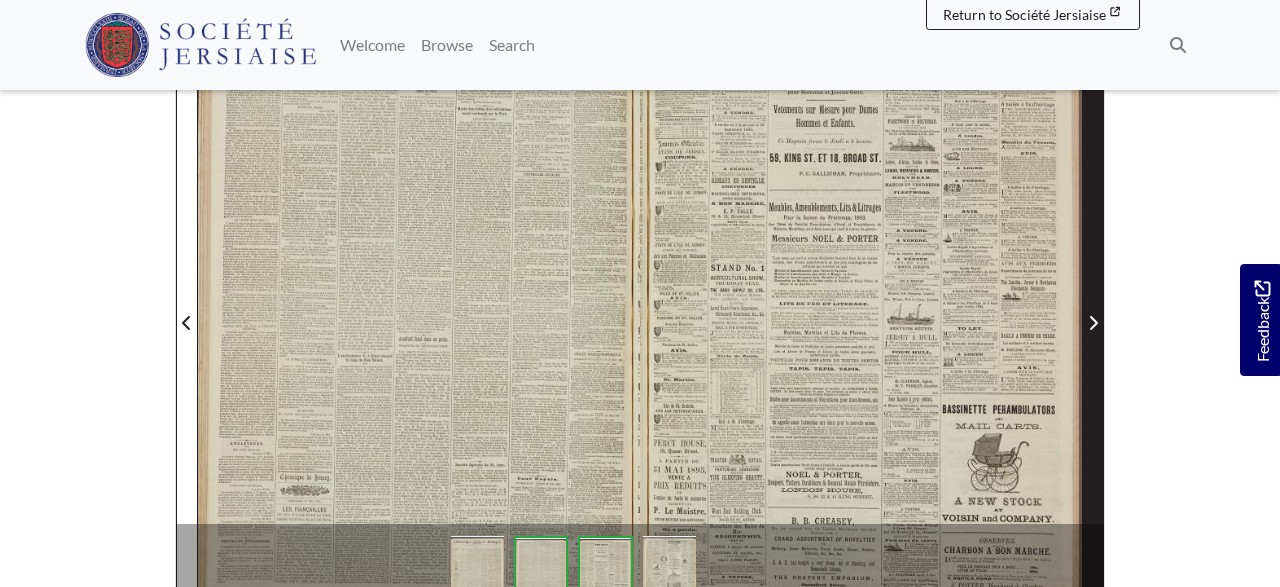 click 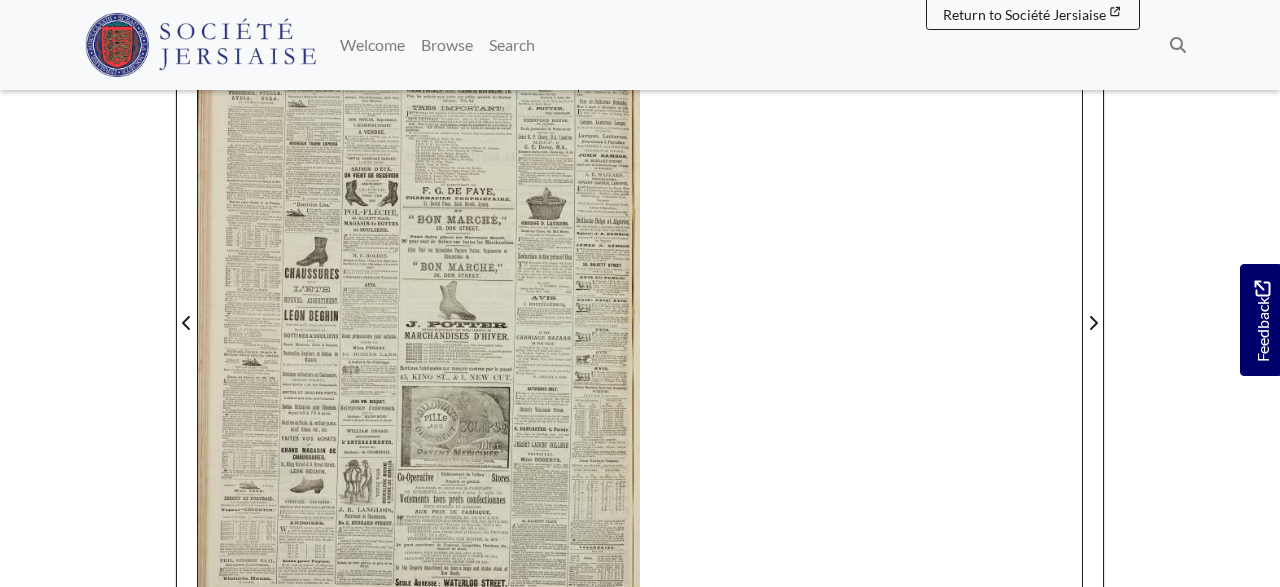 click at bounding box center (419, 311) 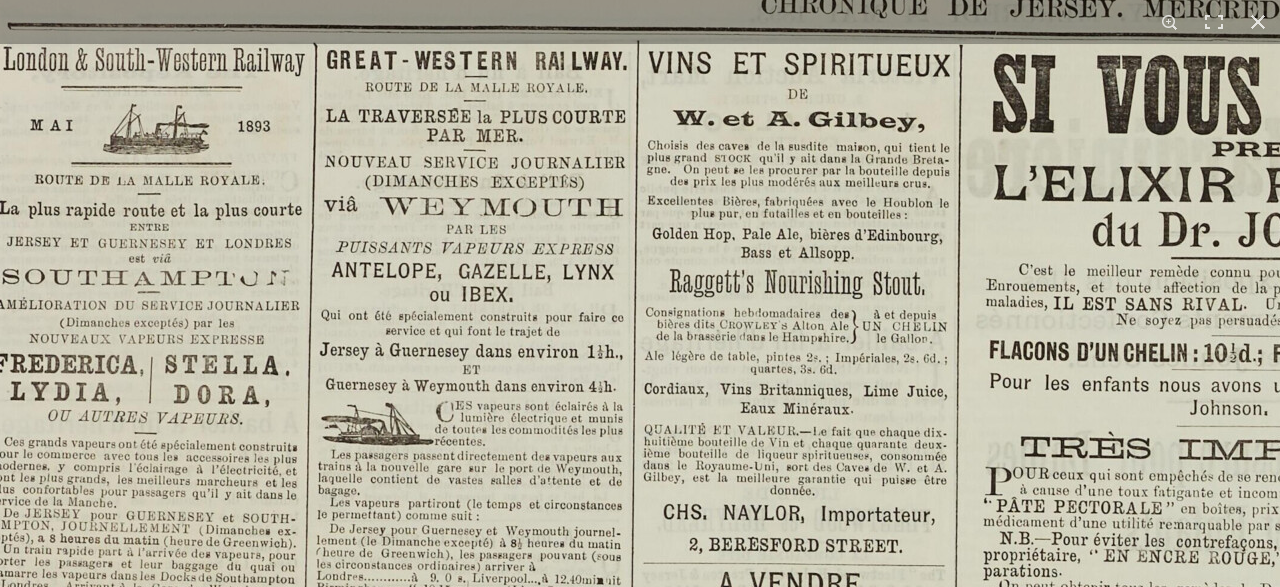 click at bounding box center [1057, 1585] 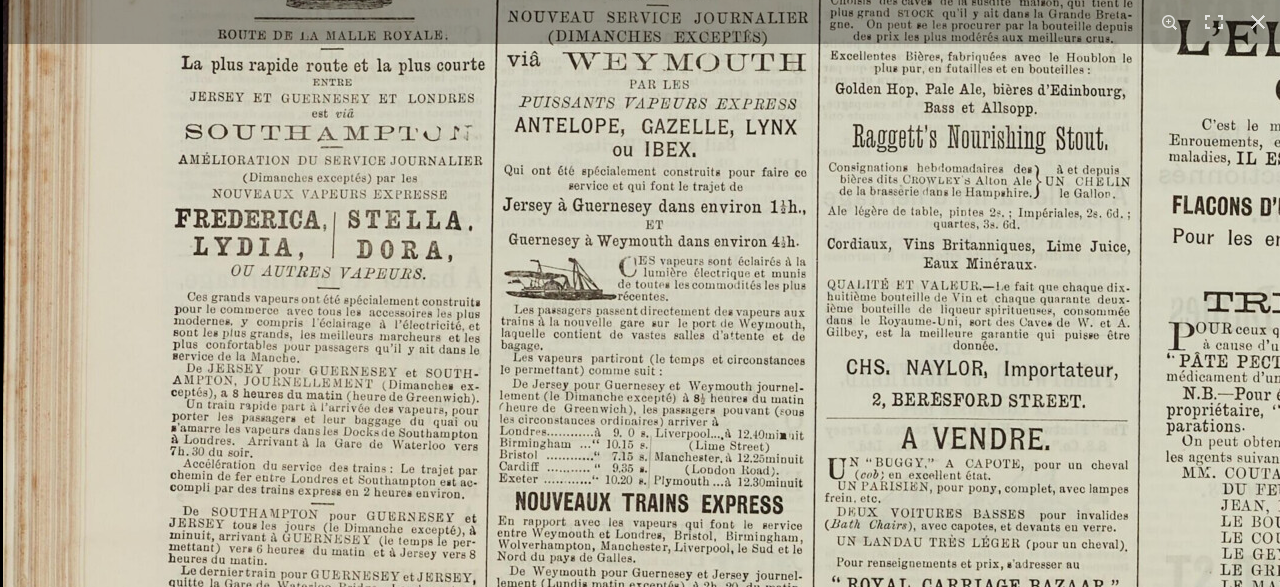 click at bounding box center (1240, 1440) 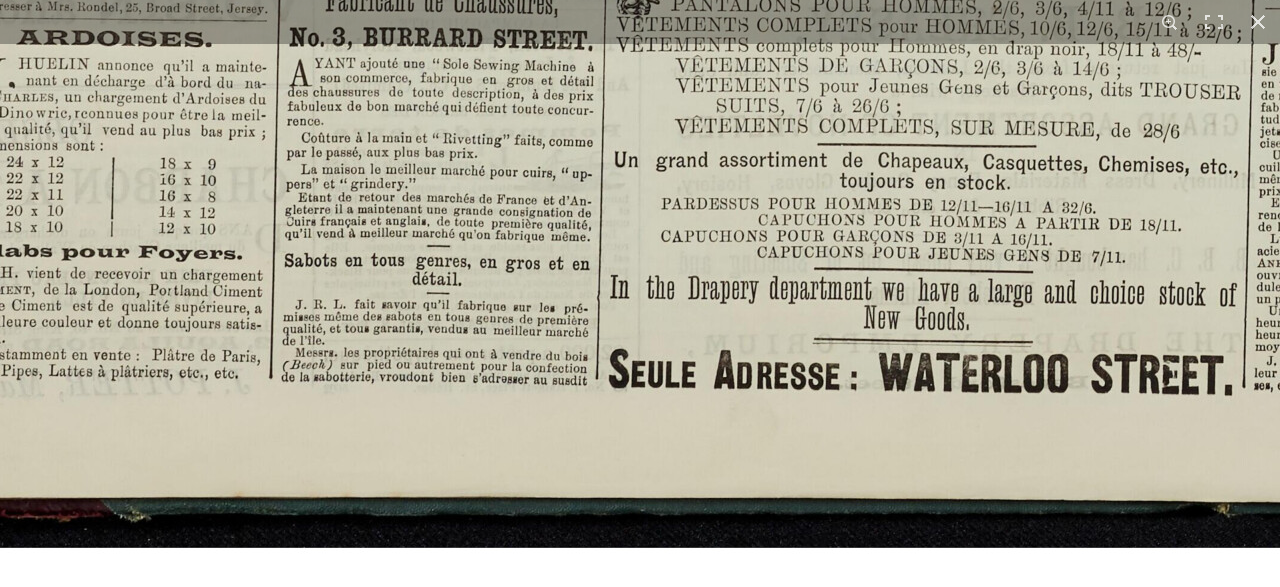 click at bounding box center (741, -1144) 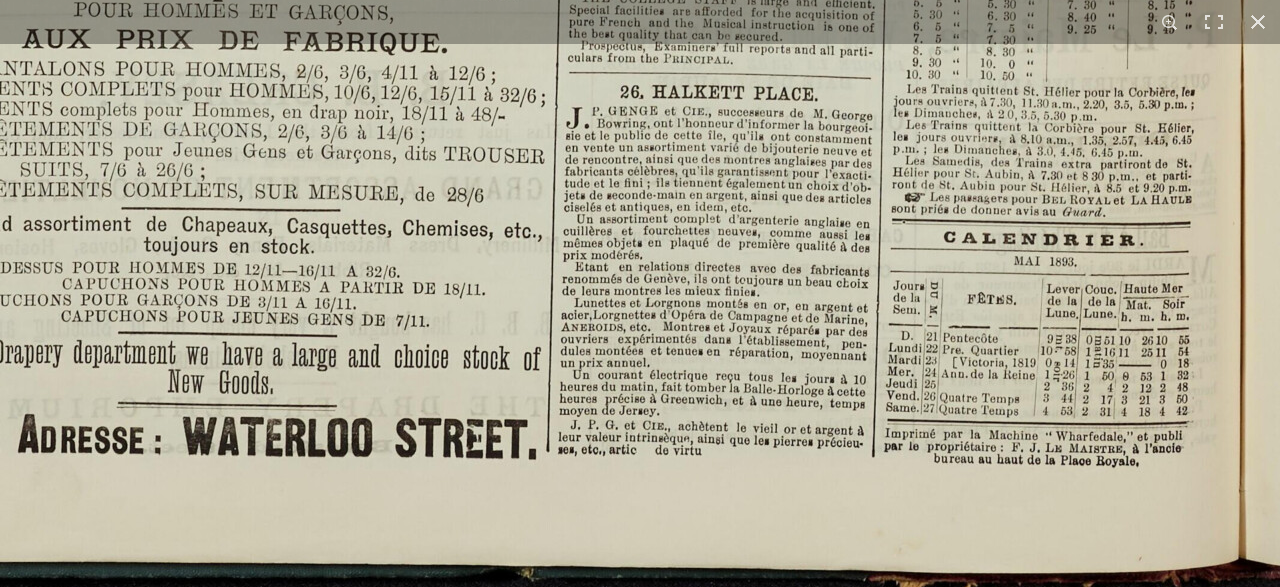 click at bounding box center [45, -1080] 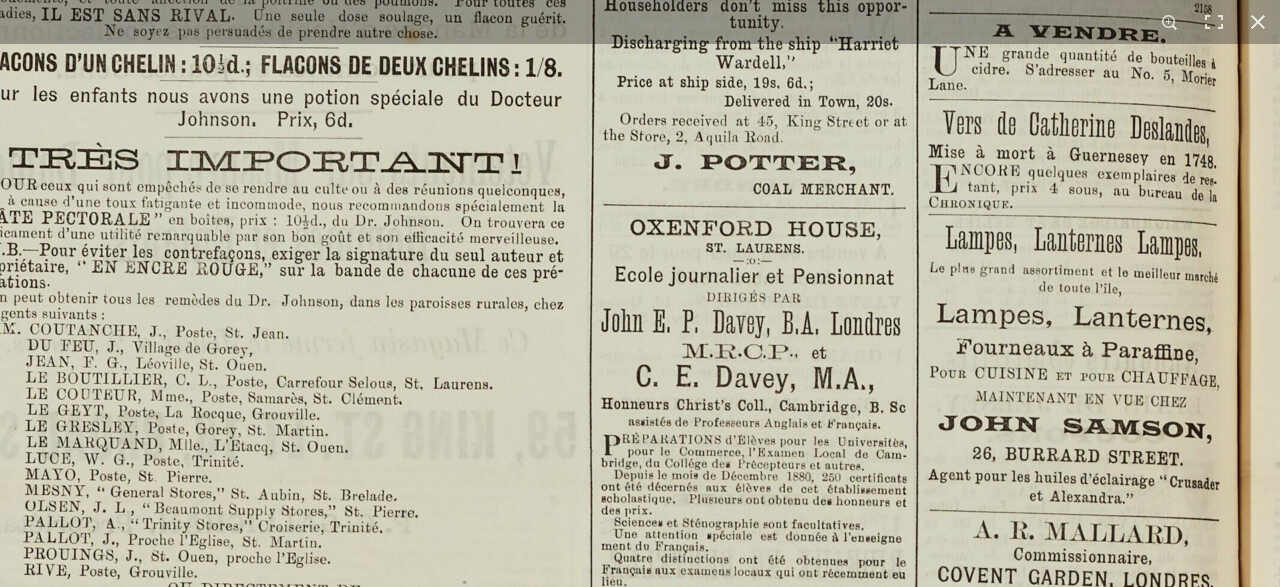 click at bounding box center (45, 1296) 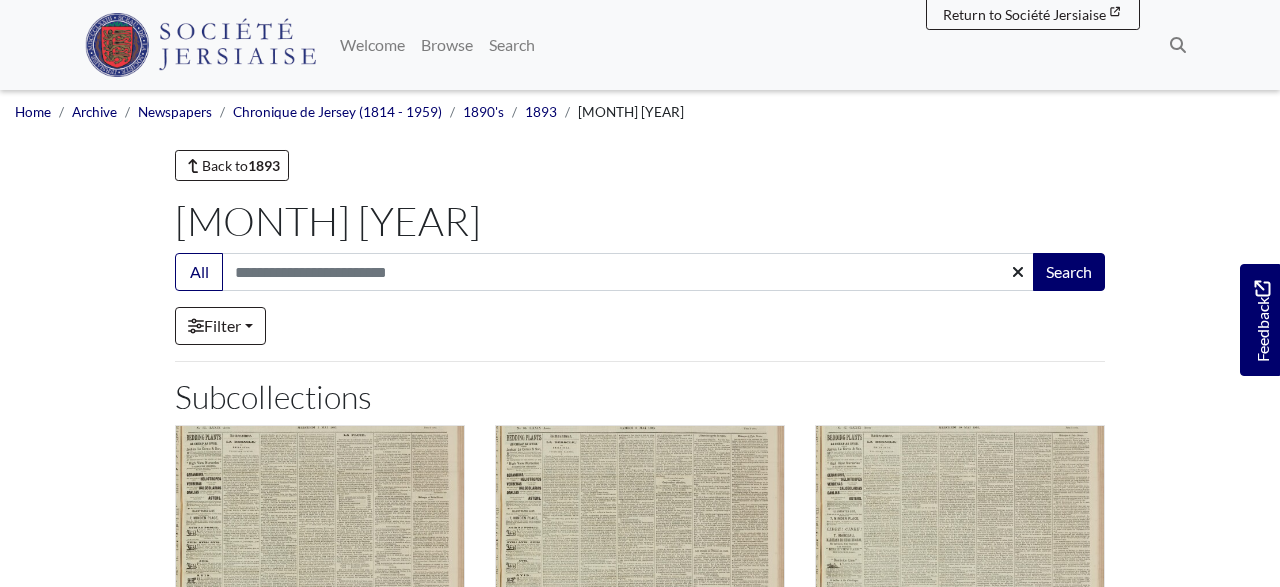 scroll, scrollTop: 1248, scrollLeft: 0, axis: vertical 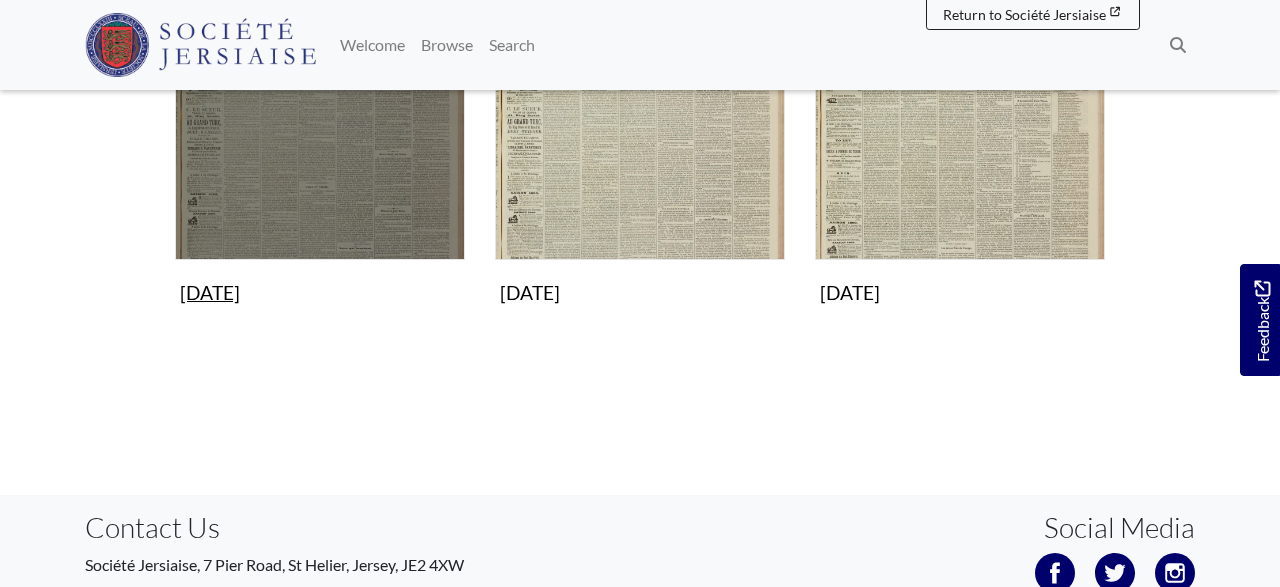 click at bounding box center [320, 115] 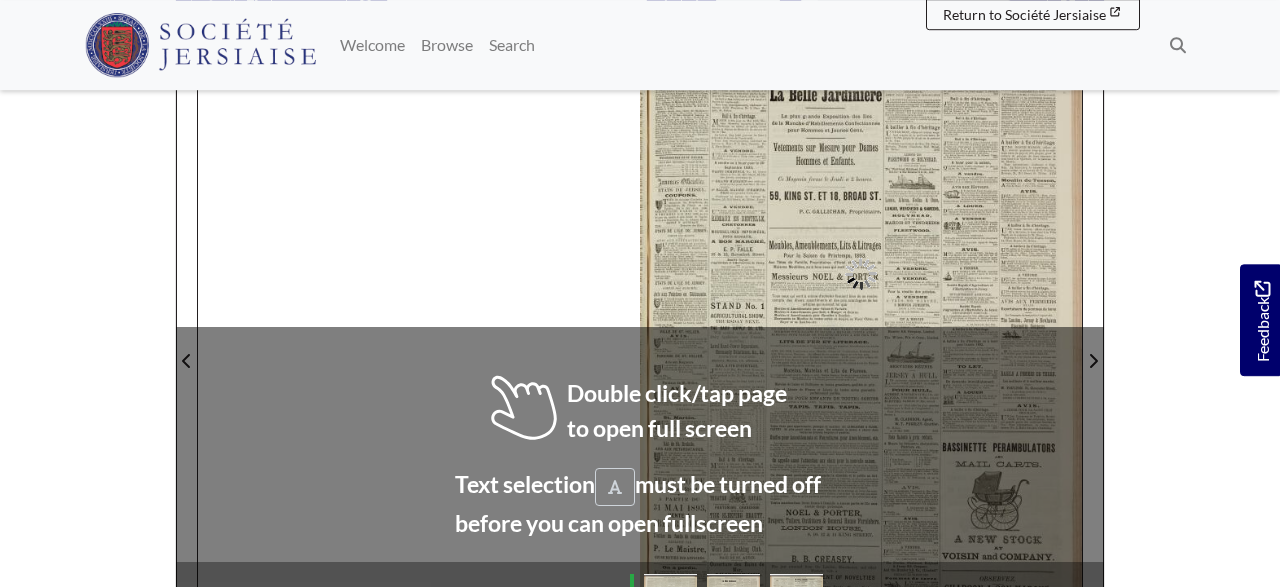 scroll, scrollTop: 312, scrollLeft: 0, axis: vertical 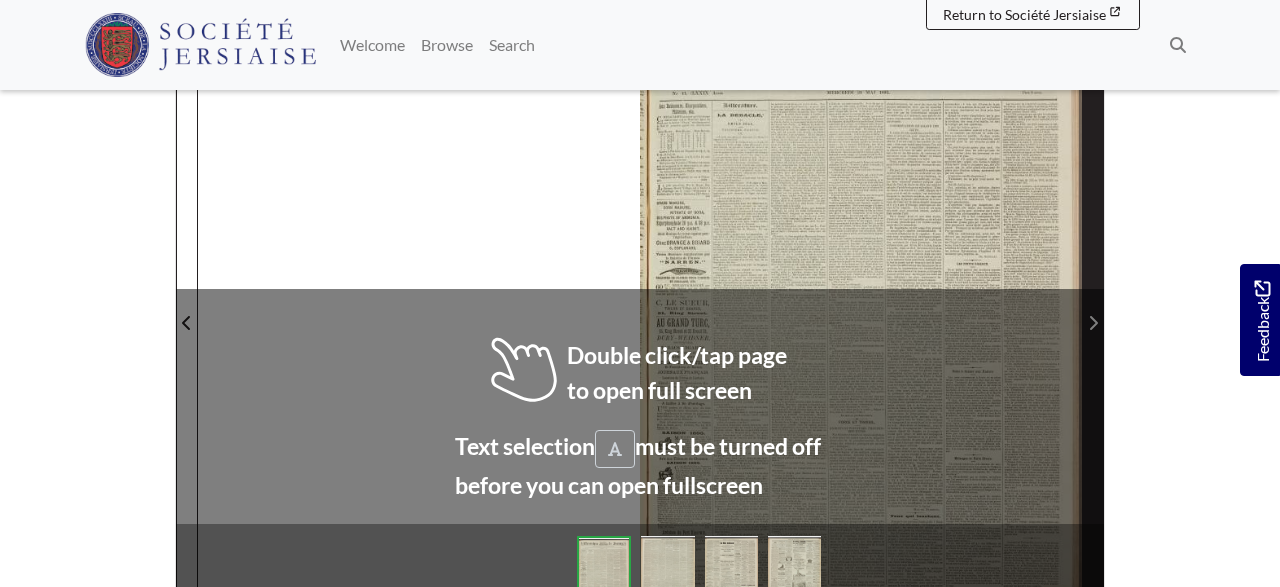 click 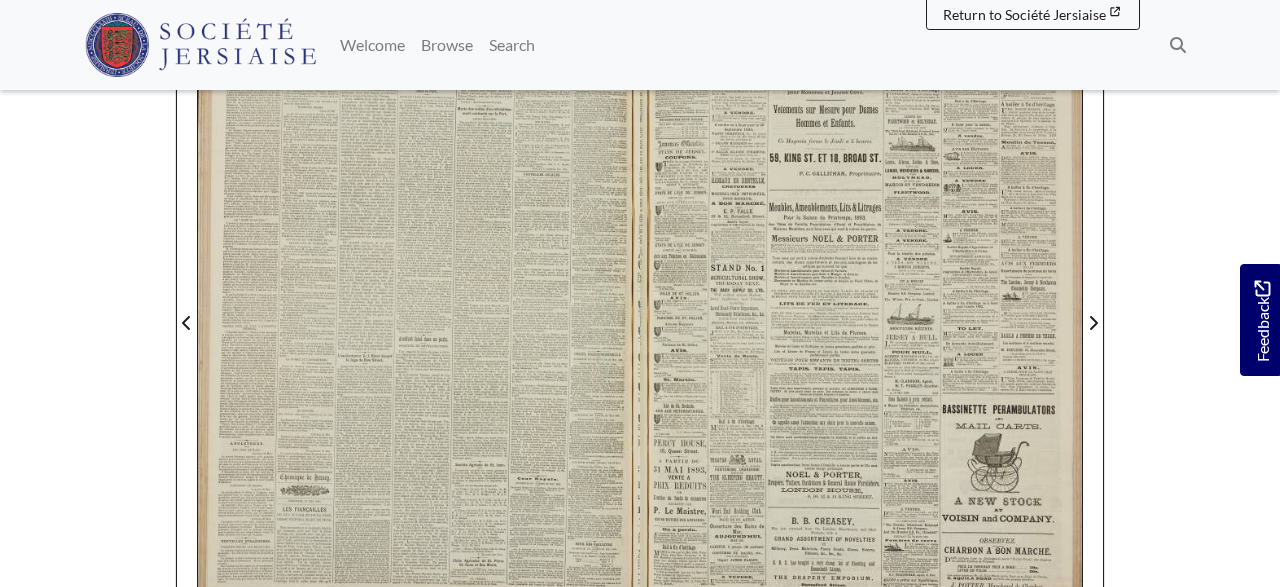 click at bounding box center [419, 311] 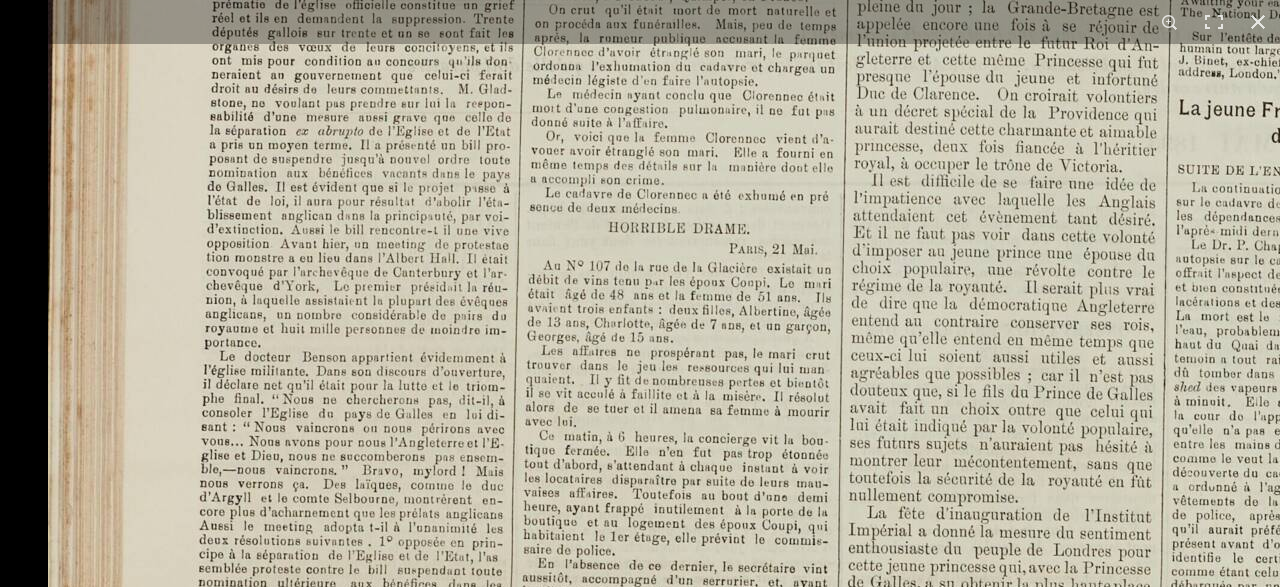 click at bounding box center (1285, 1366) 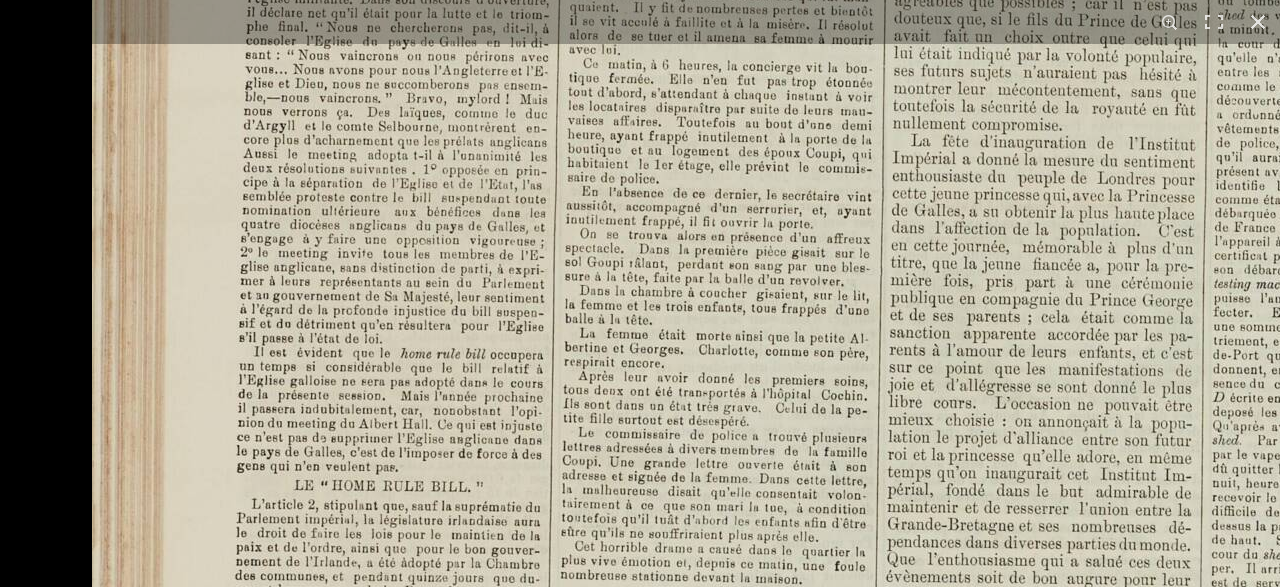 click on "1 / 1" at bounding box center [640, 293] 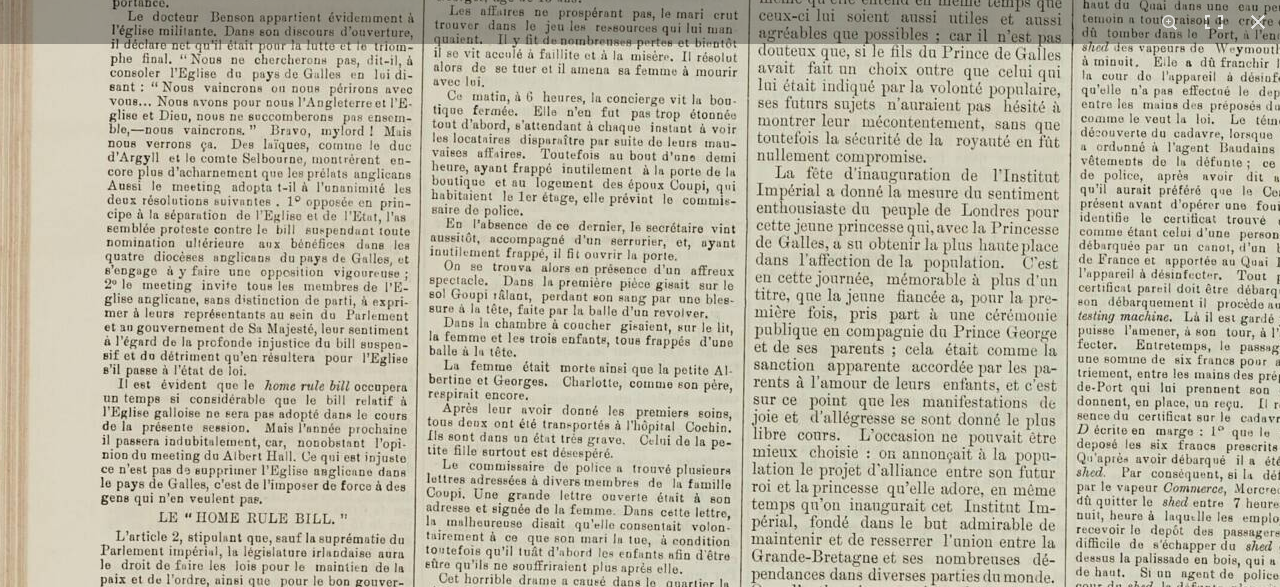 click at bounding box center (1193, 1026) 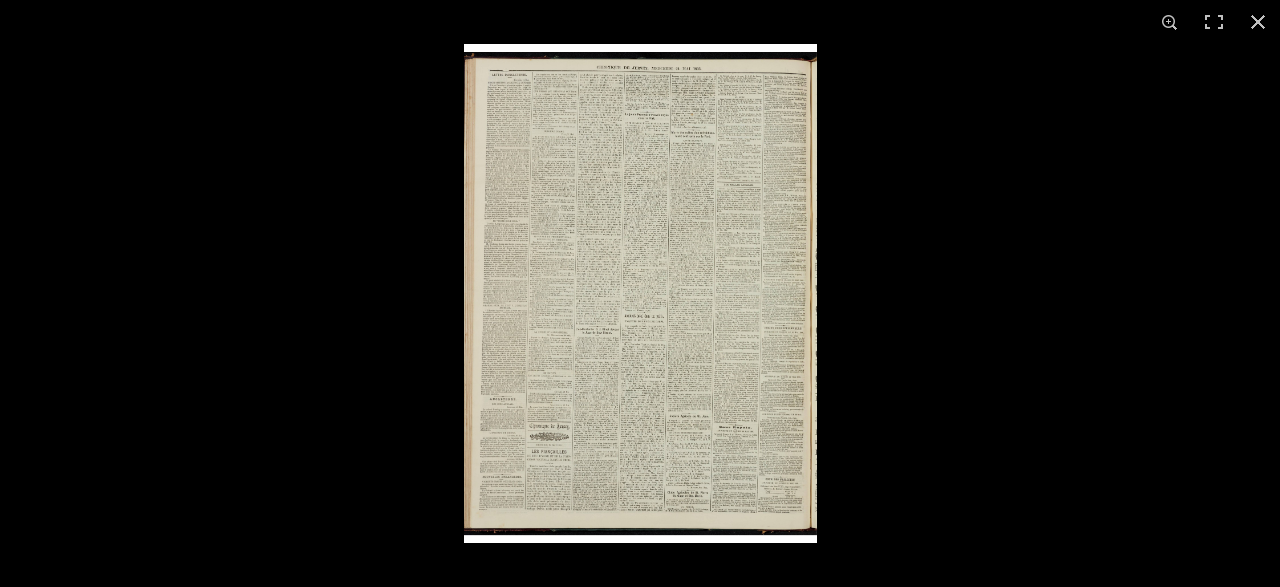 click at bounding box center [640, 293] 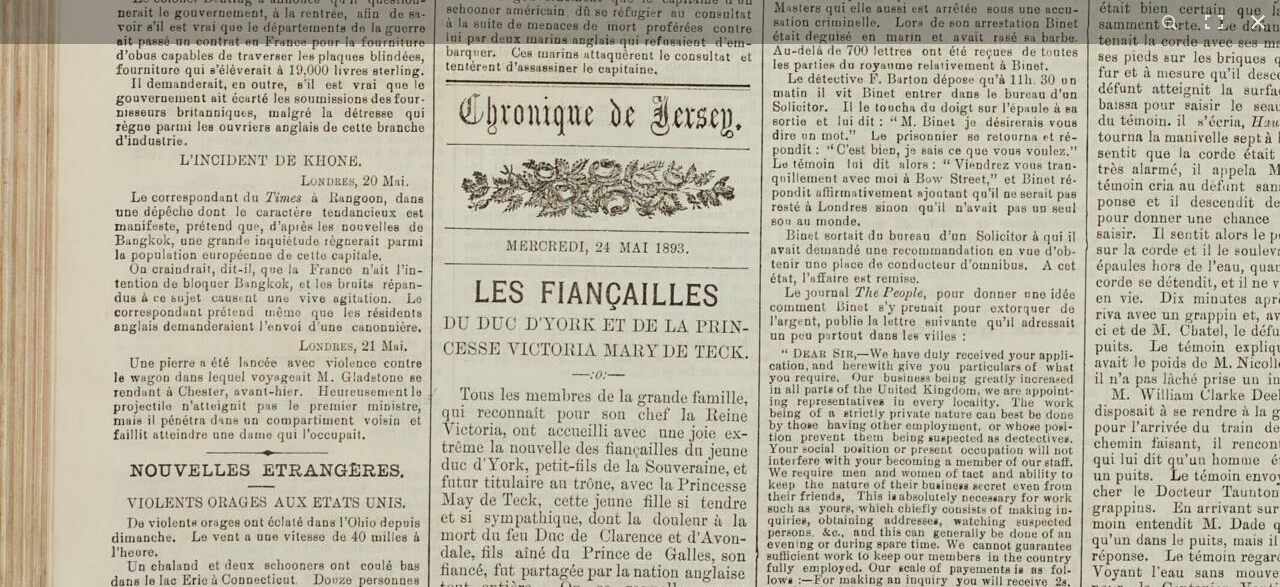 click at bounding box center (1237, -816) 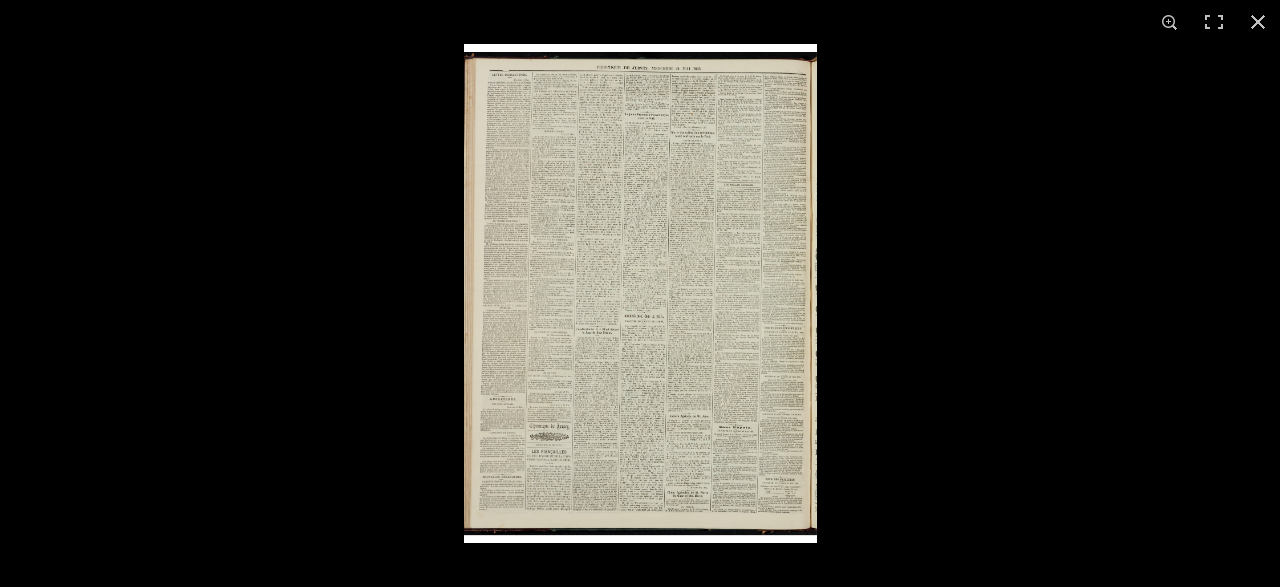 click at bounding box center [640, 293] 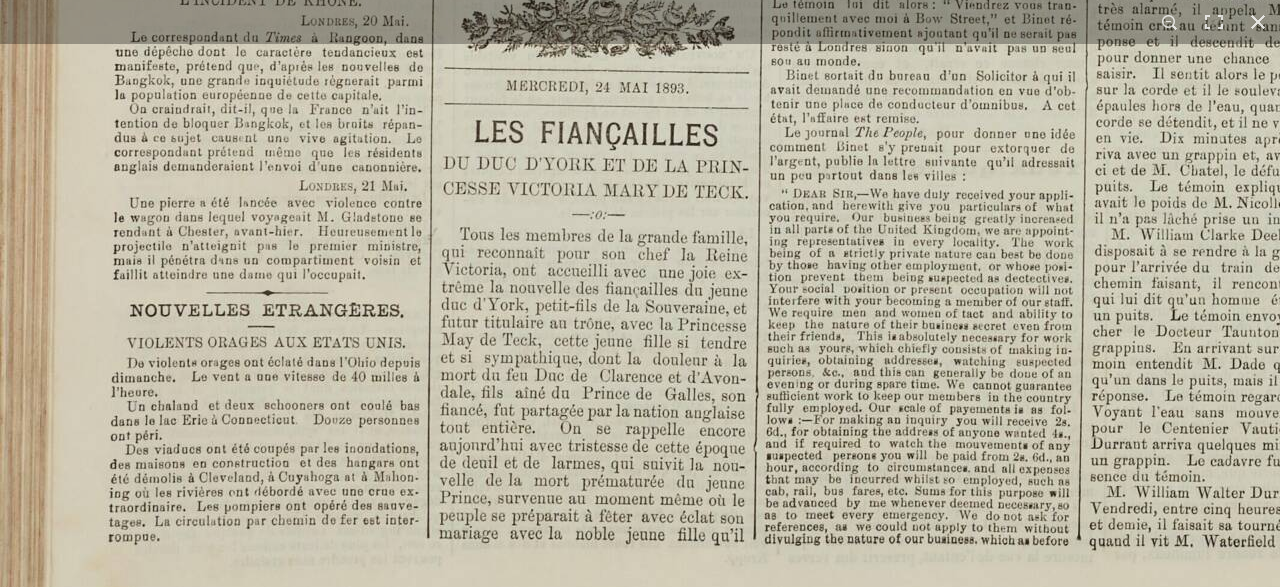 click at bounding box center (1237, -976) 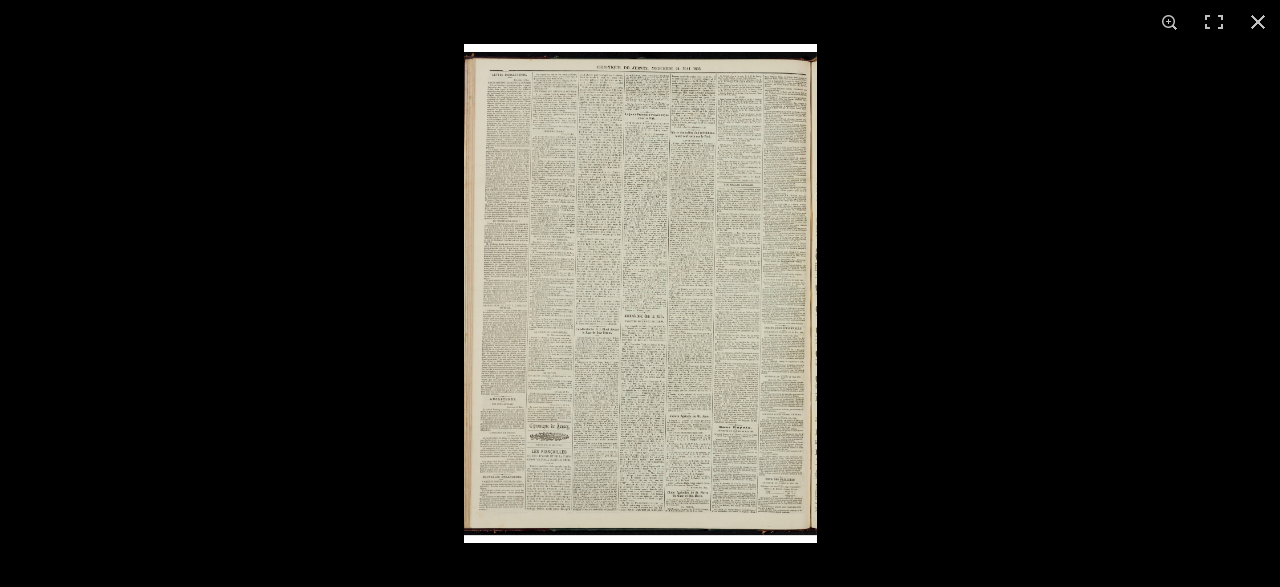 click at bounding box center [640, 293] 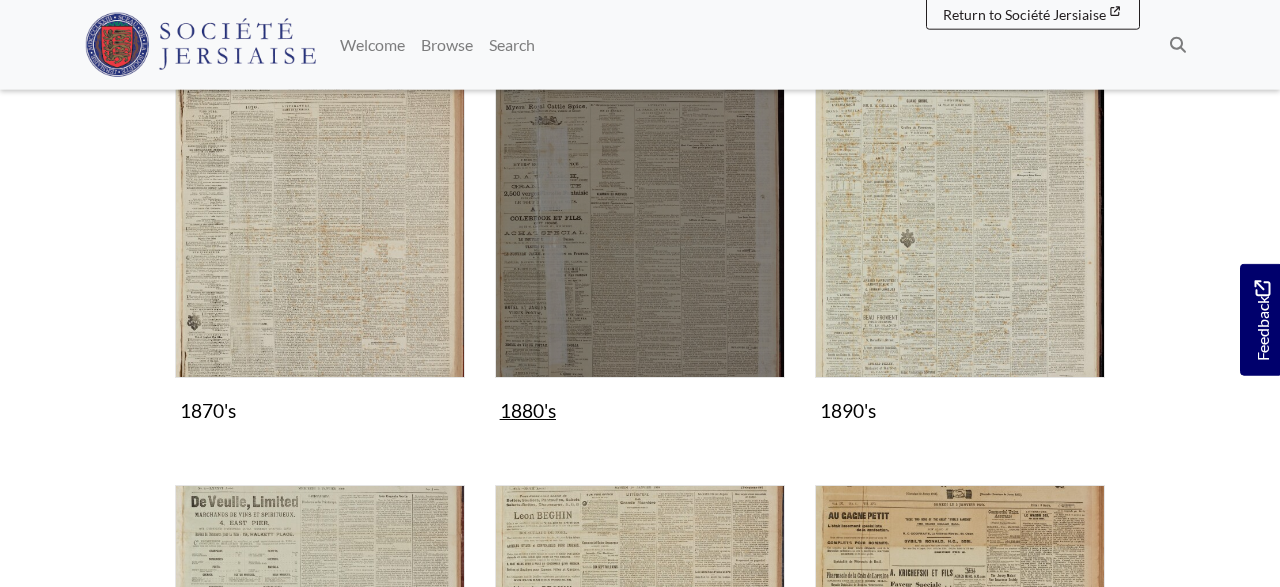scroll, scrollTop: 1352, scrollLeft: 0, axis: vertical 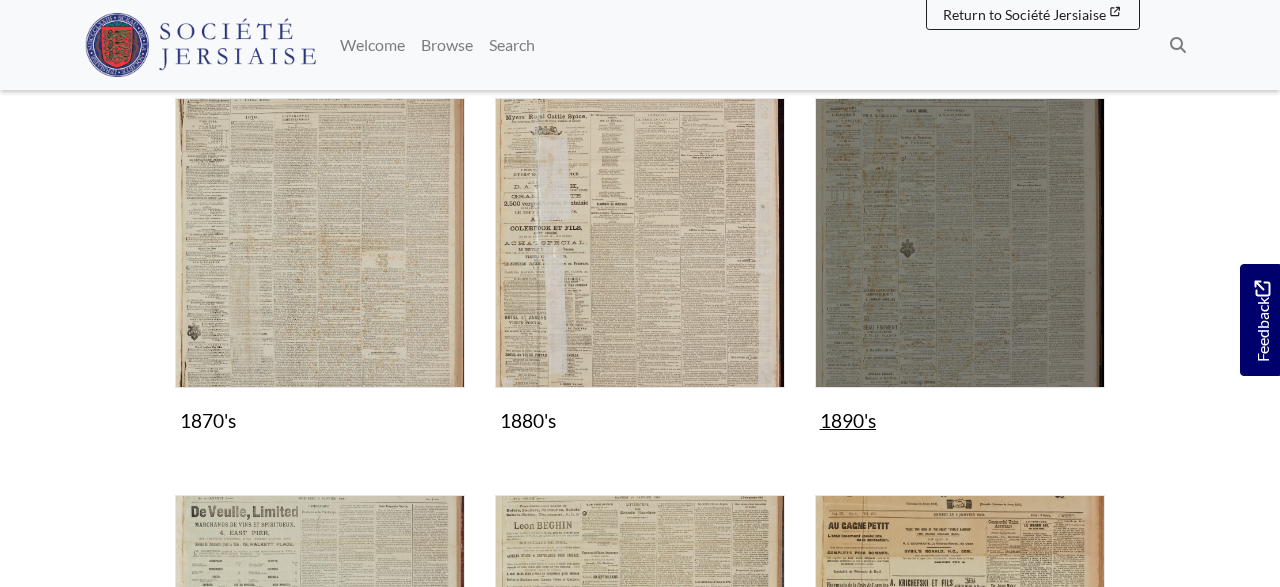 click at bounding box center (960, 243) 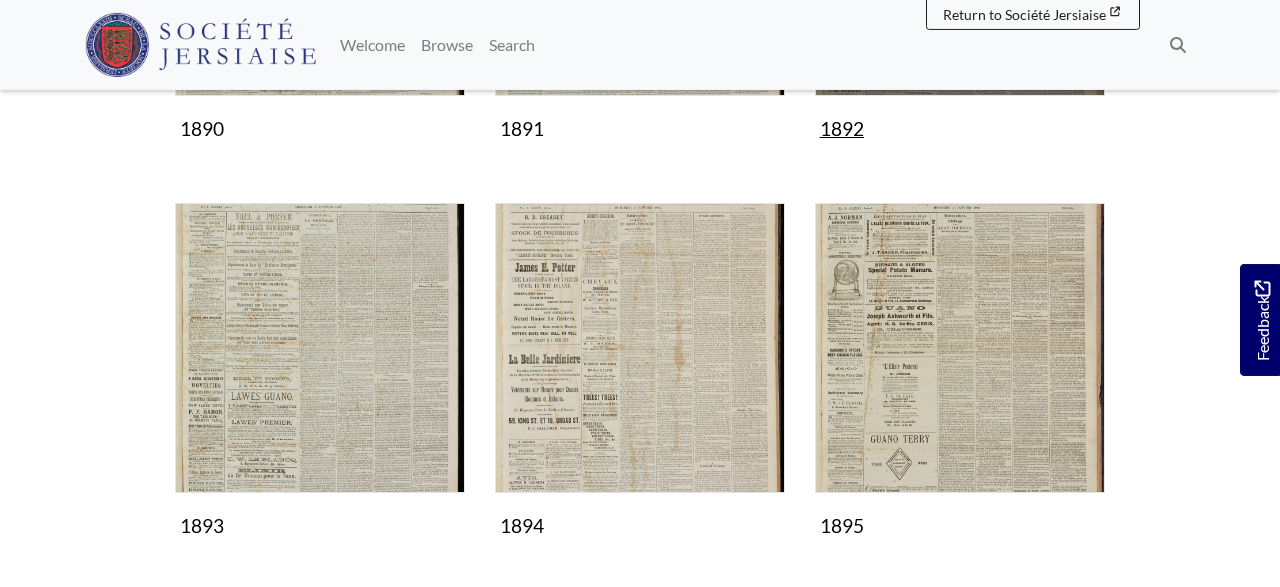 scroll, scrollTop: 624, scrollLeft: 0, axis: vertical 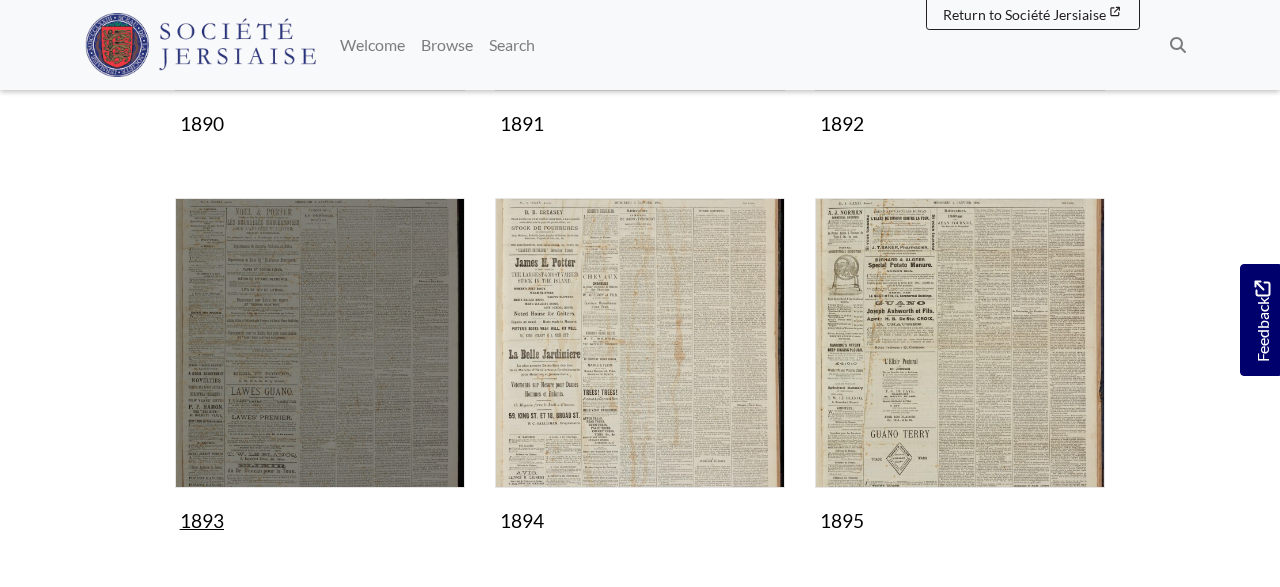 click at bounding box center [320, 343] 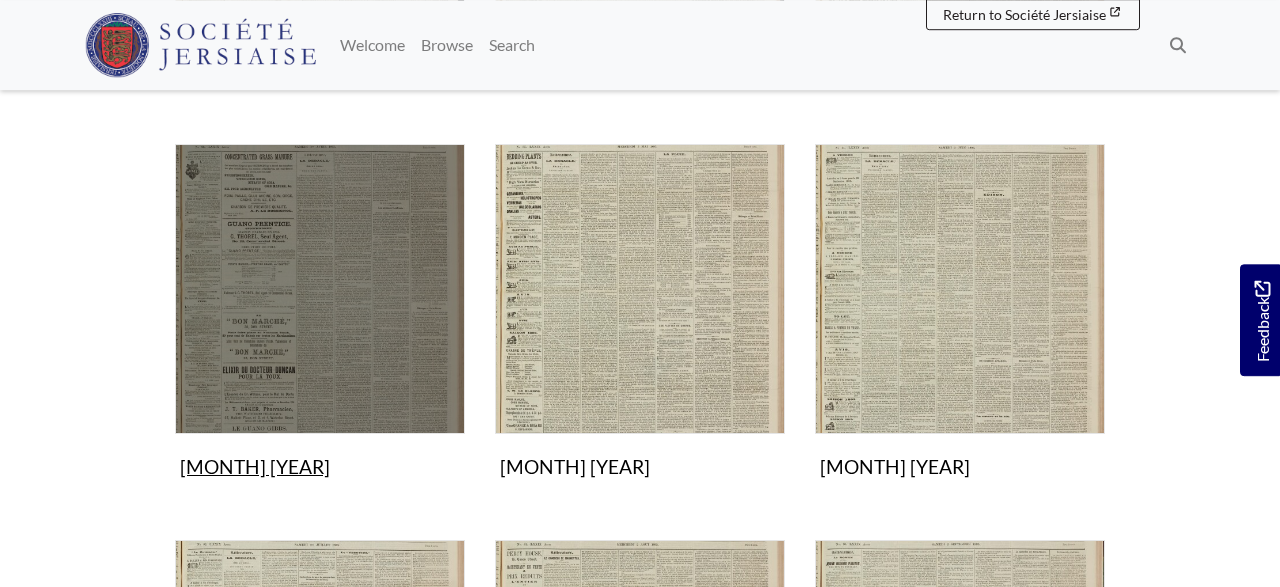 scroll, scrollTop: 728, scrollLeft: 0, axis: vertical 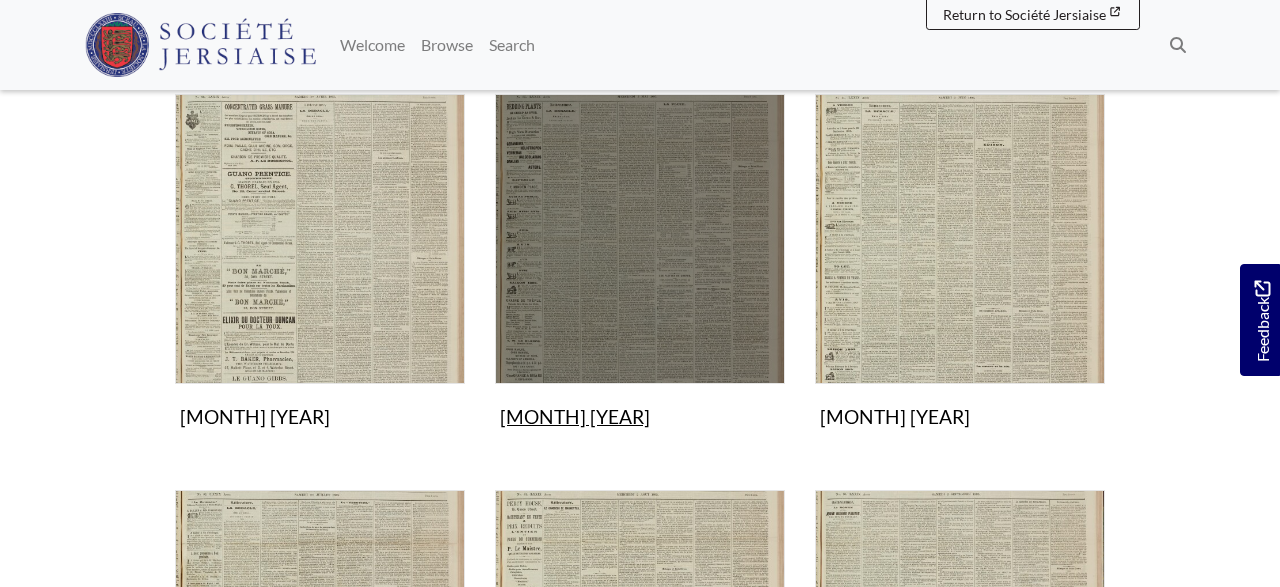 click at bounding box center [640, 239] 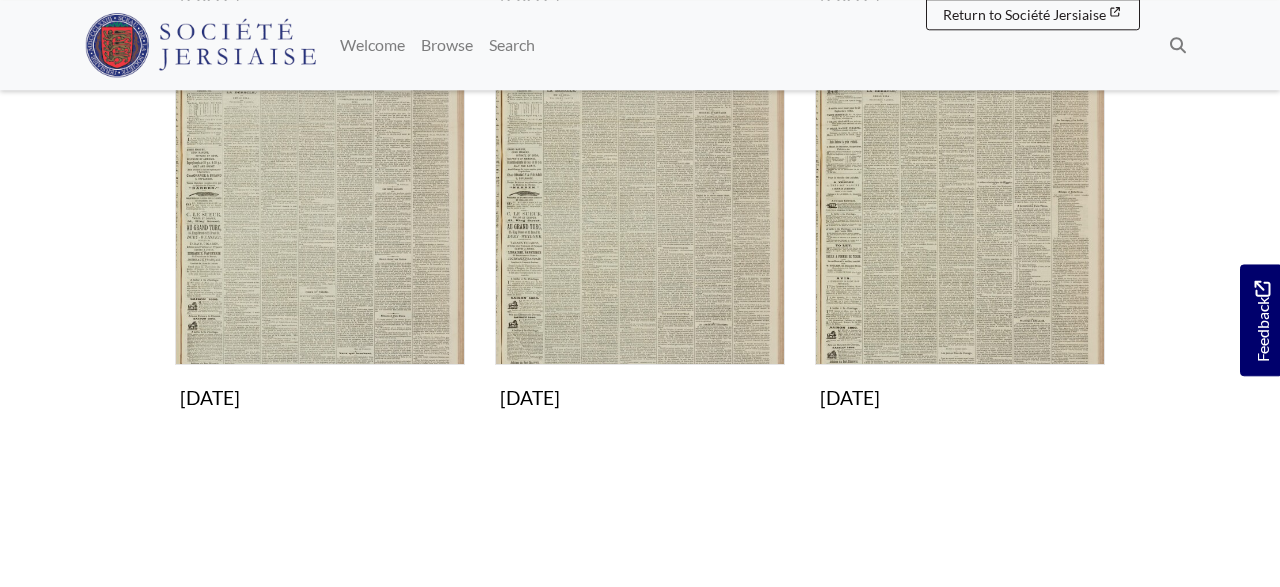 scroll, scrollTop: 1144, scrollLeft: 0, axis: vertical 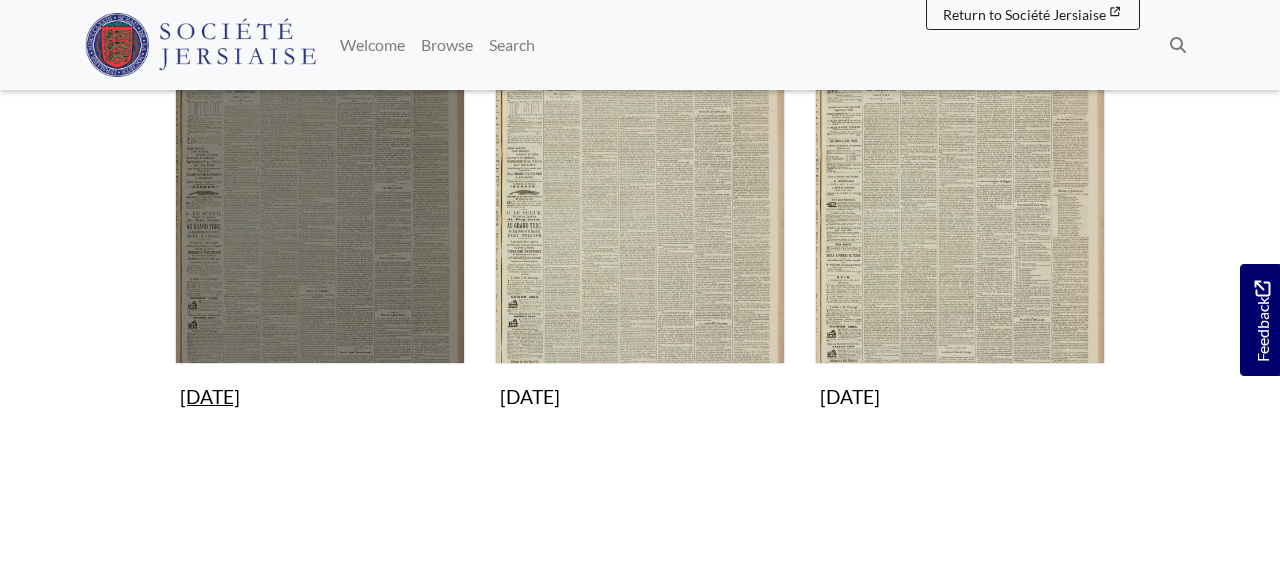 click at bounding box center [320, 219] 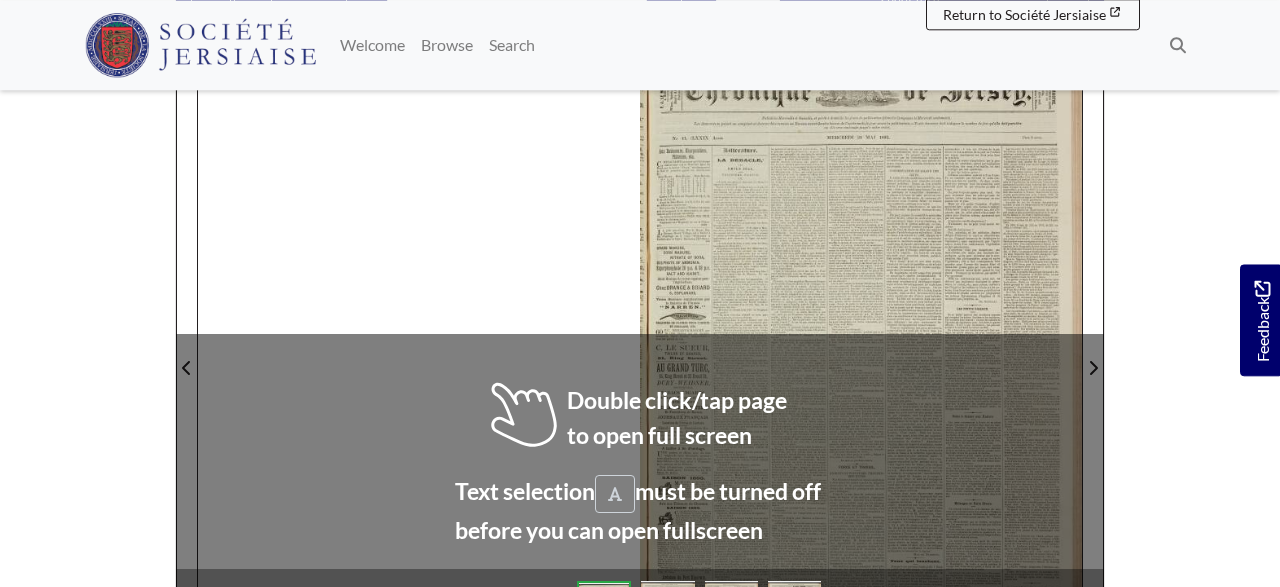 scroll, scrollTop: 312, scrollLeft: 0, axis: vertical 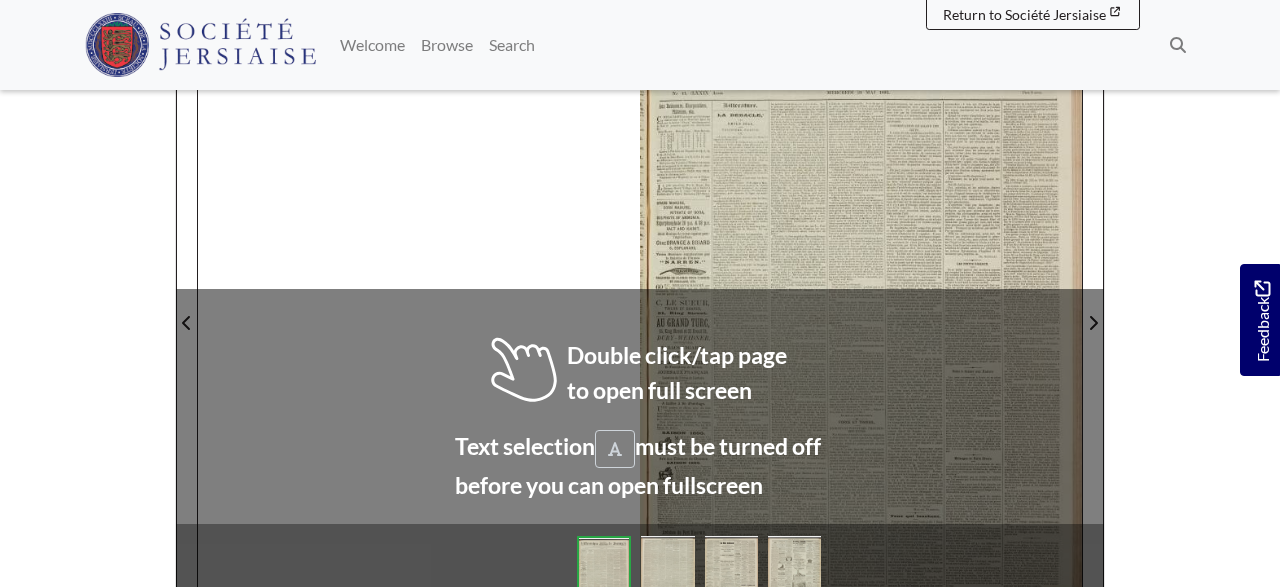 click at bounding box center [861, 311] 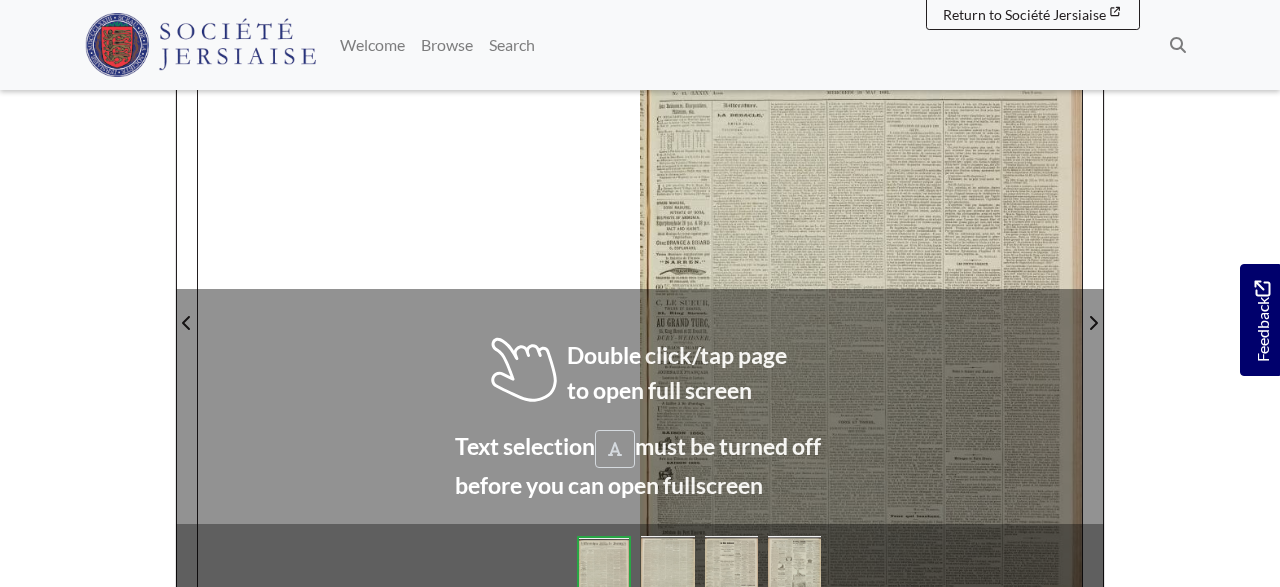click at bounding box center (861, 311) 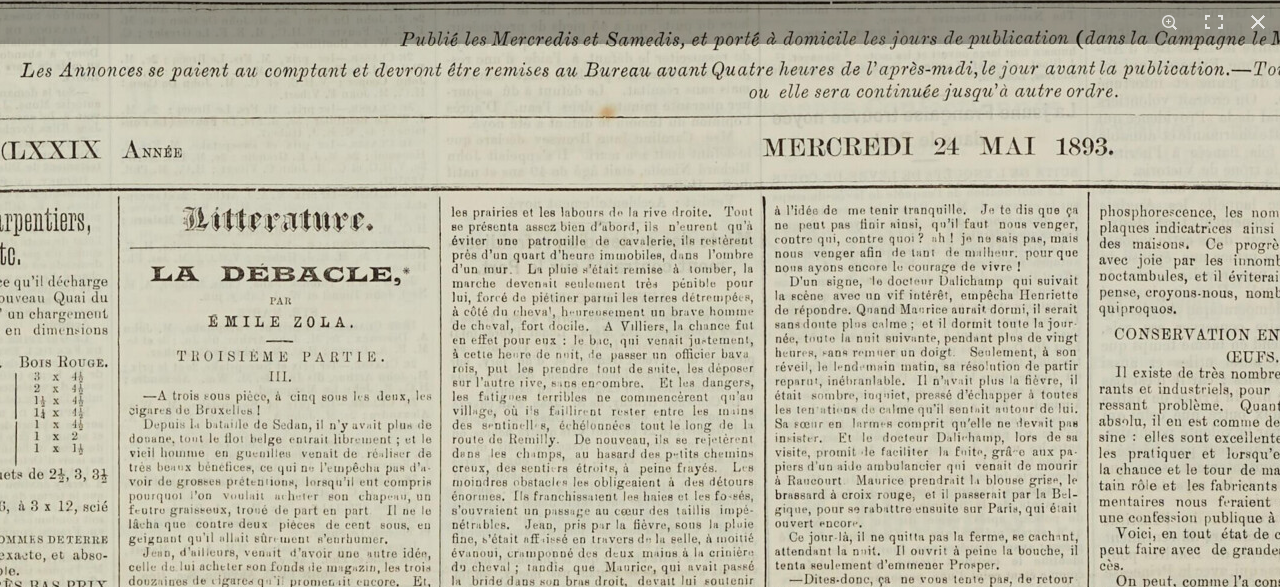 click at bounding box center [954, 1368] 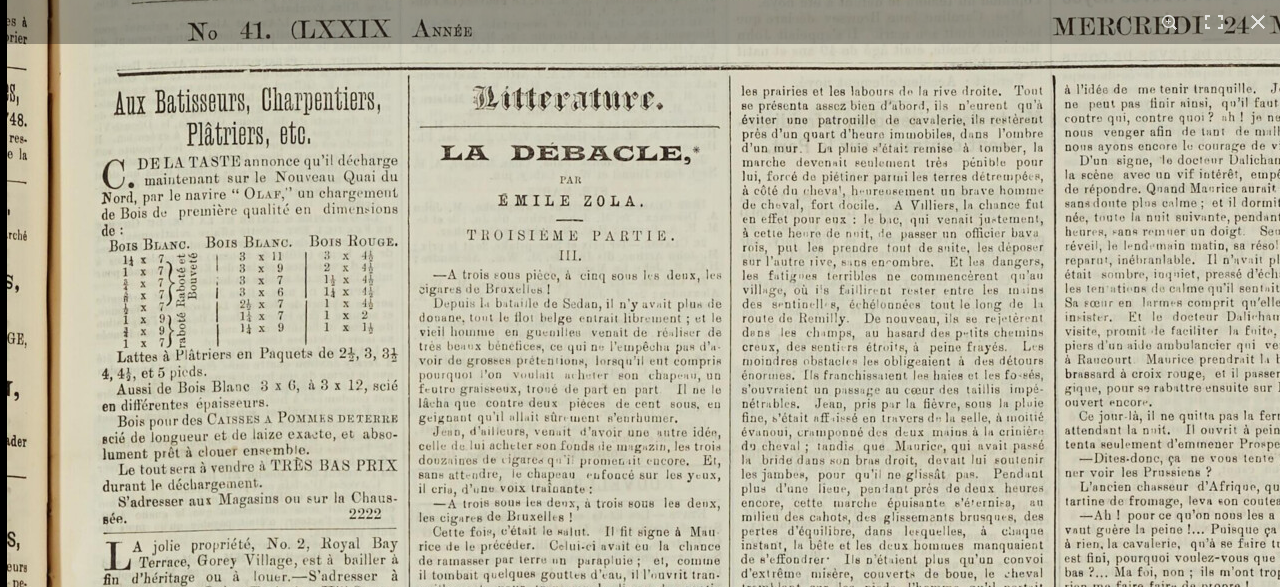click at bounding box center (1244, 1247) 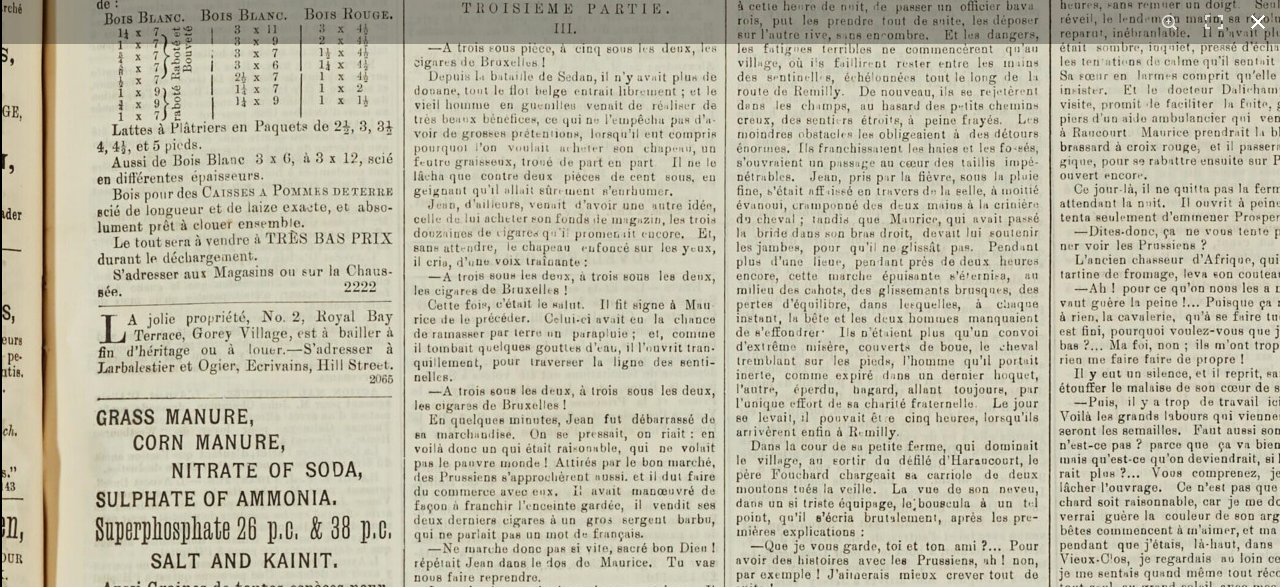 click on "1 / 1" at bounding box center (640, 293) 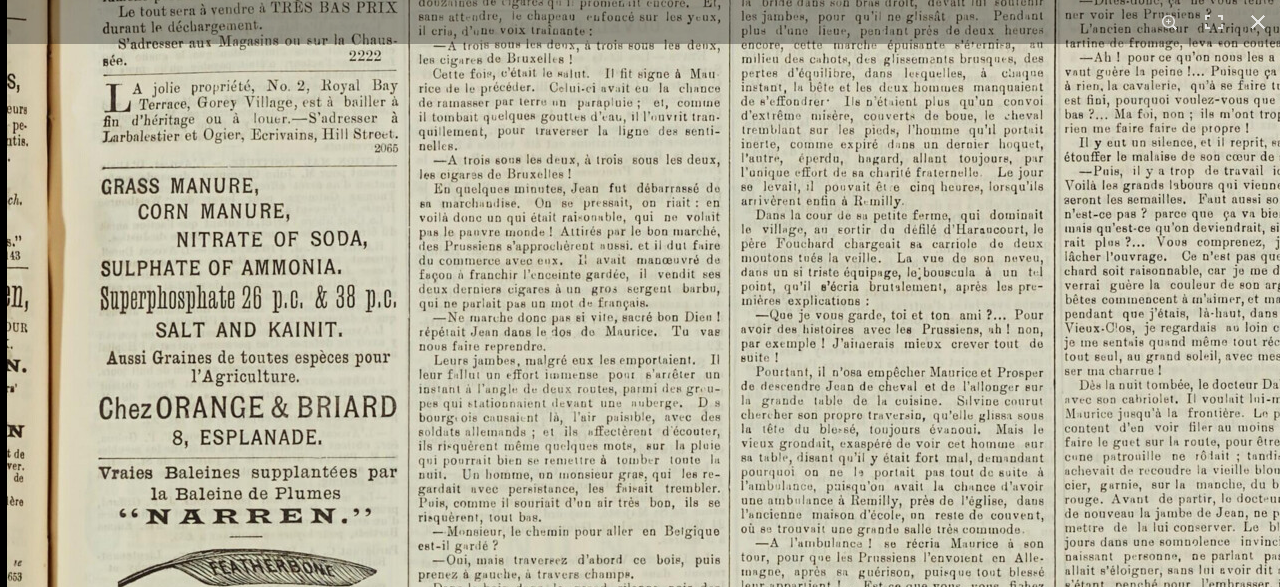 click at bounding box center (1244, 789) 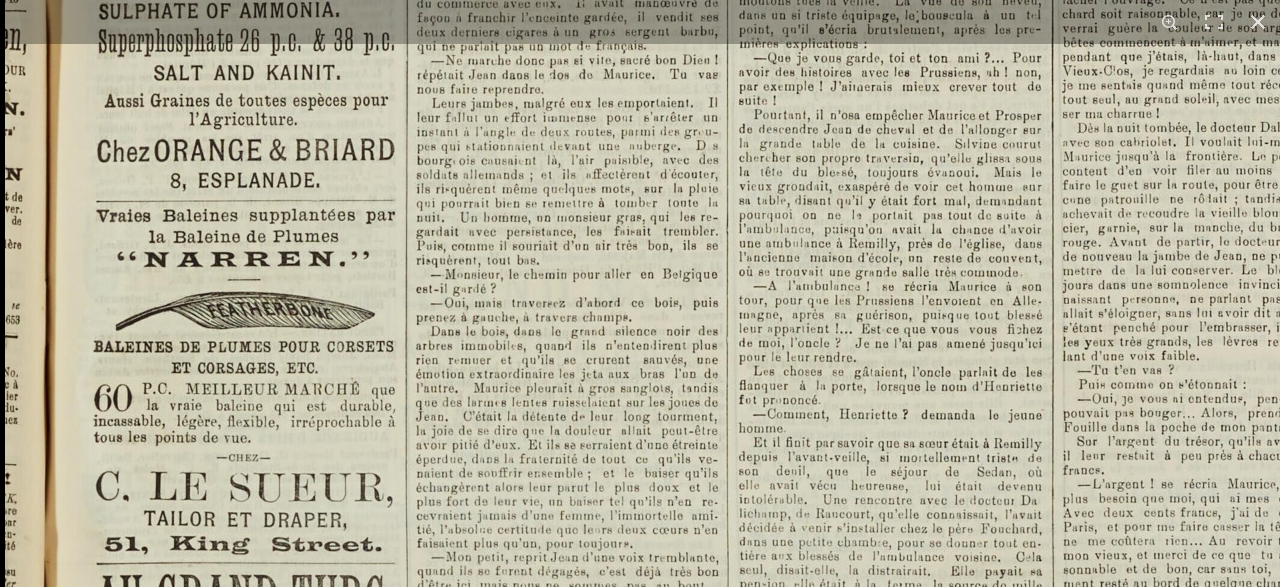 click at bounding box center [1242, 532] 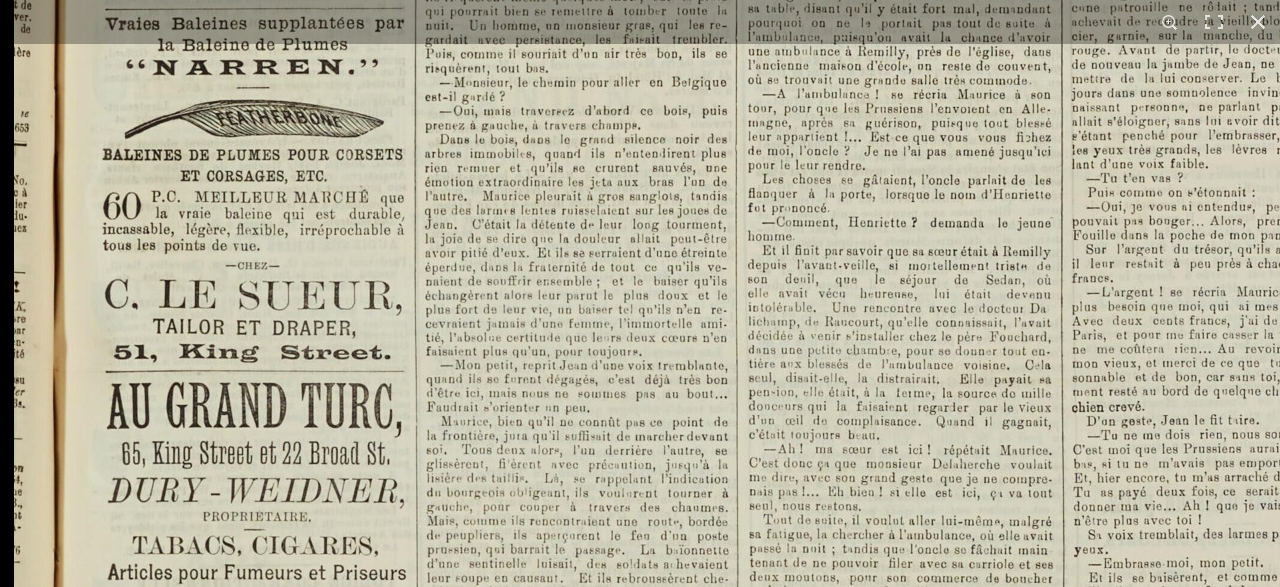 click at bounding box center [1251, 340] 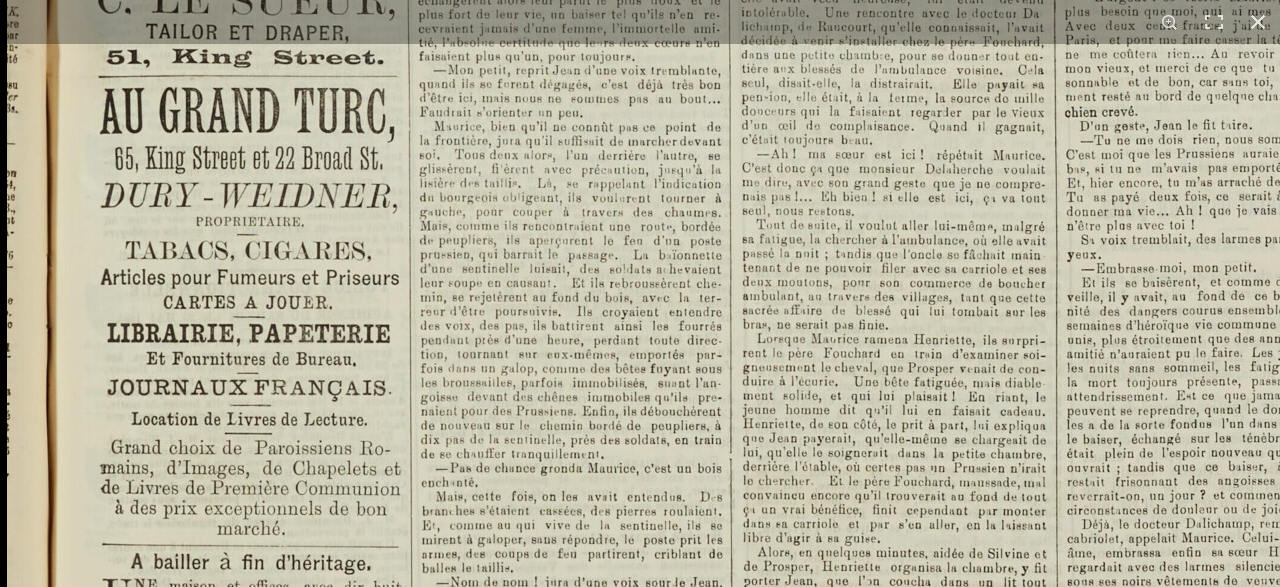 click at bounding box center (1244, 45) 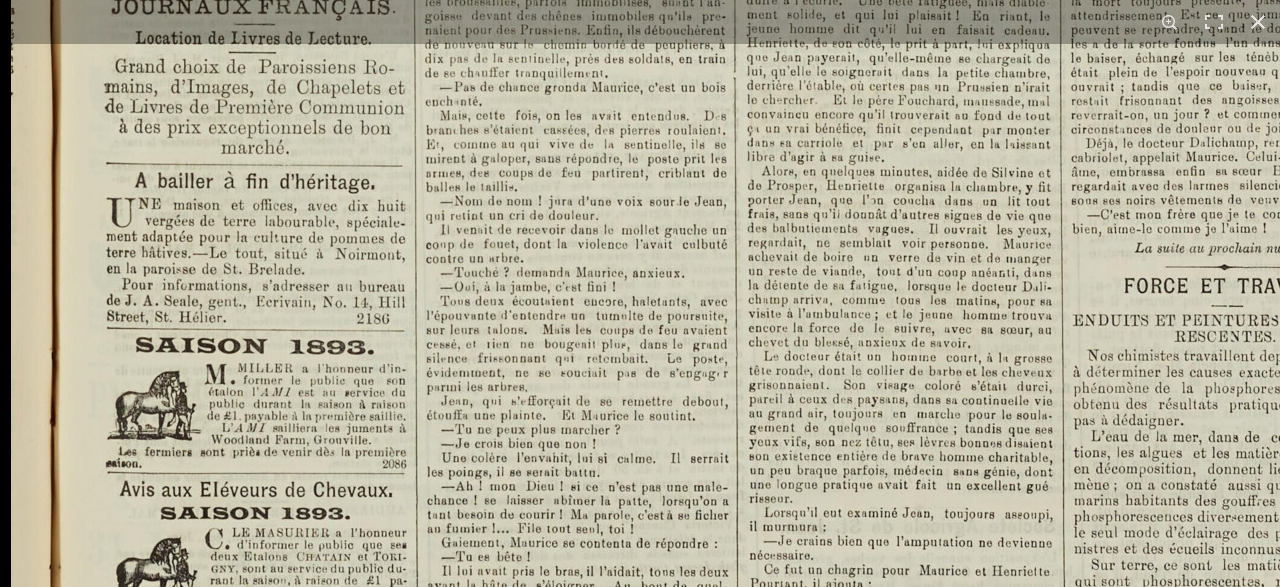 click at bounding box center (1248, -336) 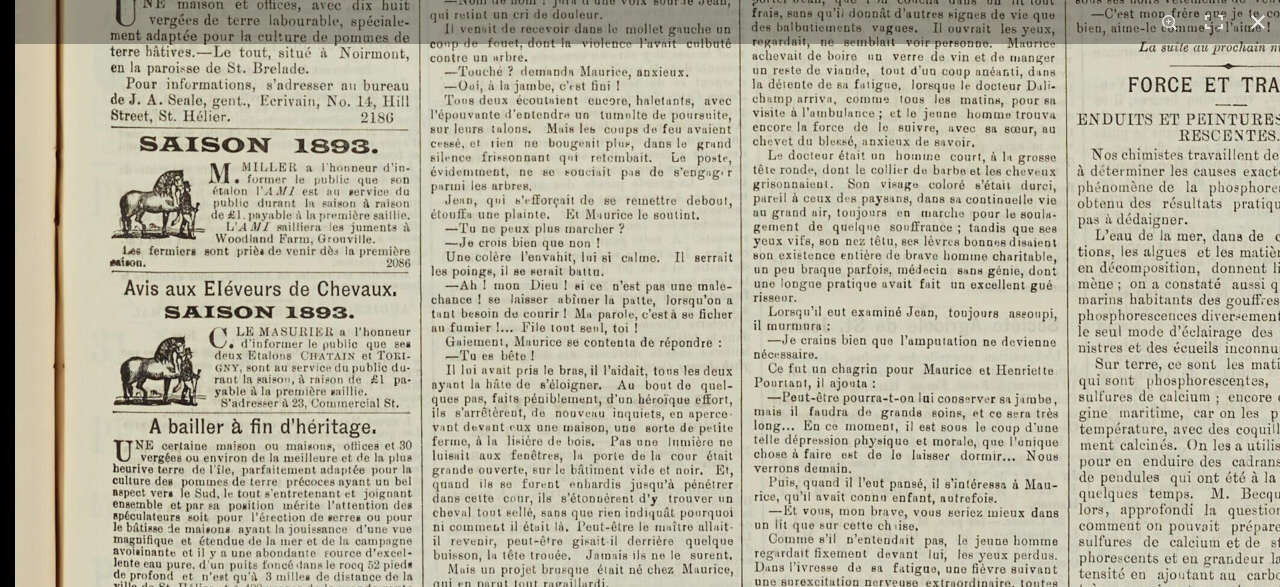 click at bounding box center (1252, -537) 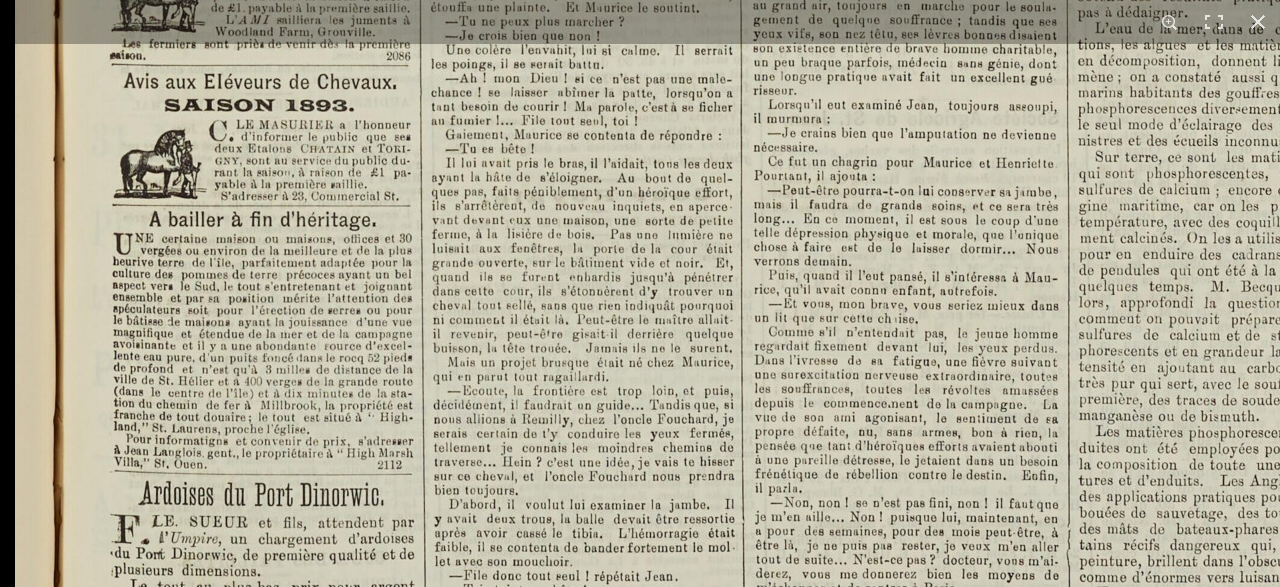 click on "1 / 1" at bounding box center (640, 293) 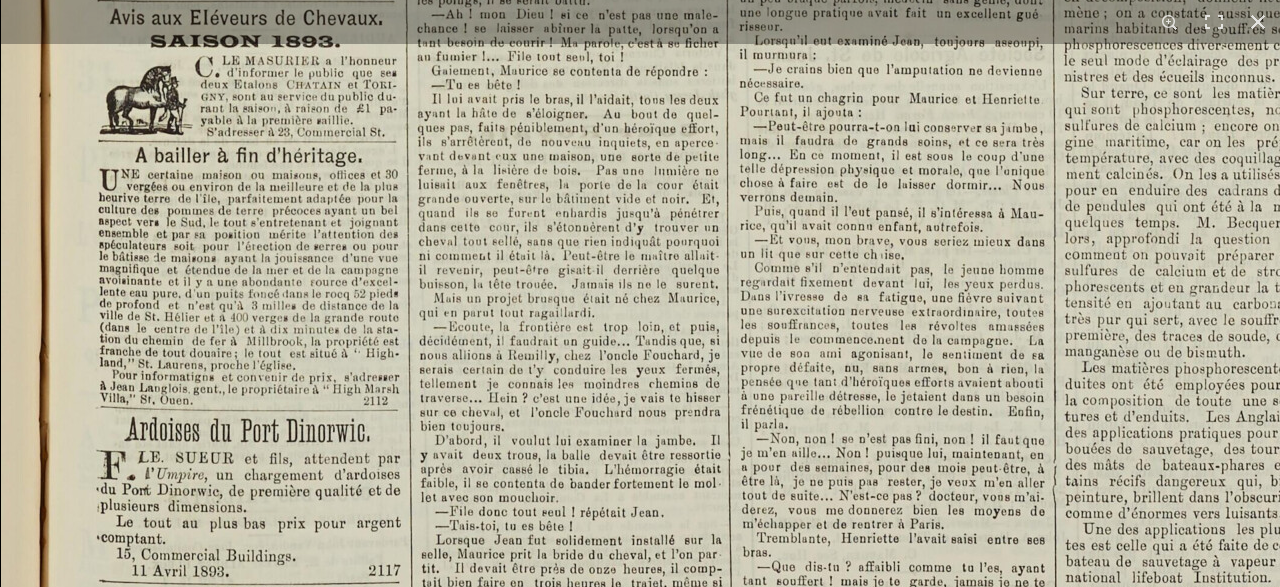 click at bounding box center (1238, -808) 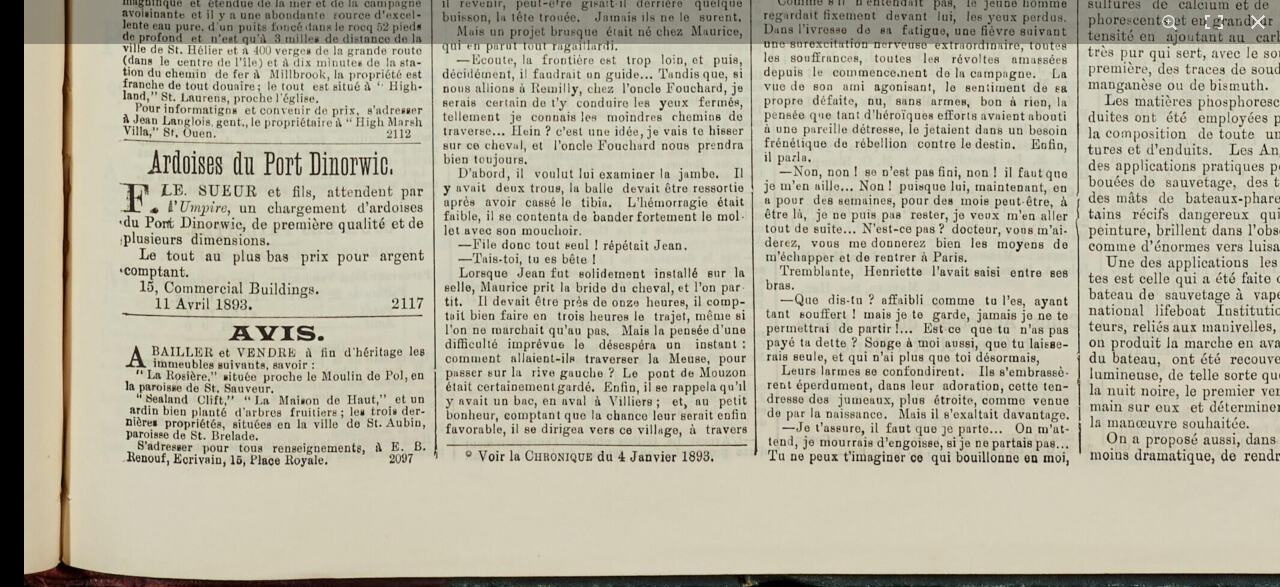 click at bounding box center [1261, -1075] 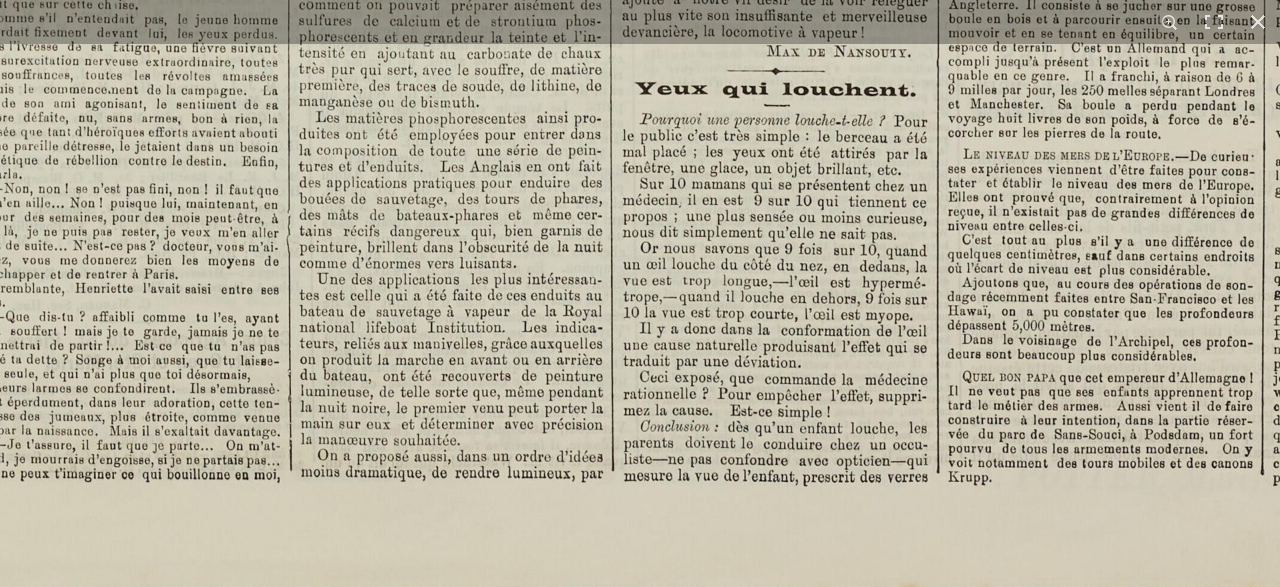click at bounding box center (472, -1058) 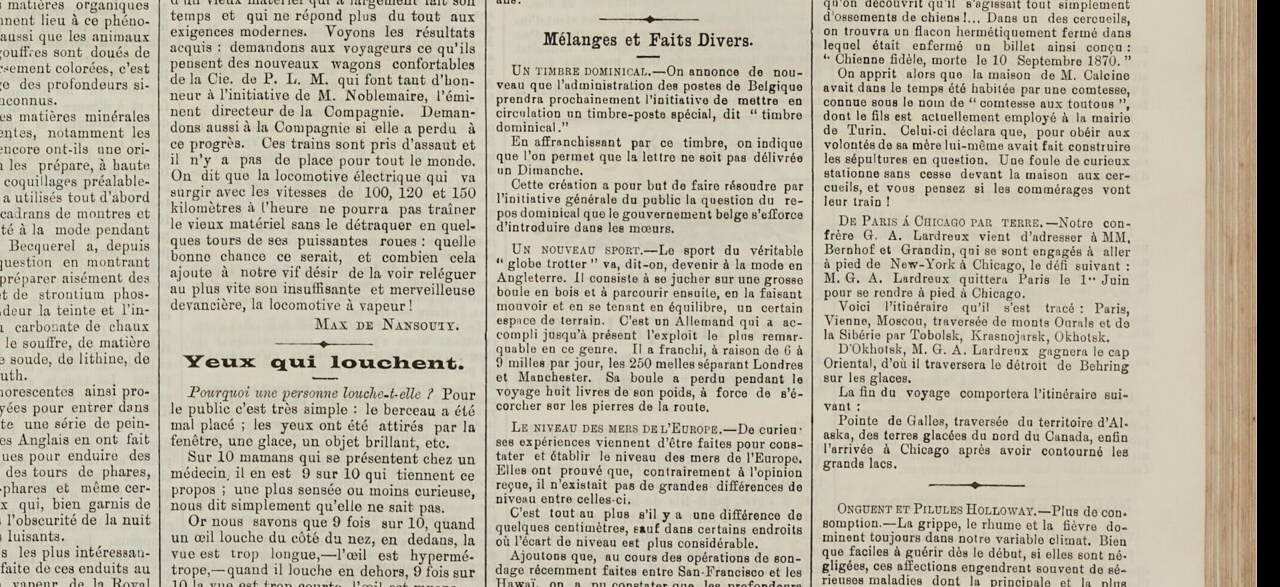 click at bounding box center (20, -785) 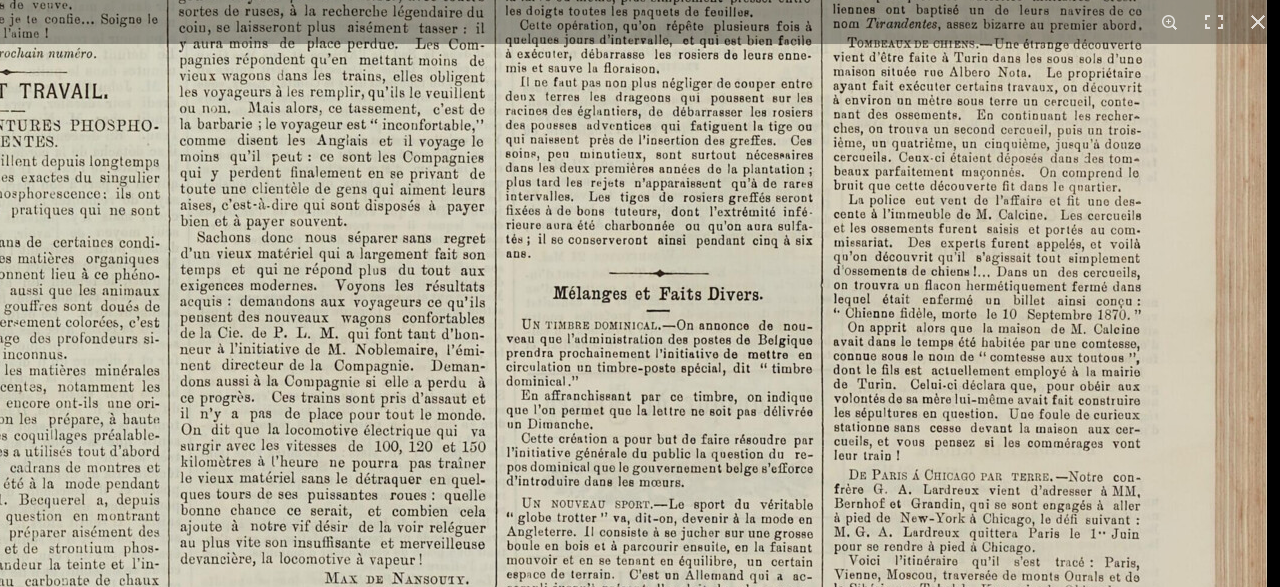 click at bounding box center (30, -531) 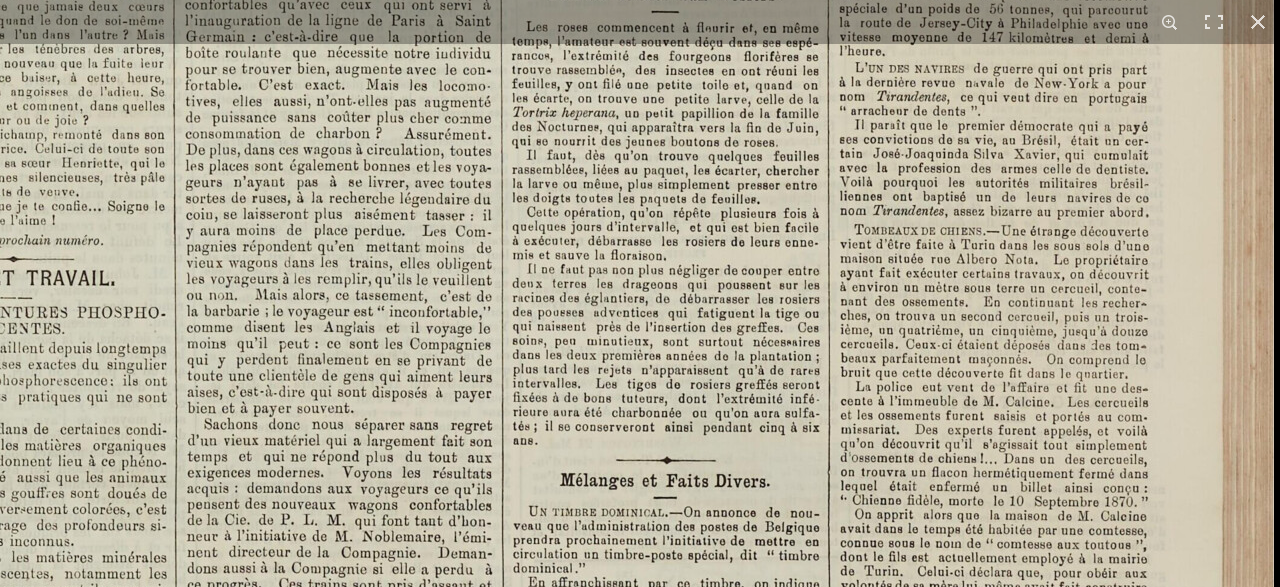 click at bounding box center (37, -344) 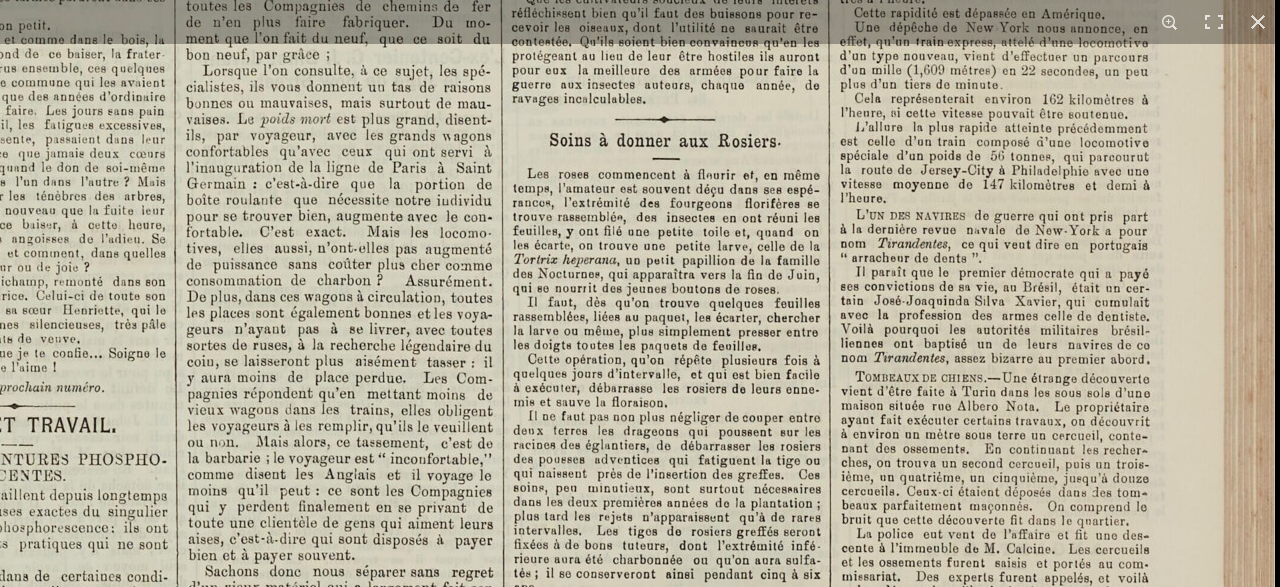 click at bounding box center [38, -197] 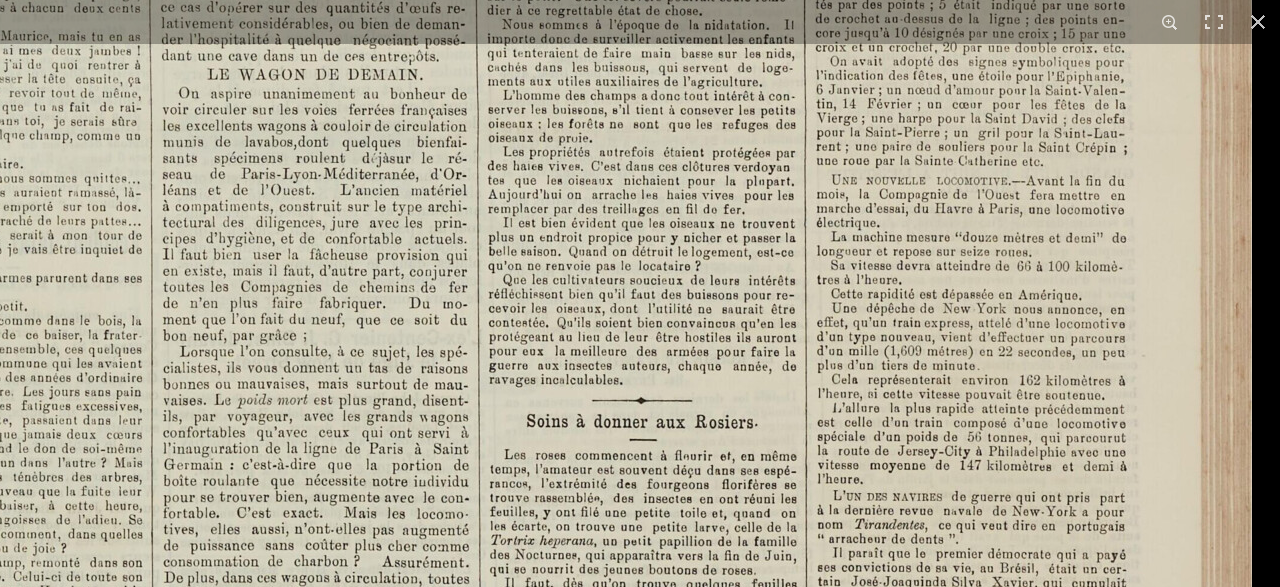 click at bounding box center [15, 84] 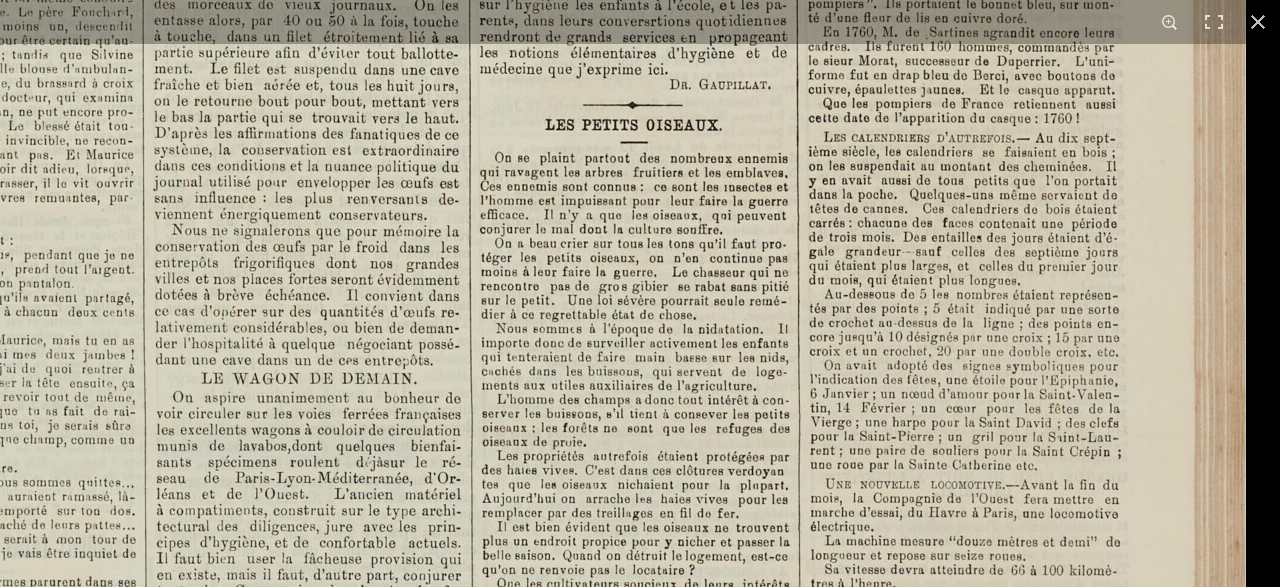 click at bounding box center [9, 388] 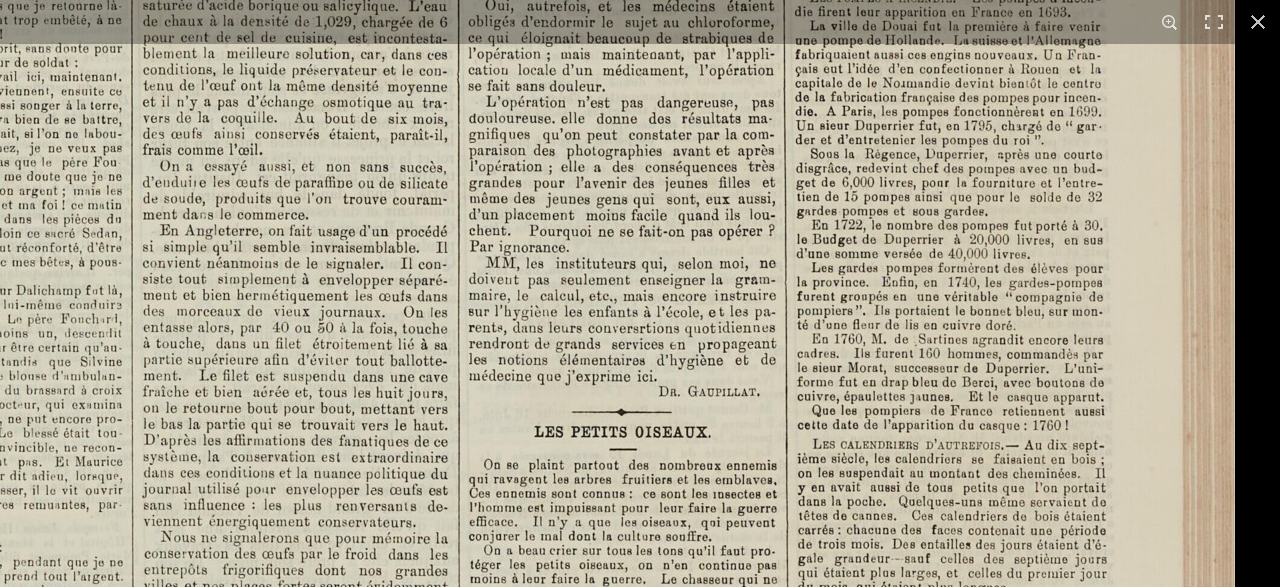 click at bounding box center (-2, 695) 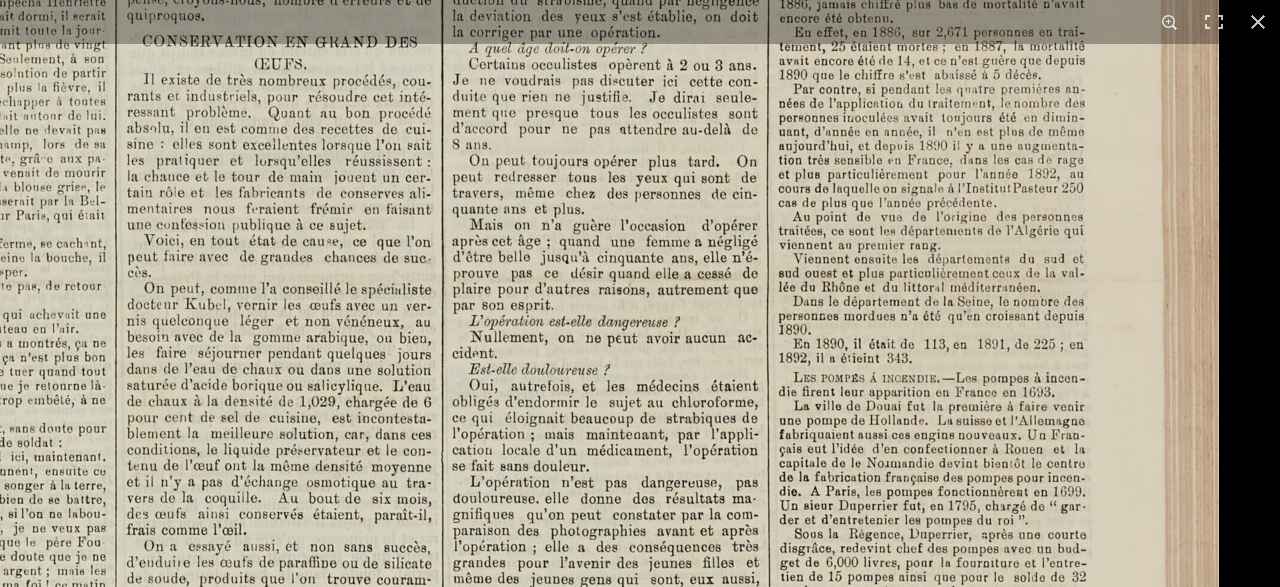 click at bounding box center (-18, 1075) 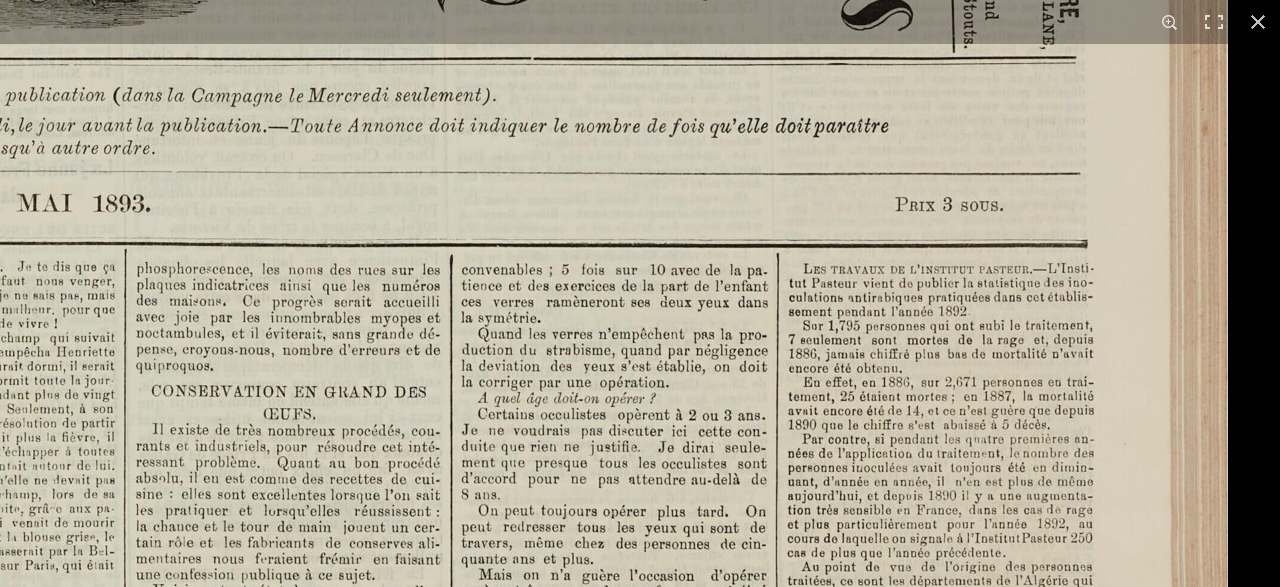 click at bounding box center (-9, 1425) 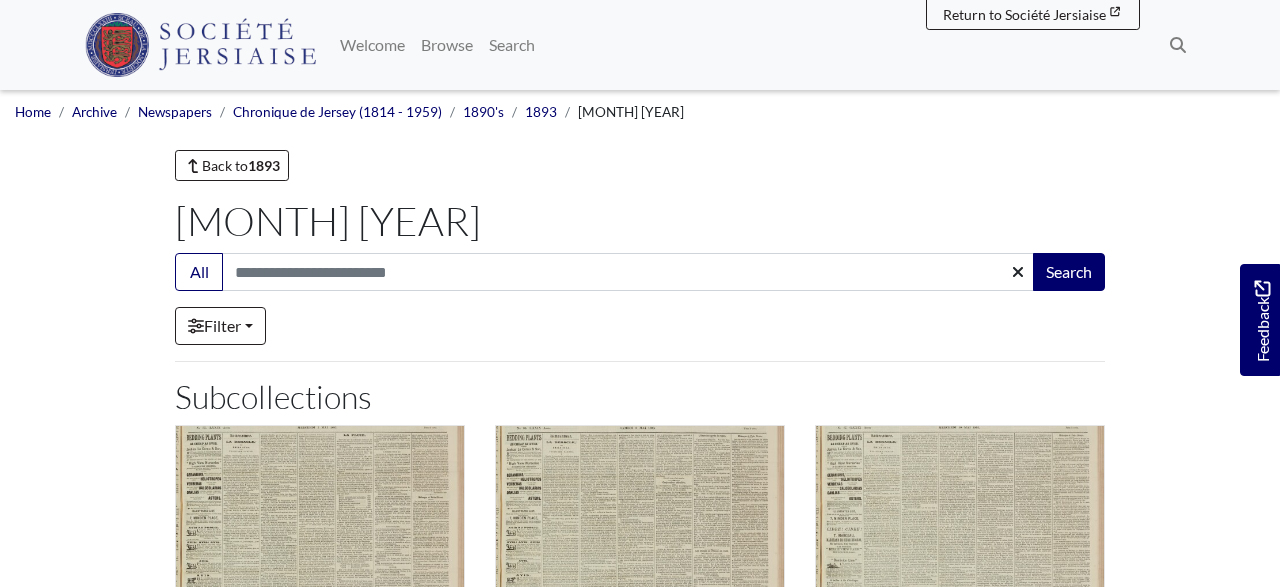 scroll, scrollTop: 1144, scrollLeft: 0, axis: vertical 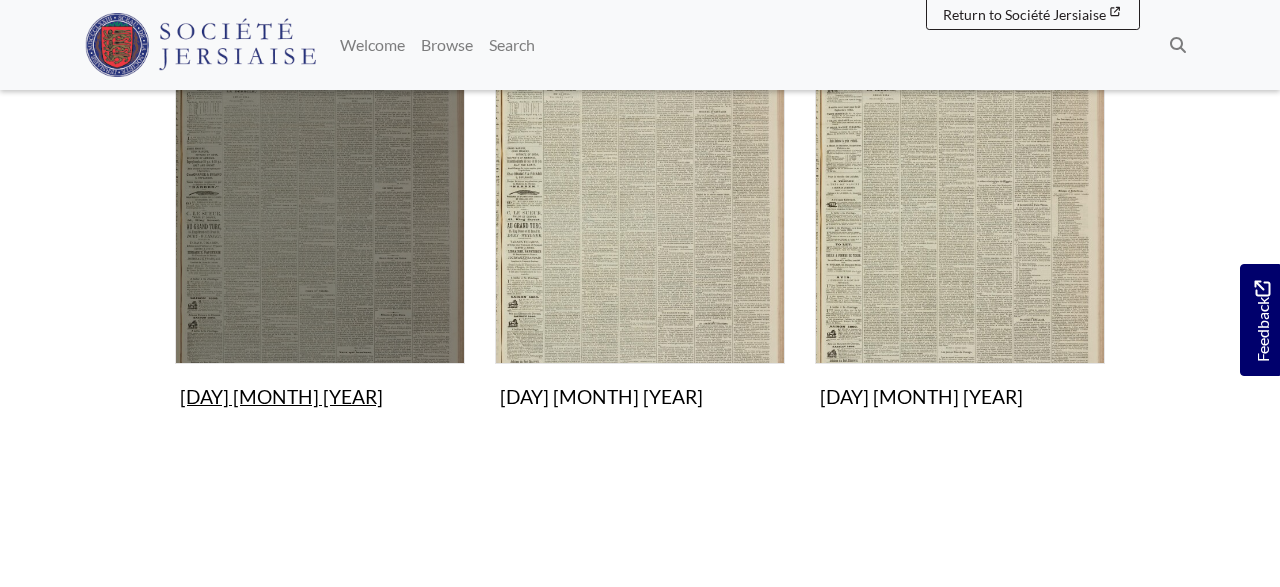 click at bounding box center (320, 219) 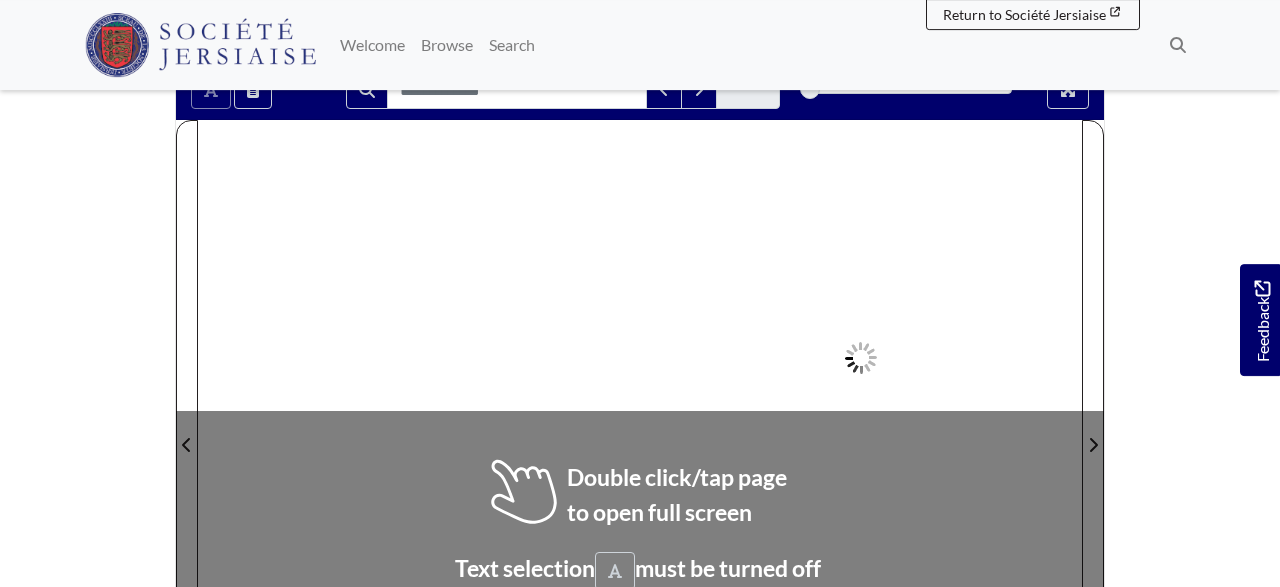 scroll, scrollTop: 208, scrollLeft: 0, axis: vertical 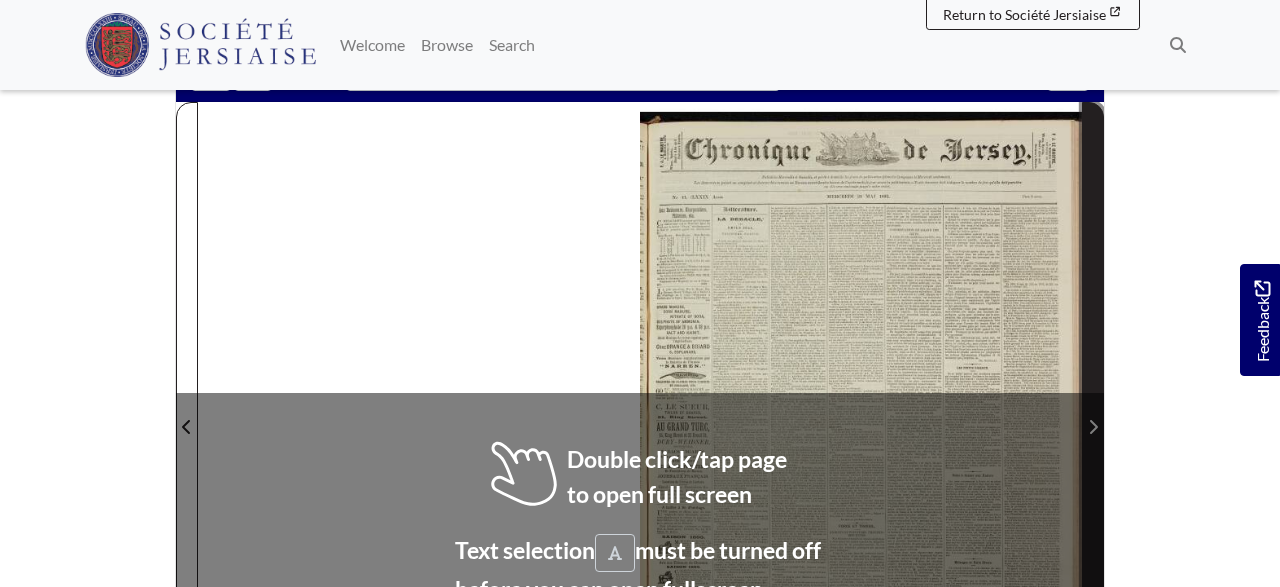 click 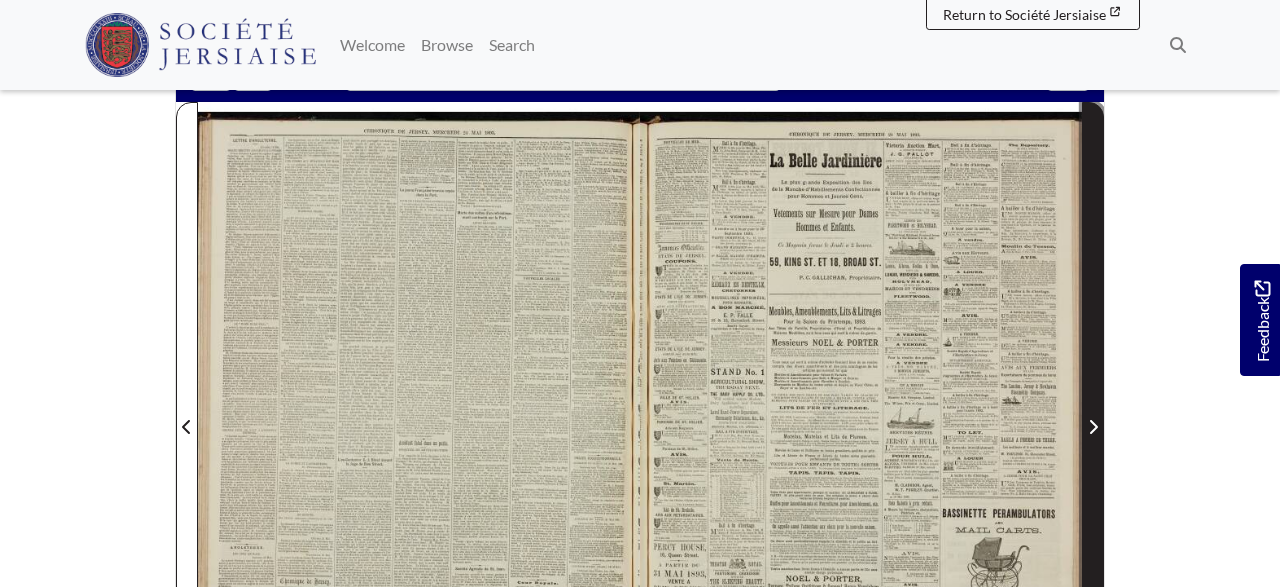 click 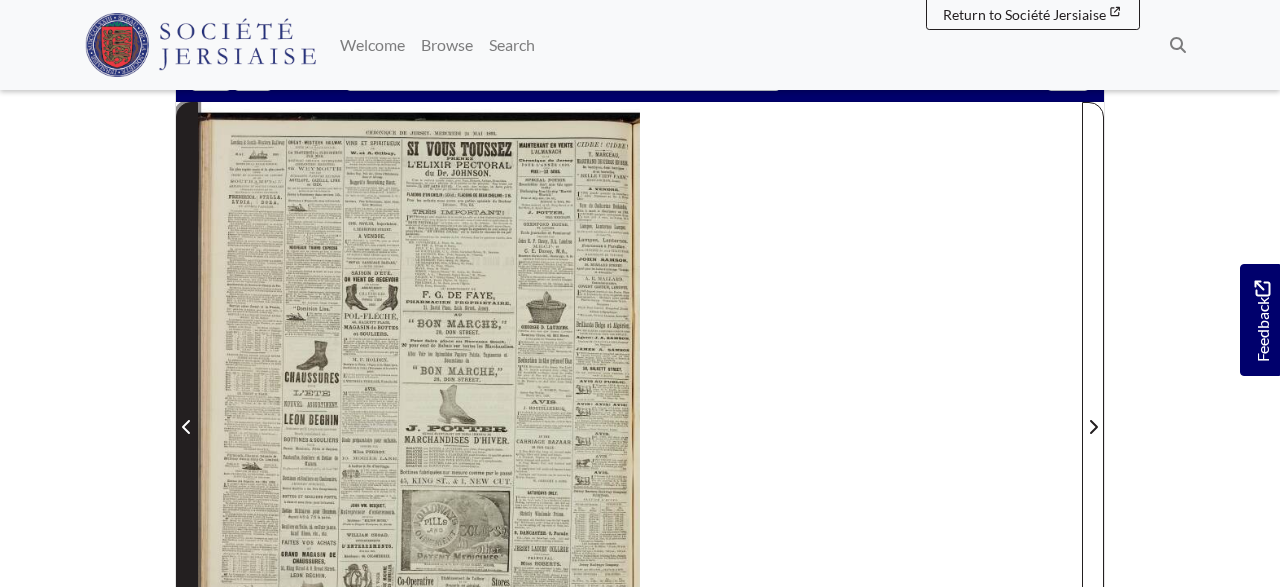 click 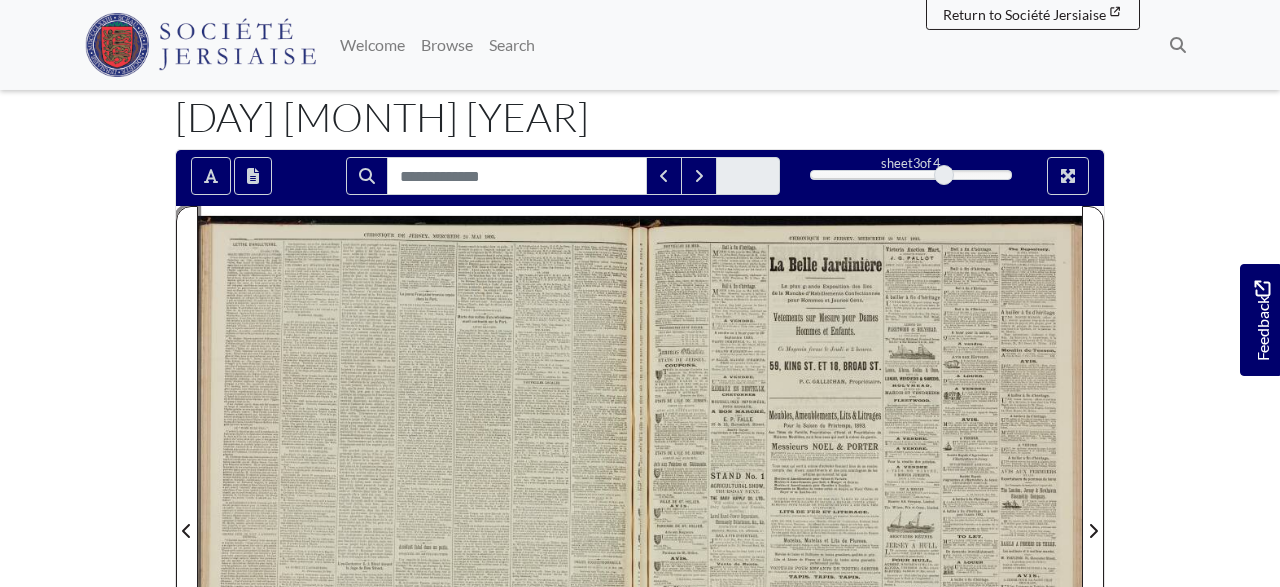 scroll, scrollTop: 0, scrollLeft: 0, axis: both 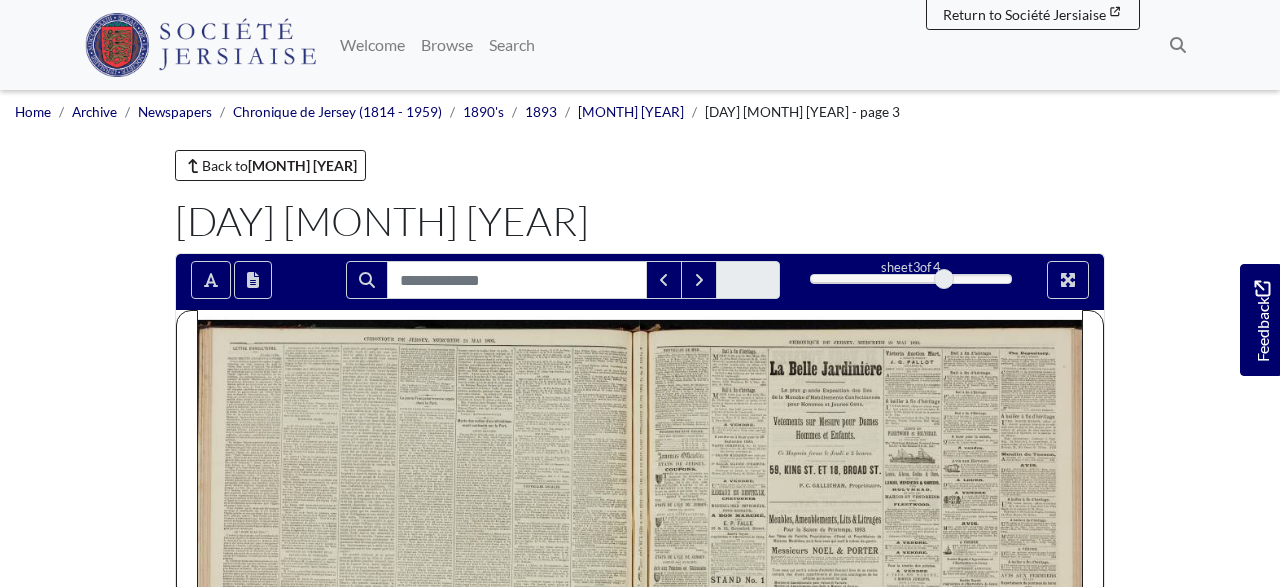 click at bounding box center (861, 623) 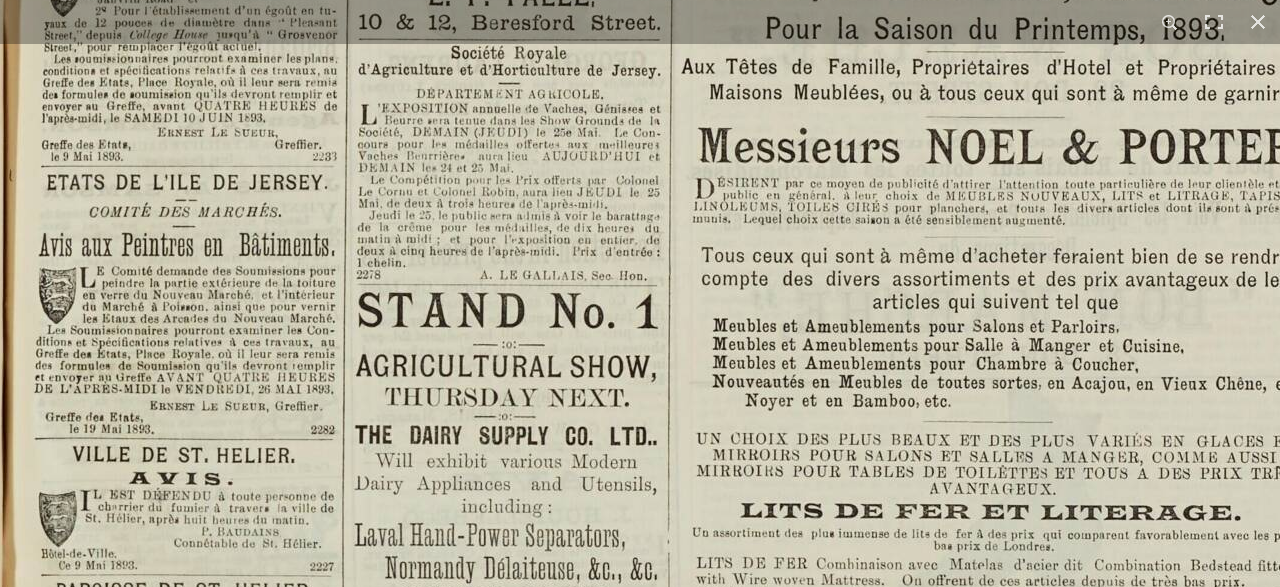 click at bounding box center (1198, 551) 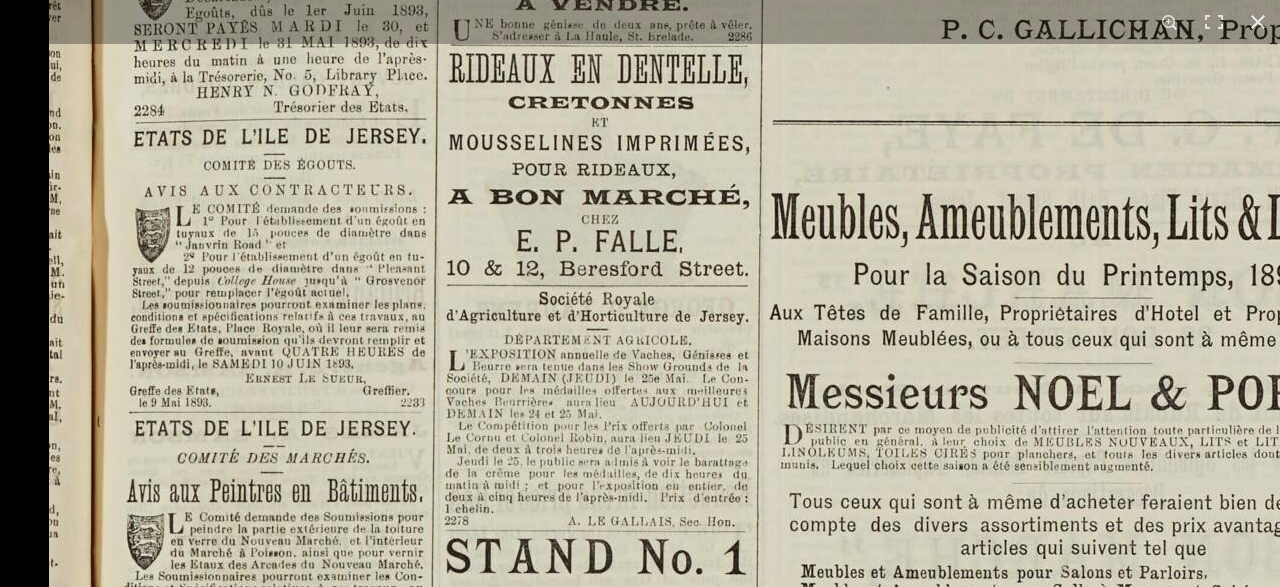 click at bounding box center [1286, 797] 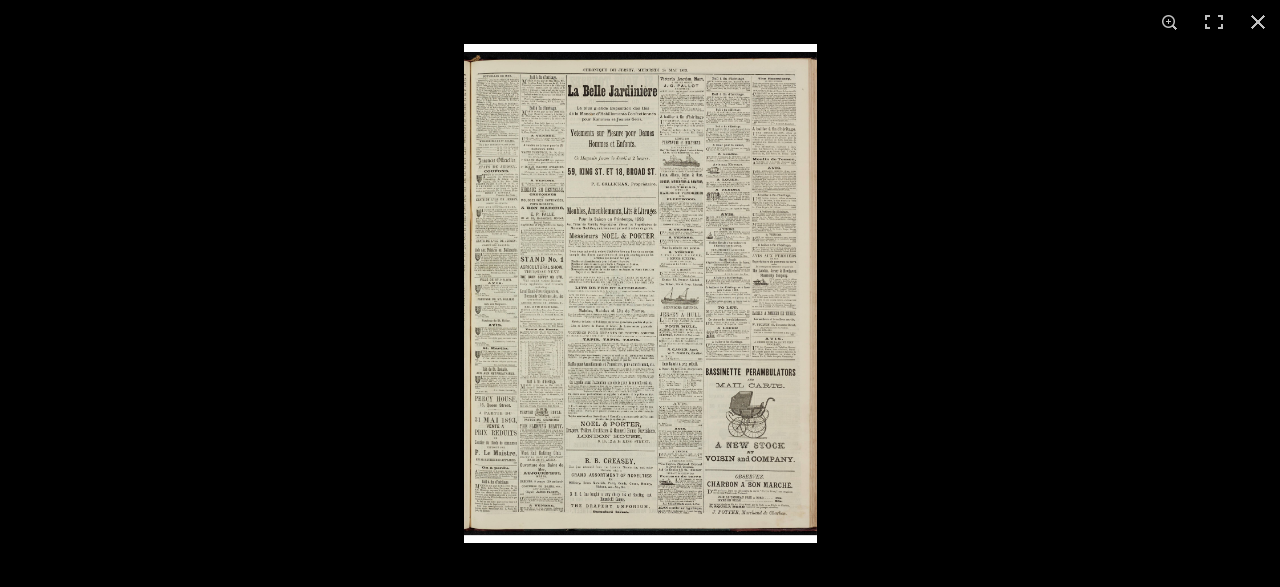 click at bounding box center (640, 293) 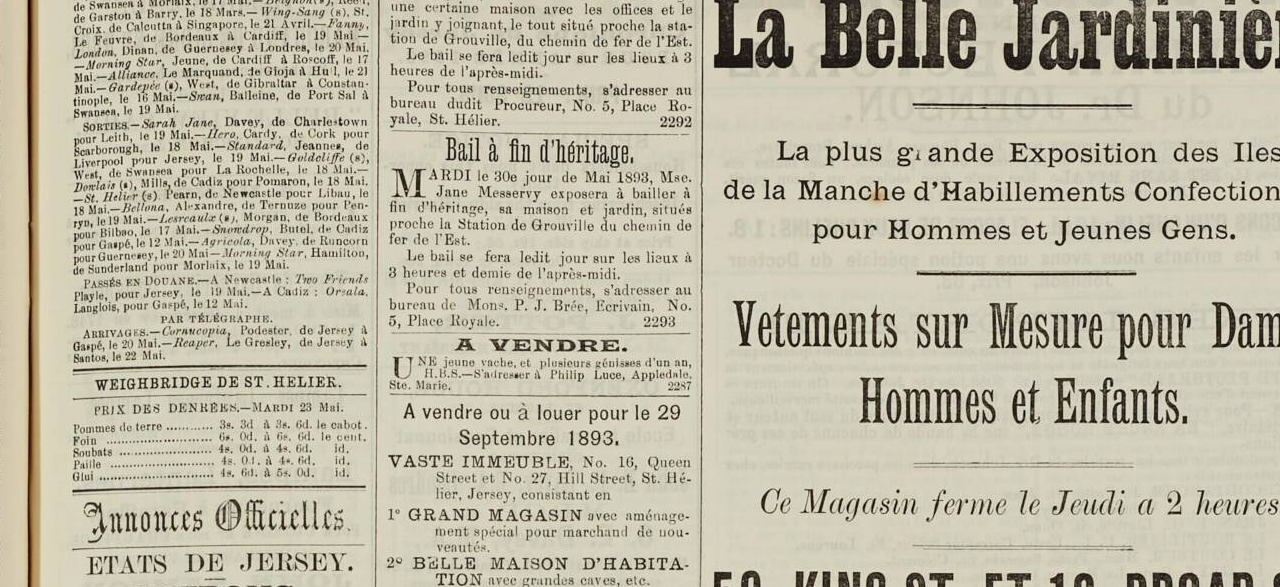 click at bounding box center [1223, 1452] 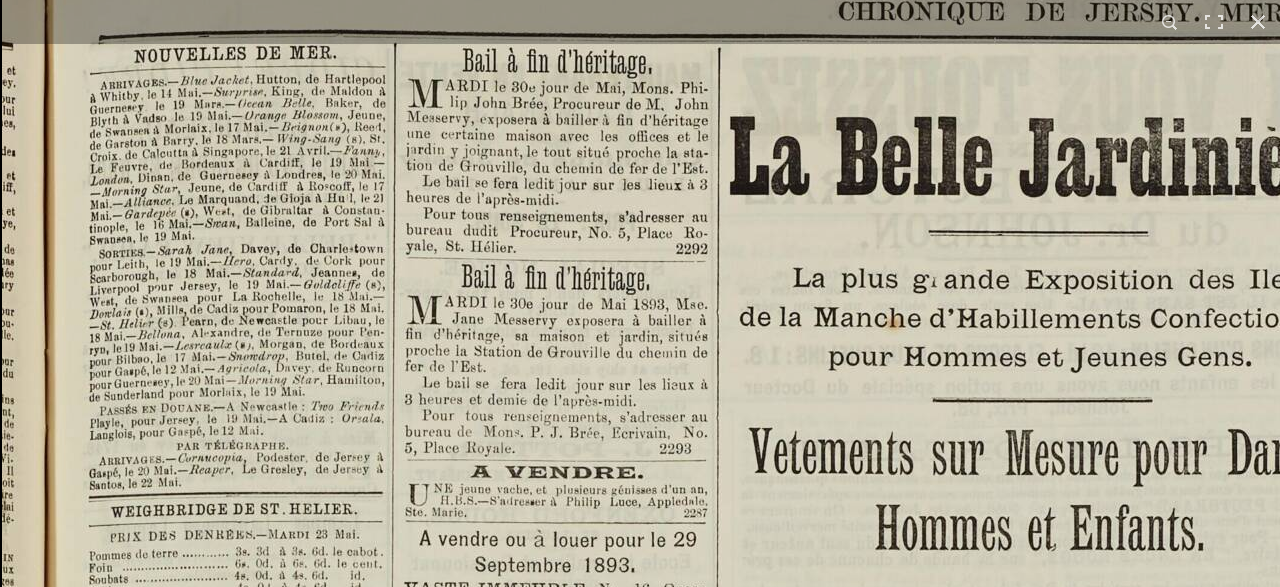 click at bounding box center (1239, 1579) 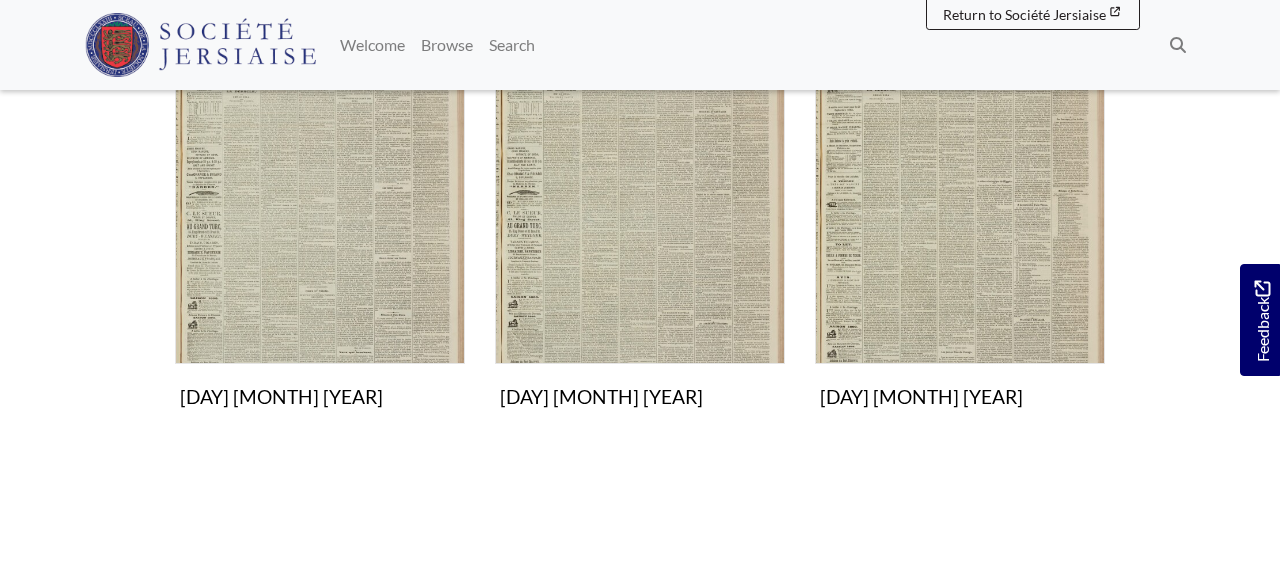 scroll, scrollTop: 1144, scrollLeft: 0, axis: vertical 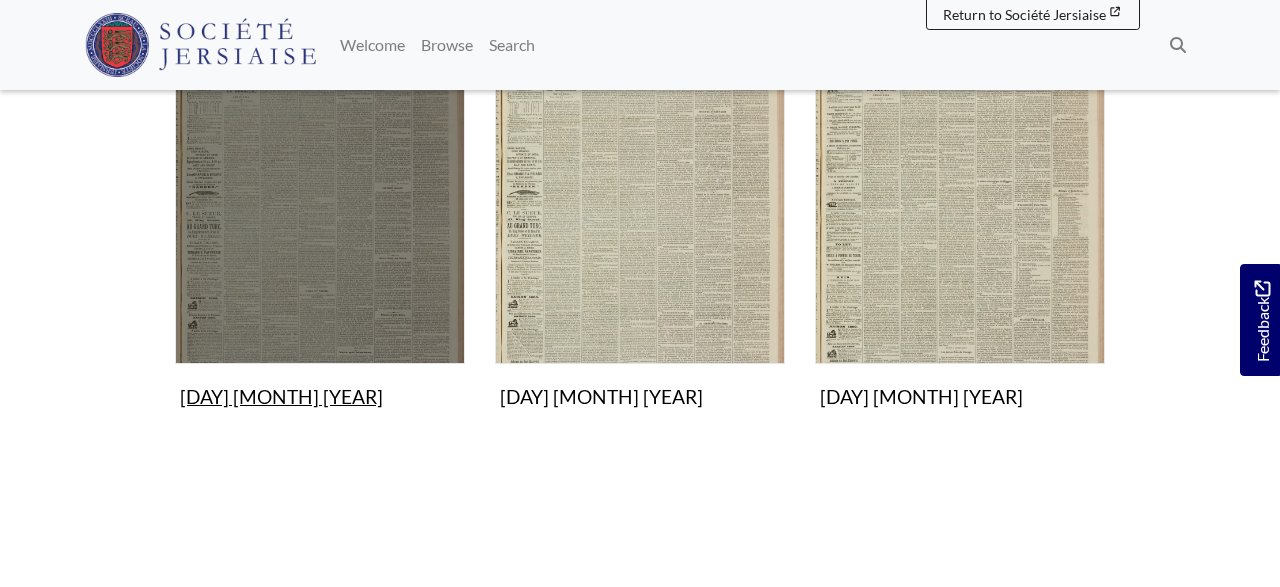 click at bounding box center [320, 219] 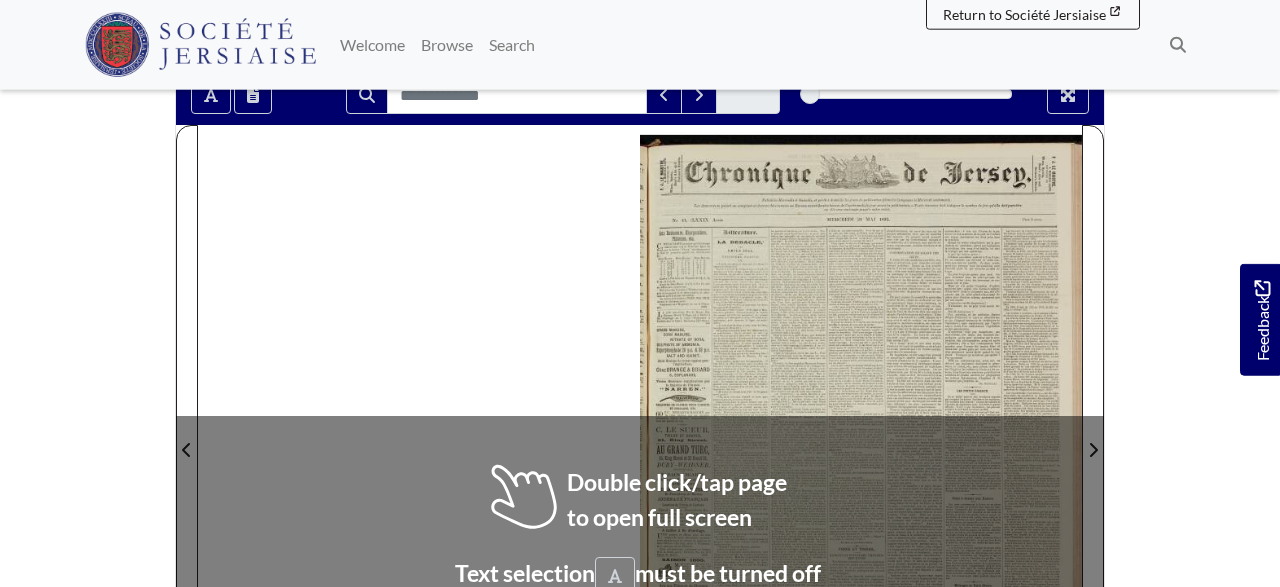 scroll, scrollTop: 208, scrollLeft: 0, axis: vertical 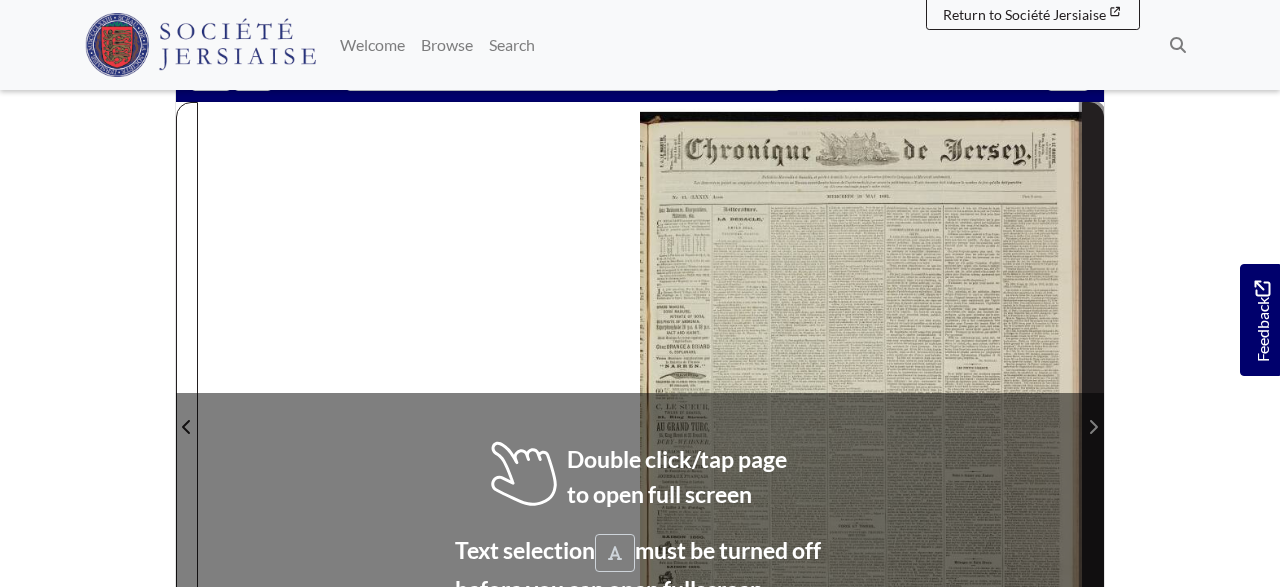 click 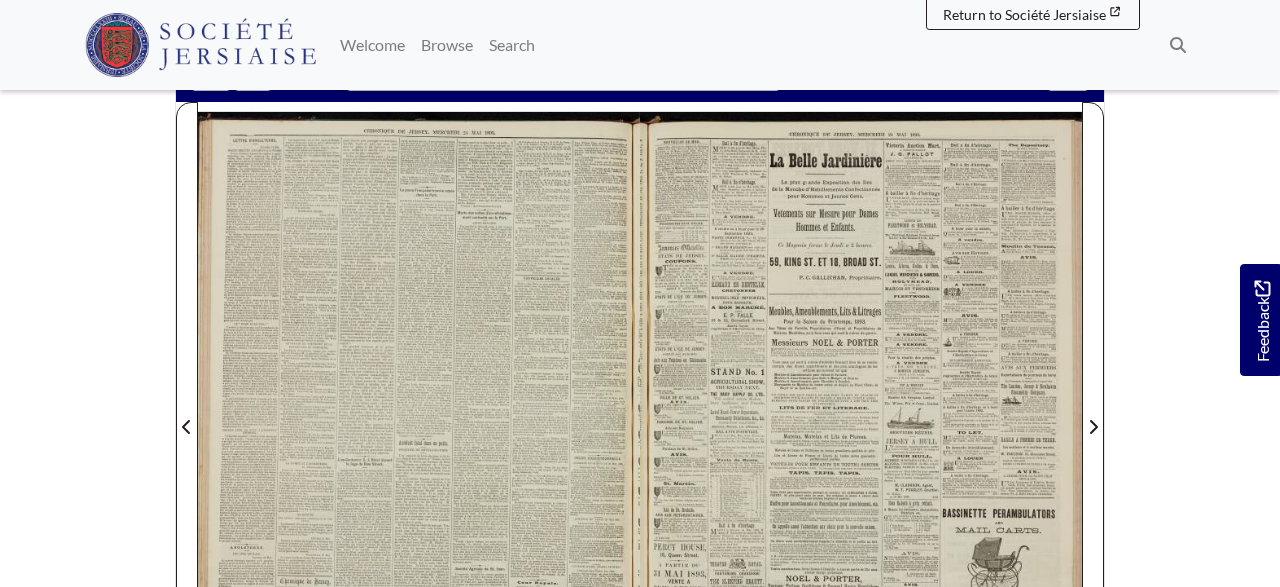 click at bounding box center (419, 415) 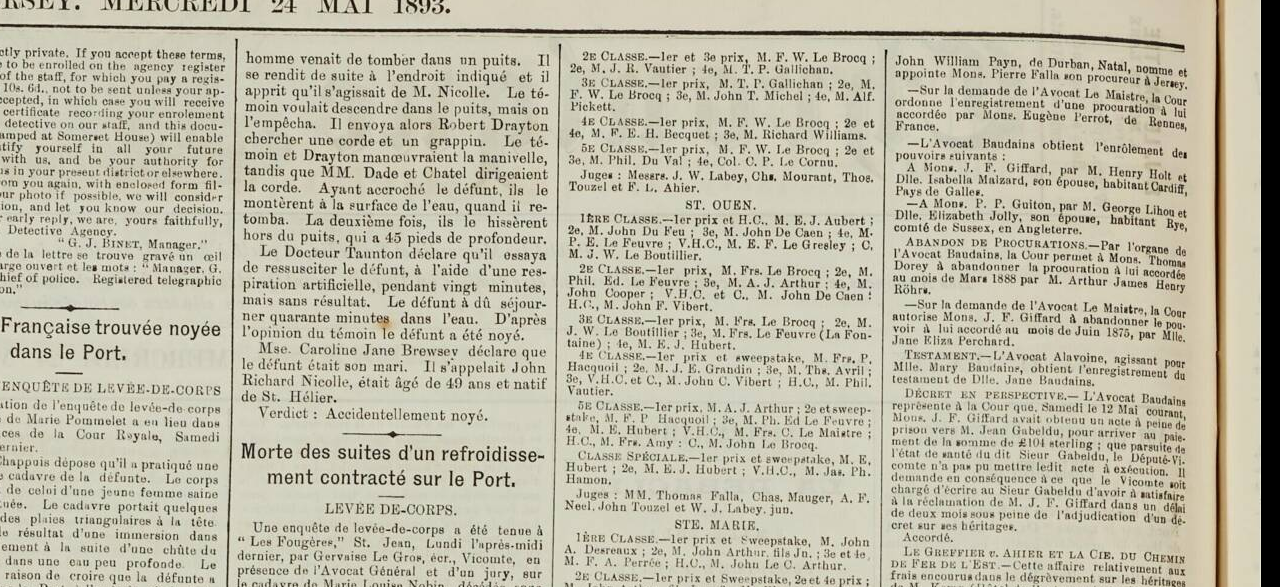 click at bounding box center (24, 1581) 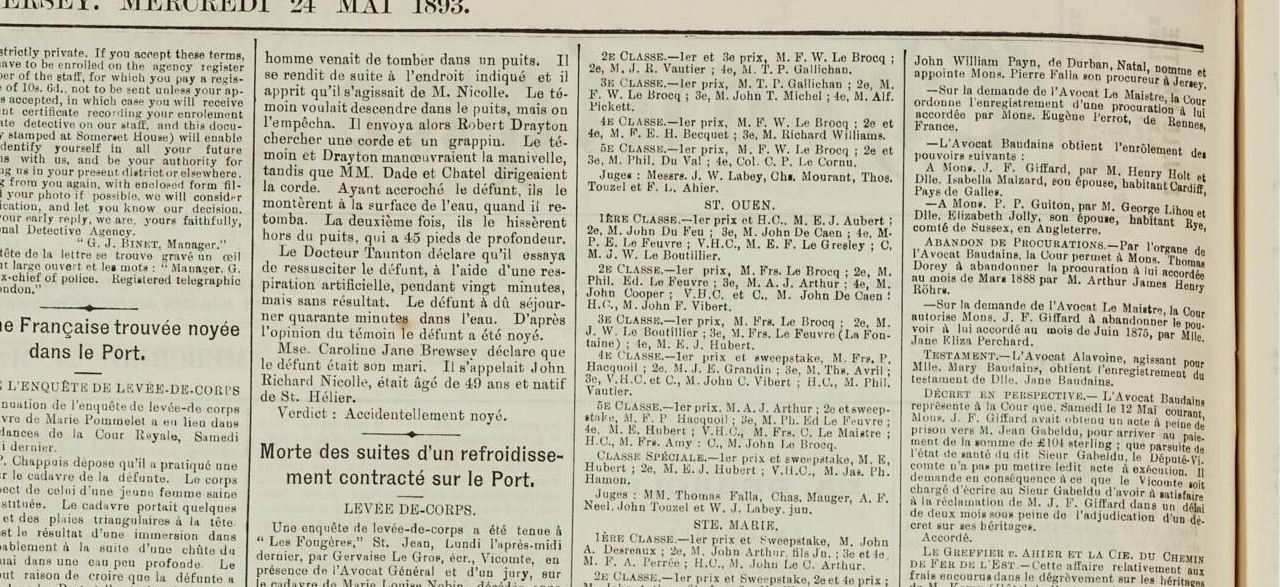 click at bounding box center [43, 1581] 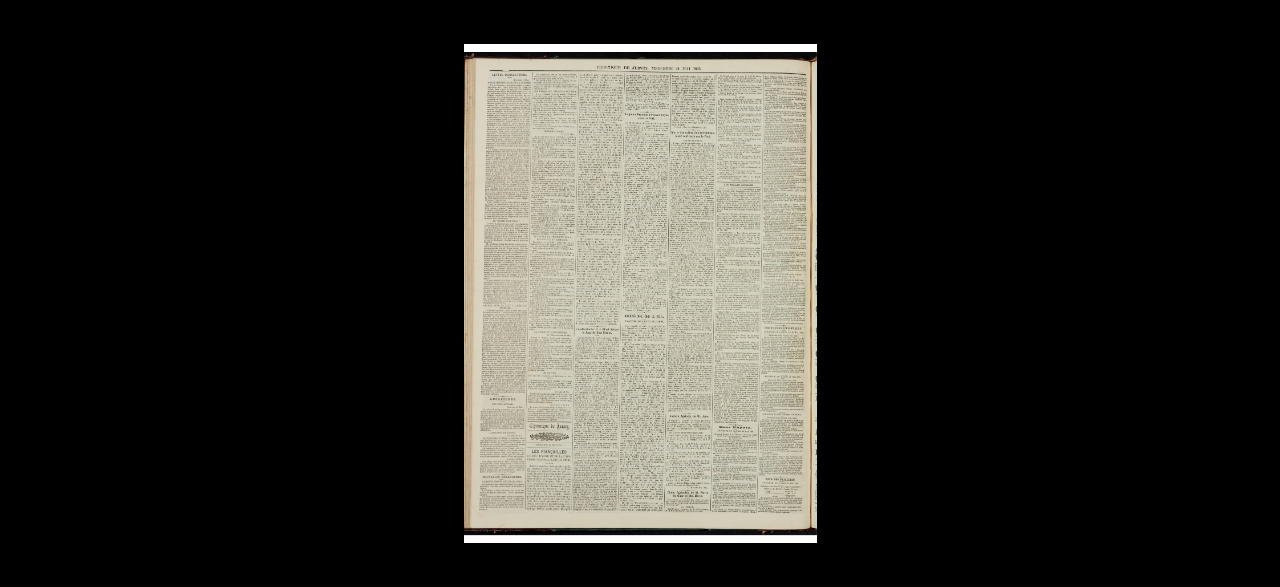 click at bounding box center [640, 293] 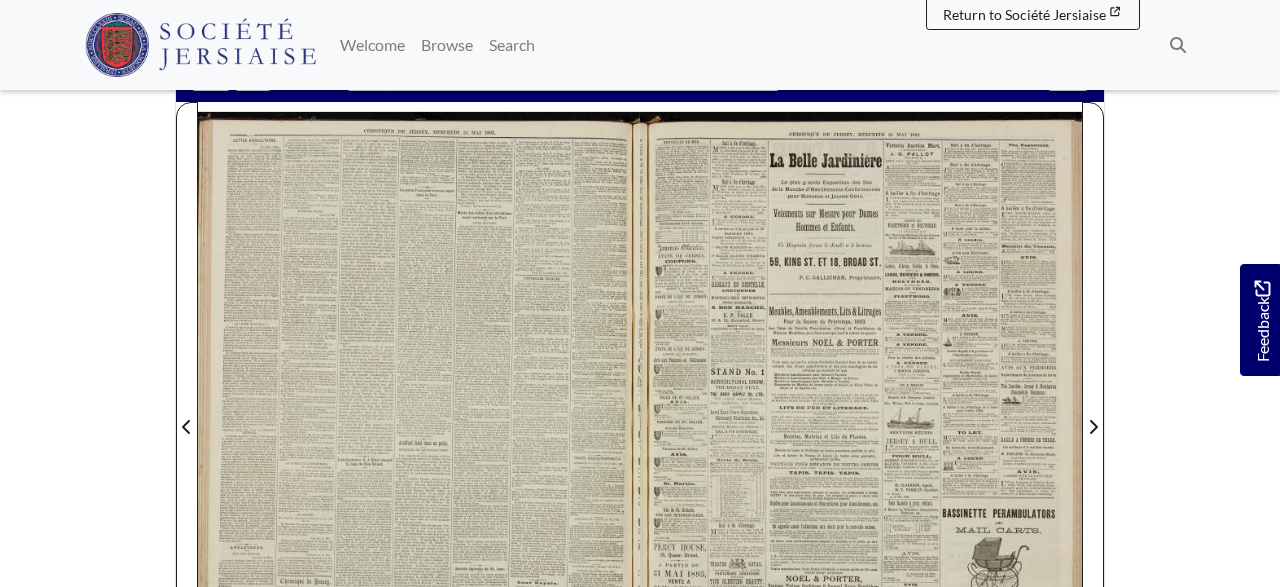 click at bounding box center [419, 415] 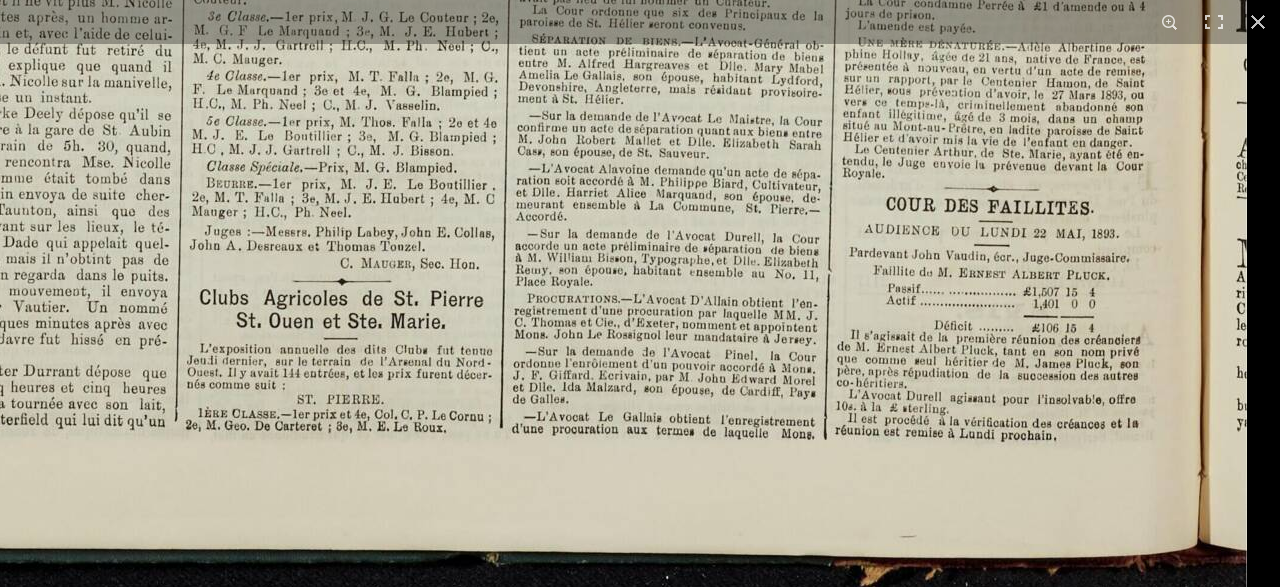 click at bounding box center (10, -1098) 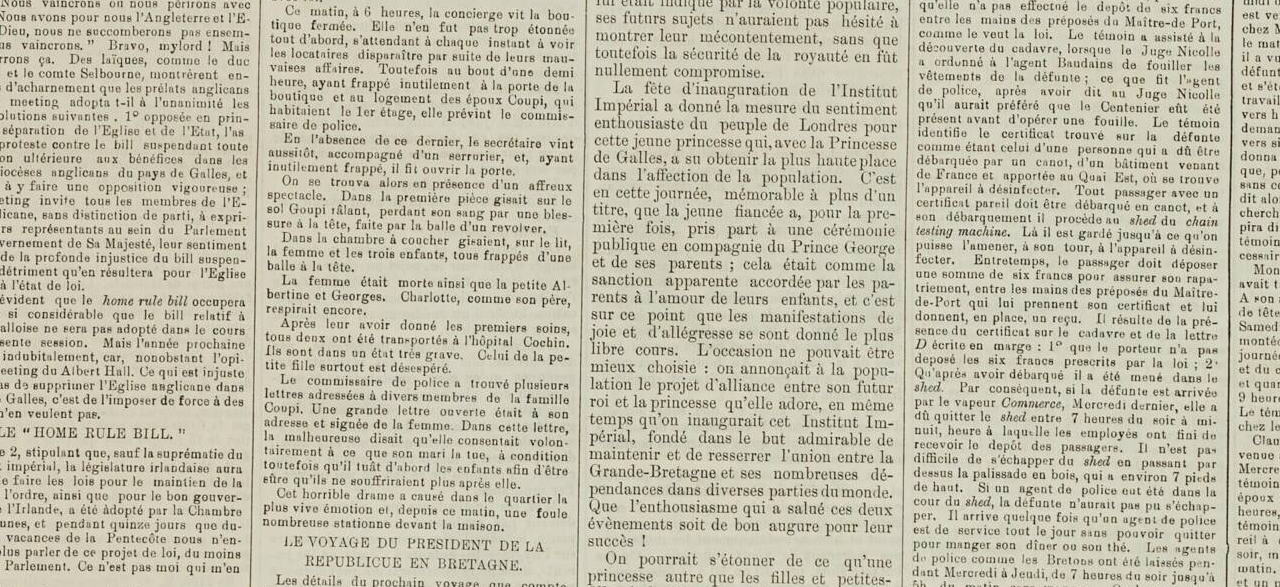click on "Menu" at bounding box center [640, 501] 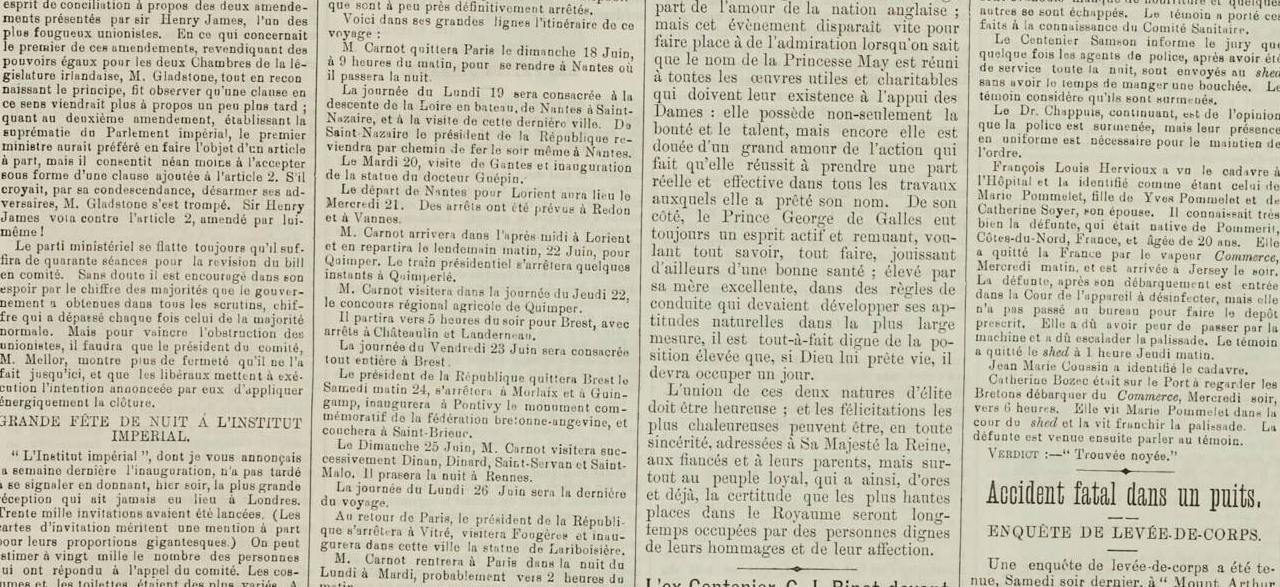 click at bounding box center (1099, 337) 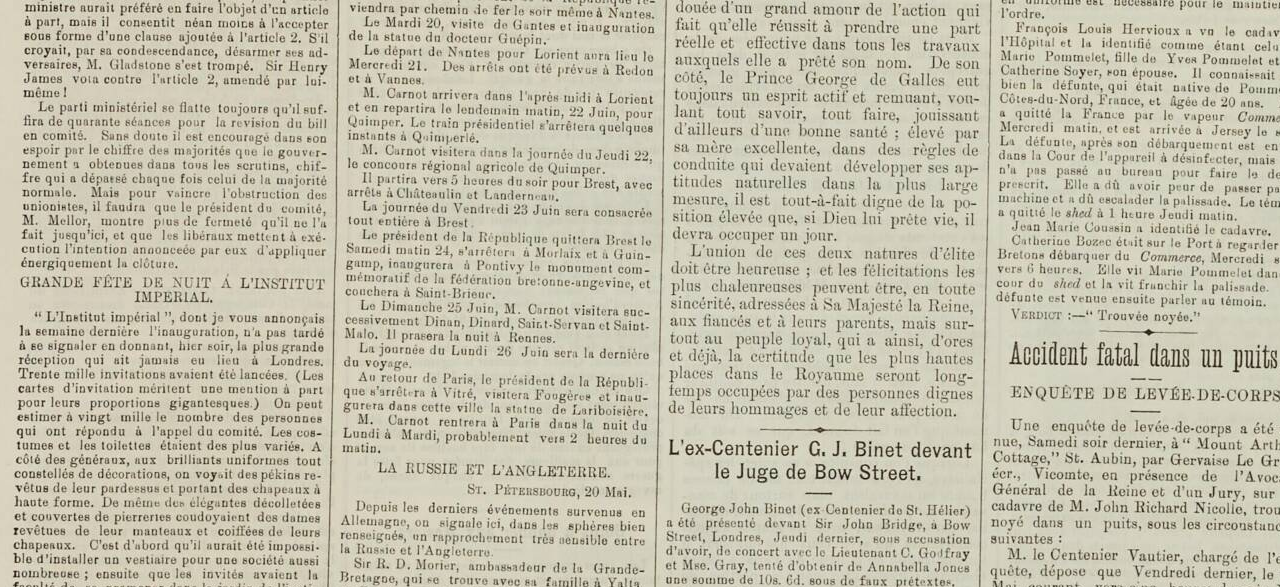 click at bounding box center (1122, 198) 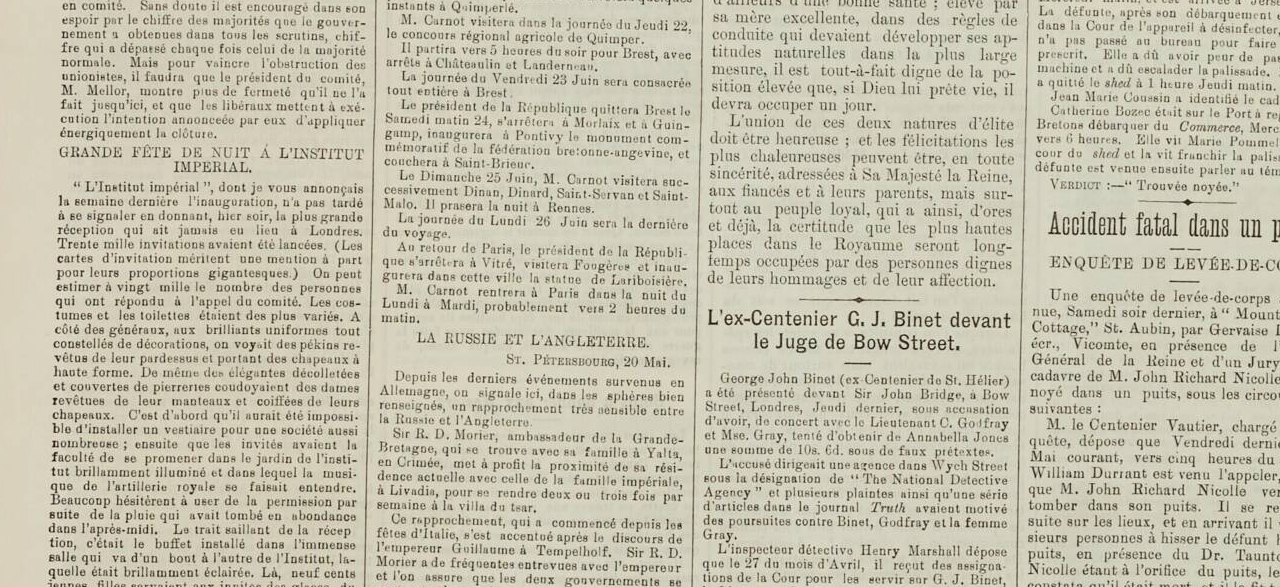 click at bounding box center (1161, 68) 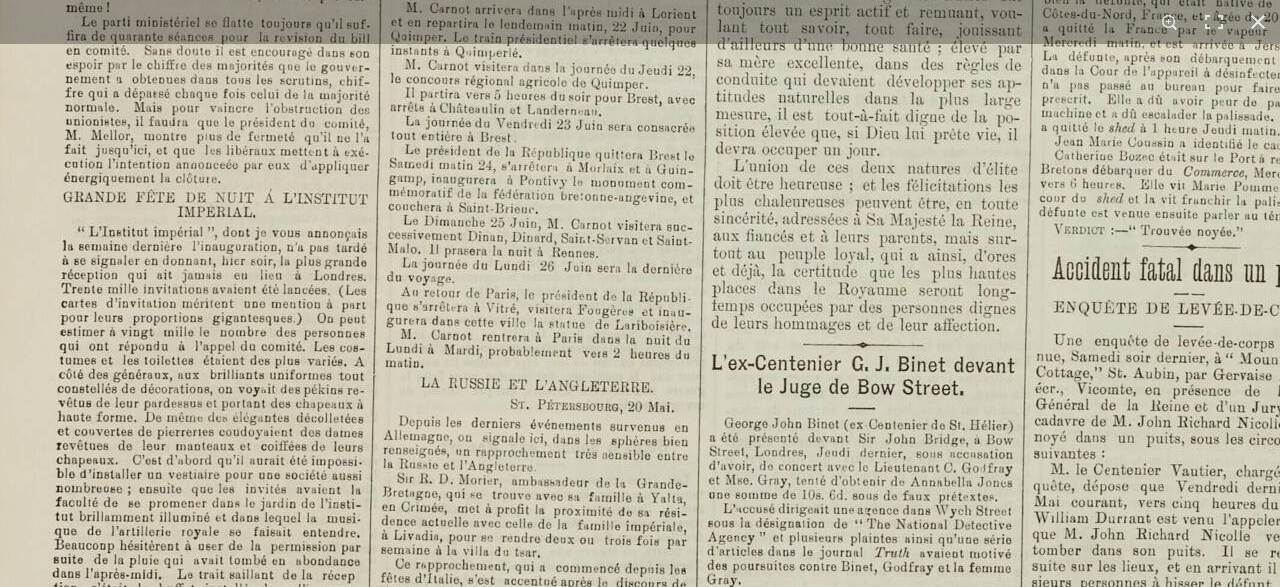 click at bounding box center [1165, 113] 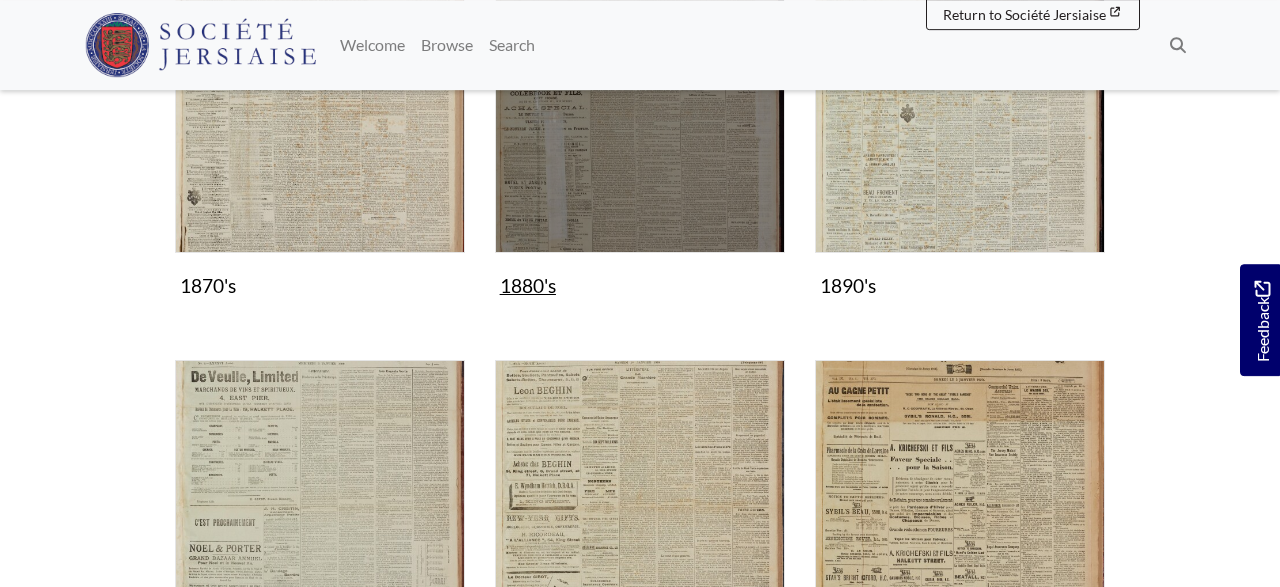 scroll, scrollTop: 1560, scrollLeft: 0, axis: vertical 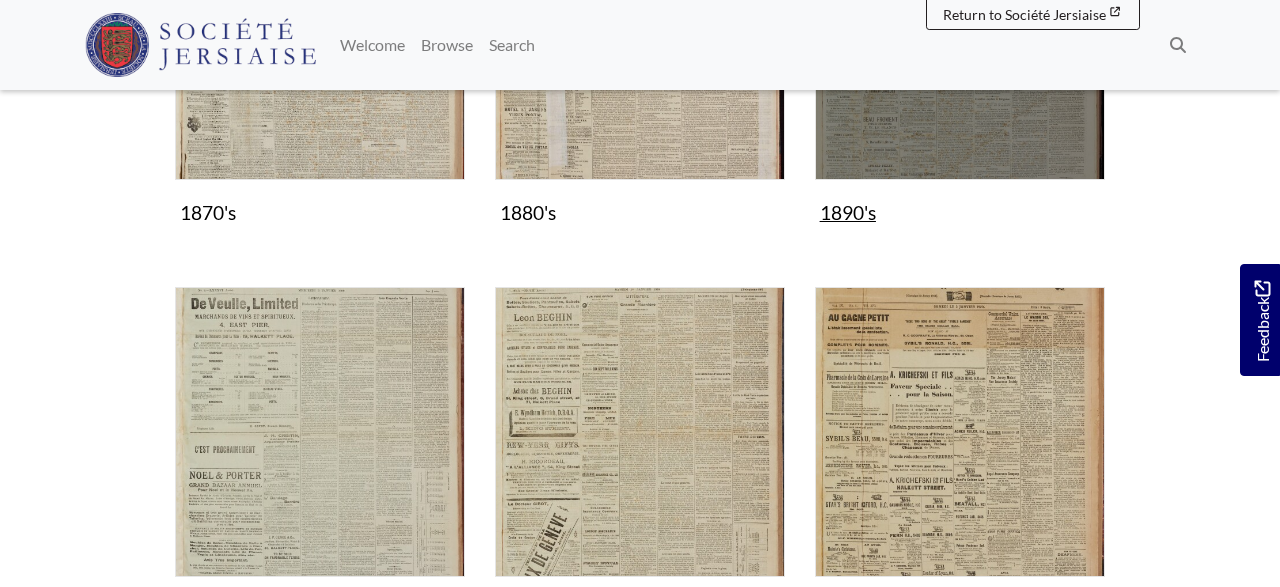 click at bounding box center (960, 35) 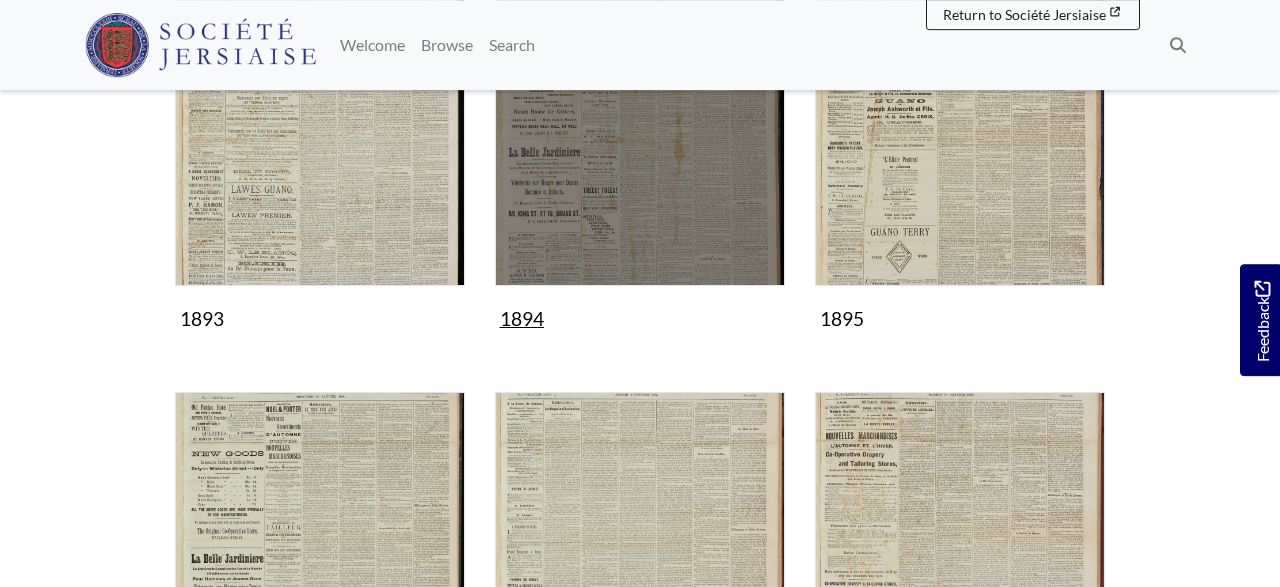 scroll, scrollTop: 832, scrollLeft: 0, axis: vertical 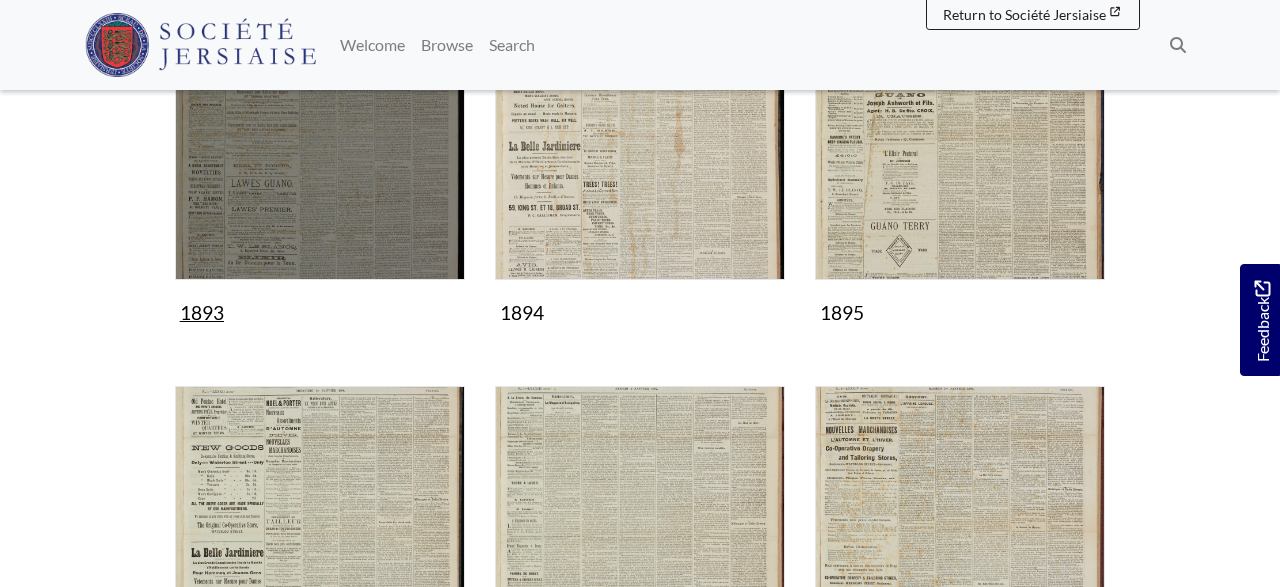 click at bounding box center [320, 135] 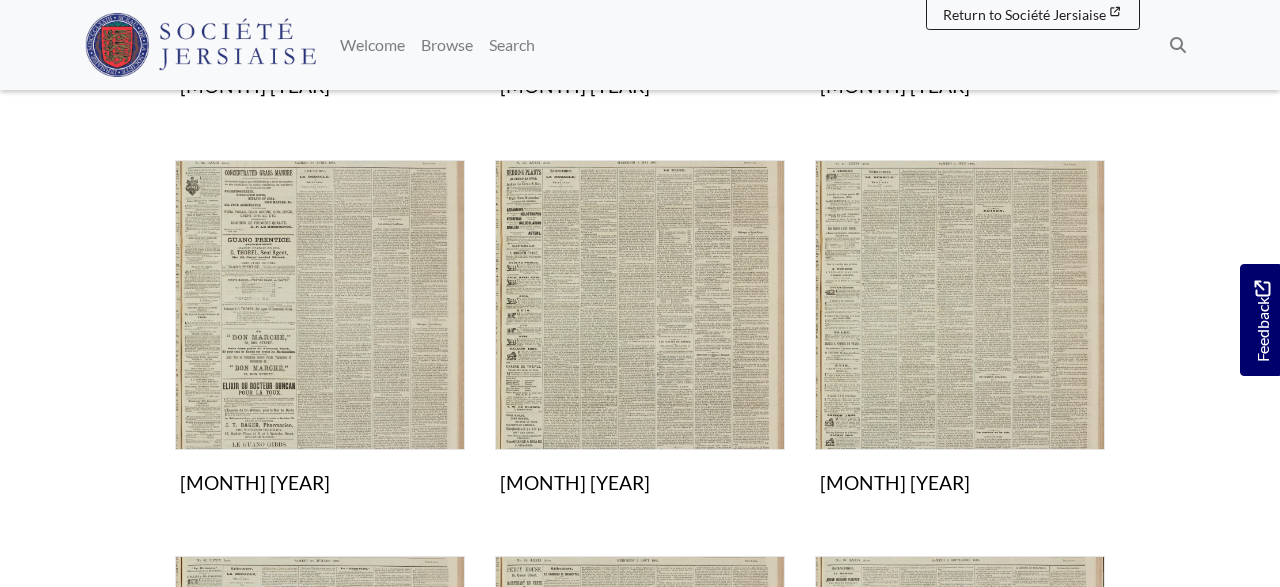 scroll, scrollTop: 728, scrollLeft: 0, axis: vertical 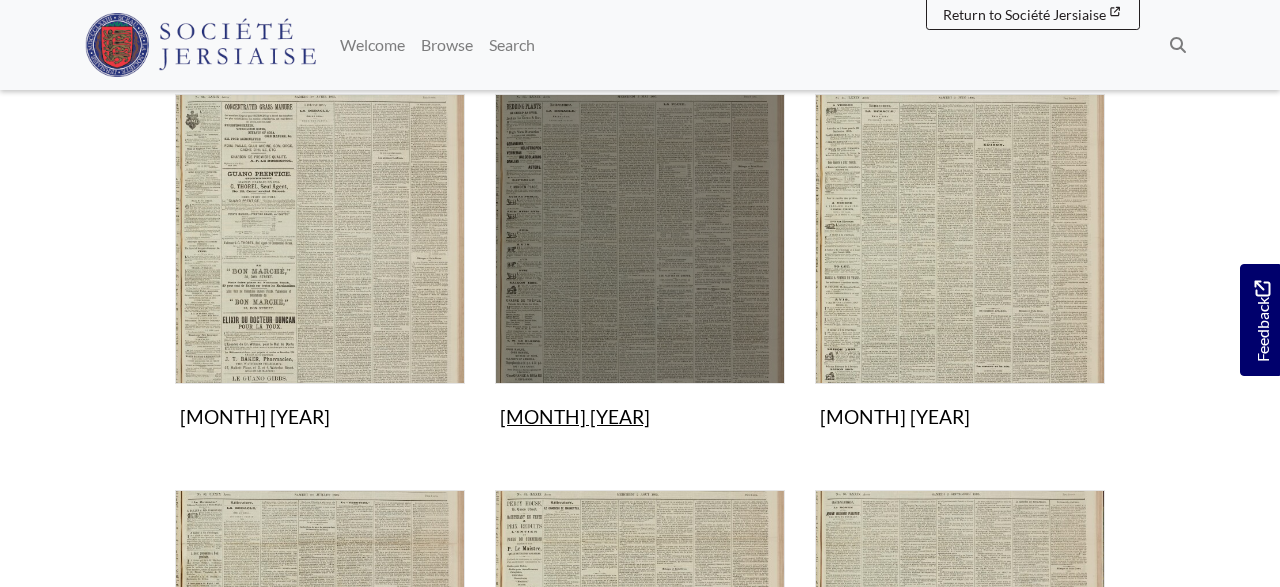 click at bounding box center (640, 239) 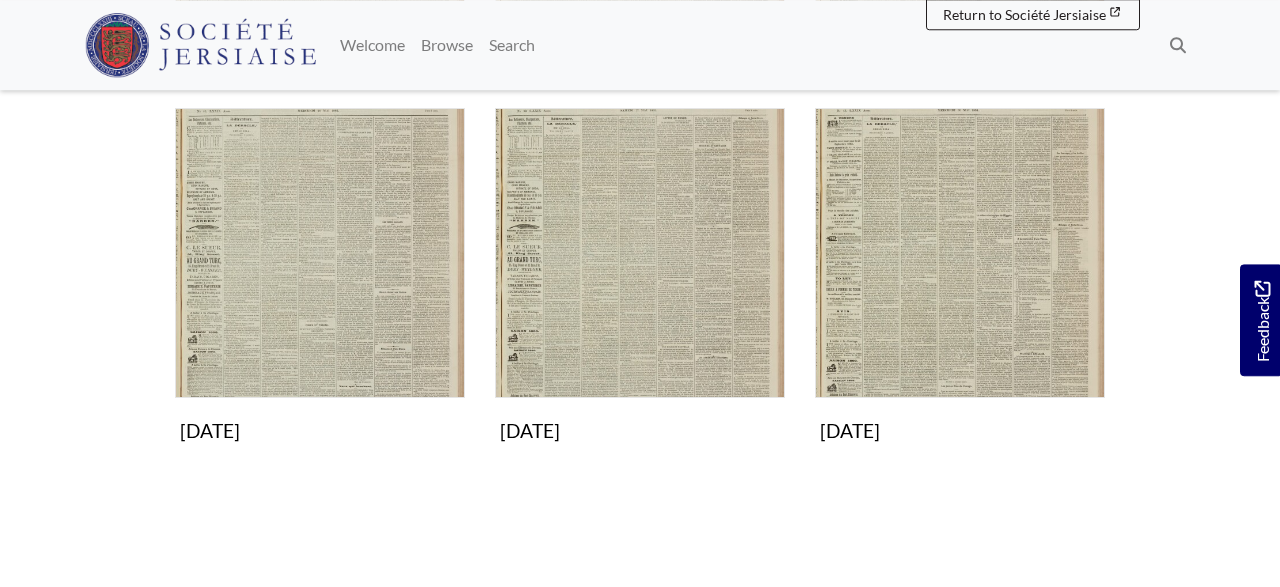 scroll, scrollTop: 1248, scrollLeft: 0, axis: vertical 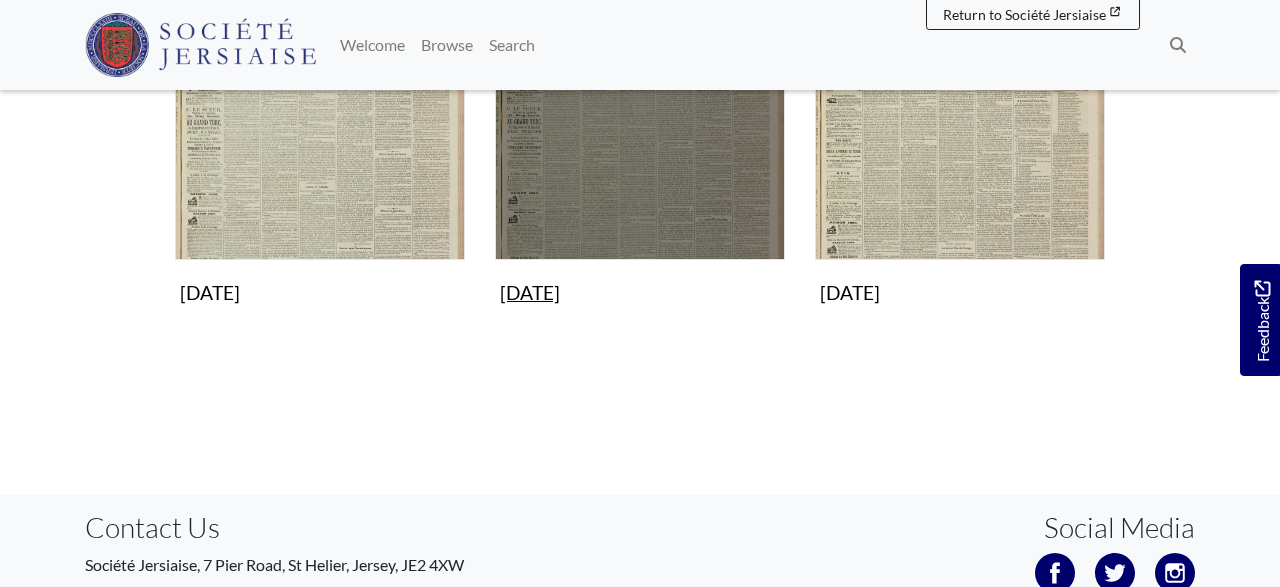 click at bounding box center [640, 115] 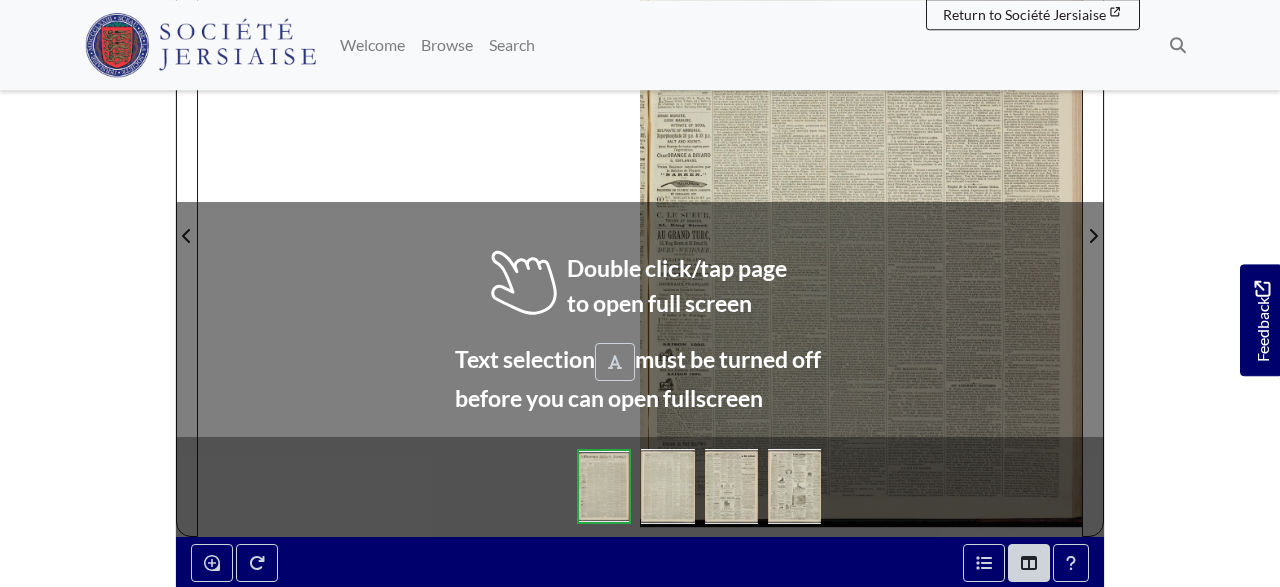 scroll, scrollTop: 416, scrollLeft: 0, axis: vertical 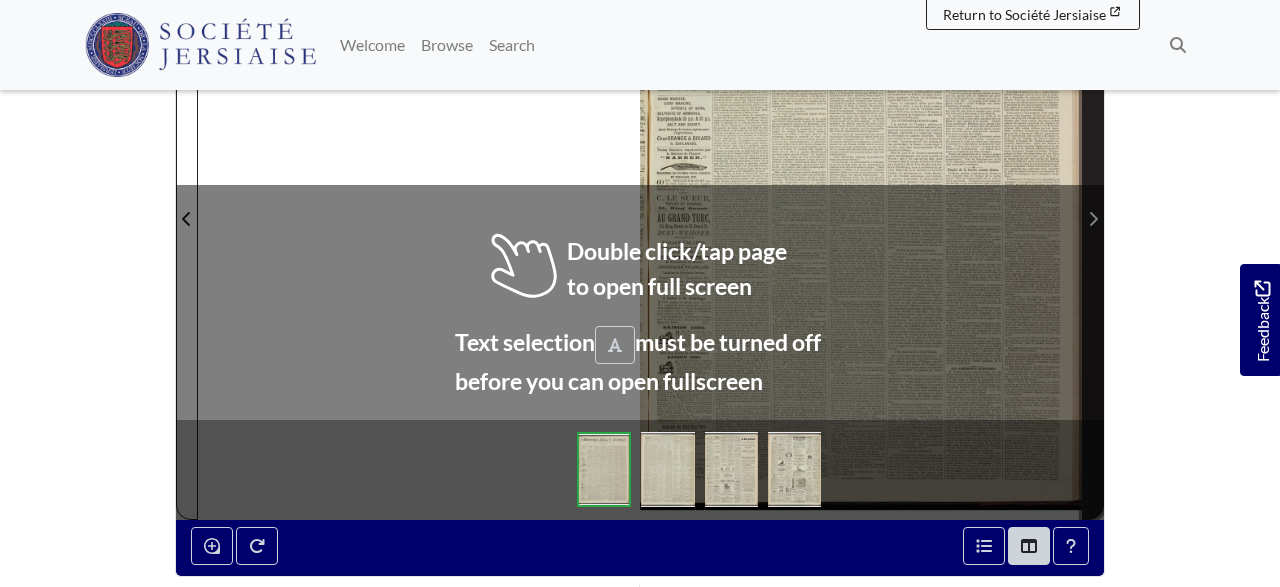 click at bounding box center [1093, 219] 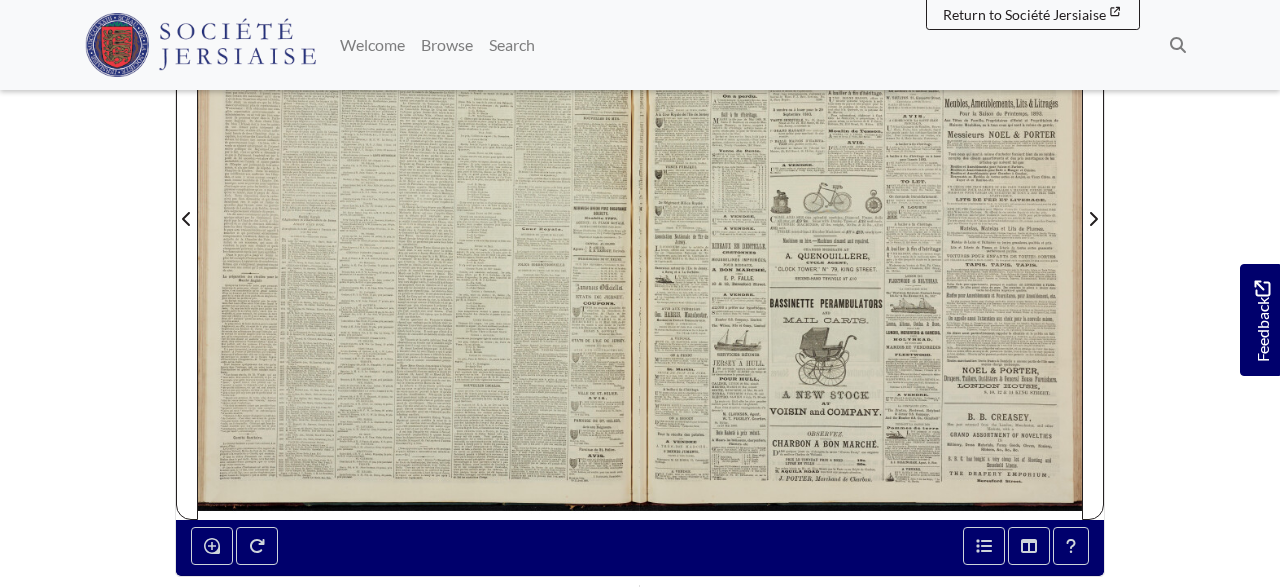 click at bounding box center [419, 207] 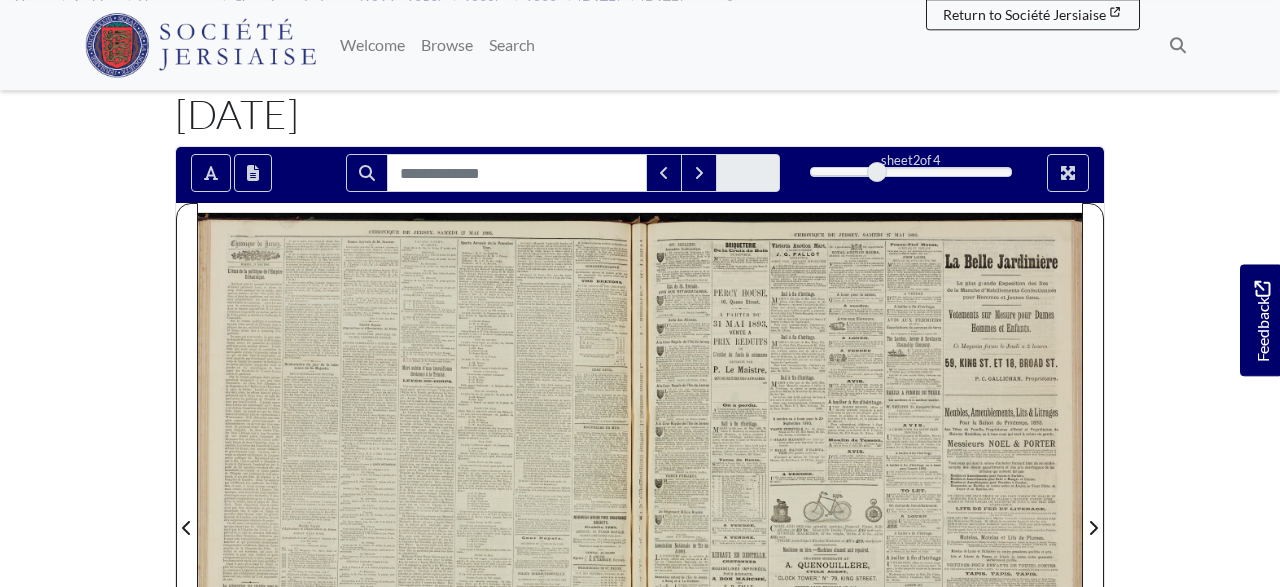 scroll, scrollTop: 104, scrollLeft: 0, axis: vertical 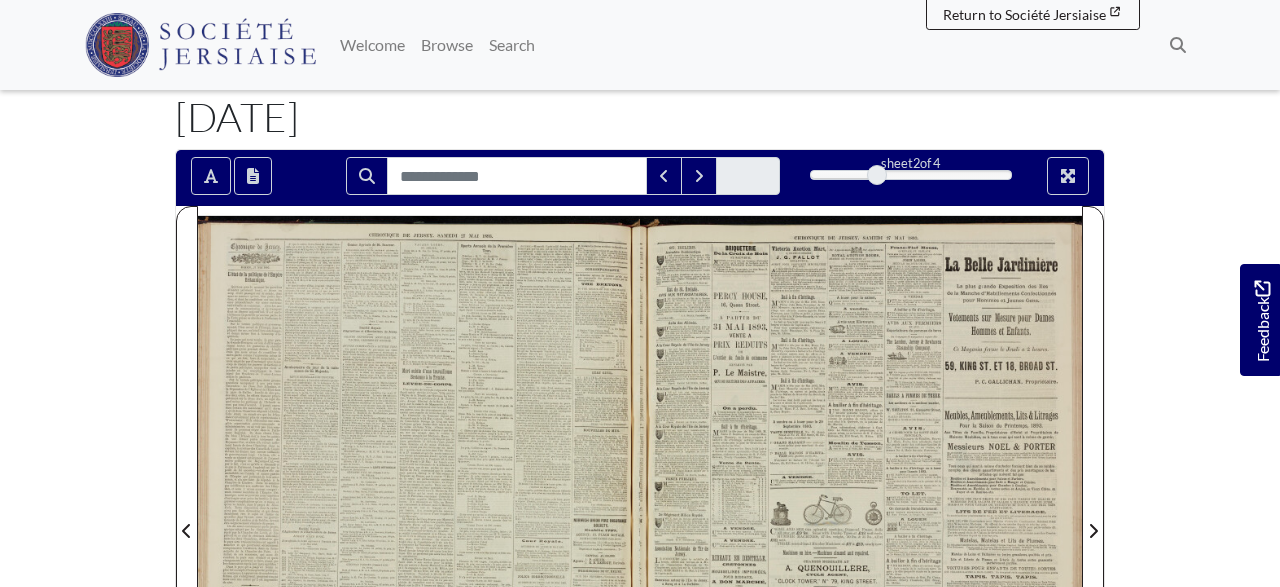 click at bounding box center (861, 519) 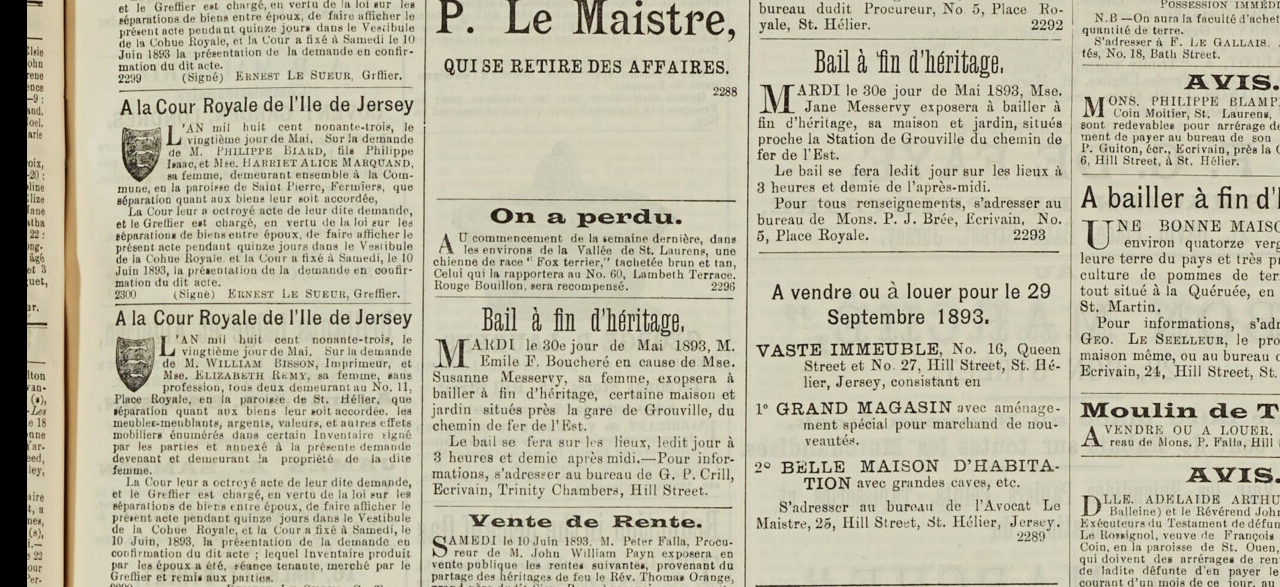 click at bounding box center (1264, 837) 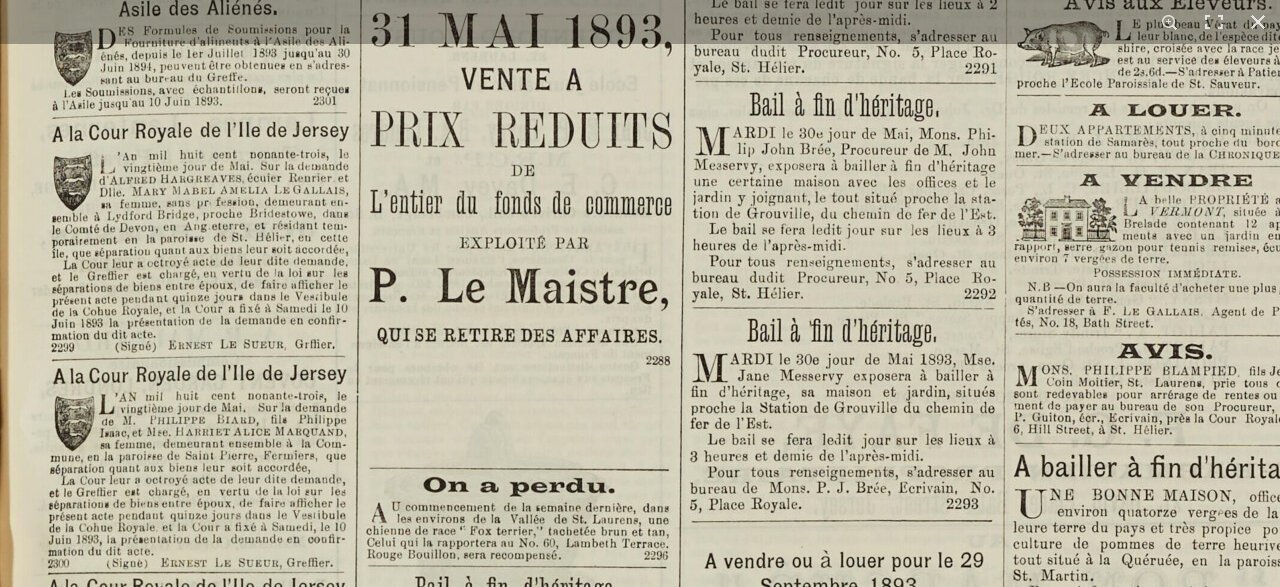 click at bounding box center [1197, 1106] 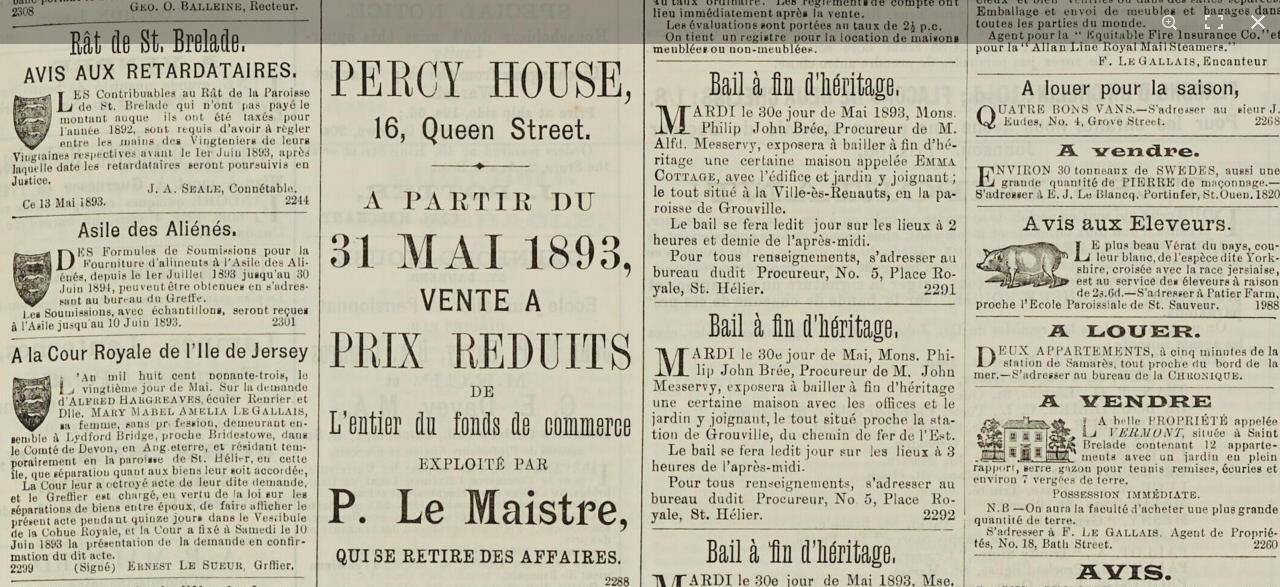 click at bounding box center [1156, 1327] 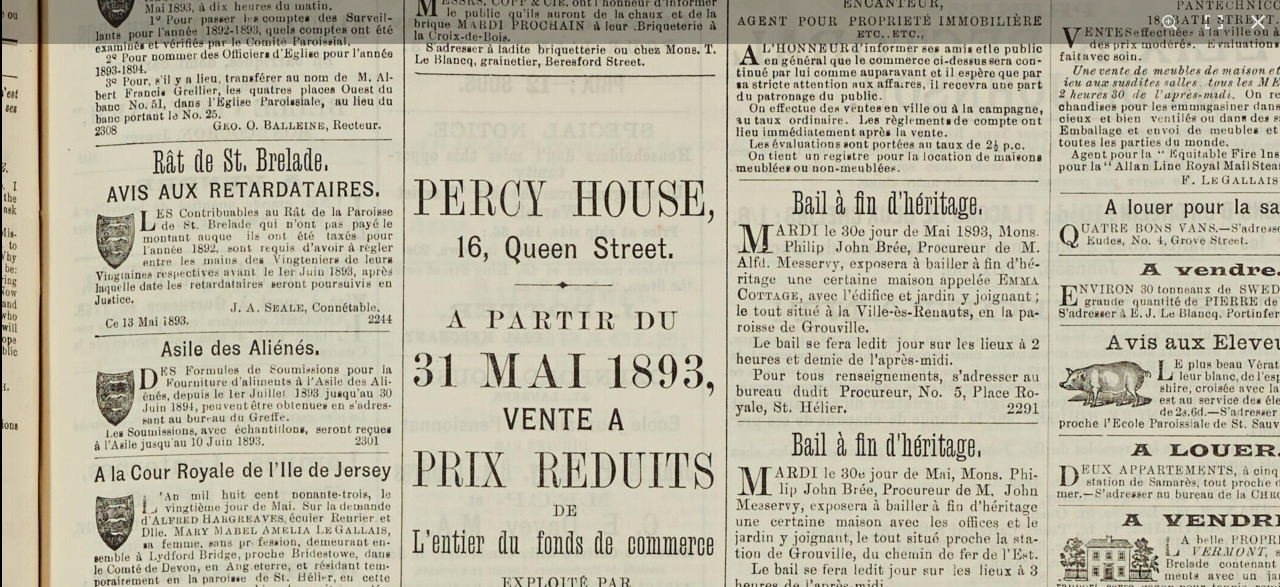 click at bounding box center (1239, 1446) 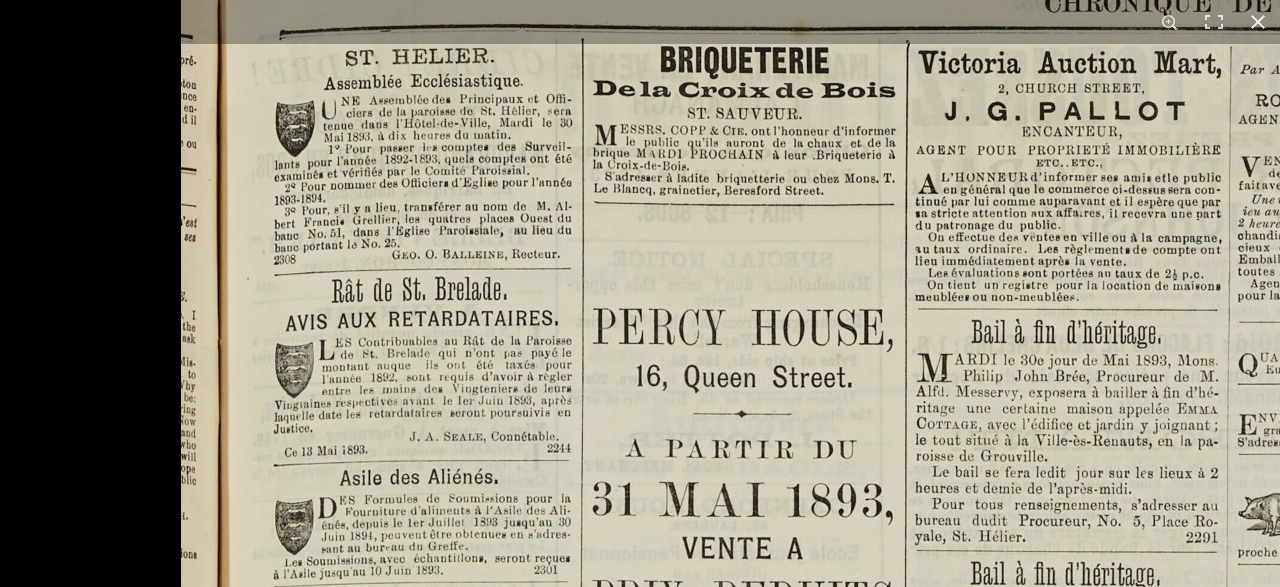 click at bounding box center [1418, 1575] 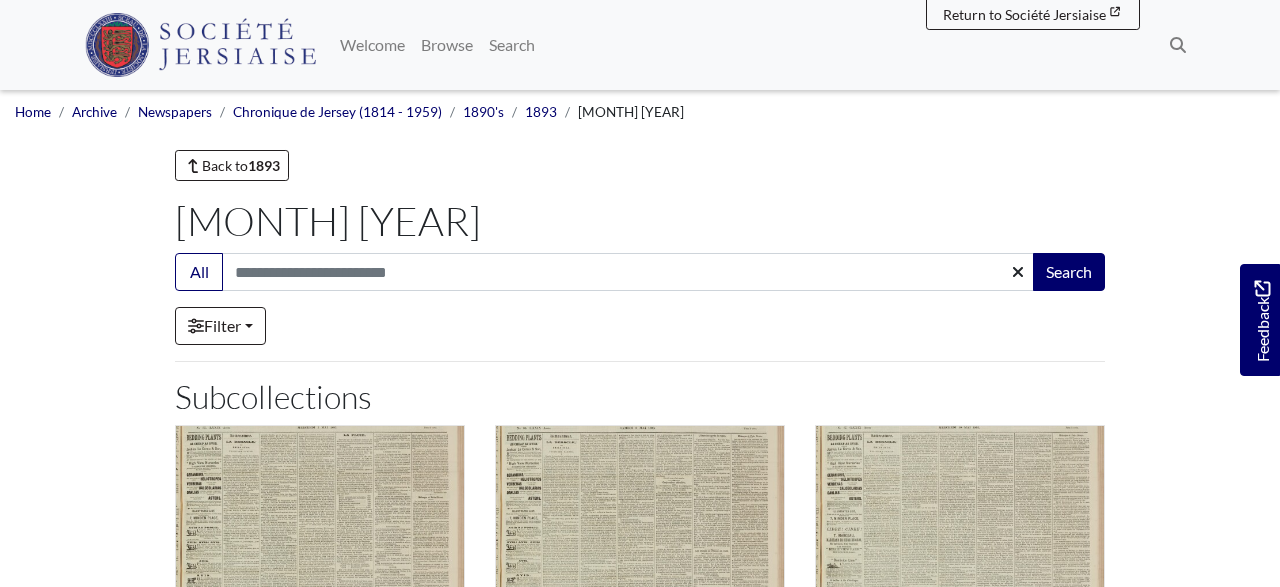 scroll, scrollTop: 1248, scrollLeft: 0, axis: vertical 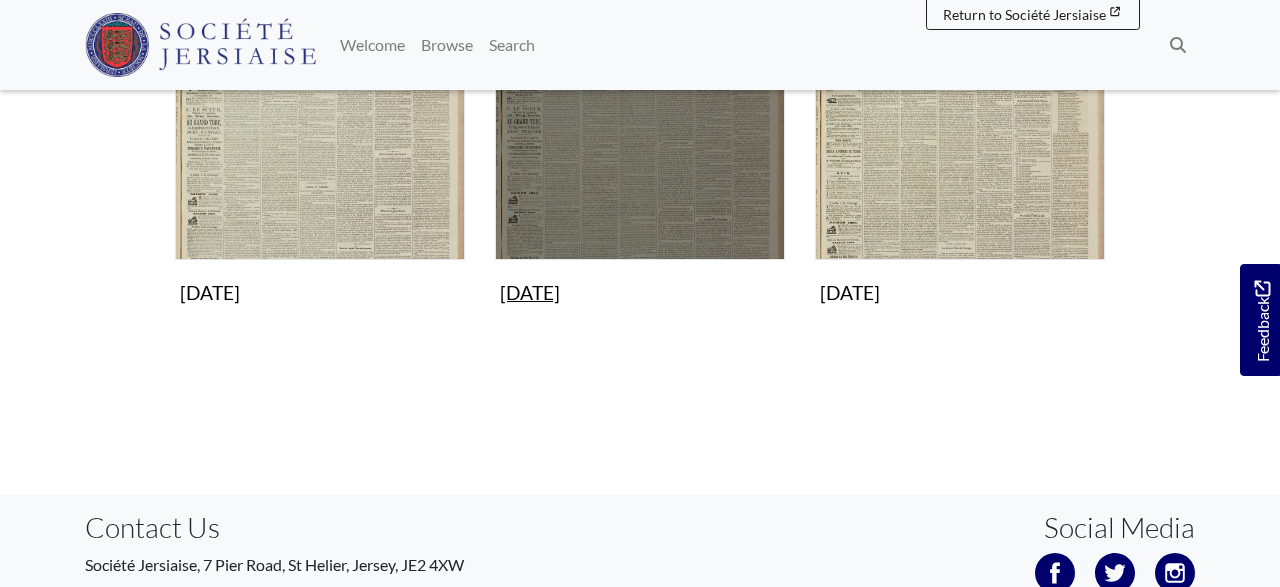 click at bounding box center [640, 115] 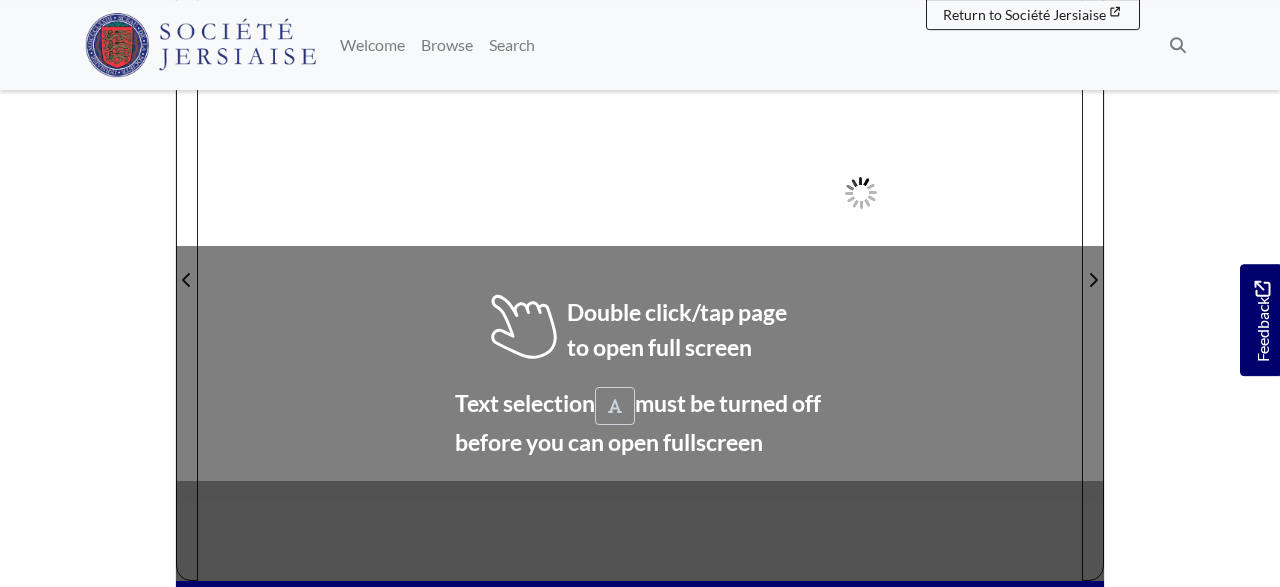 scroll, scrollTop: 416, scrollLeft: 0, axis: vertical 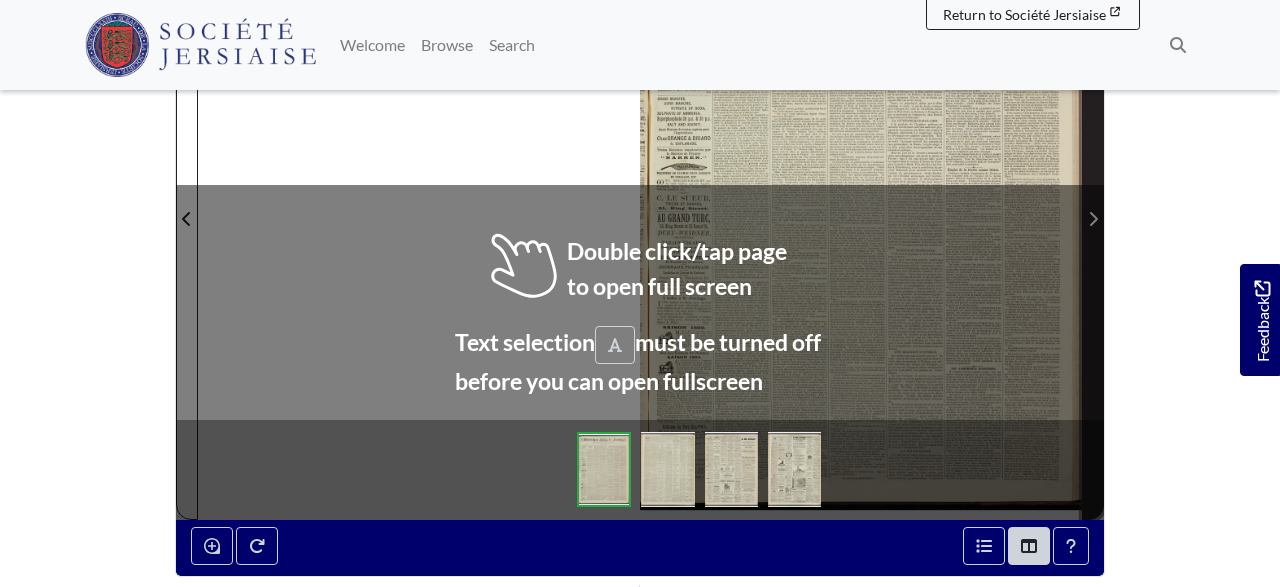 click 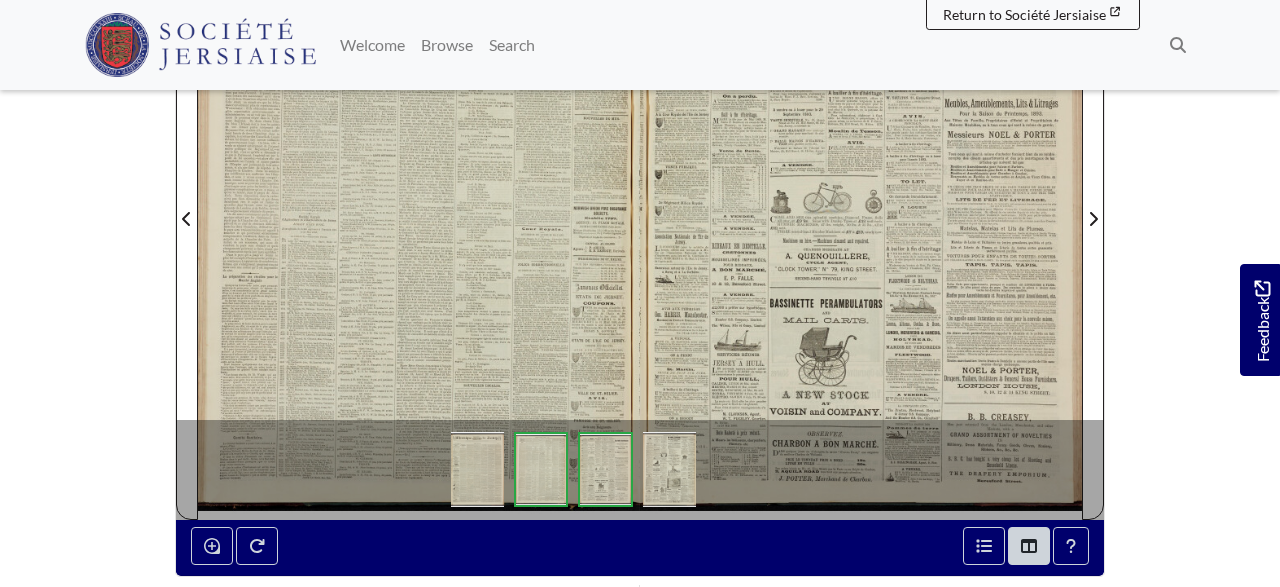 click at bounding box center (419, 207) 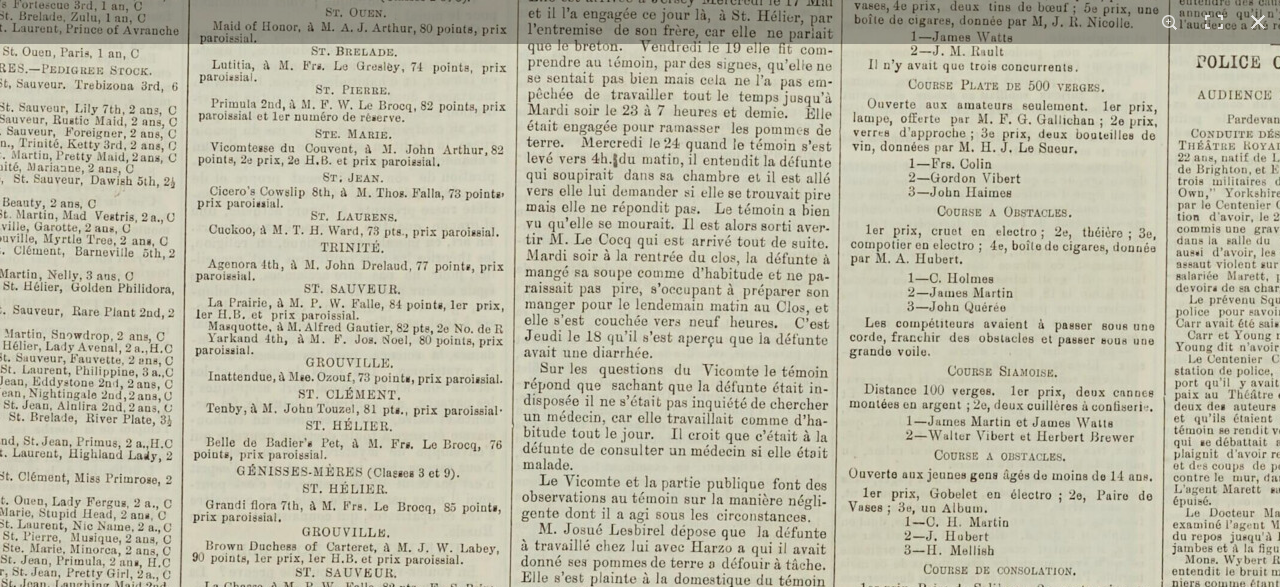click at bounding box center [643, -258] 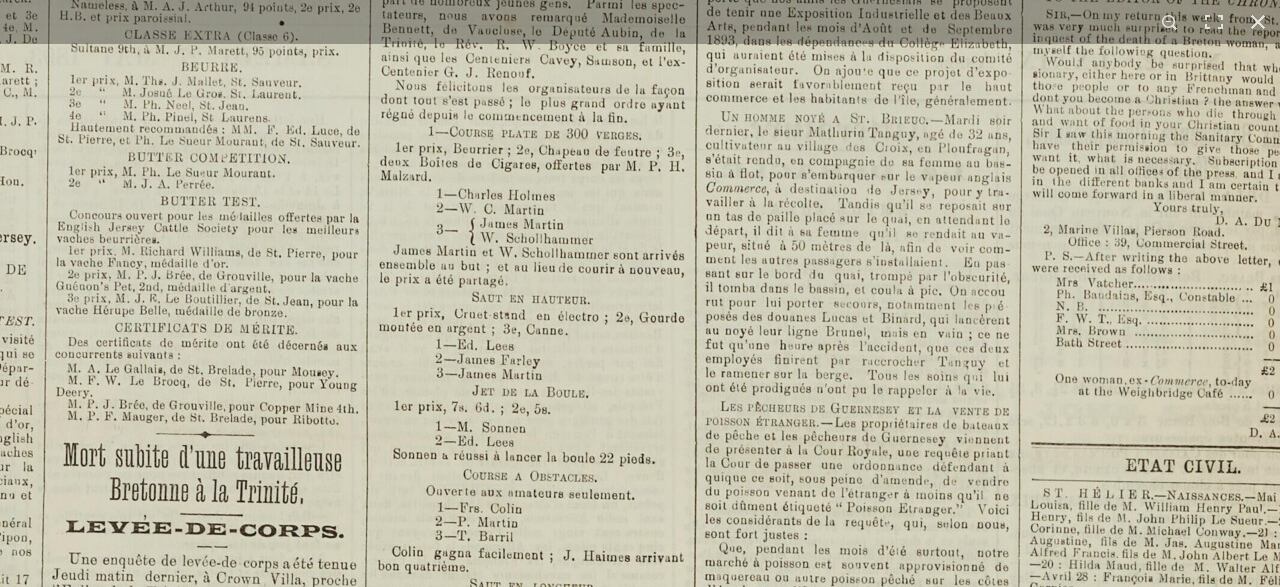 click at bounding box center (157, 1285) 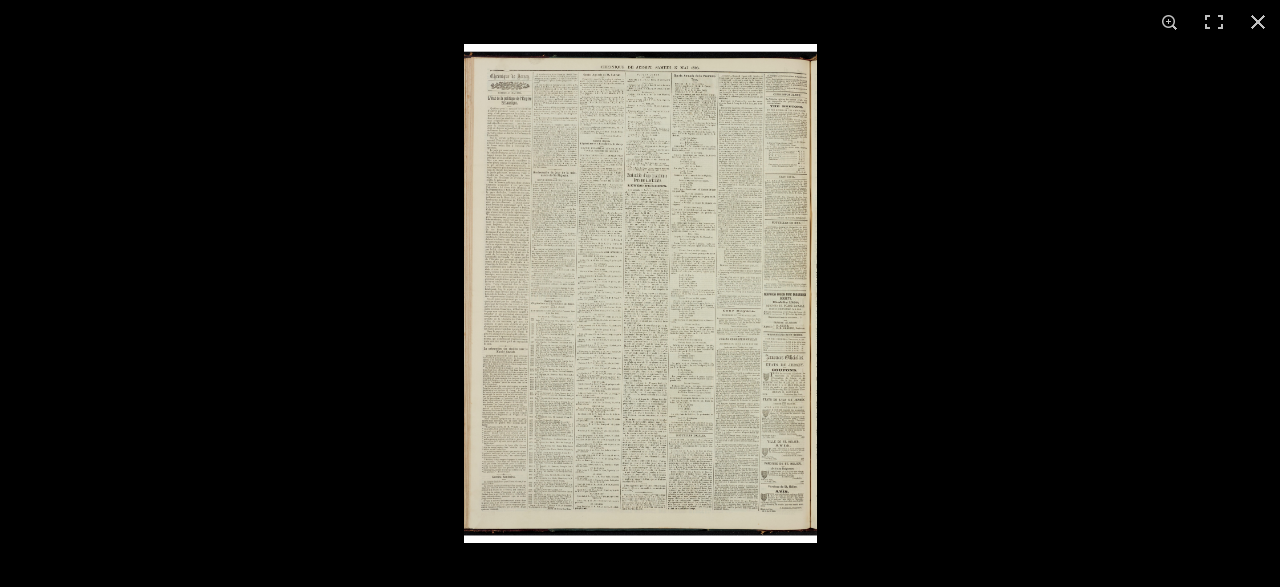 click at bounding box center [640, 293] 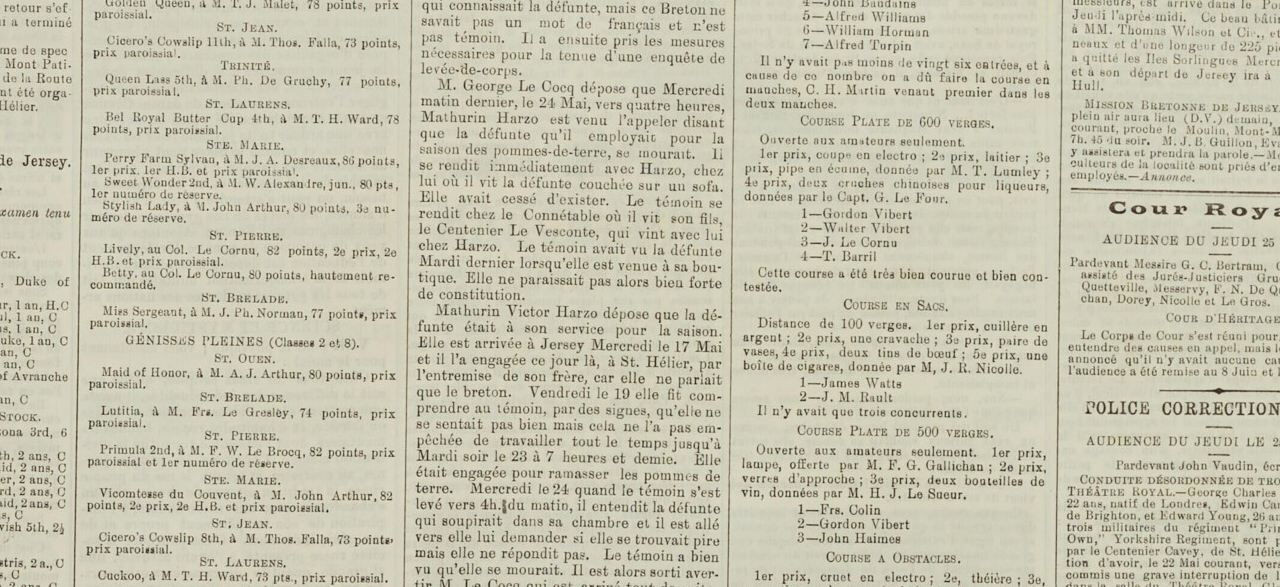 click at bounding box center [532, 88] 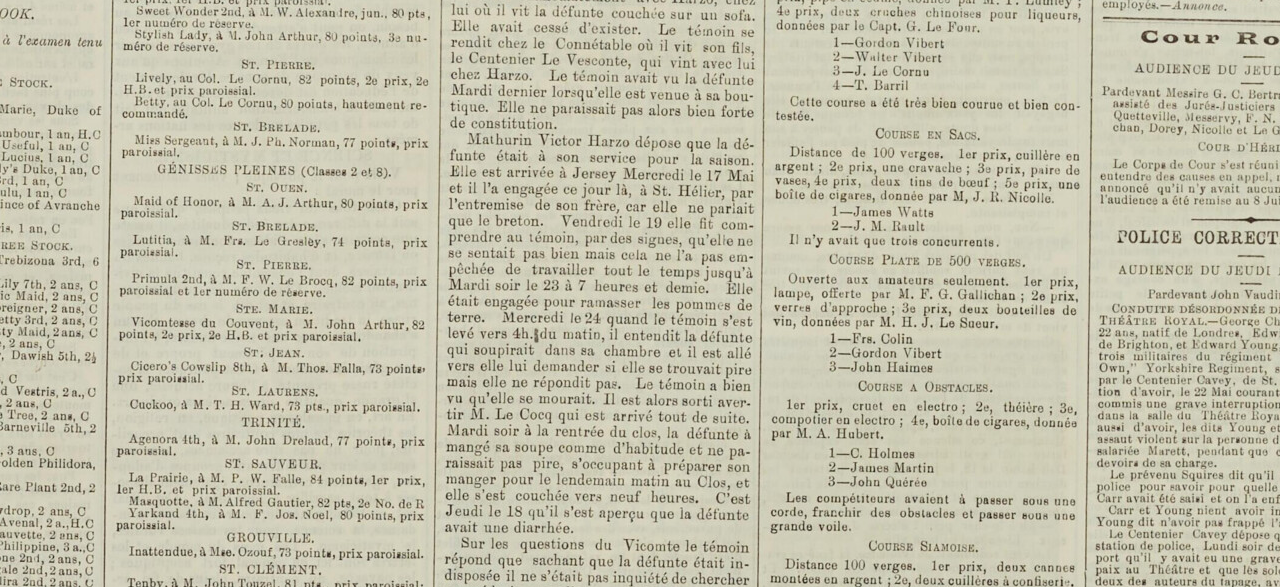click at bounding box center (564, -83) 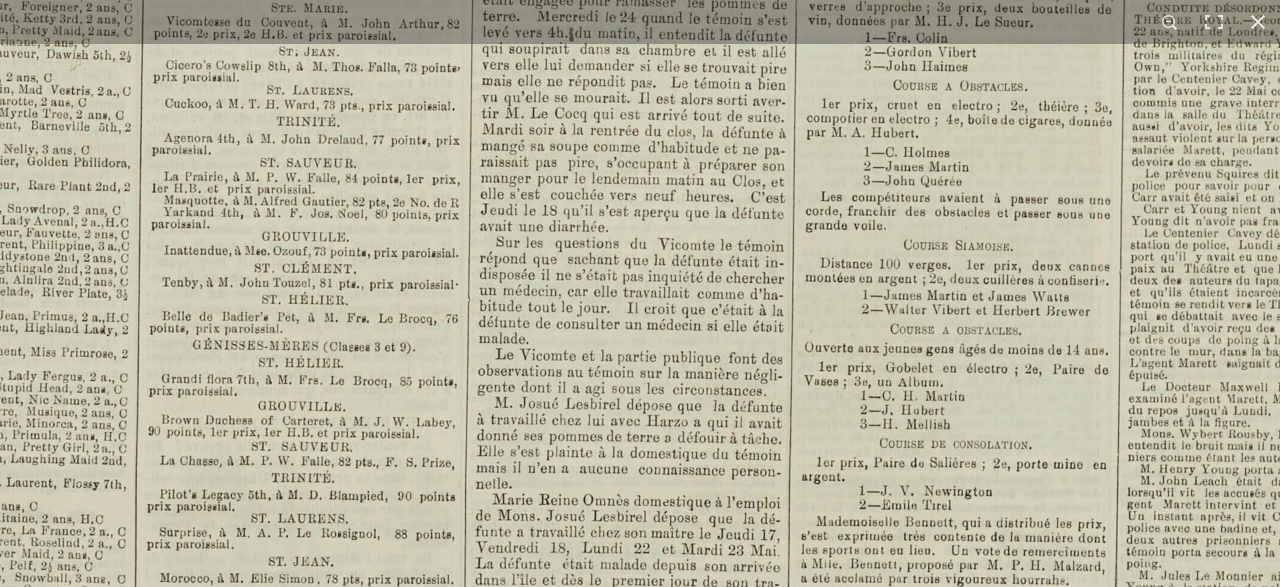 click at bounding box center (599, -384) 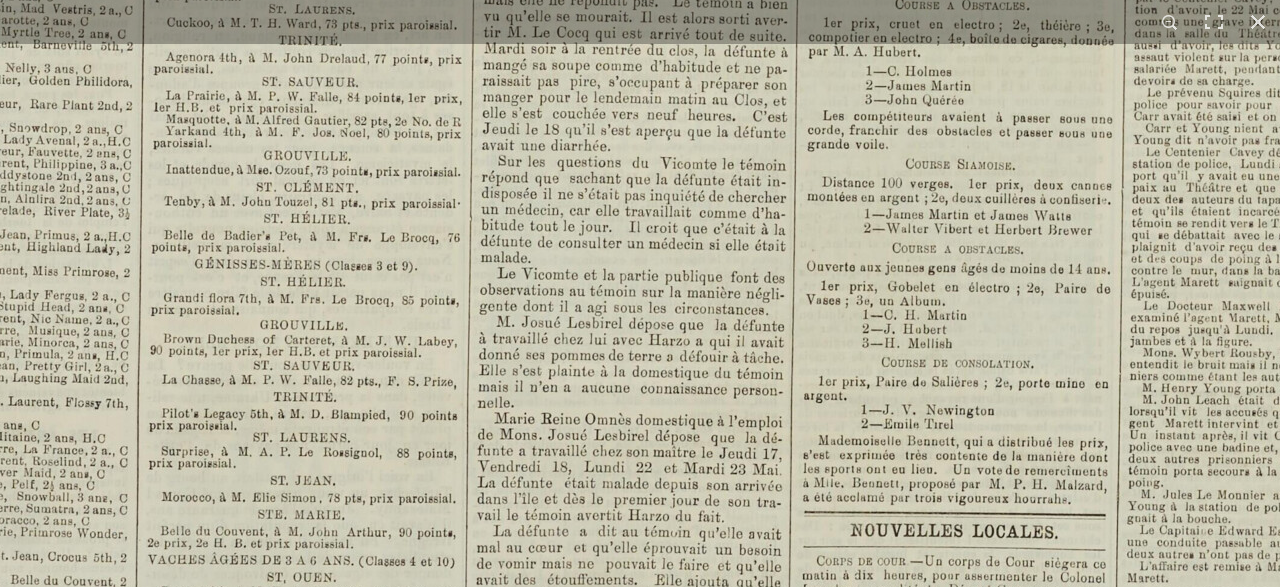 click at bounding box center [601, -465] 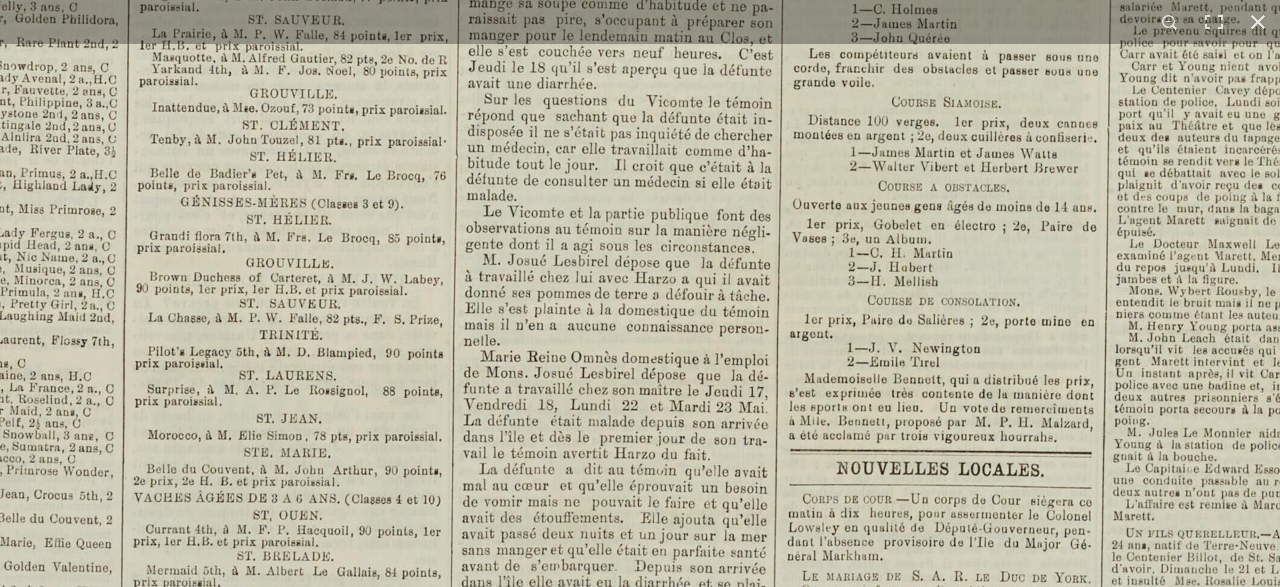 click at bounding box center [587, -527] 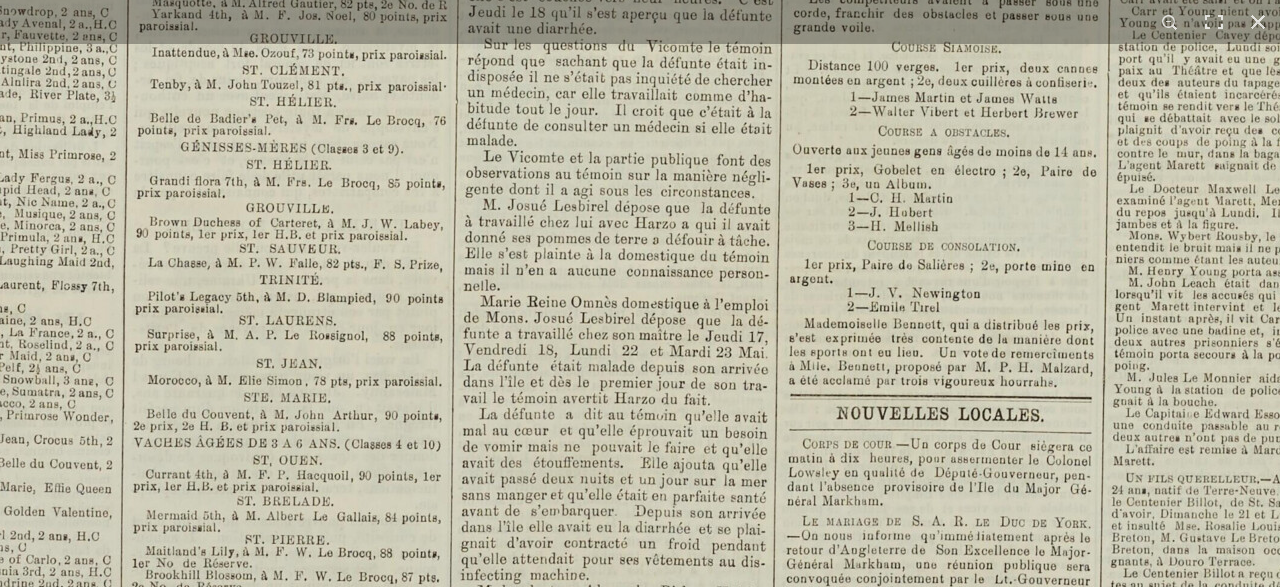 click at bounding box center [587, -582] 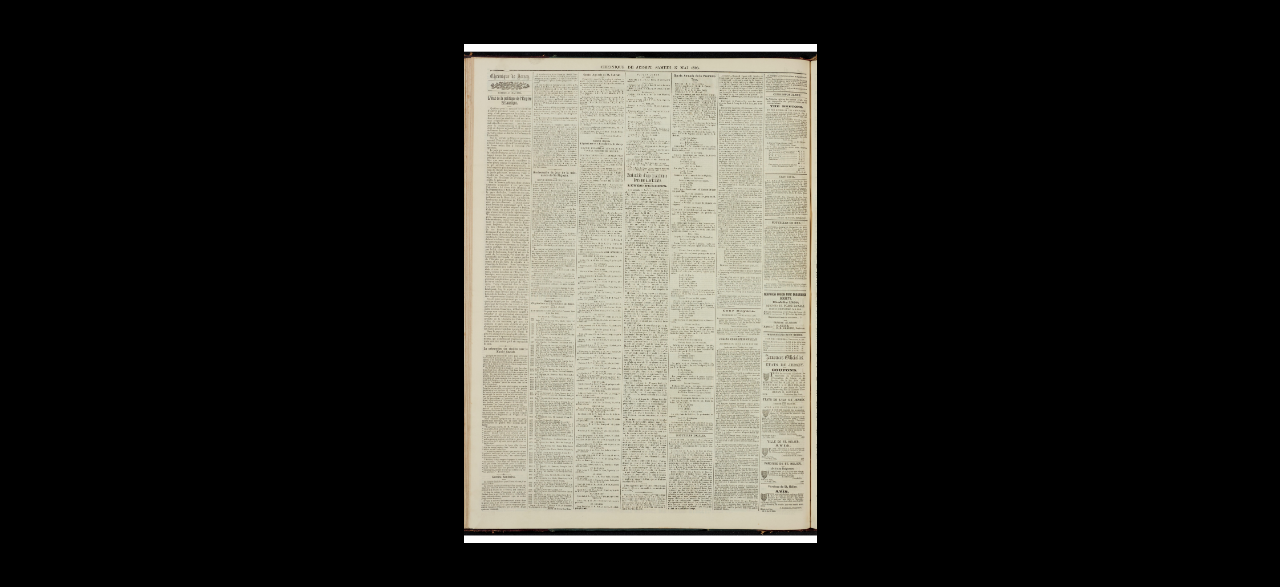 click at bounding box center [640, 293] 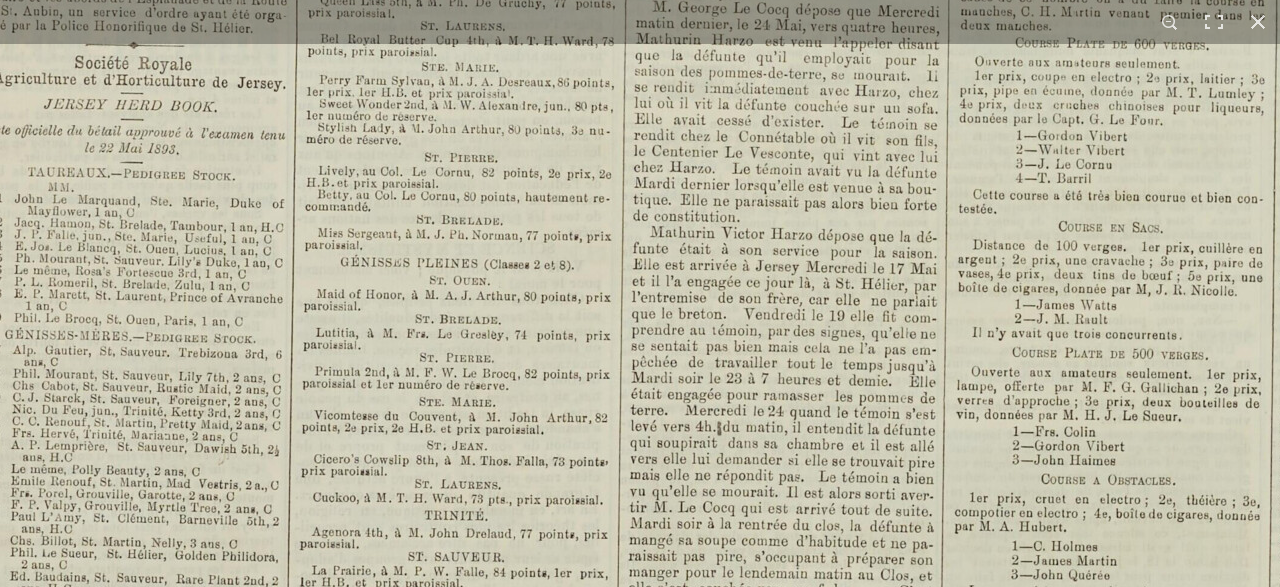 click at bounding box center (747, 10) 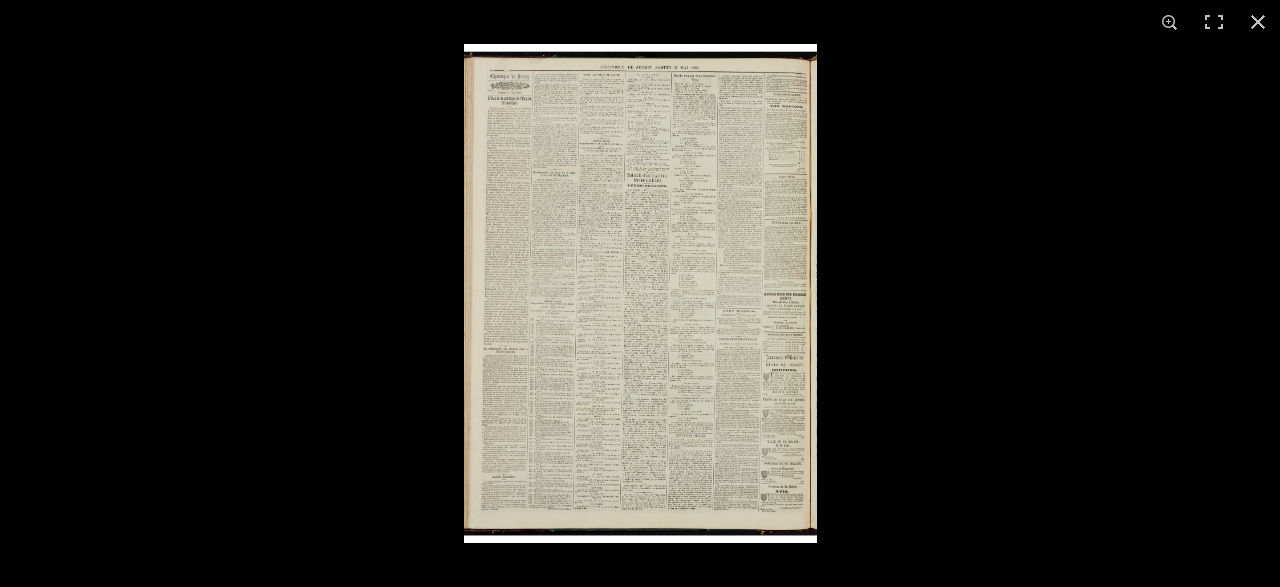 click at bounding box center (640, 293) 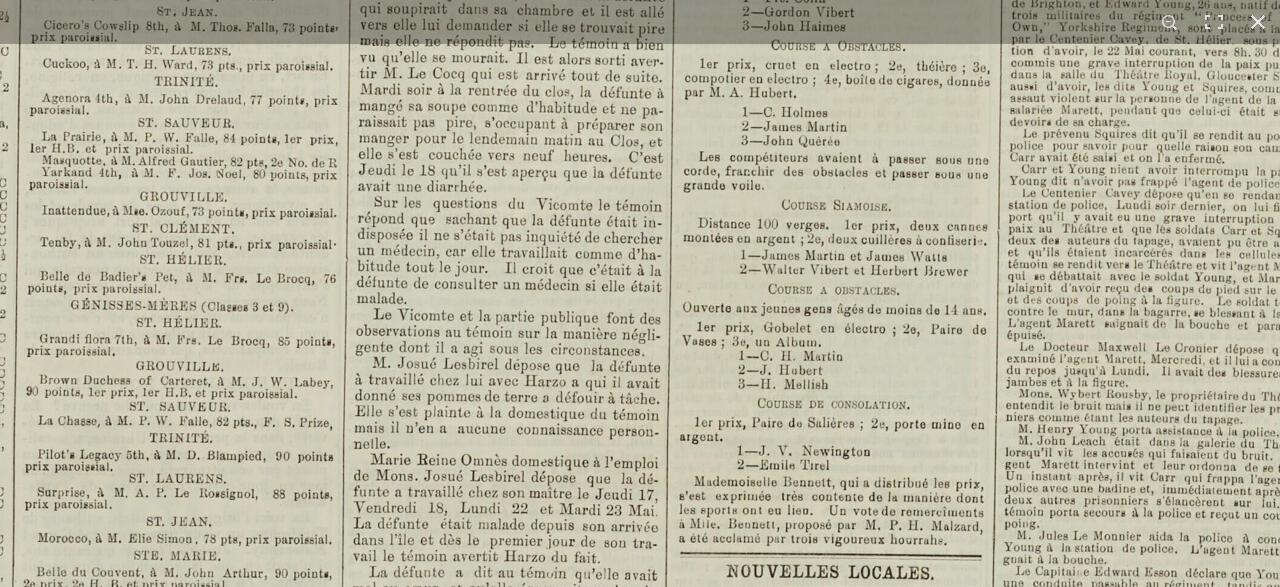 click at bounding box center (477, -424) 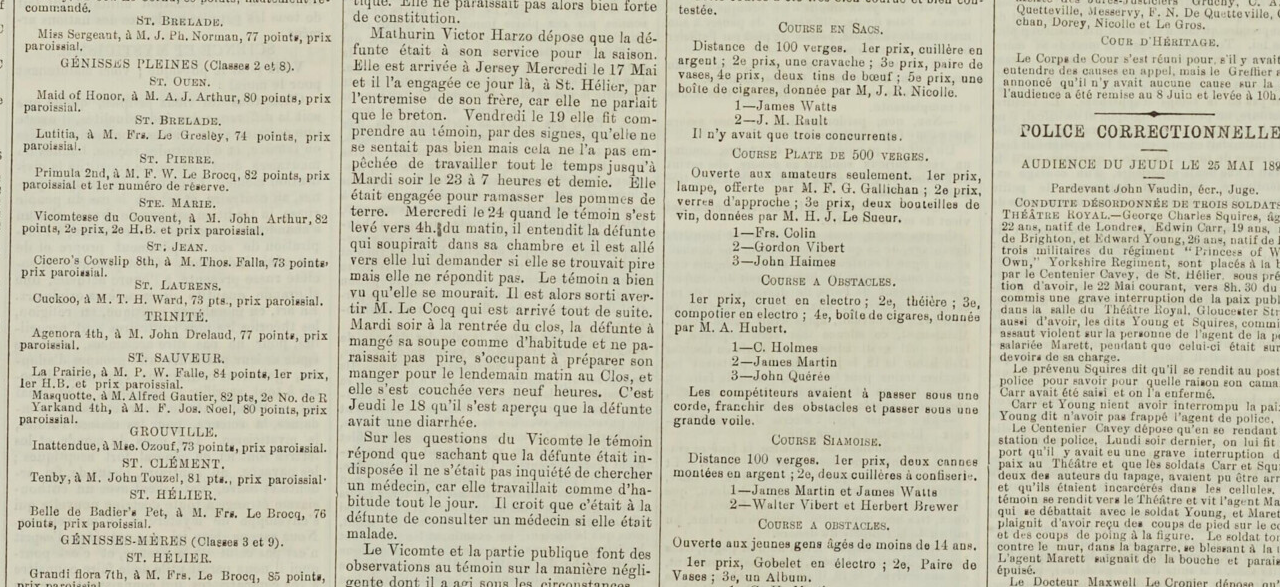 click at bounding box center [467, -189] 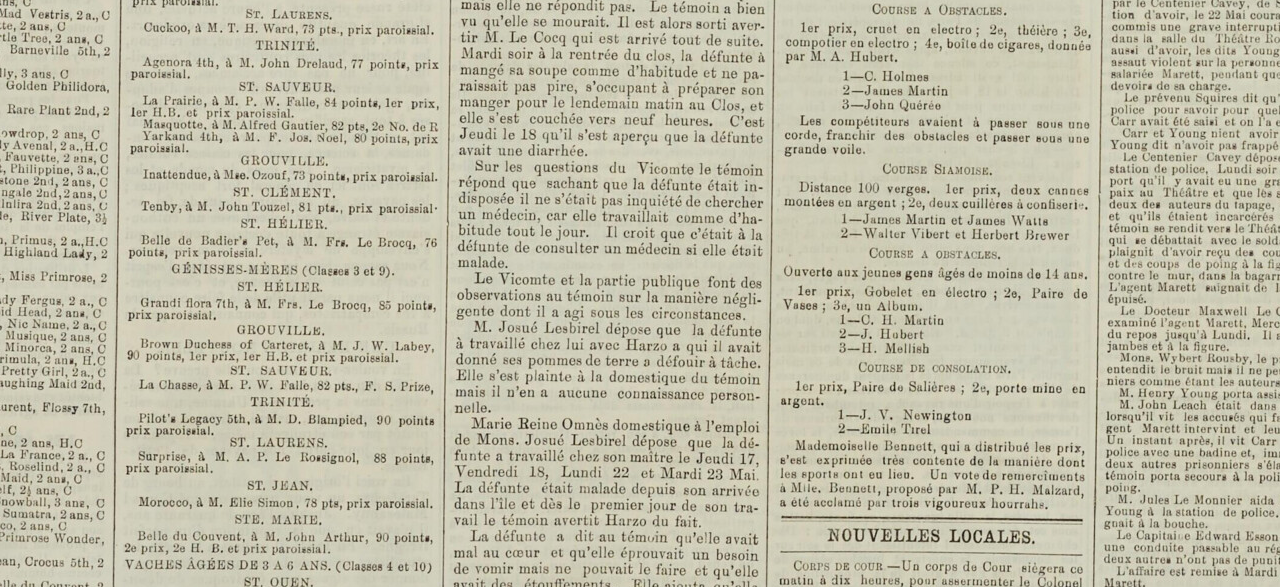 click at bounding box center (578, -460) 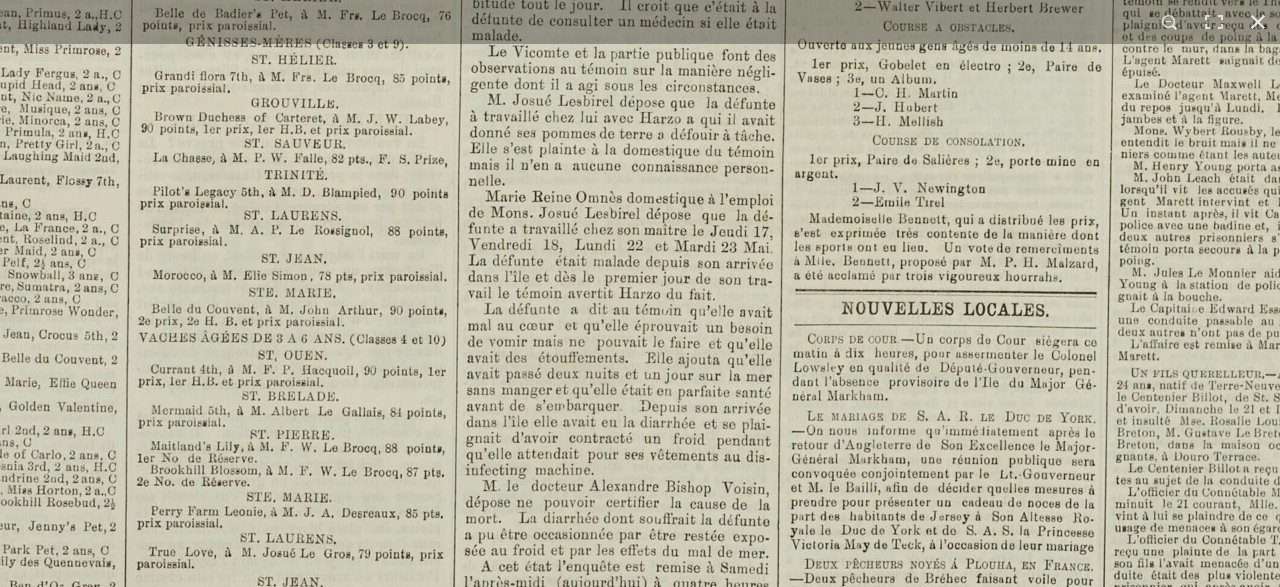 click at bounding box center (592, -687) 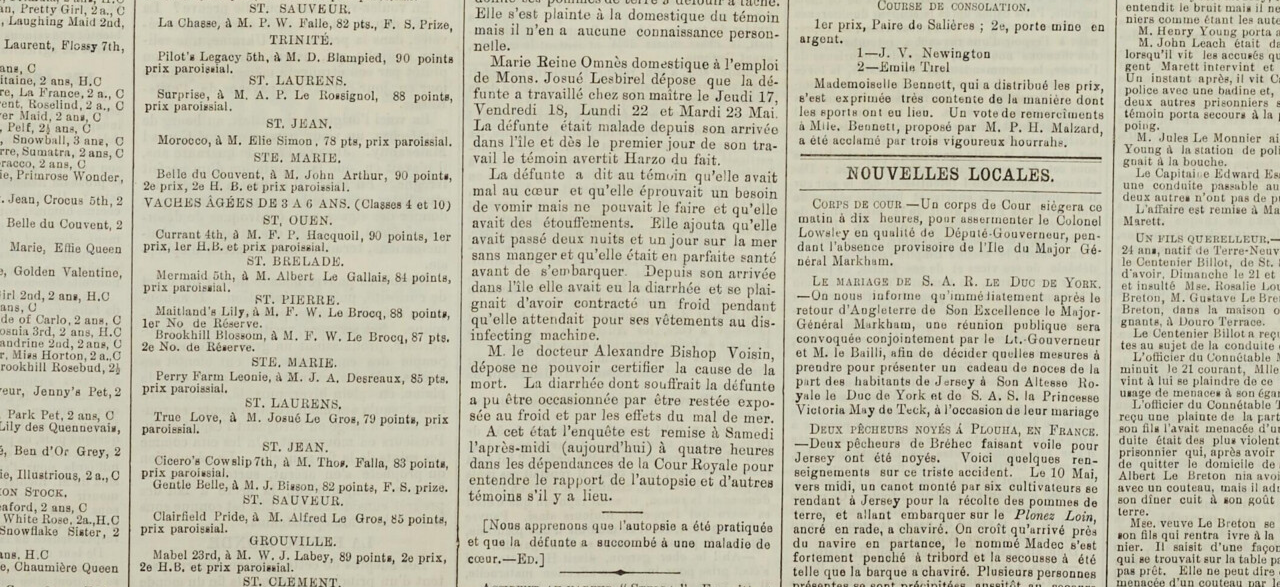 click at bounding box center [597, -822] 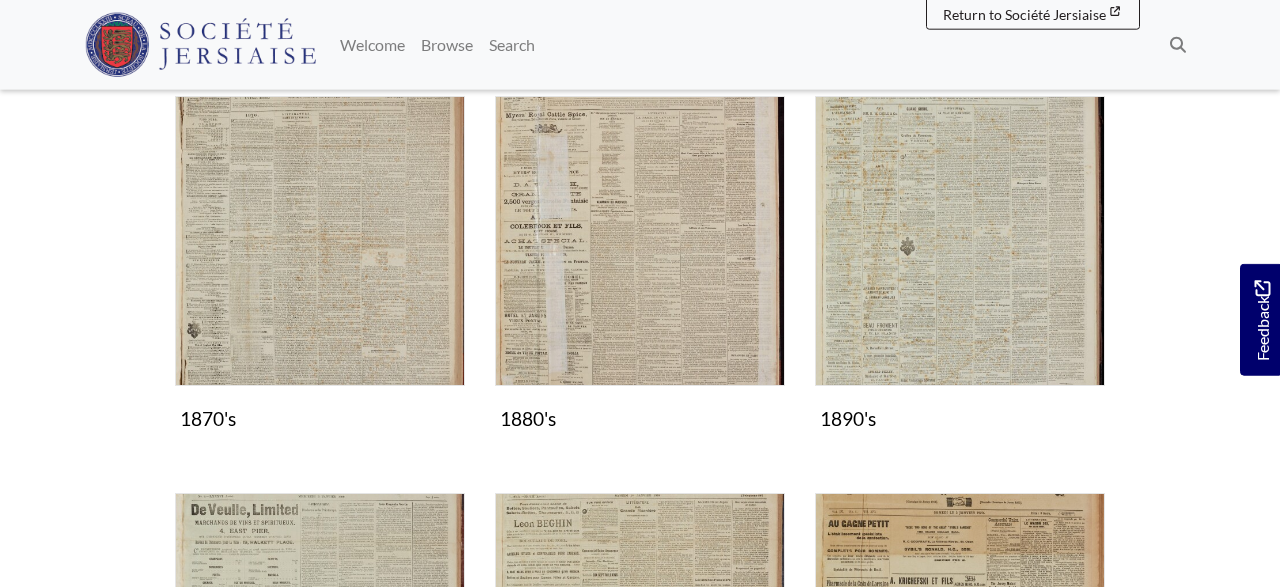 scroll, scrollTop: 1352, scrollLeft: 0, axis: vertical 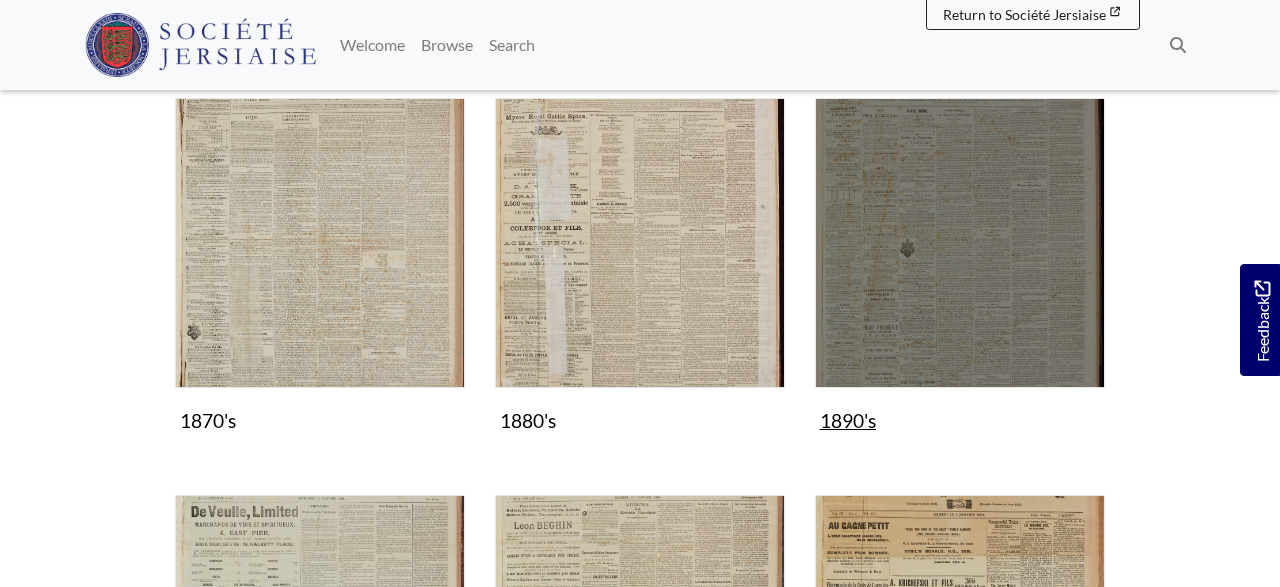 click at bounding box center [960, 243] 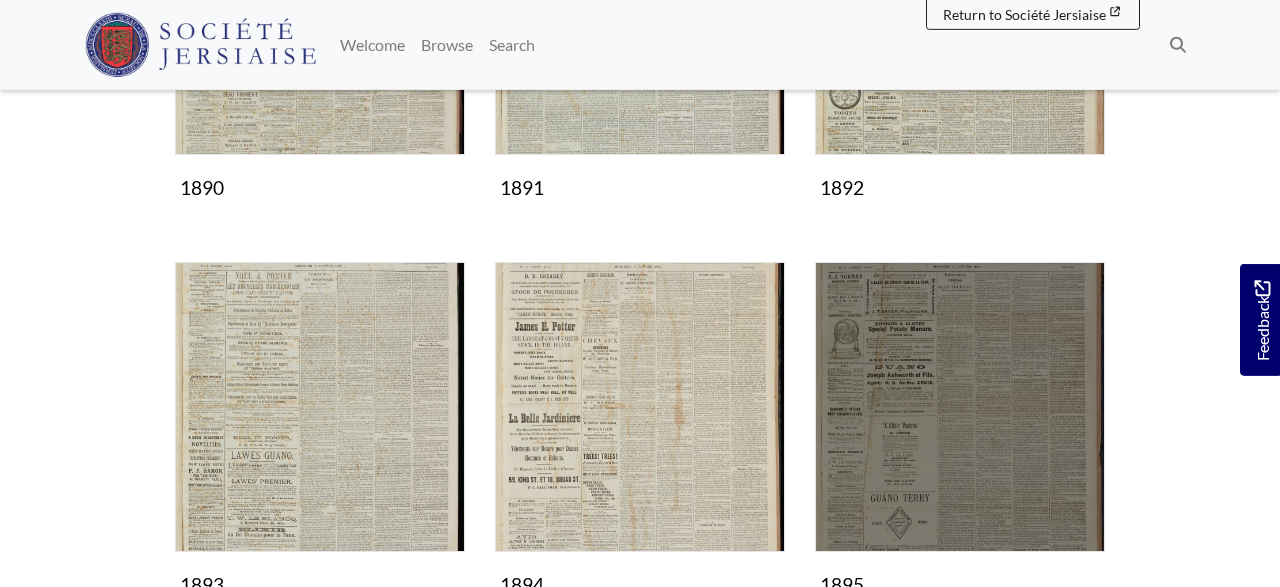 scroll, scrollTop: 624, scrollLeft: 0, axis: vertical 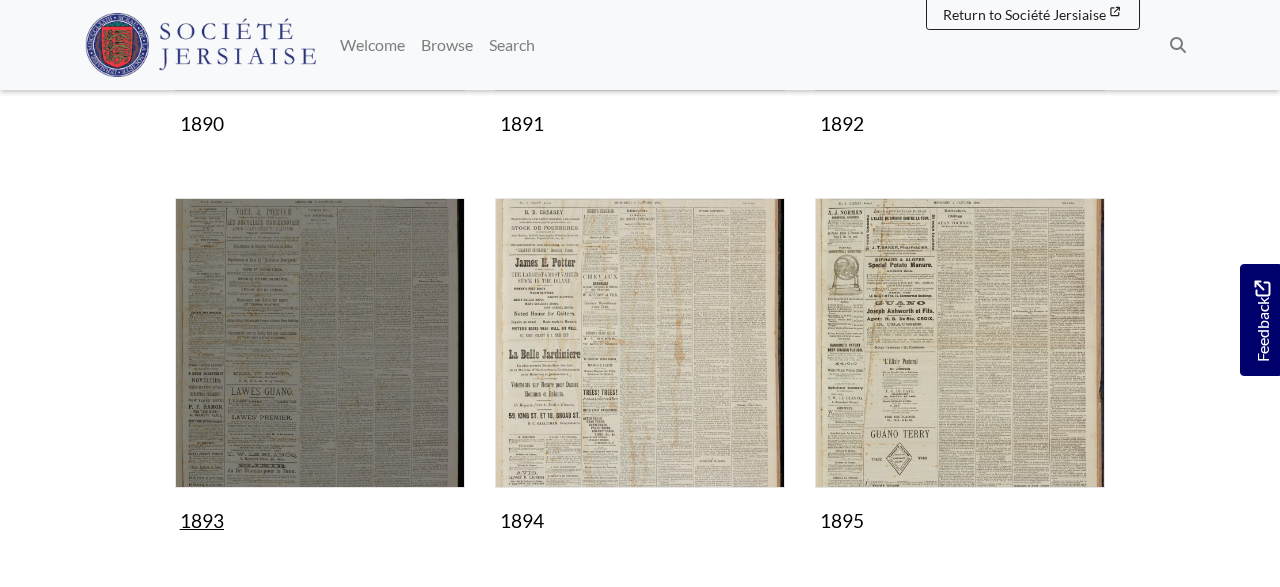 click at bounding box center (320, 343) 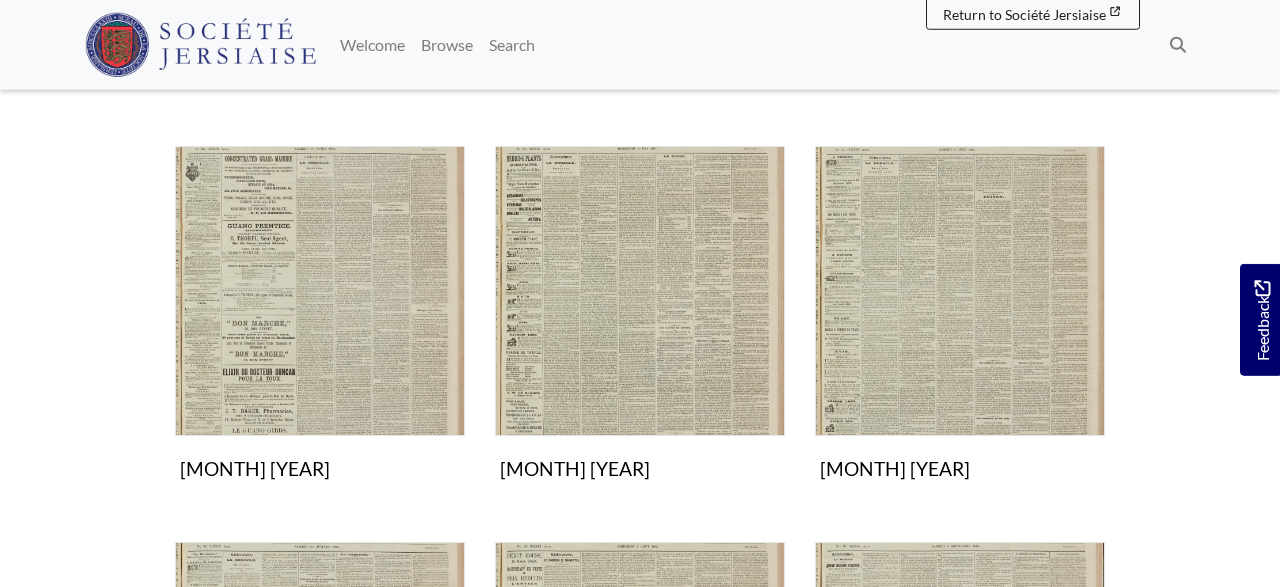 scroll, scrollTop: 624, scrollLeft: 0, axis: vertical 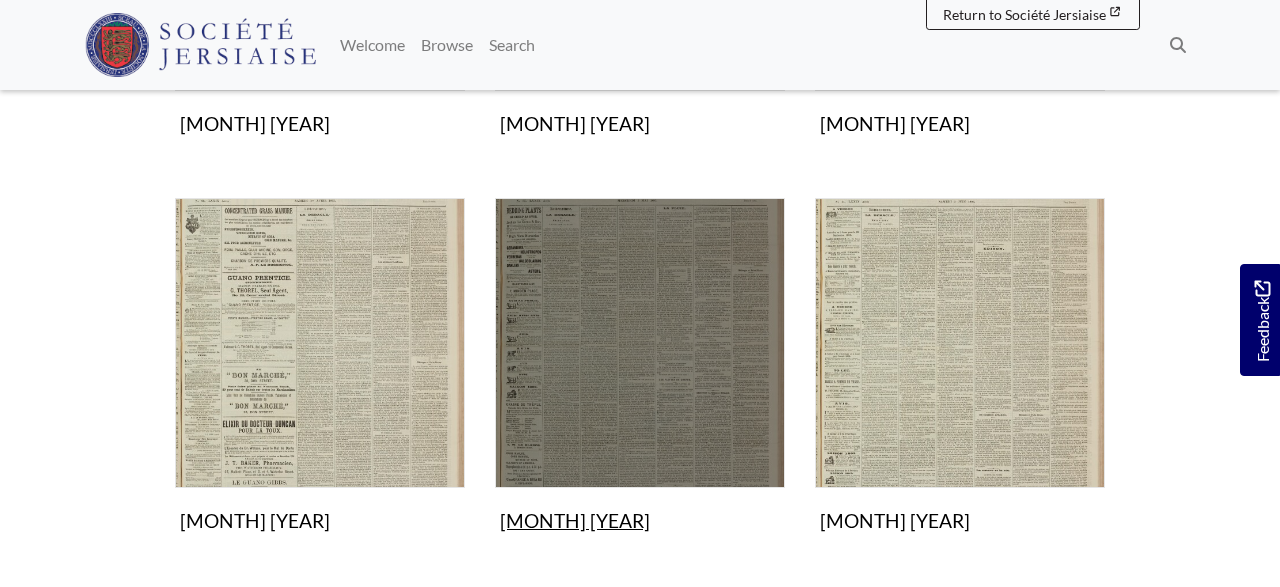 click at bounding box center [640, 343] 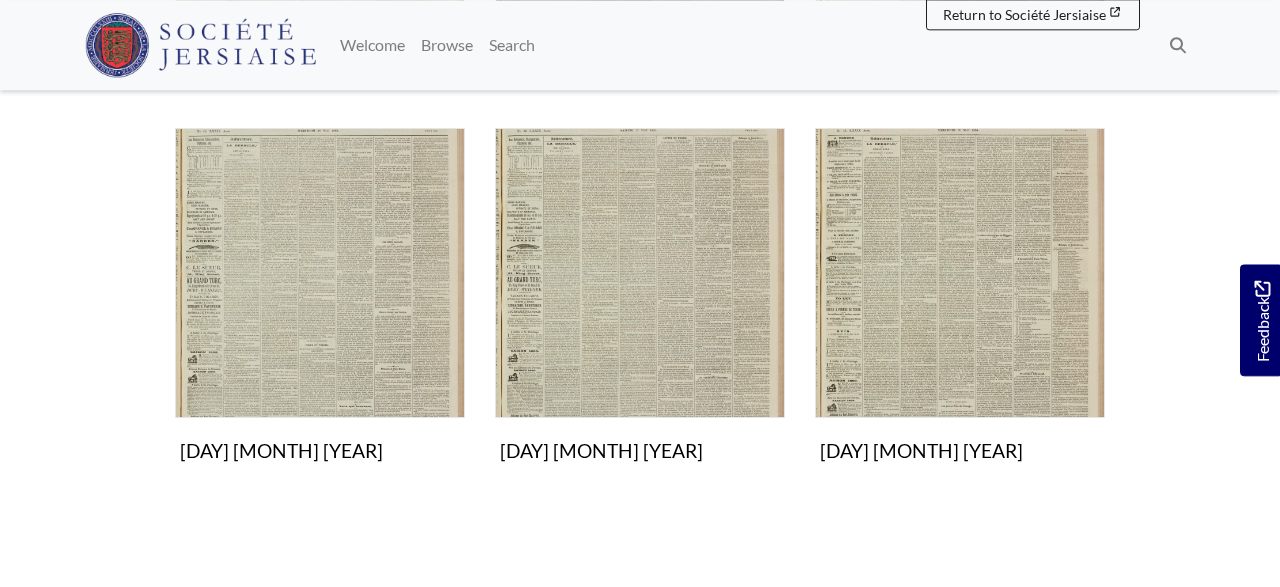 scroll, scrollTop: 1248, scrollLeft: 0, axis: vertical 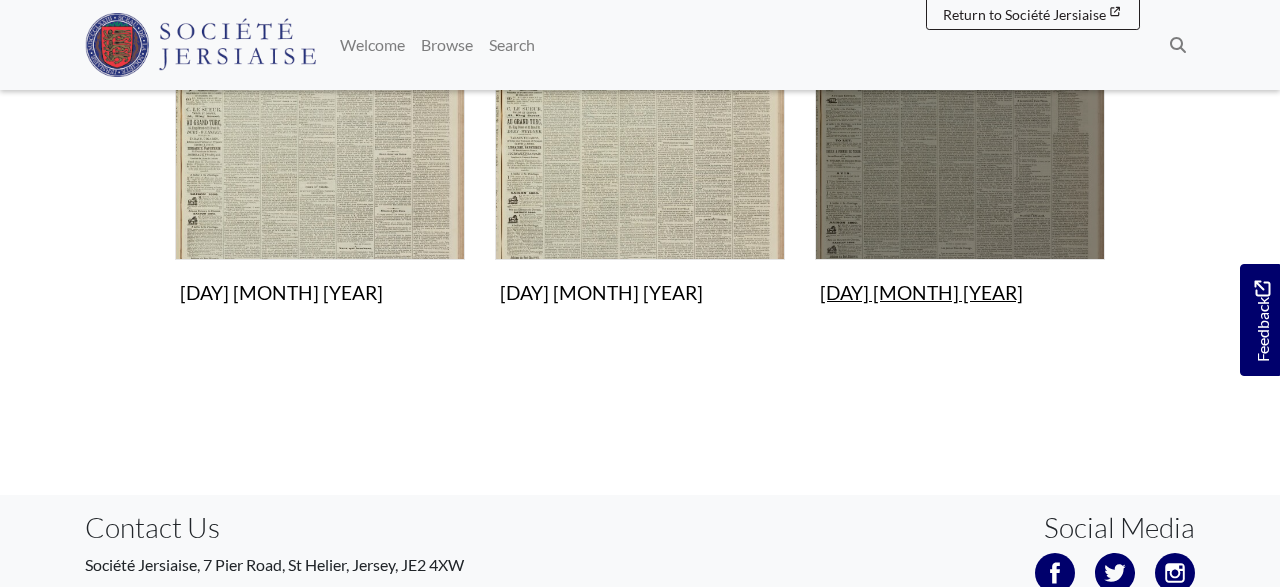 click at bounding box center (960, 115) 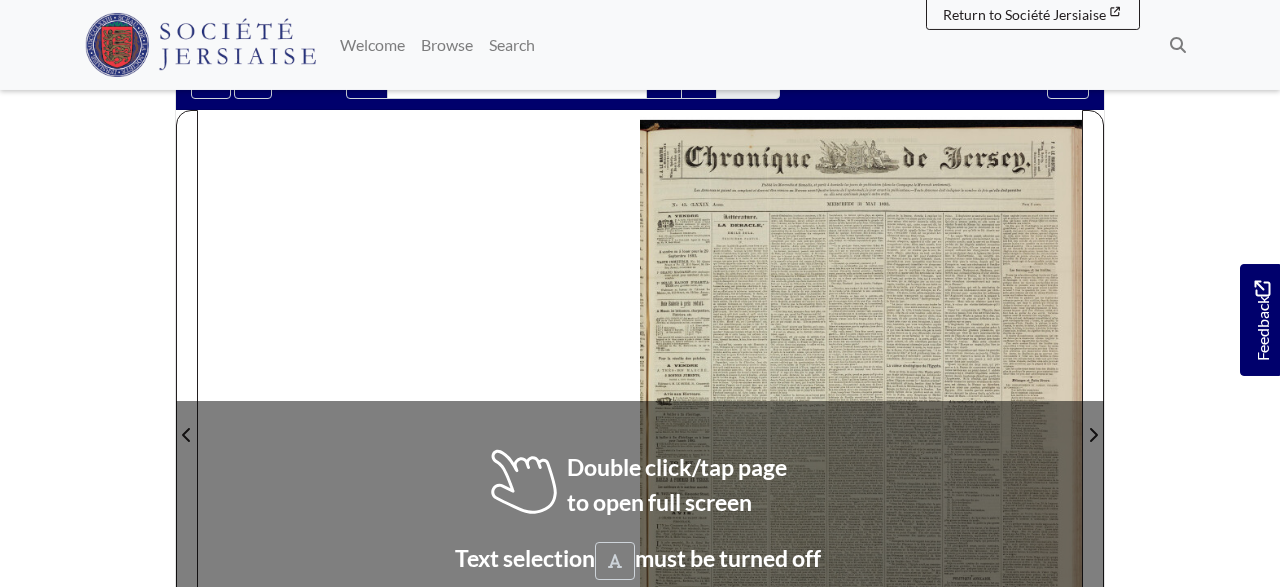 scroll, scrollTop: 208, scrollLeft: 0, axis: vertical 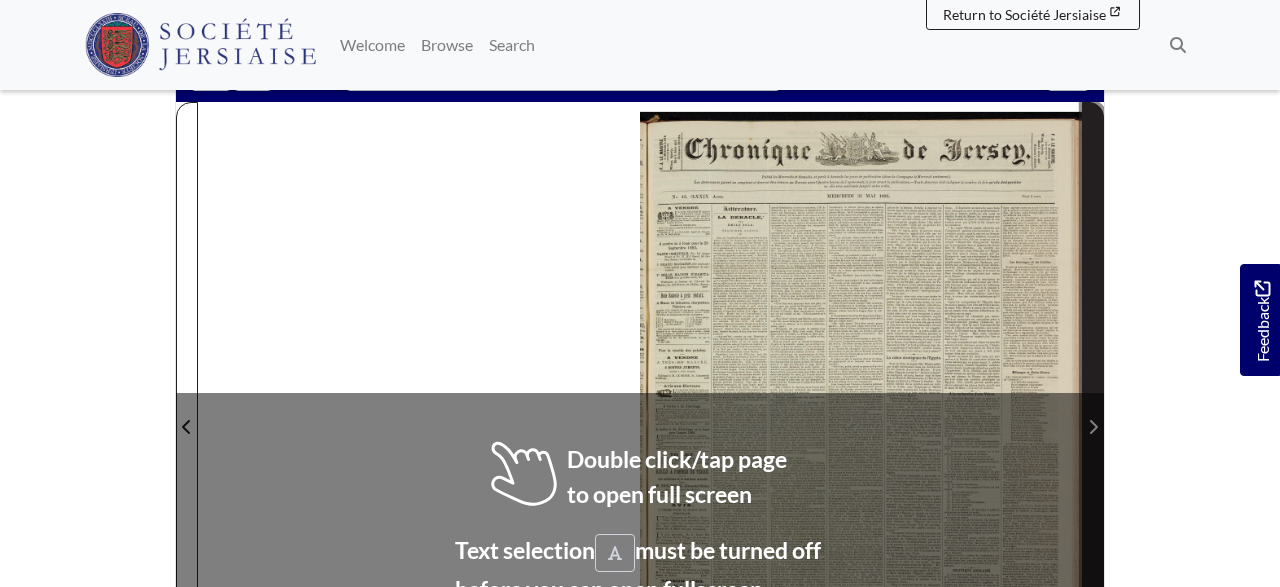 click 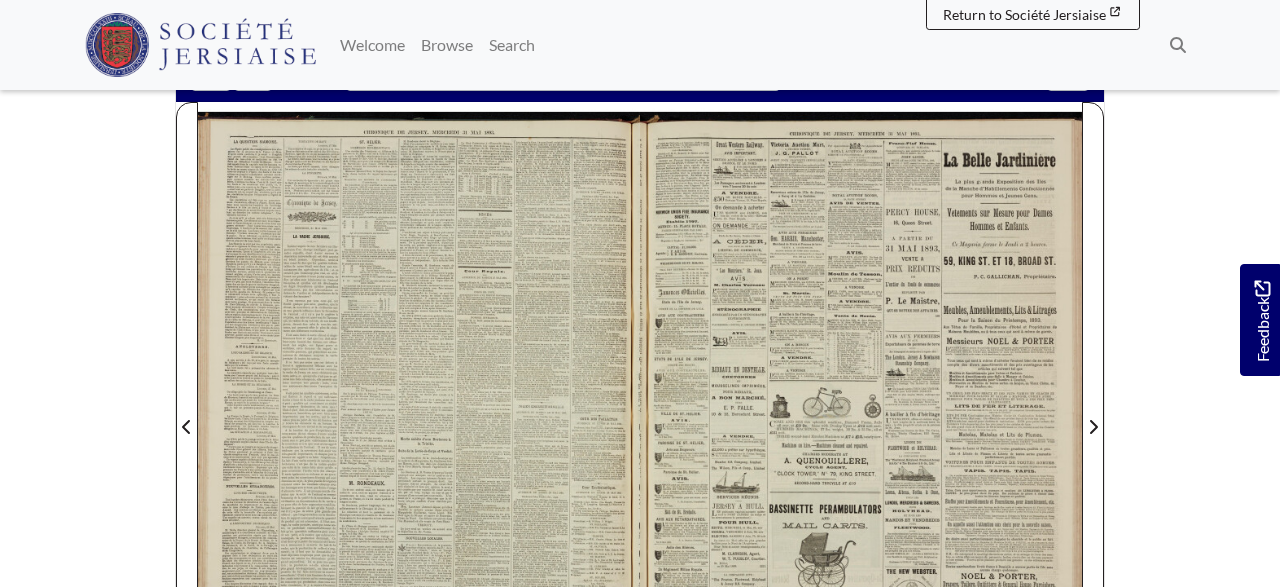 click at bounding box center [419, 415] 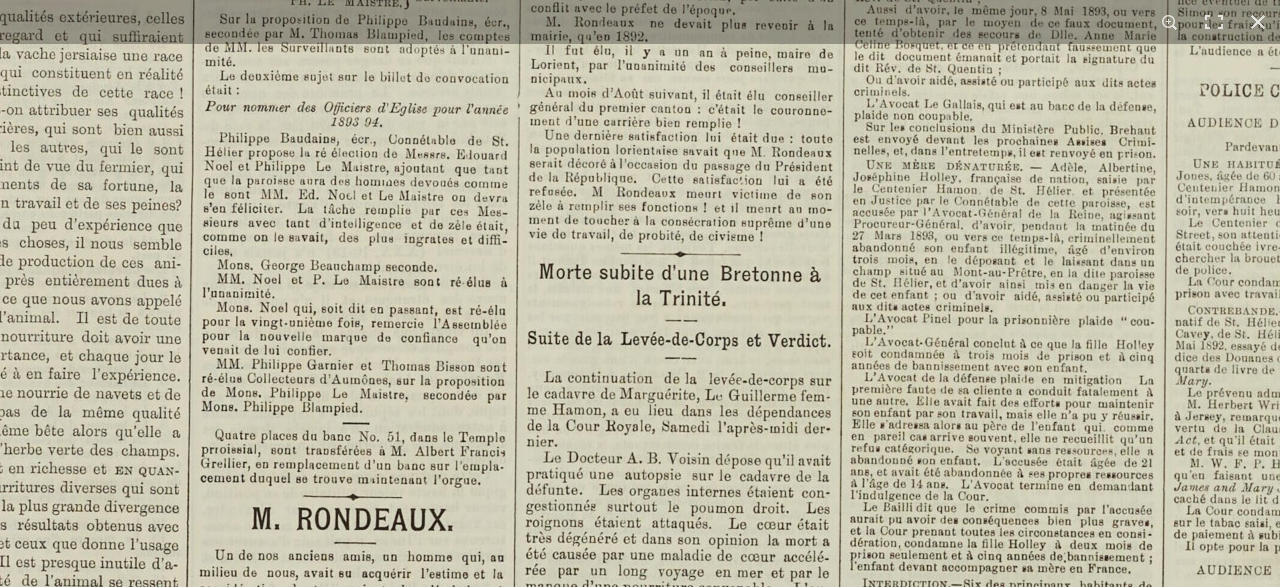 click at bounding box center [643, 140] 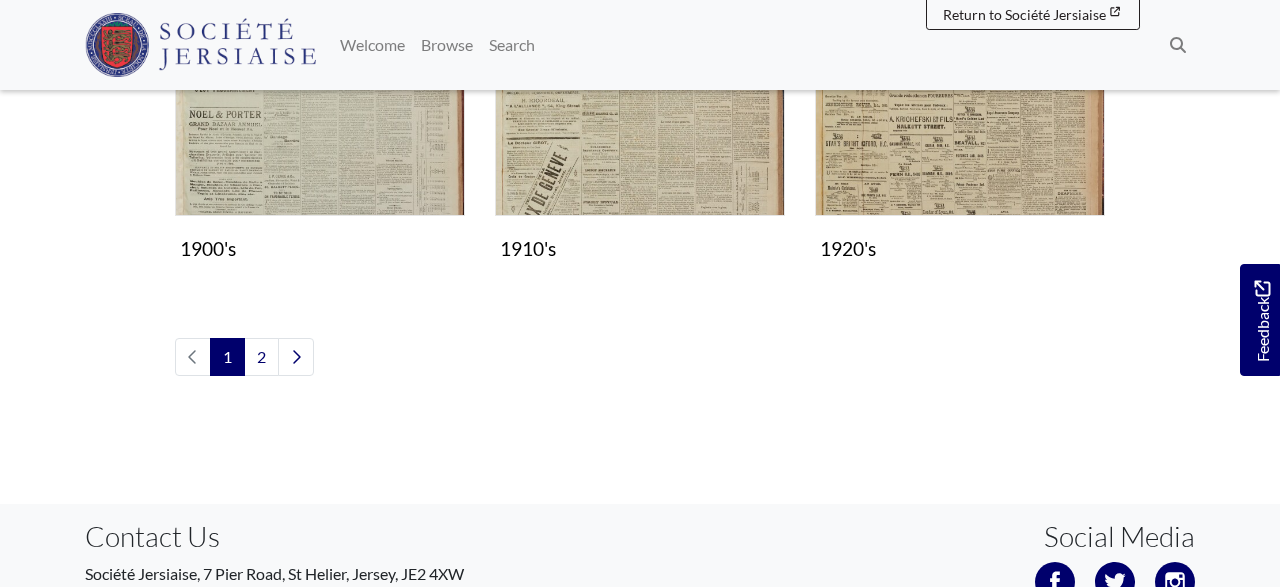scroll, scrollTop: 1872, scrollLeft: 0, axis: vertical 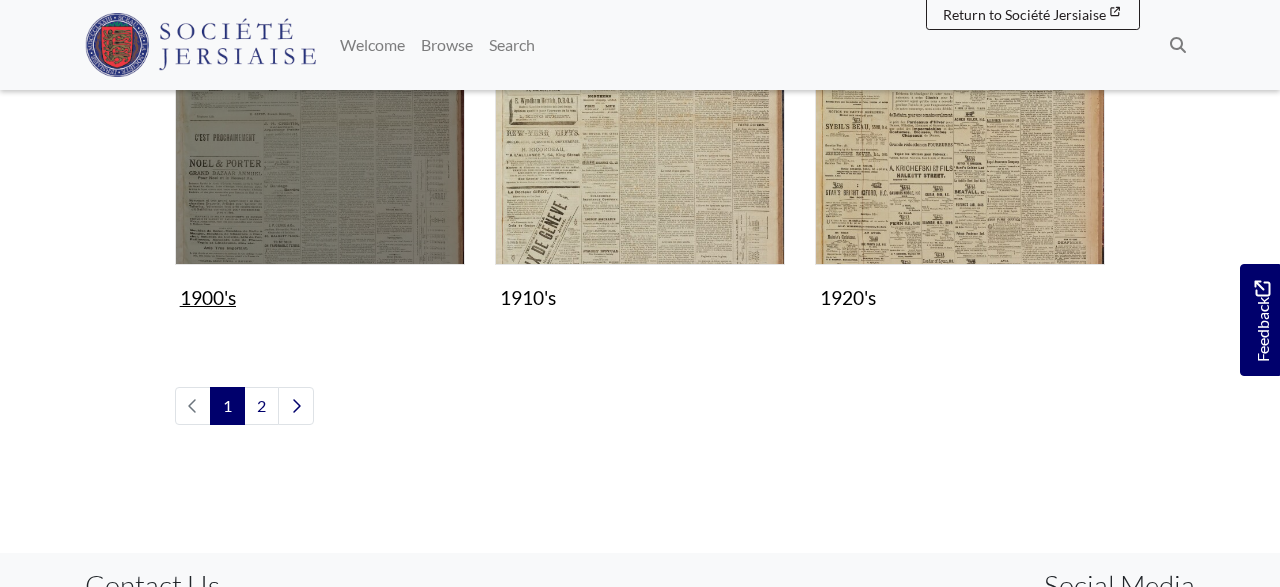 click at bounding box center (320, 120) 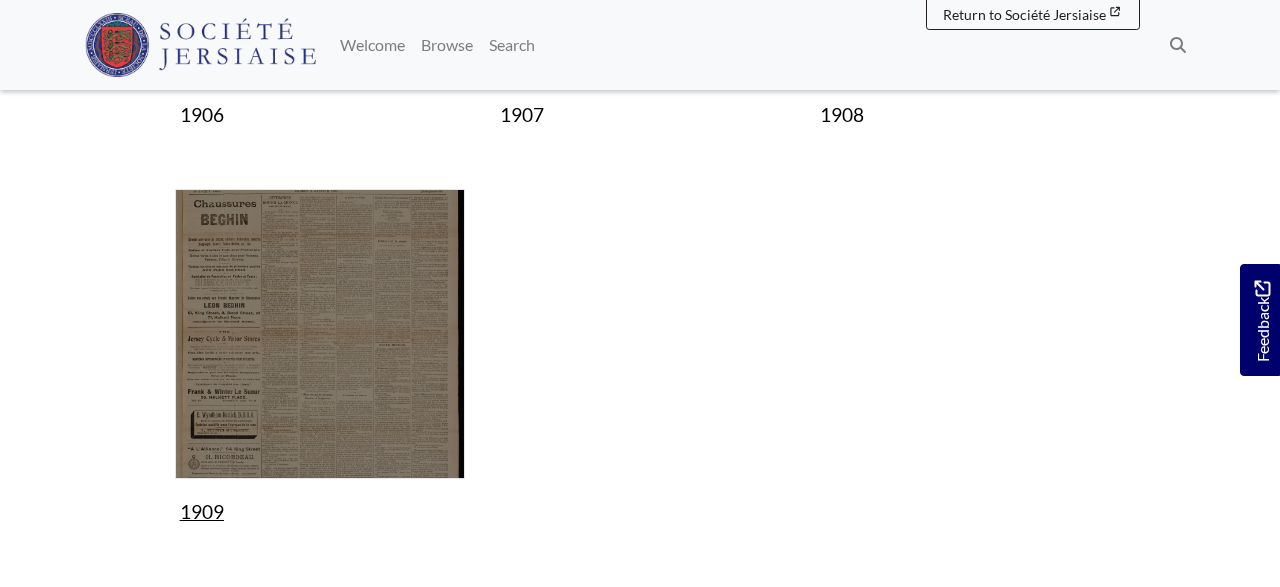 scroll, scrollTop: 1456, scrollLeft: 0, axis: vertical 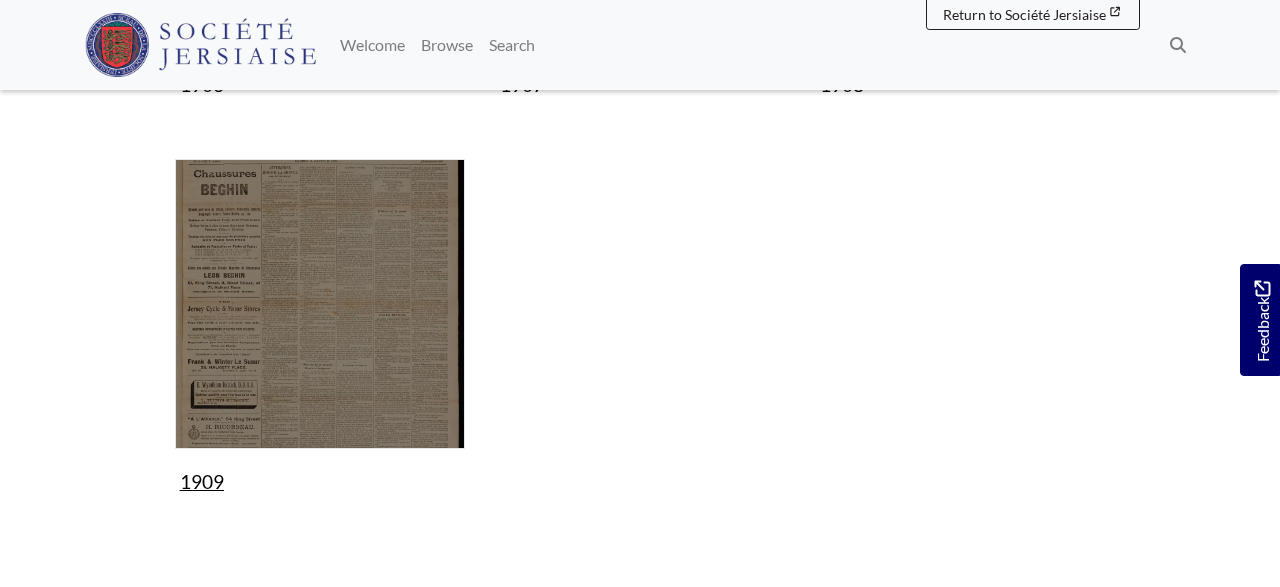 click at bounding box center (320, 304) 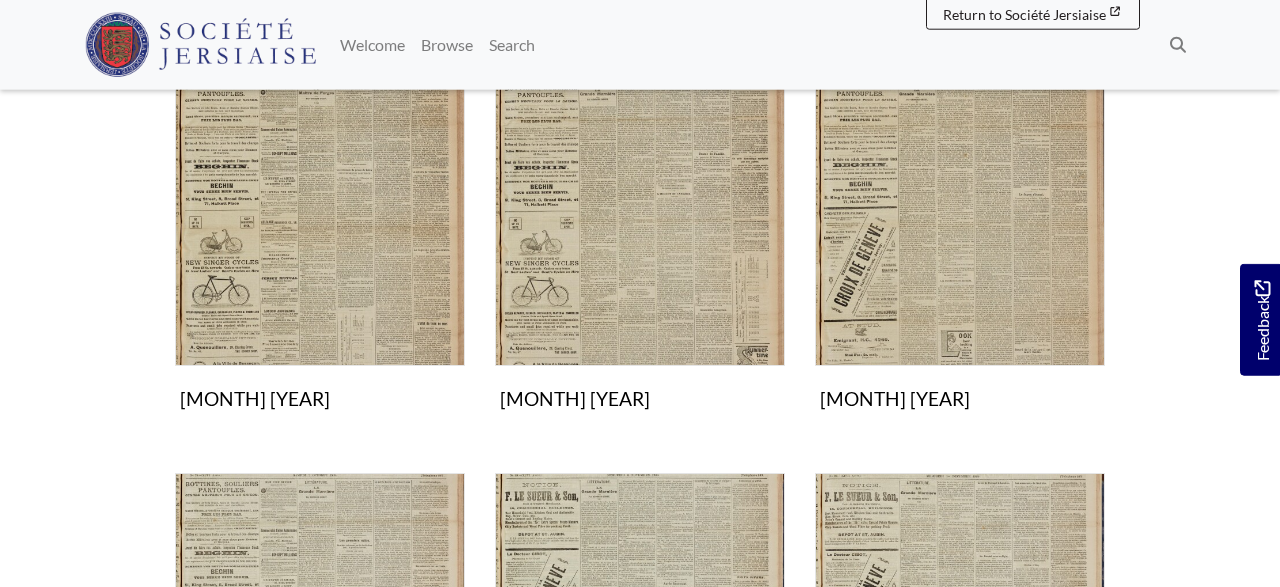 scroll, scrollTop: 1144, scrollLeft: 0, axis: vertical 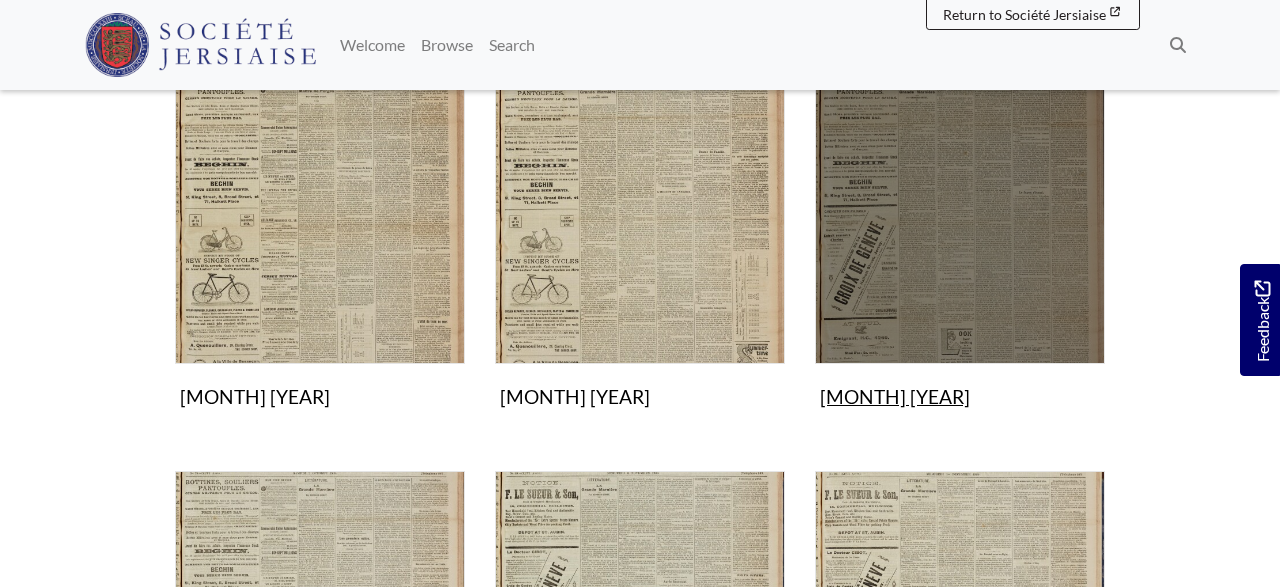 click at bounding box center [960, 219] 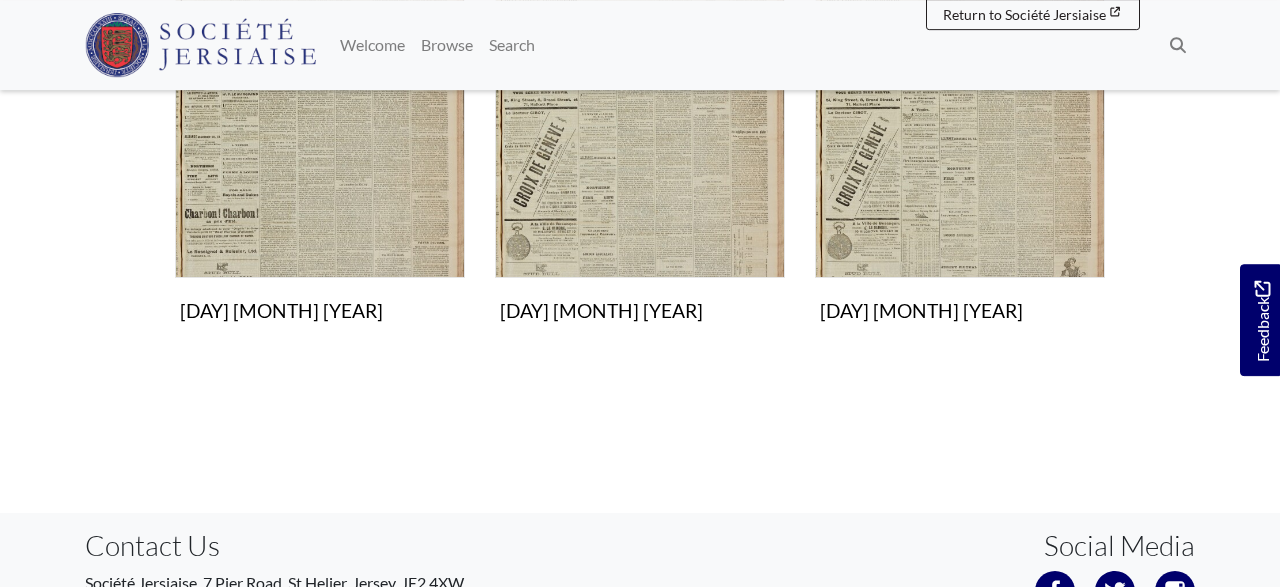 scroll, scrollTop: 1216, scrollLeft: 0, axis: vertical 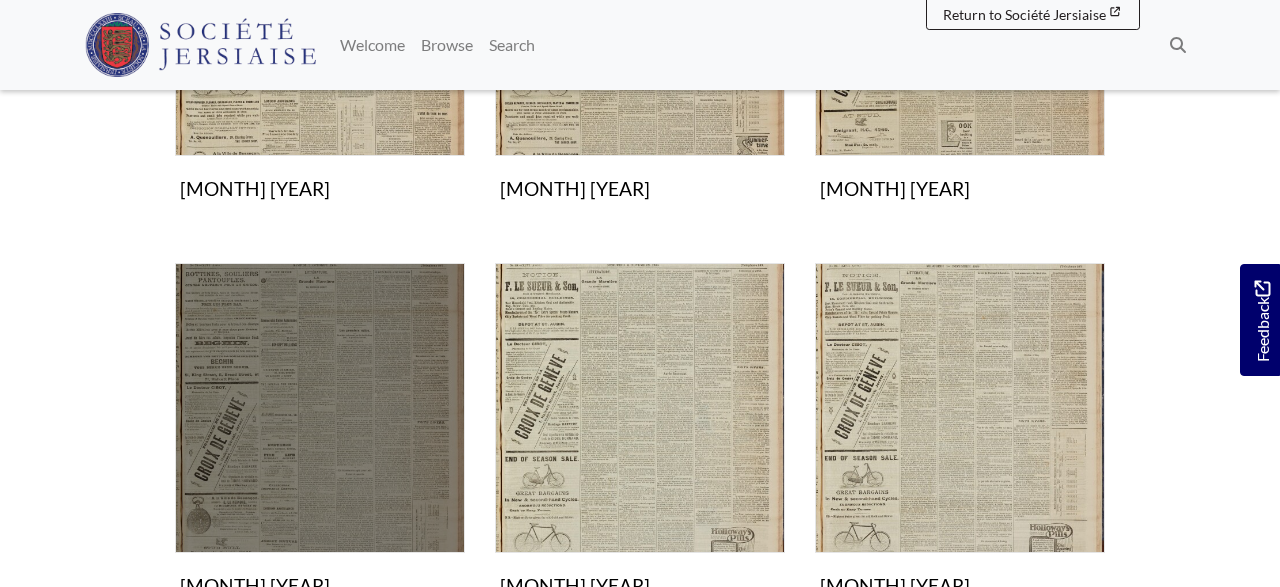 click at bounding box center [320, 408] 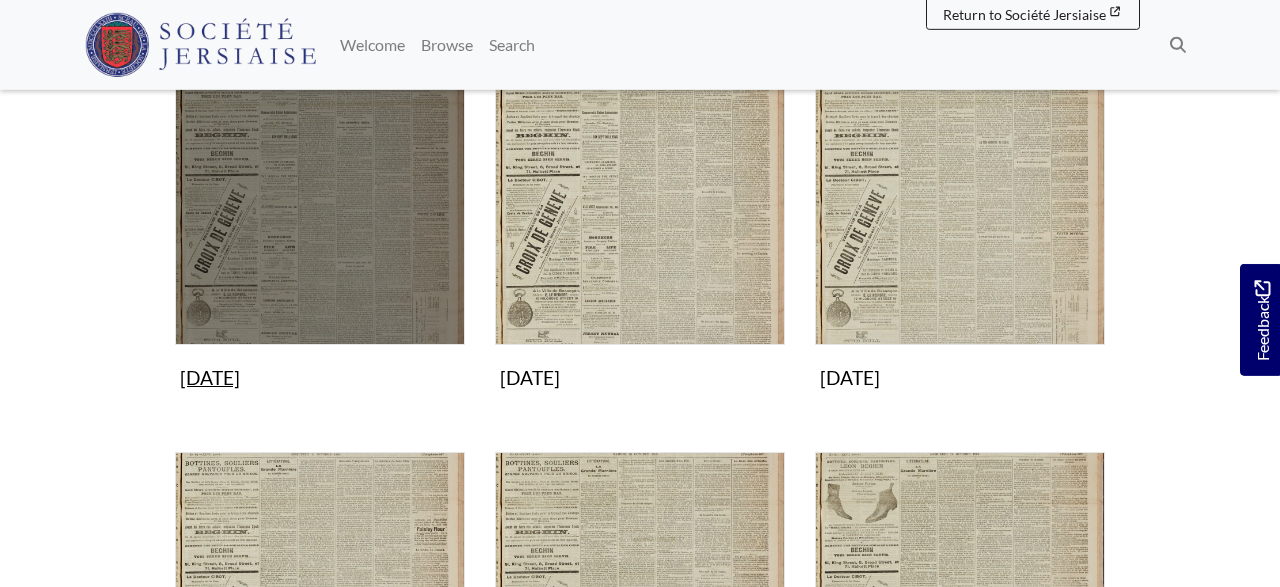 scroll, scrollTop: 416, scrollLeft: 0, axis: vertical 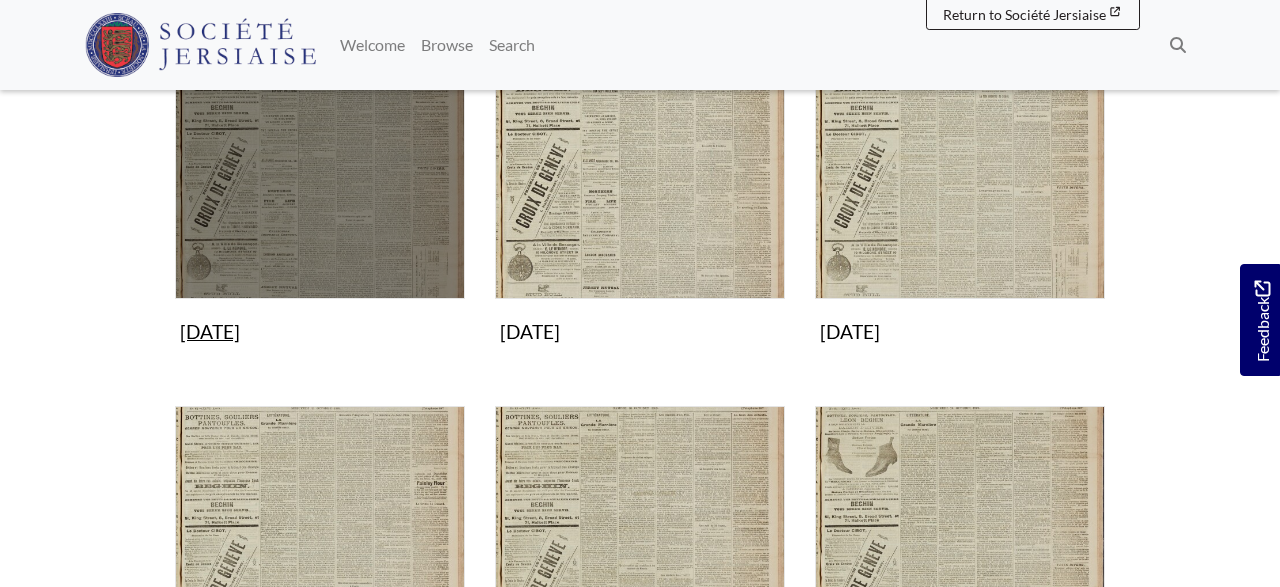 click at bounding box center [320, 154] 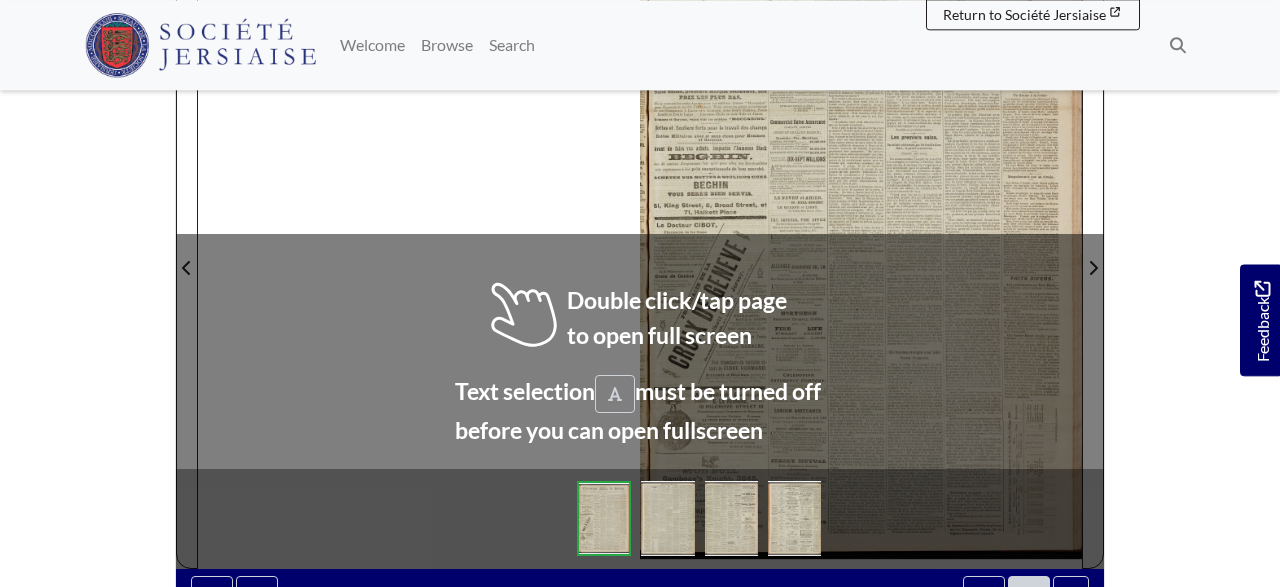 scroll, scrollTop: 416, scrollLeft: 0, axis: vertical 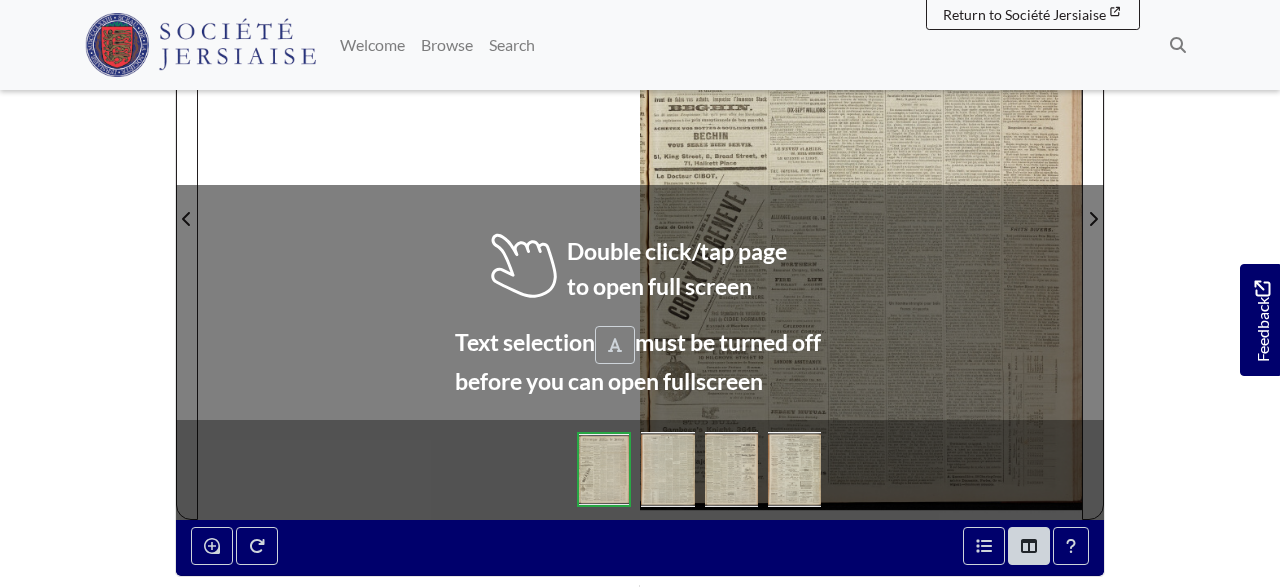 click at bounding box center (861, 207) 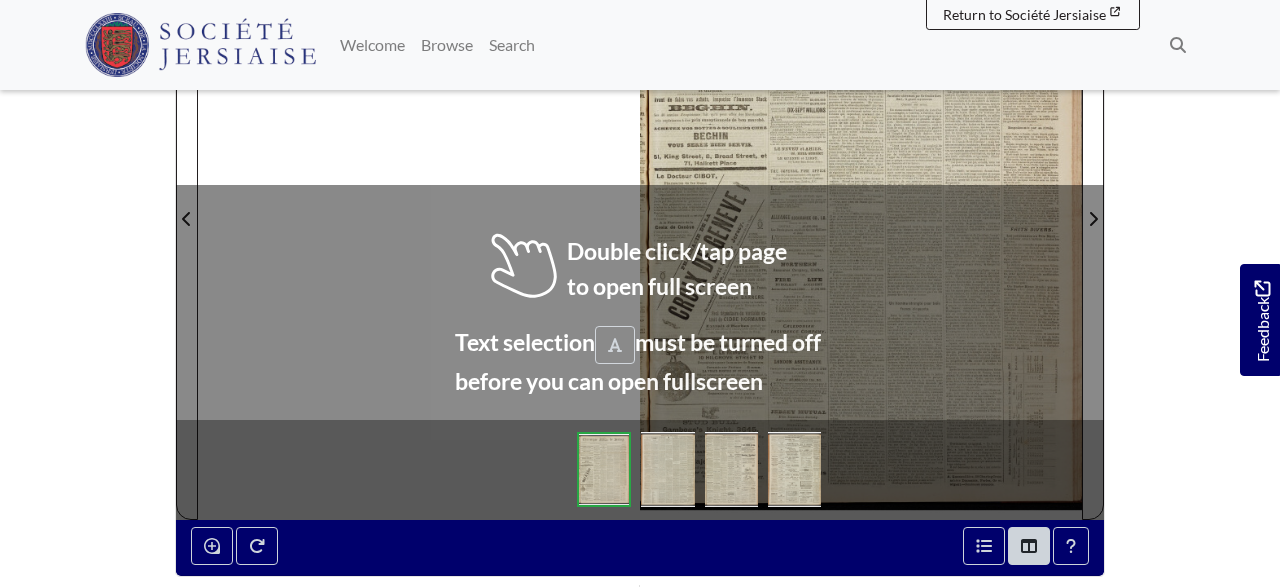 click at bounding box center (861, 207) 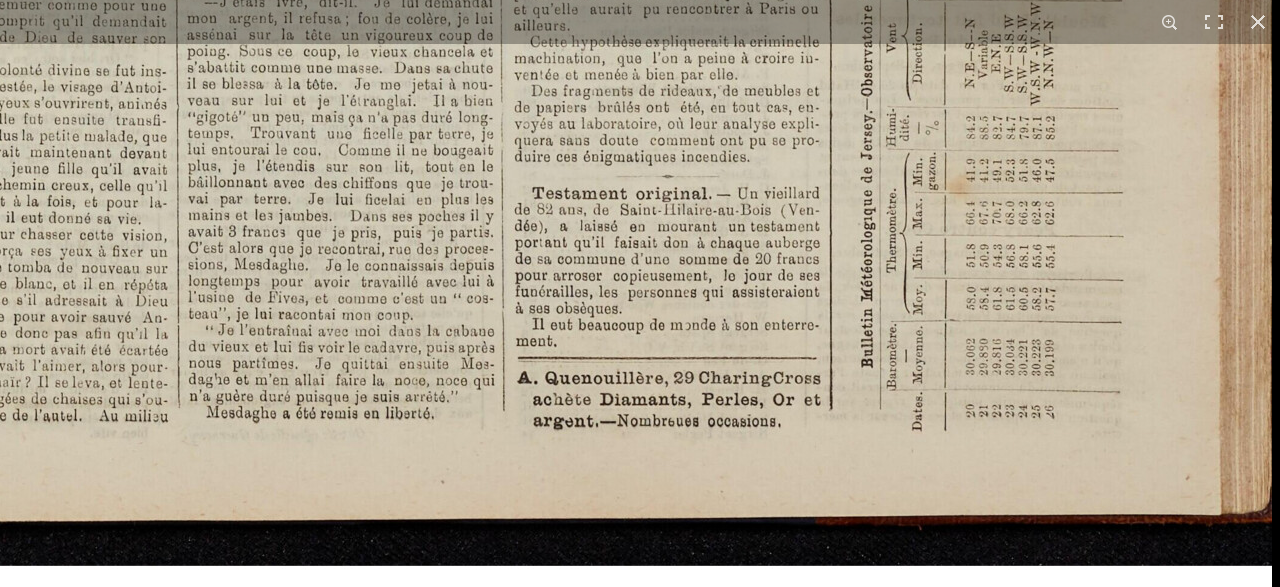 click at bounding box center [35, -1128] 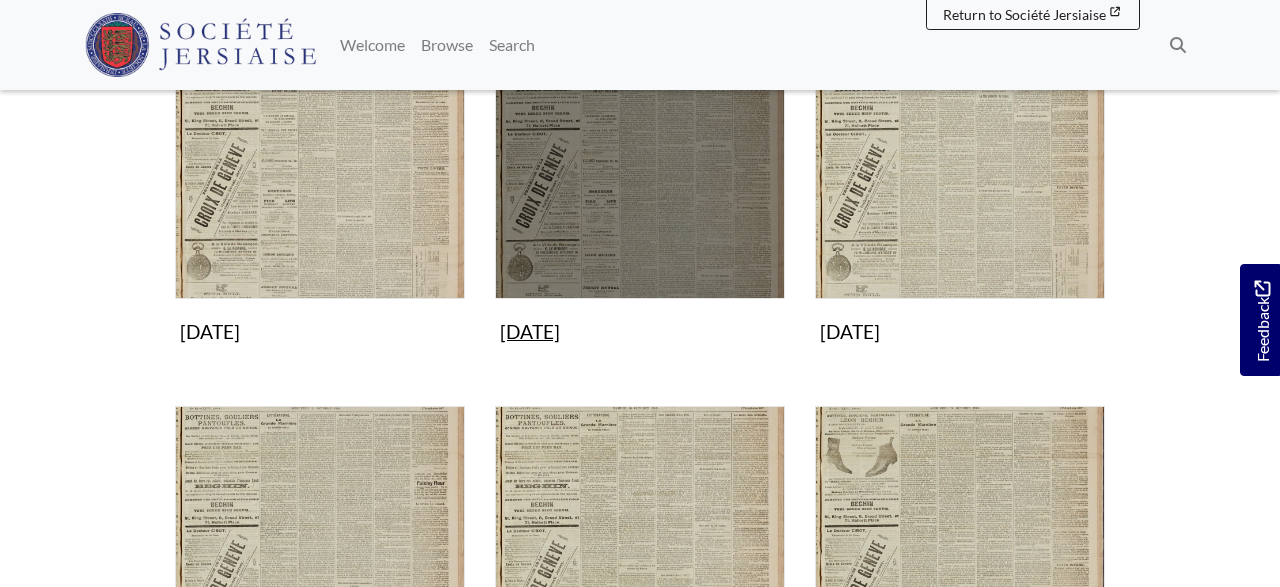 scroll, scrollTop: 416, scrollLeft: 0, axis: vertical 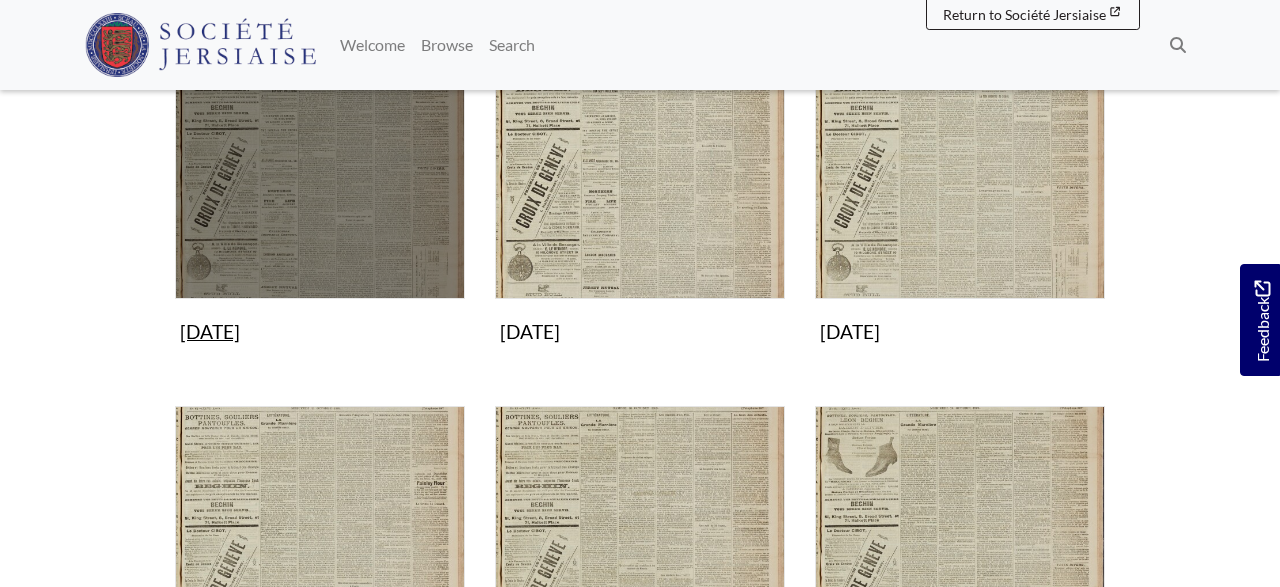 click at bounding box center (320, 154) 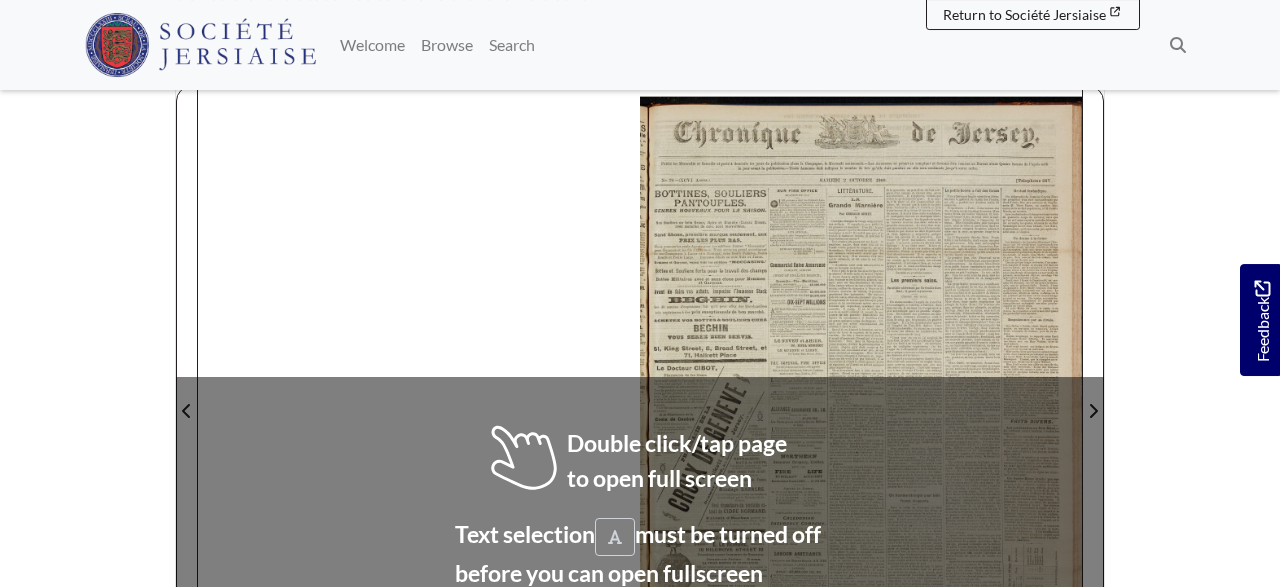 scroll, scrollTop: 312, scrollLeft: 0, axis: vertical 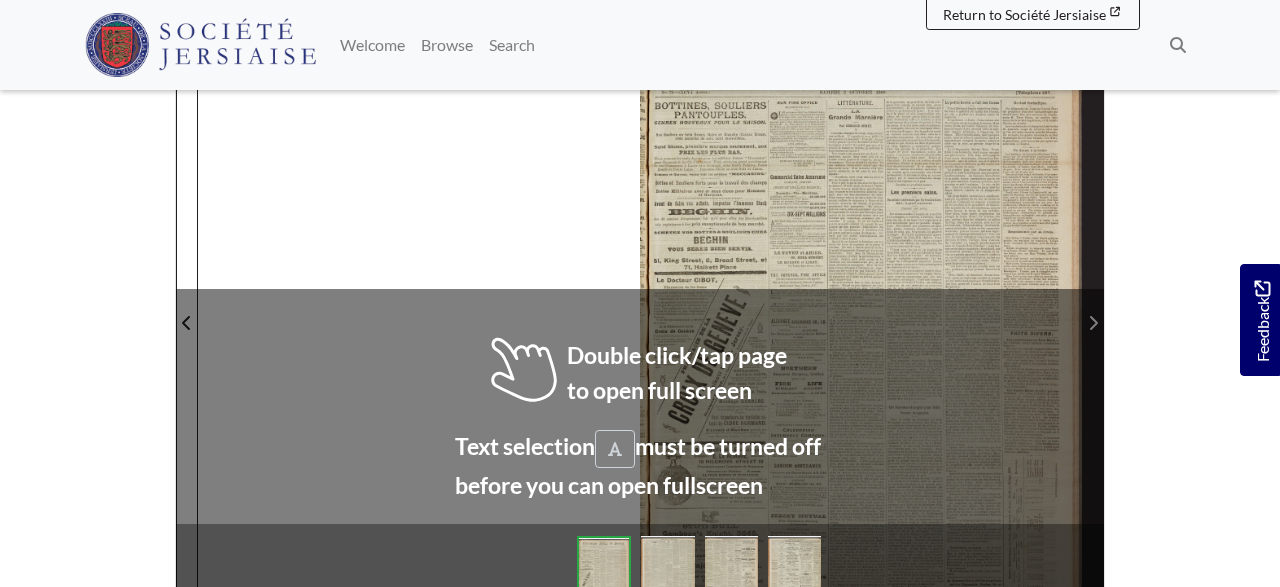 click 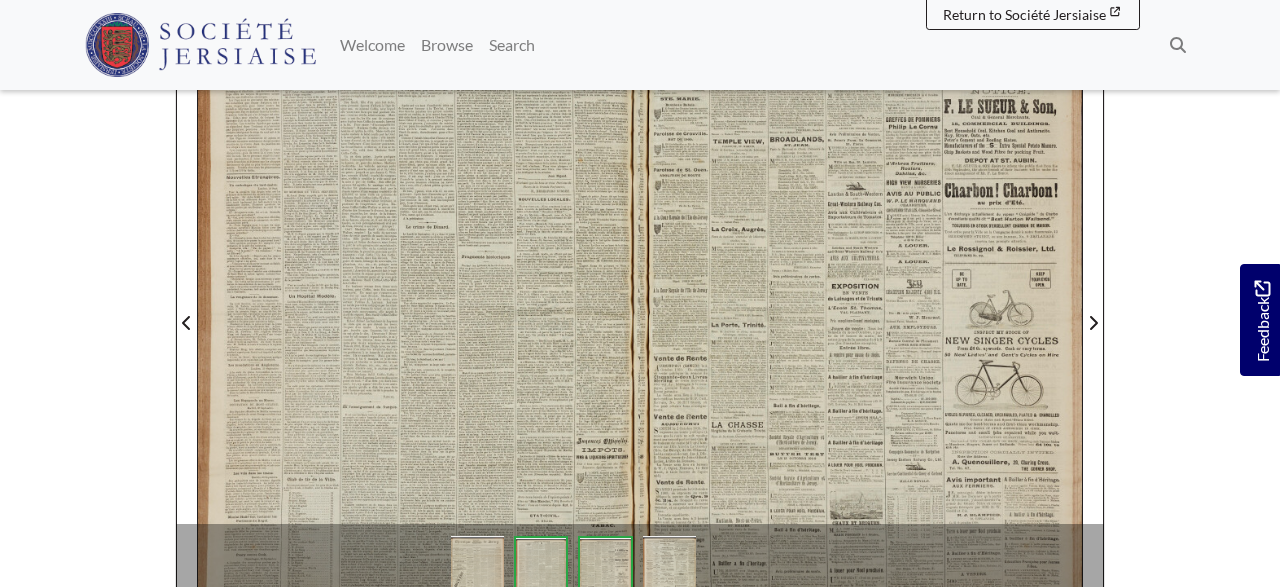 click at bounding box center [419, 311] 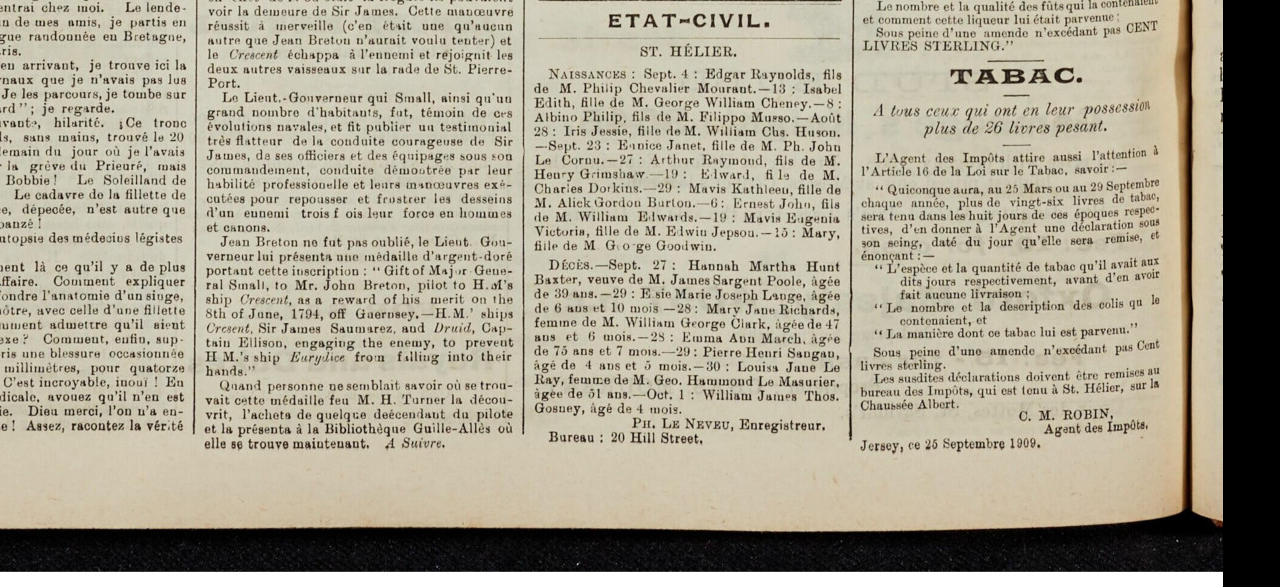 click at bounding box center (-14, -1122) 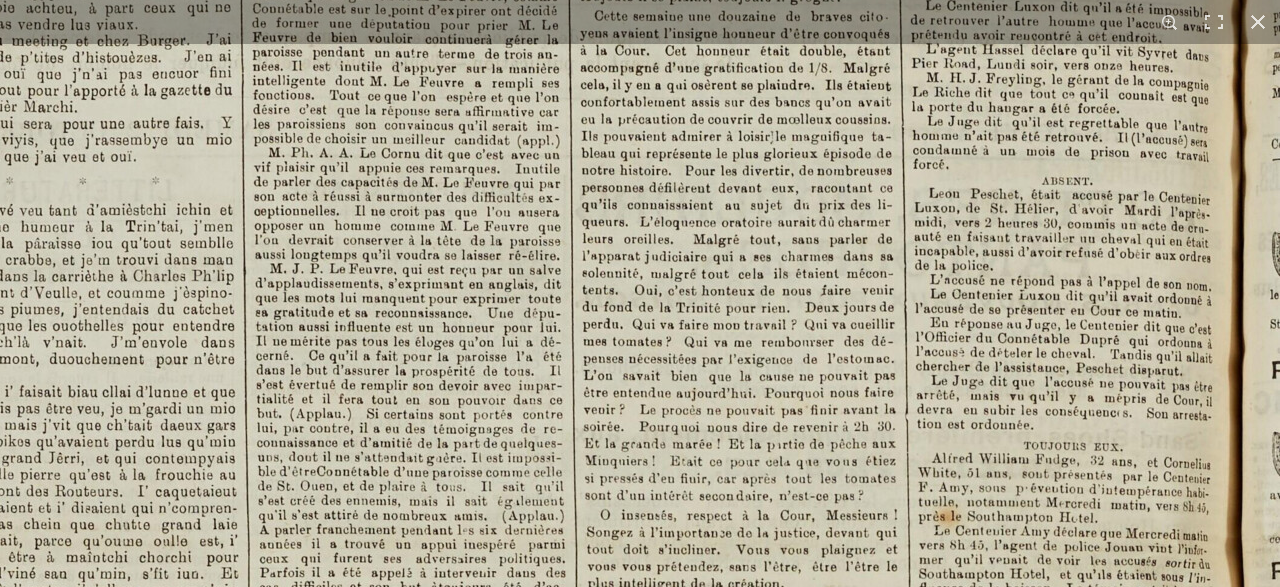 click at bounding box center (43, 1362) 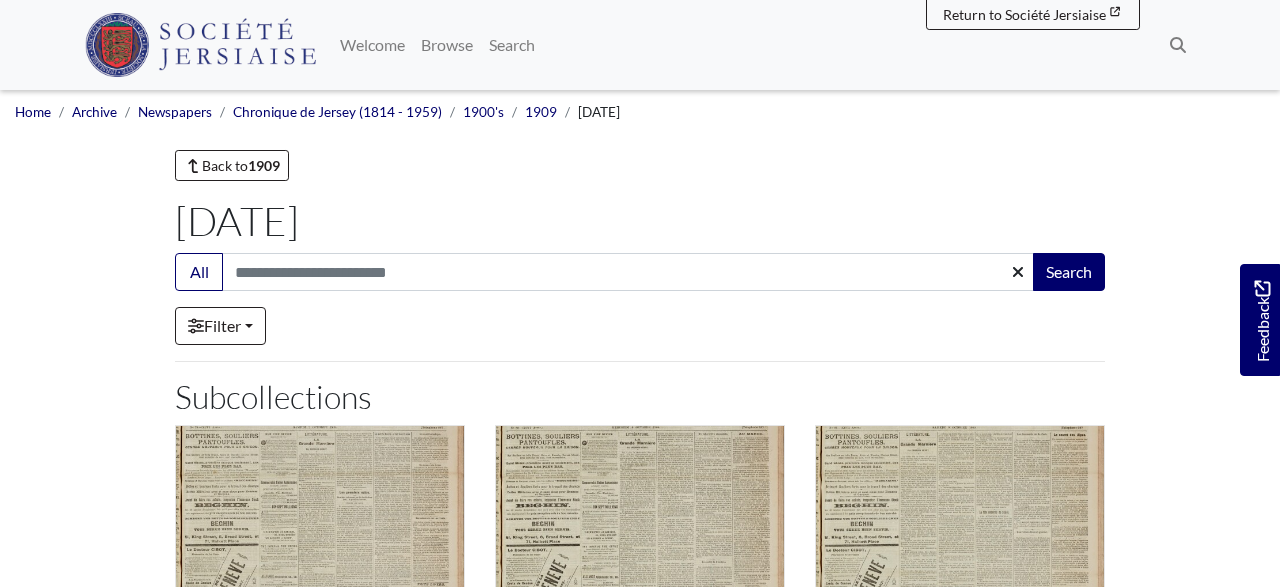 scroll, scrollTop: 416, scrollLeft: 0, axis: vertical 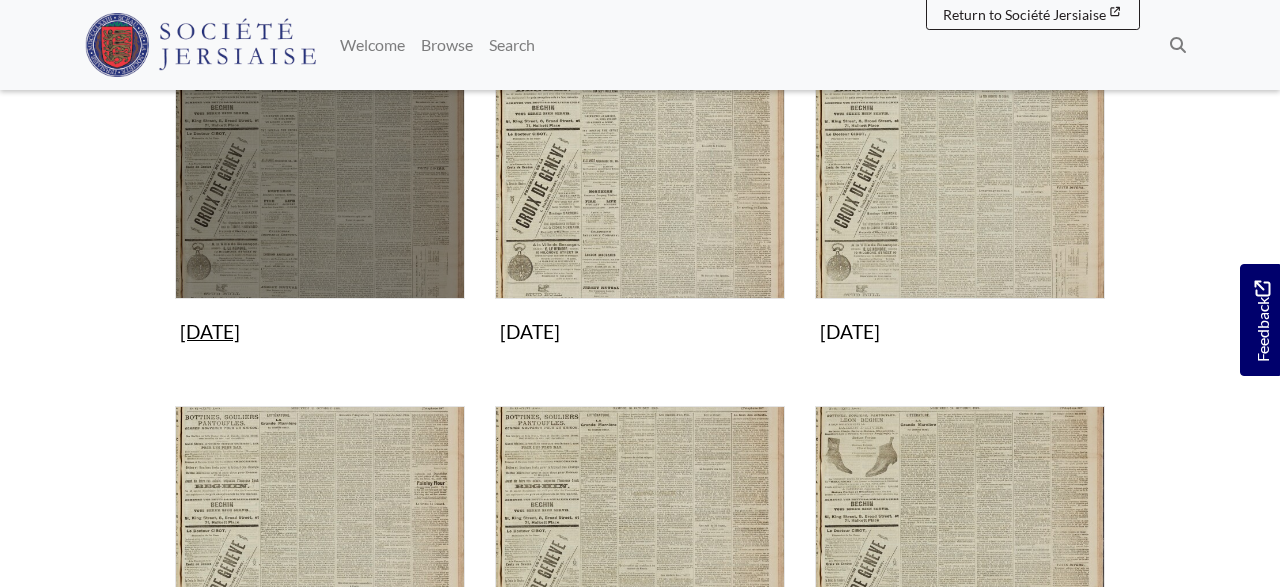 click at bounding box center (320, 154) 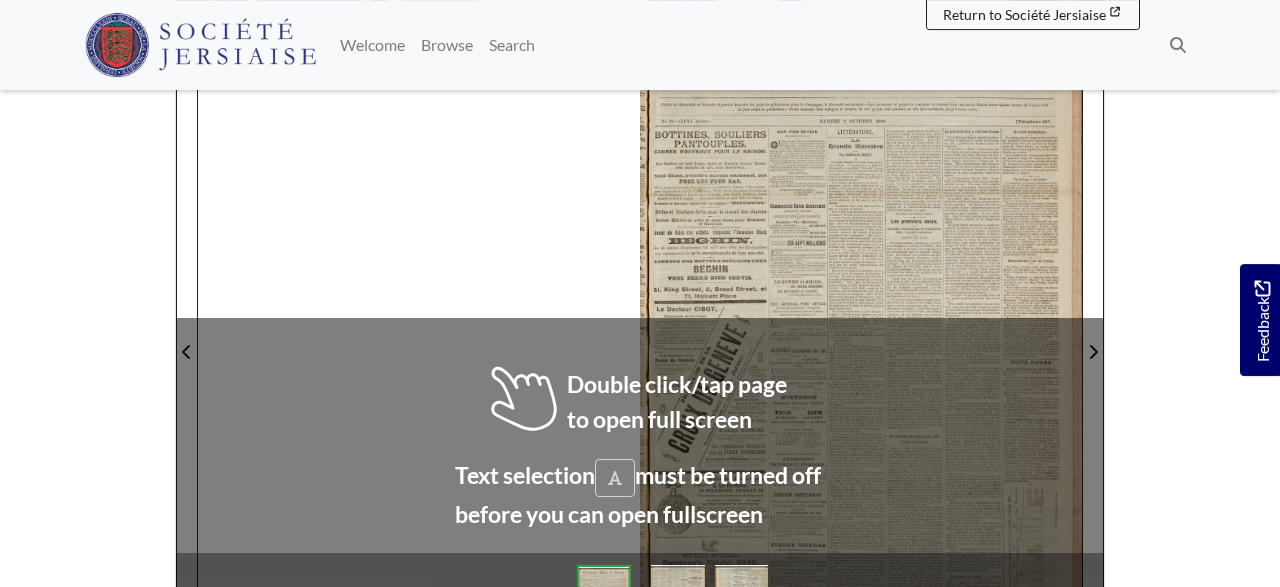 scroll, scrollTop: 312, scrollLeft: 0, axis: vertical 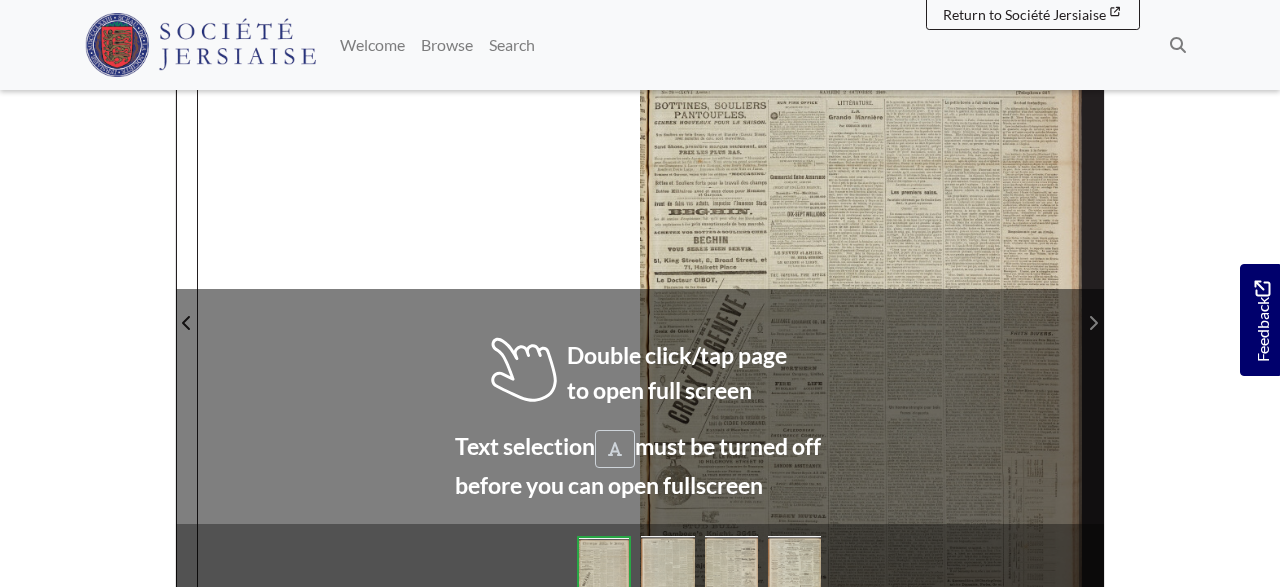 click 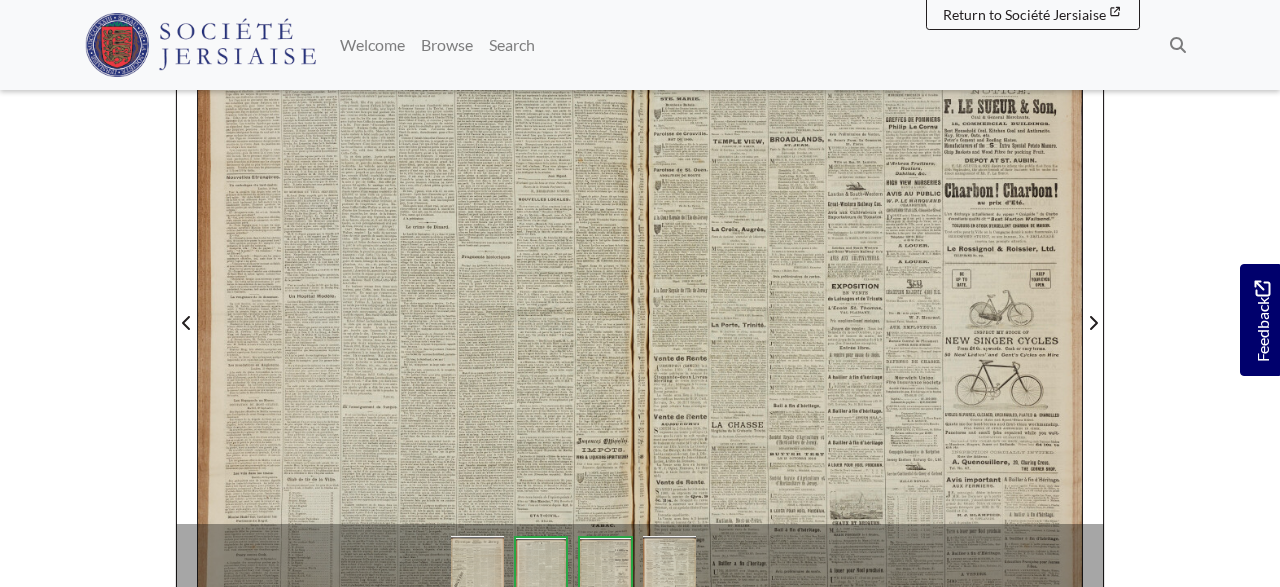 click at bounding box center (419, 311) 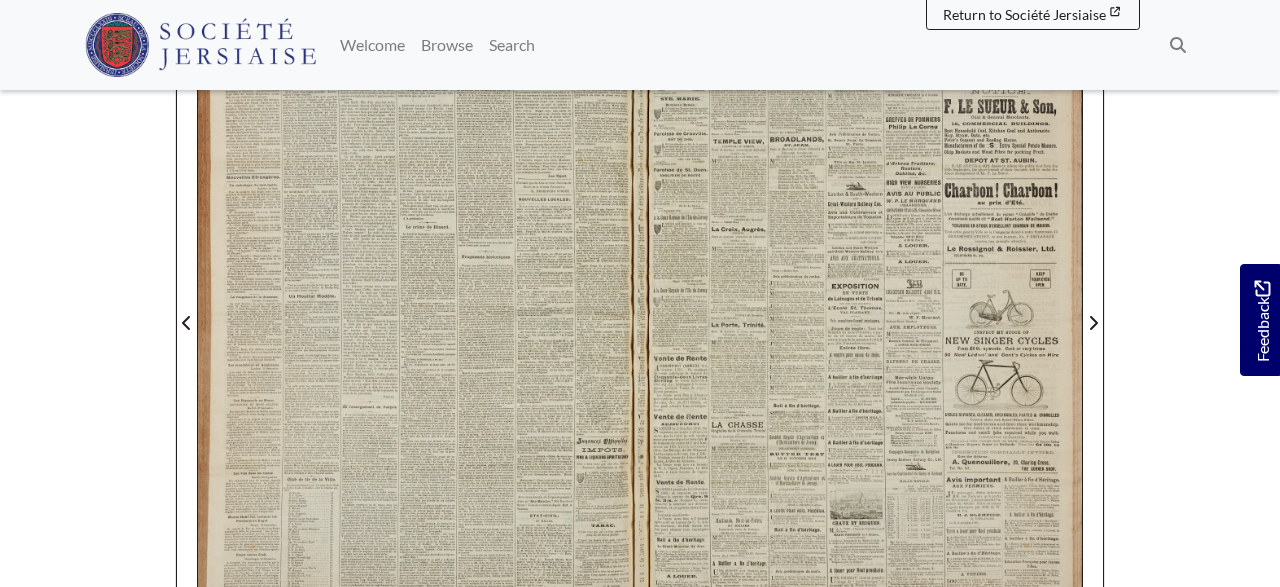 click at bounding box center [419, 311] 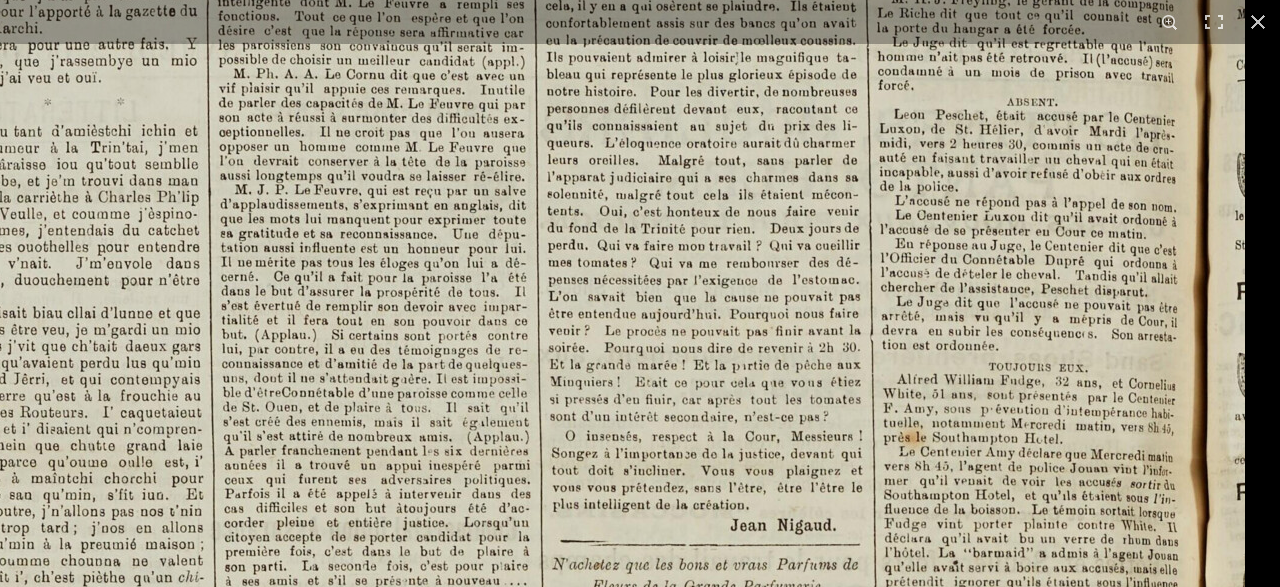 click at bounding box center (8, 1283) 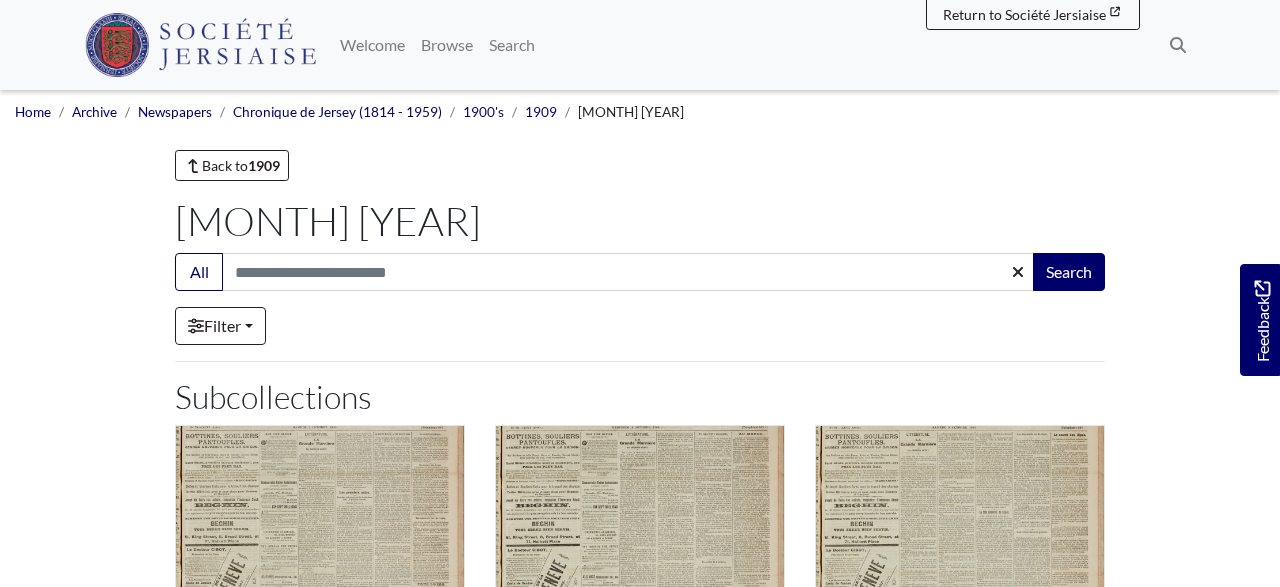 scroll, scrollTop: 416, scrollLeft: 0, axis: vertical 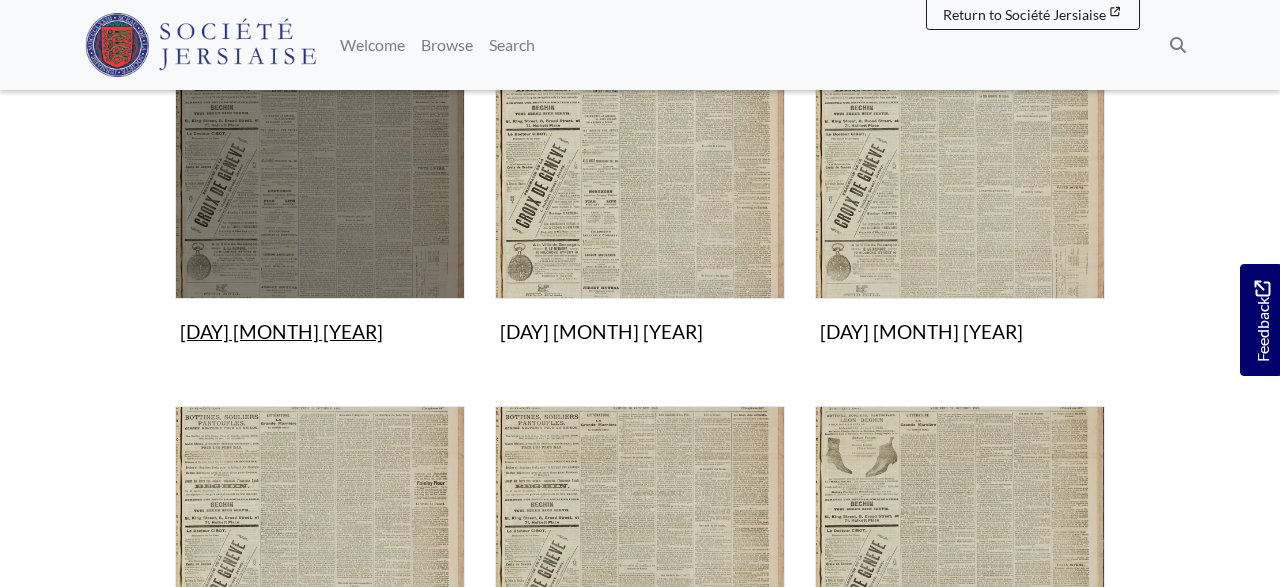 click at bounding box center [320, 154] 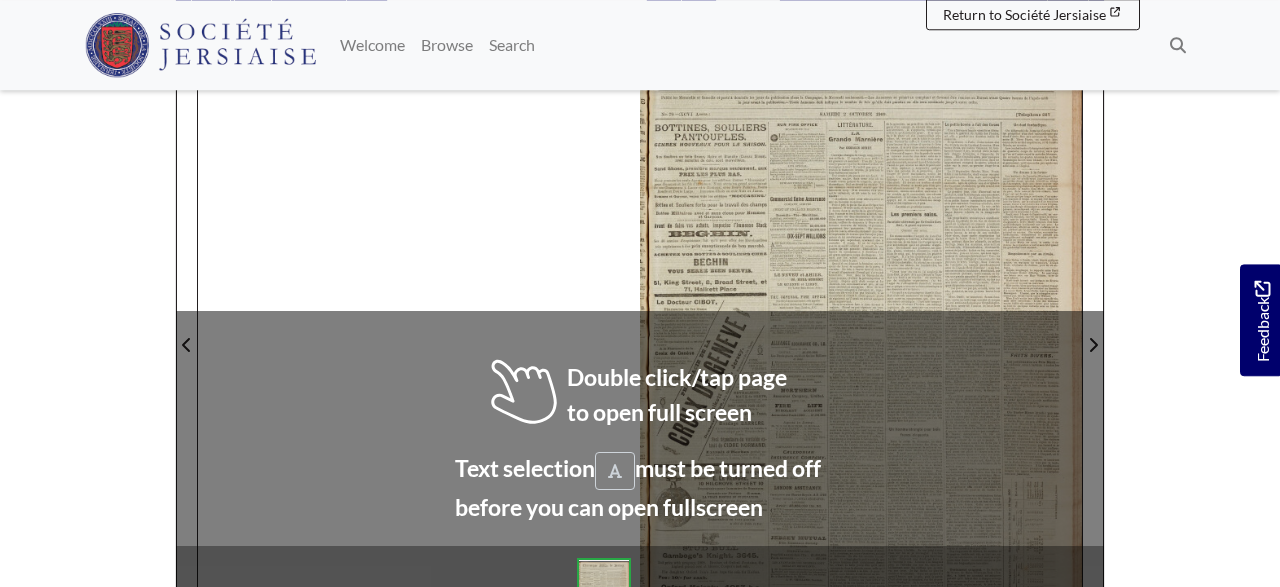 scroll, scrollTop: 312, scrollLeft: 0, axis: vertical 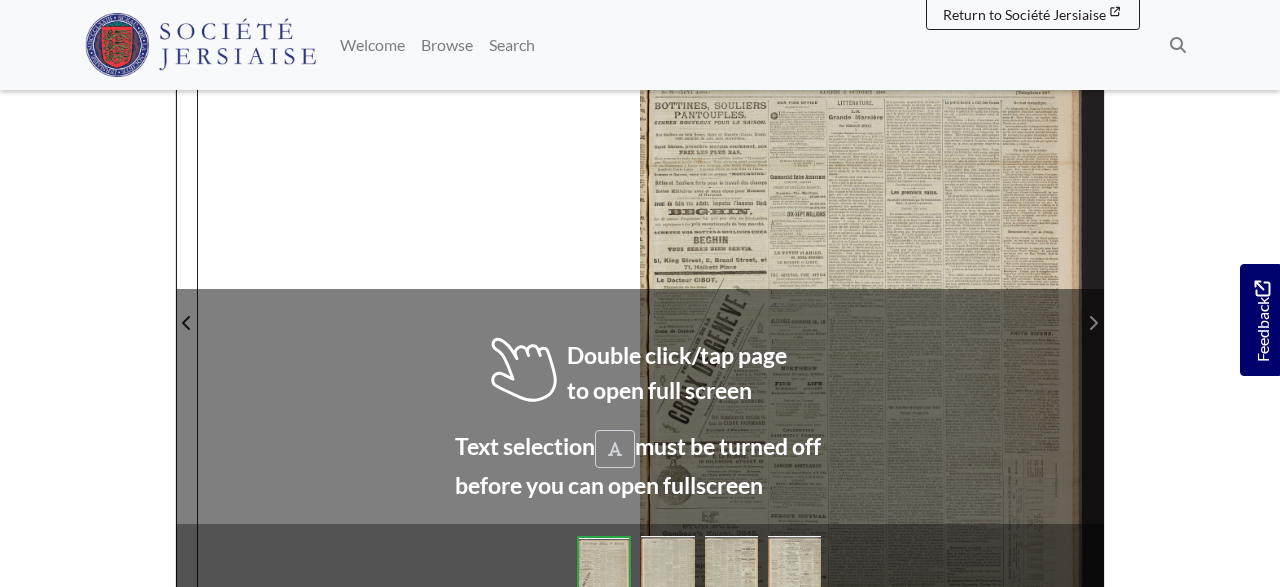 click 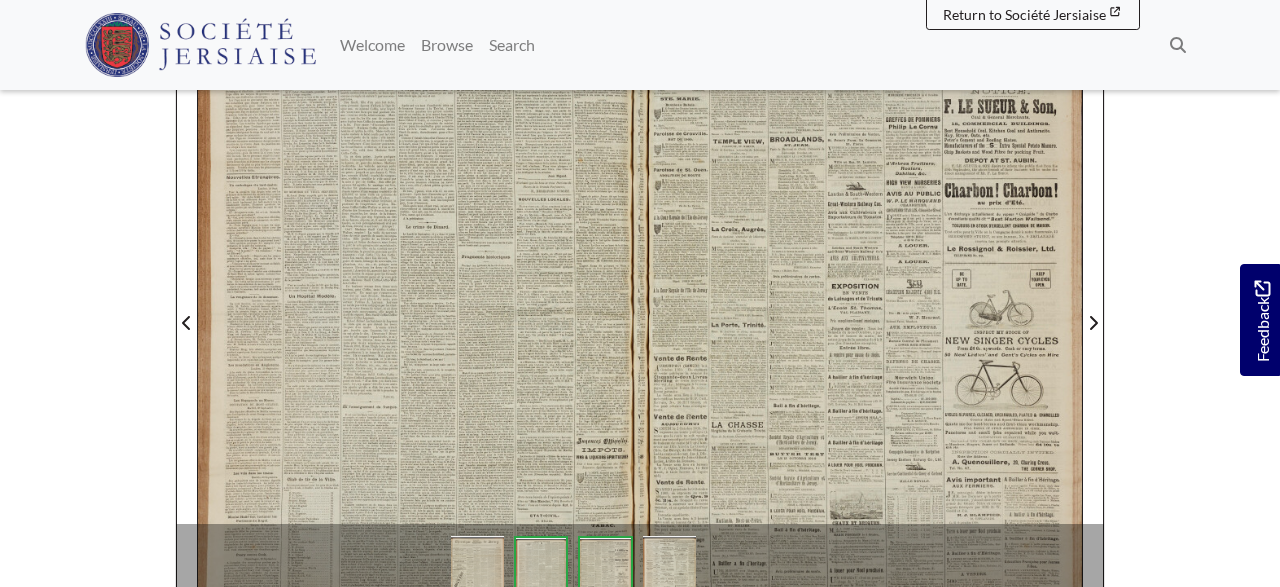 click at bounding box center [861, 311] 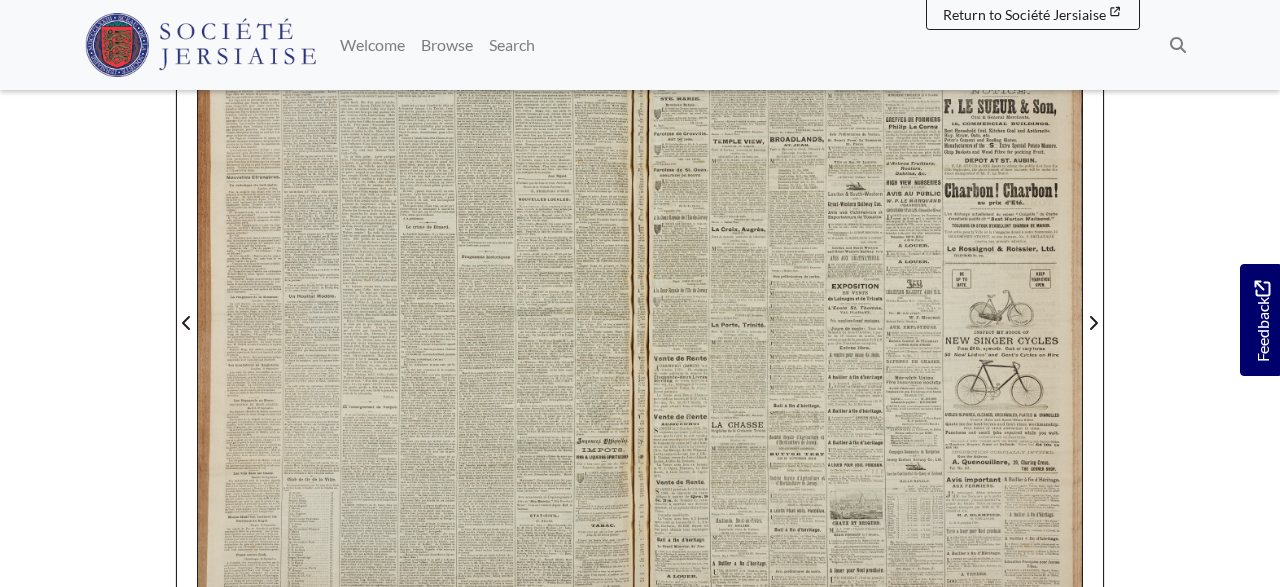 click at bounding box center (861, 311) 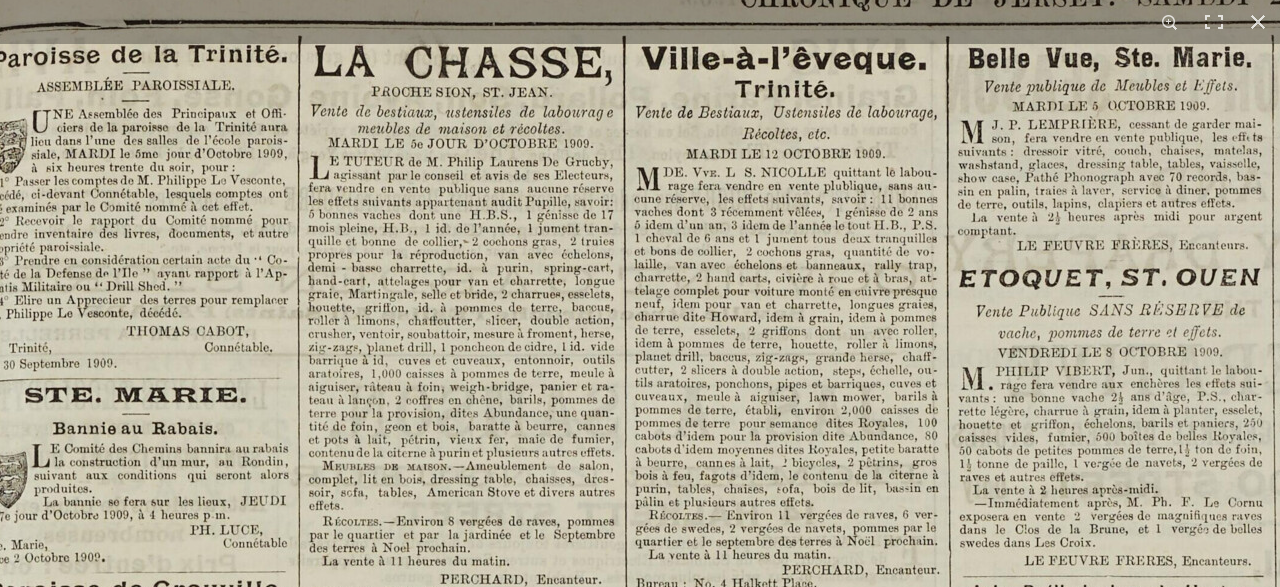 click at bounding box center [1147, 1584] 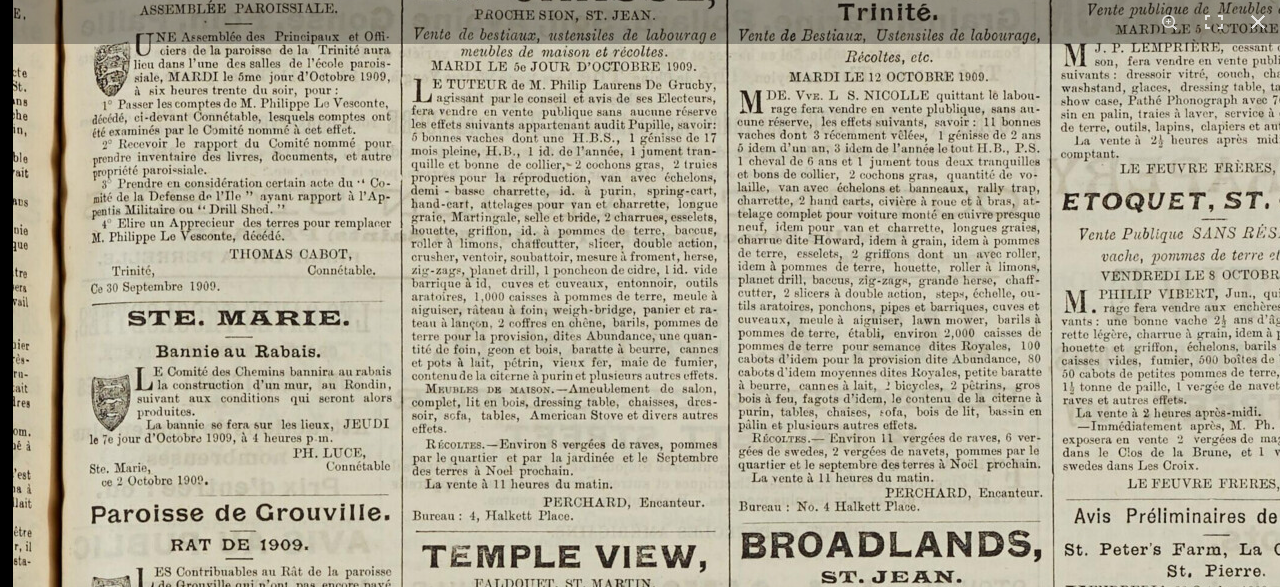 click at bounding box center (1250, 1507) 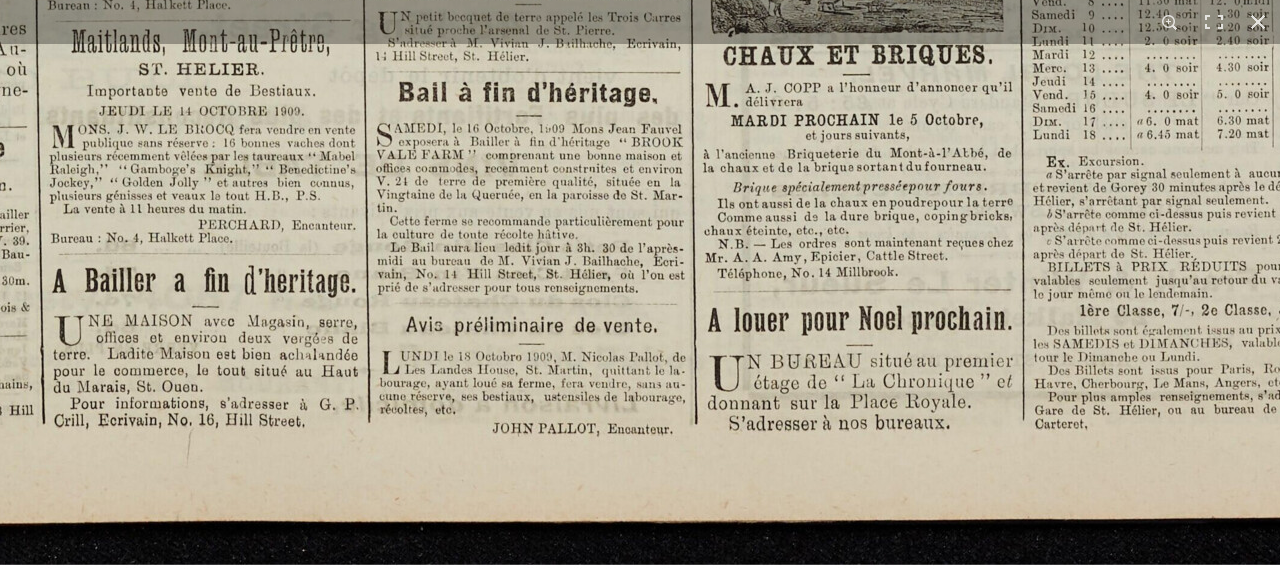 click at bounding box center (883, -1129) 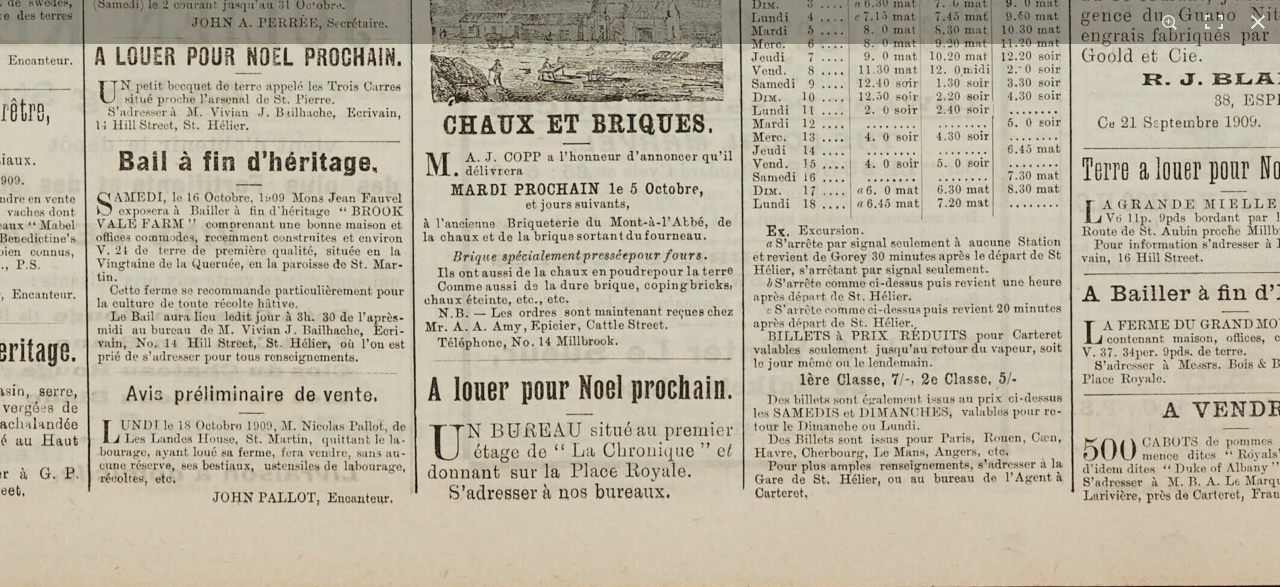click at bounding box center [603, -1060] 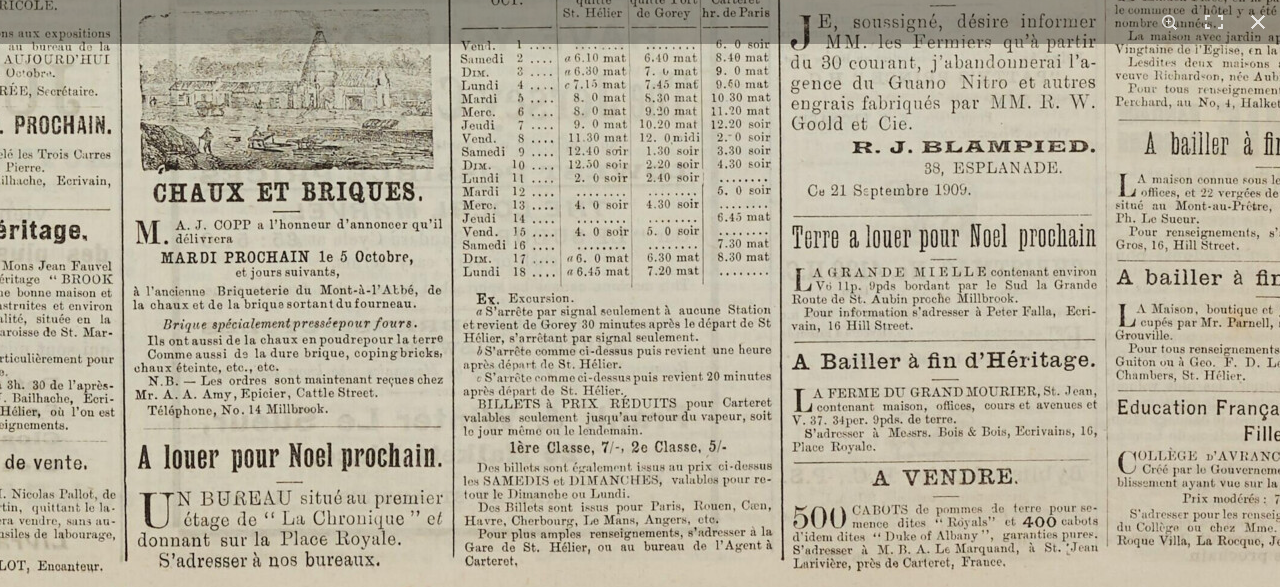 click at bounding box center [313, -992] 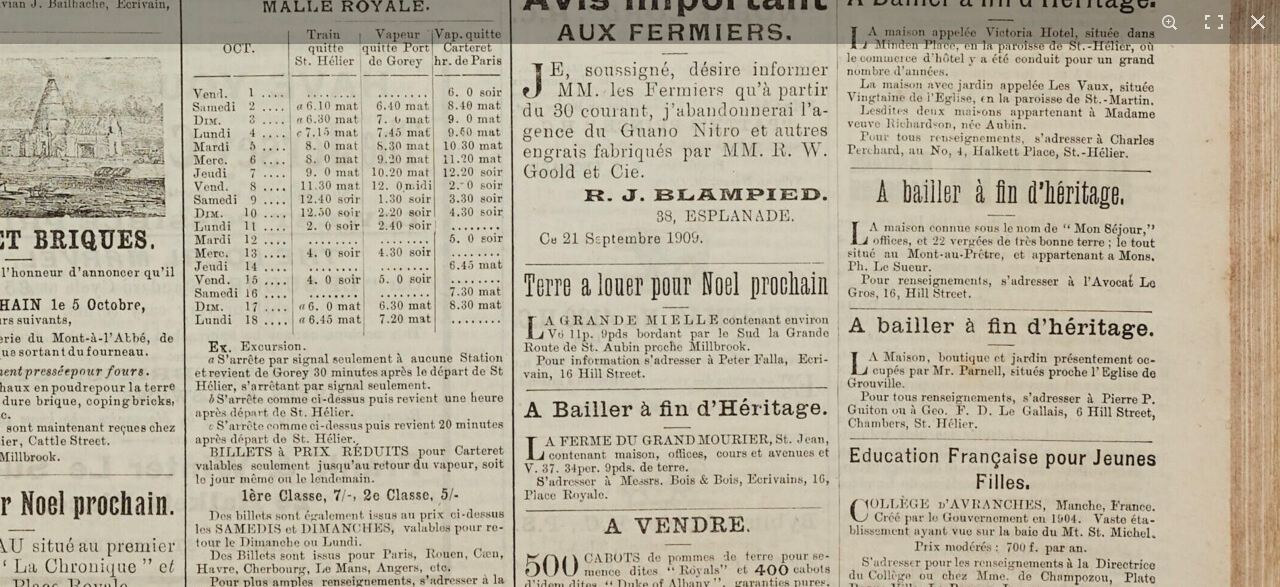 click at bounding box center [45, -944] 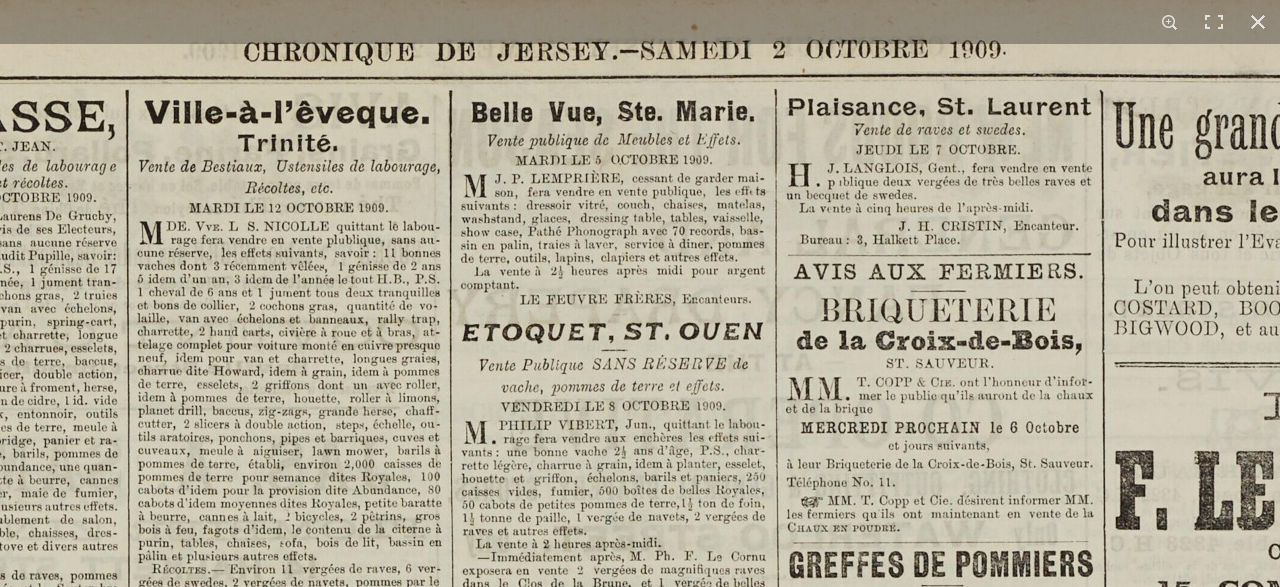 click at bounding box center (650, 1638) 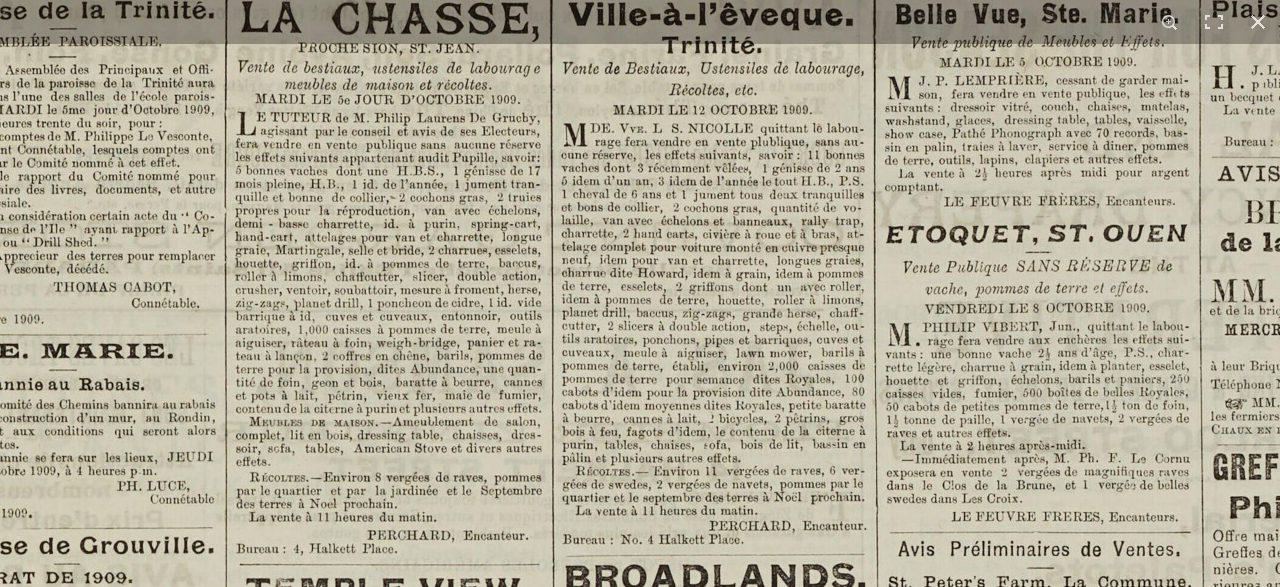 click at bounding box center [1074, 1540] 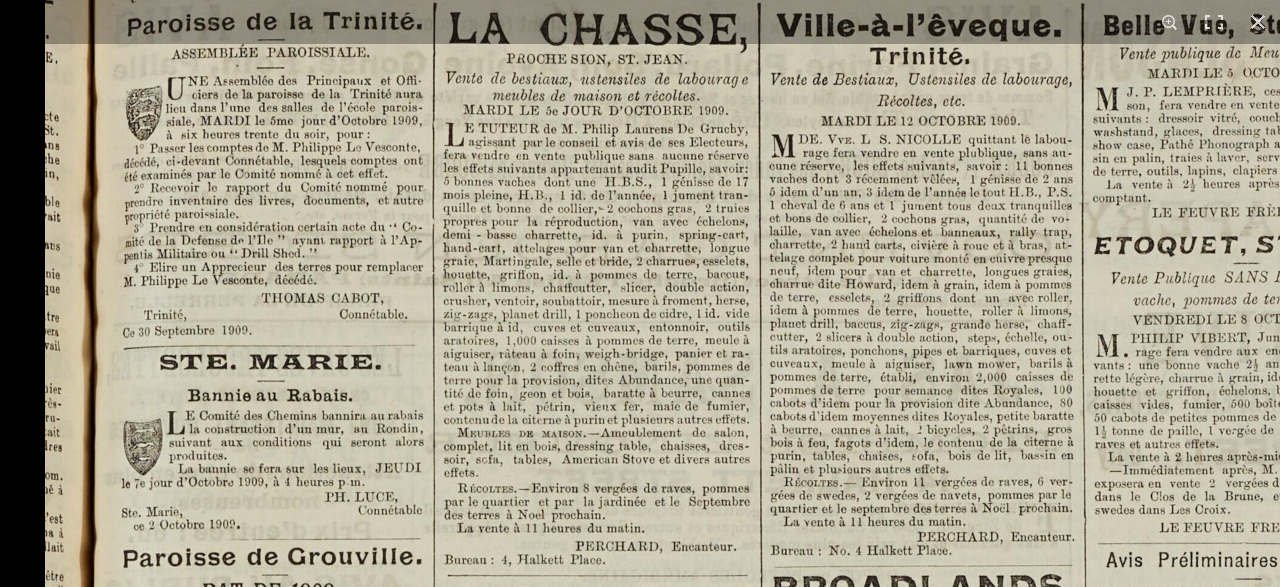 click at bounding box center (1282, 1551) 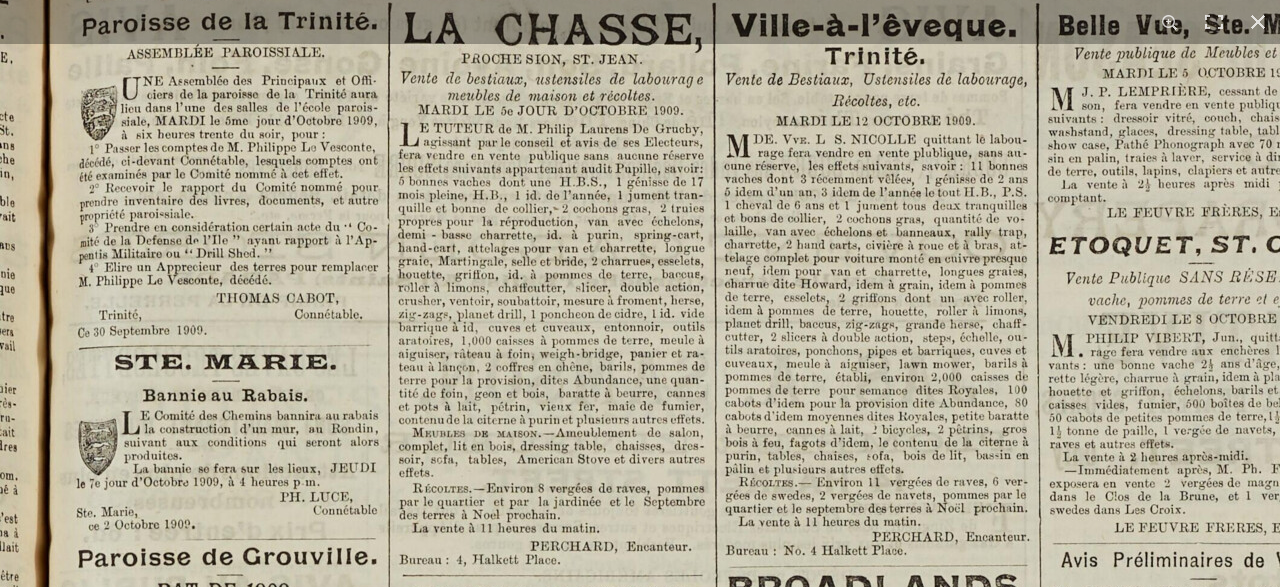 click at bounding box center (1237, 1551) 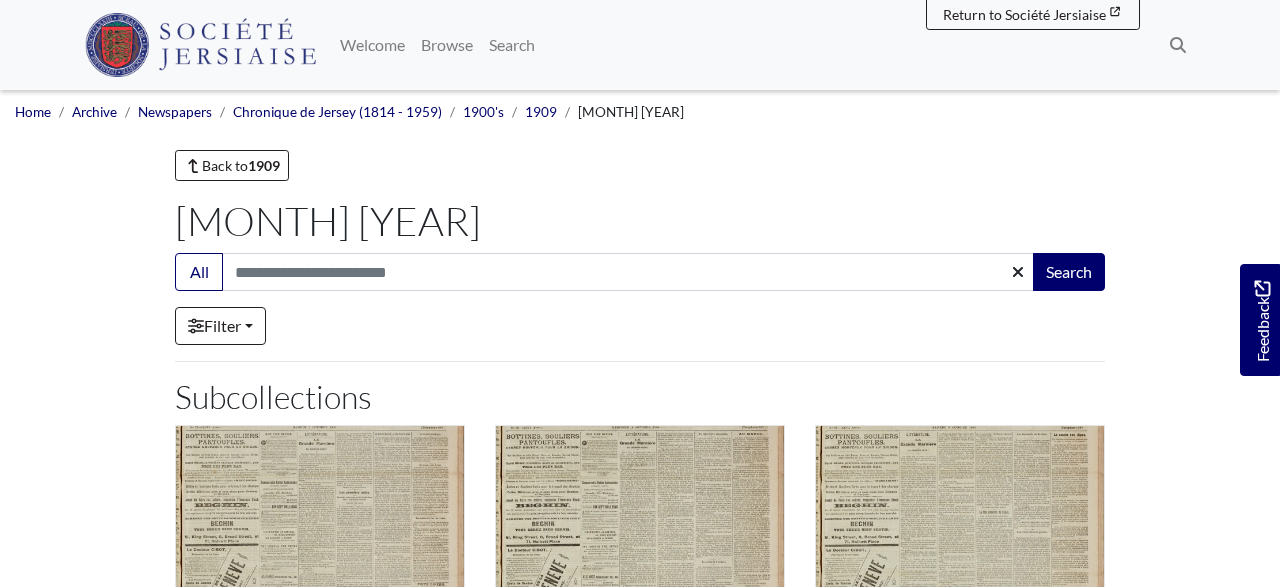 scroll, scrollTop: 416, scrollLeft: 0, axis: vertical 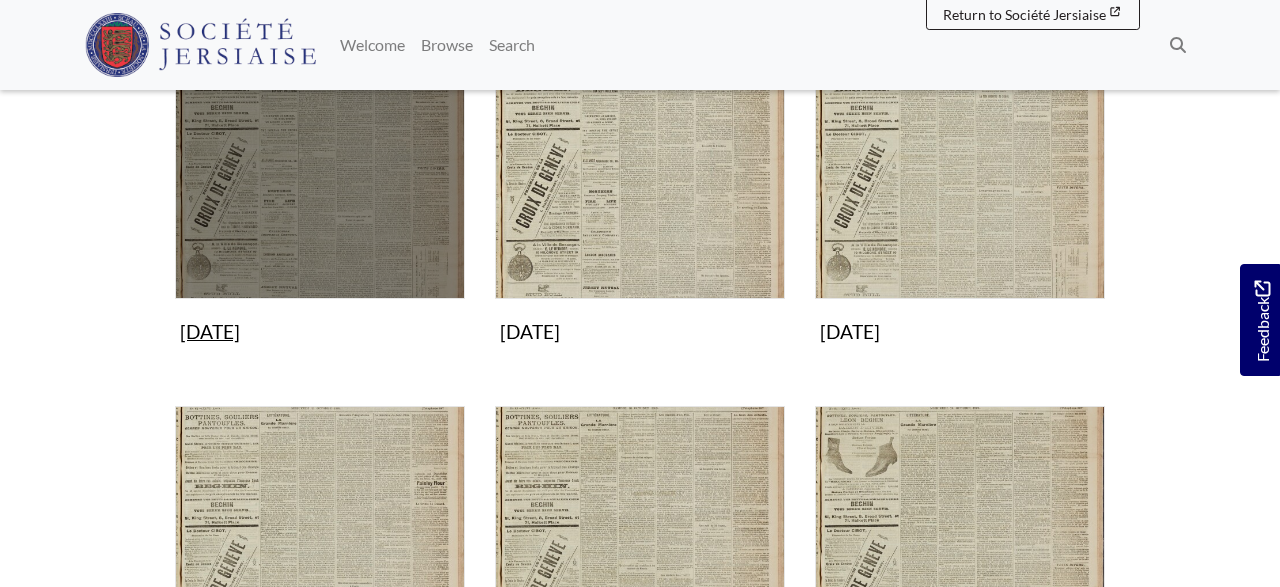 click at bounding box center [320, 154] 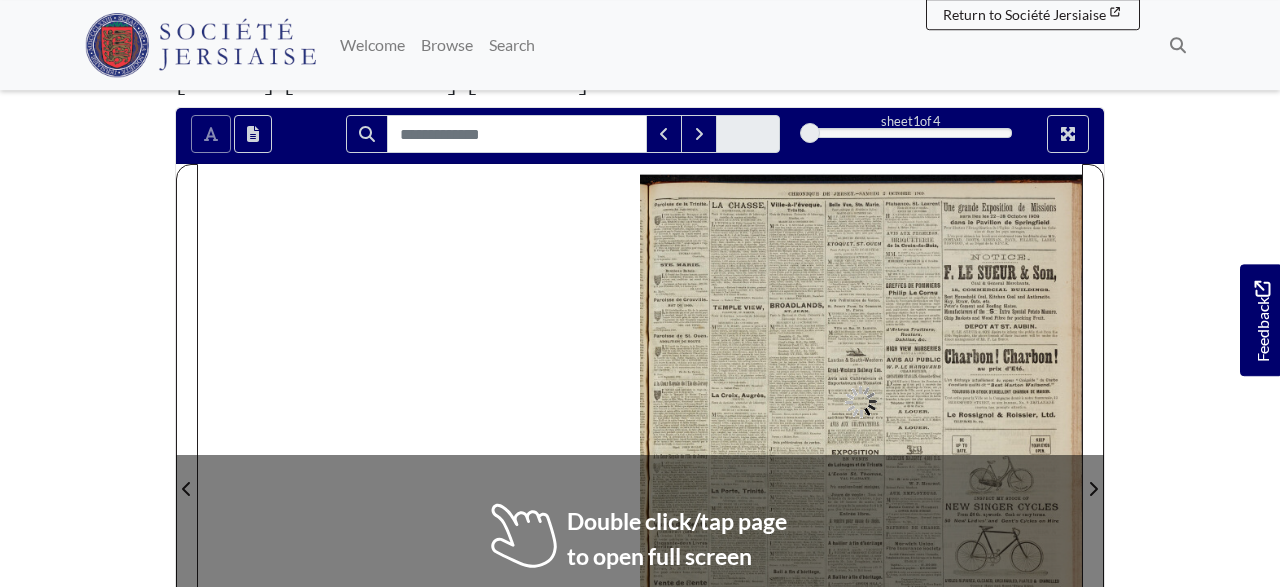 scroll, scrollTop: 312, scrollLeft: 0, axis: vertical 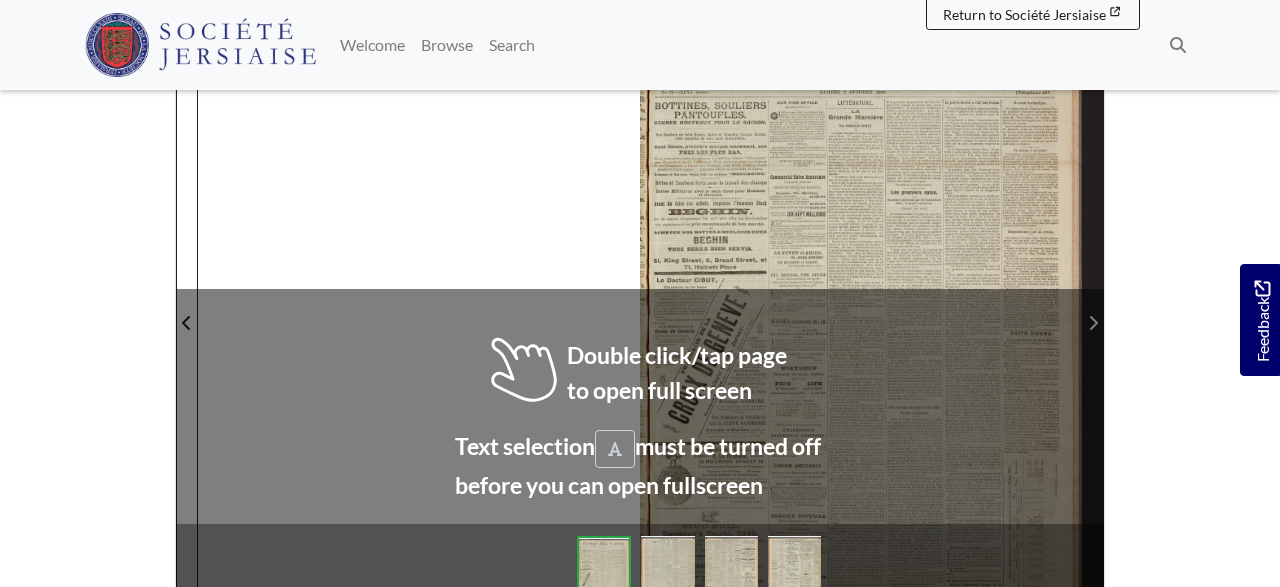 click at bounding box center [1093, 323] 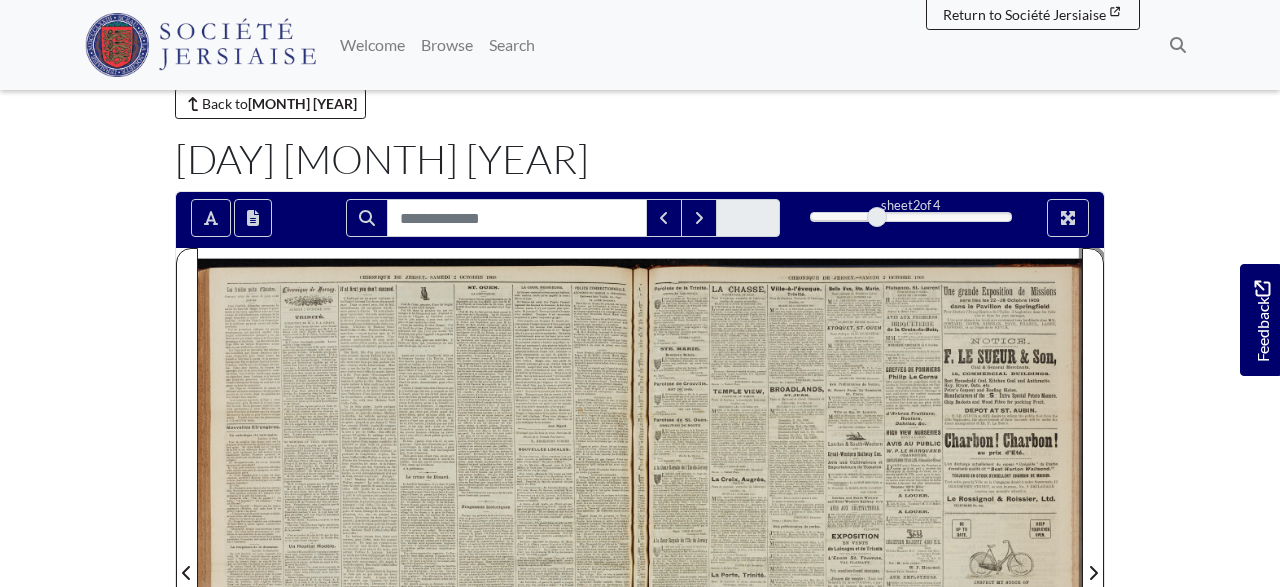 scroll, scrollTop: 0, scrollLeft: 0, axis: both 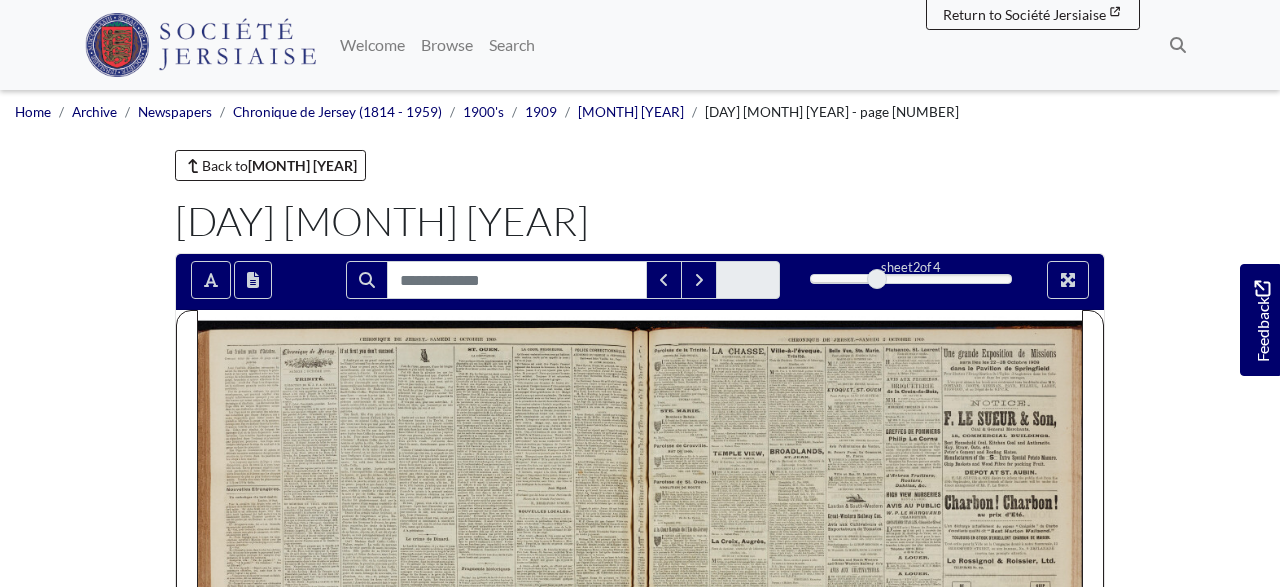 click at bounding box center (419, 623) 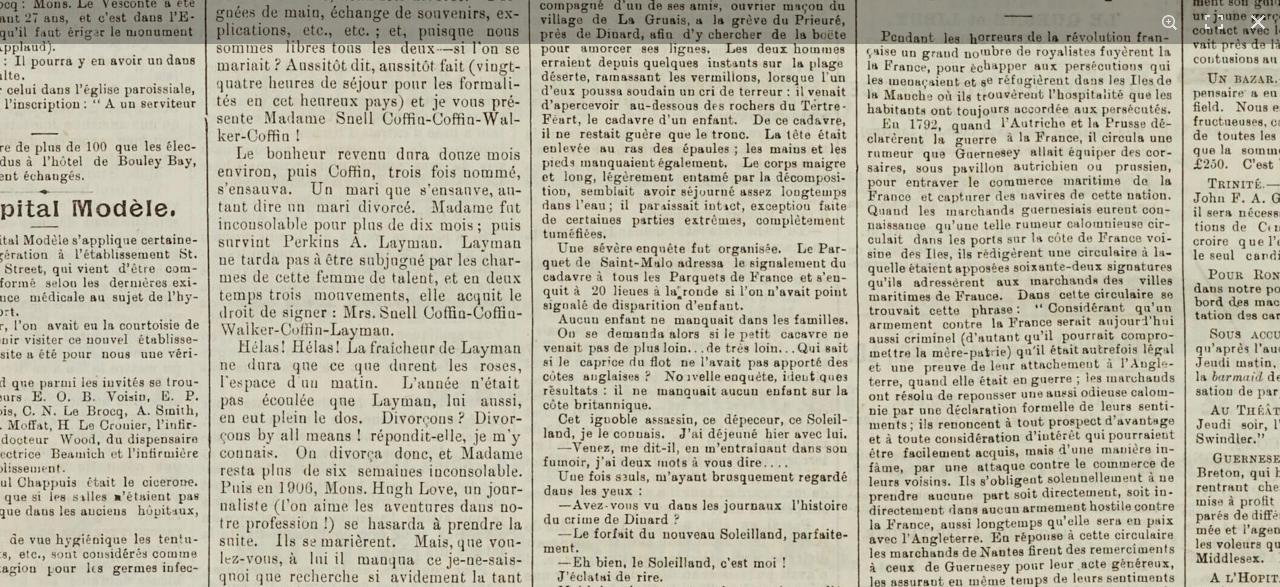 click at bounding box center (643, 294) 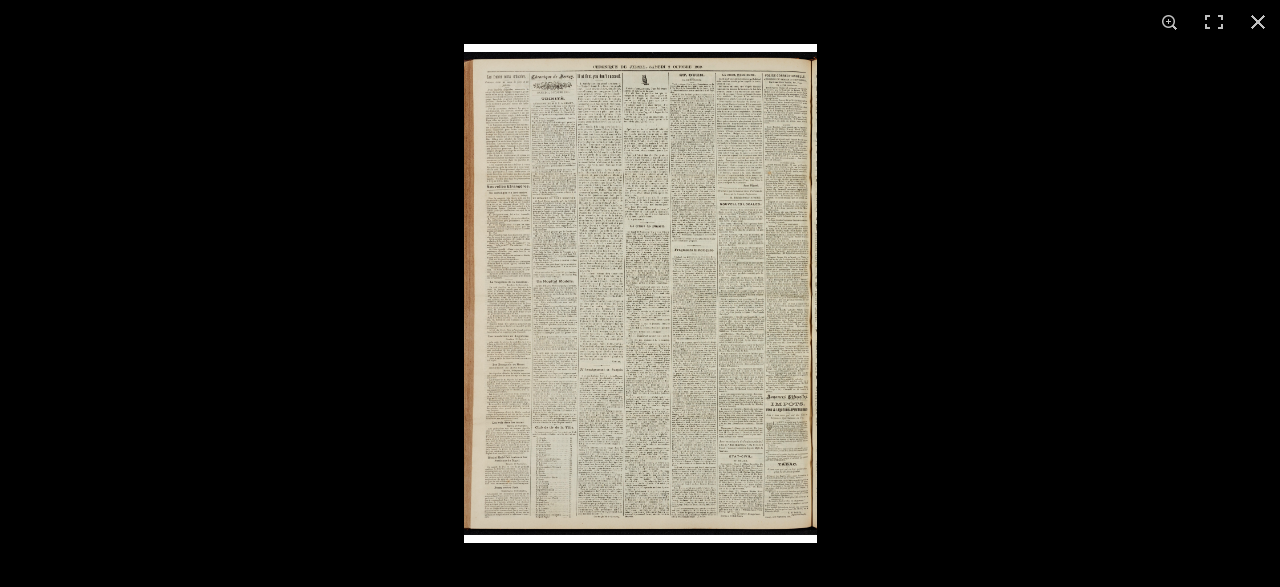 click at bounding box center [640, 293] 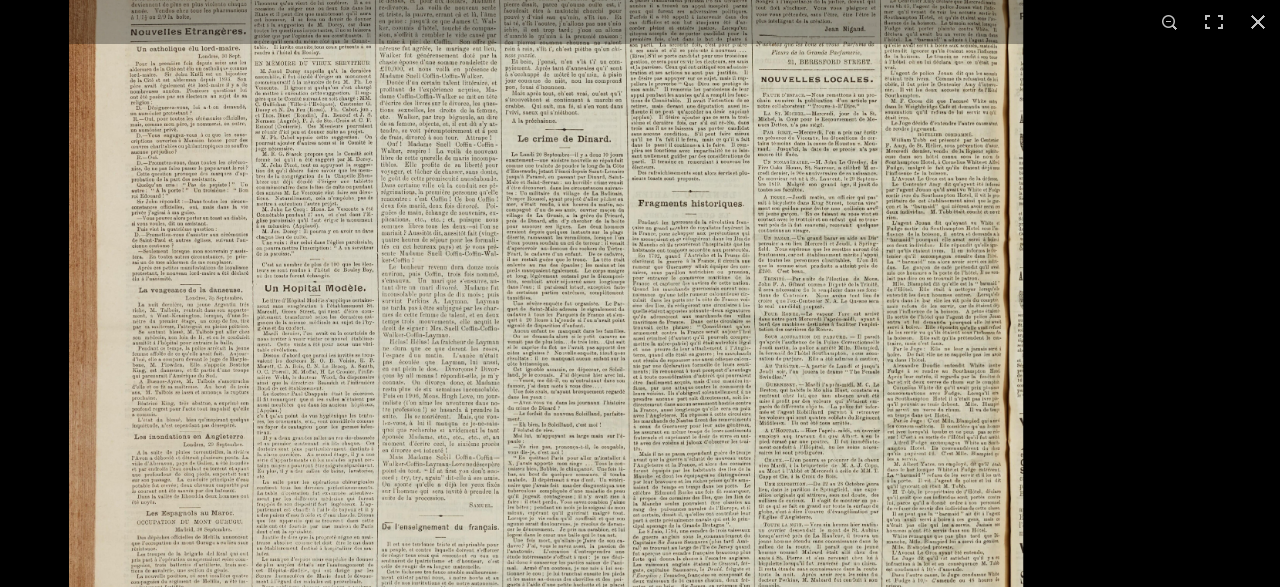 click at bounding box center [546, 320] 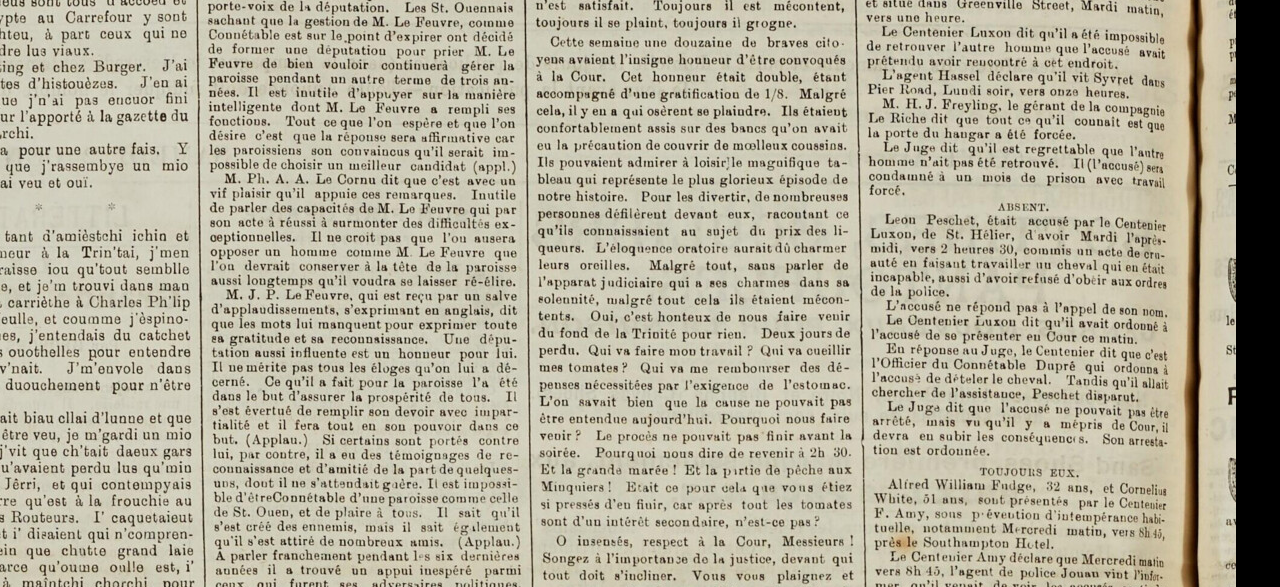 click at bounding box center [-1, 1388] 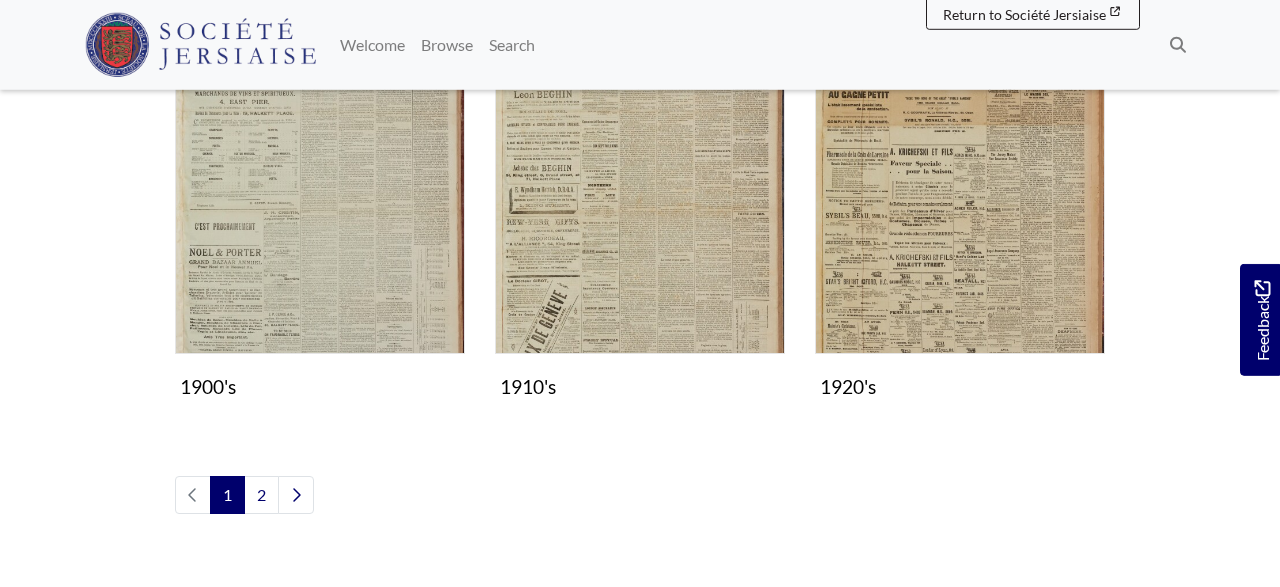 scroll, scrollTop: 1768, scrollLeft: 0, axis: vertical 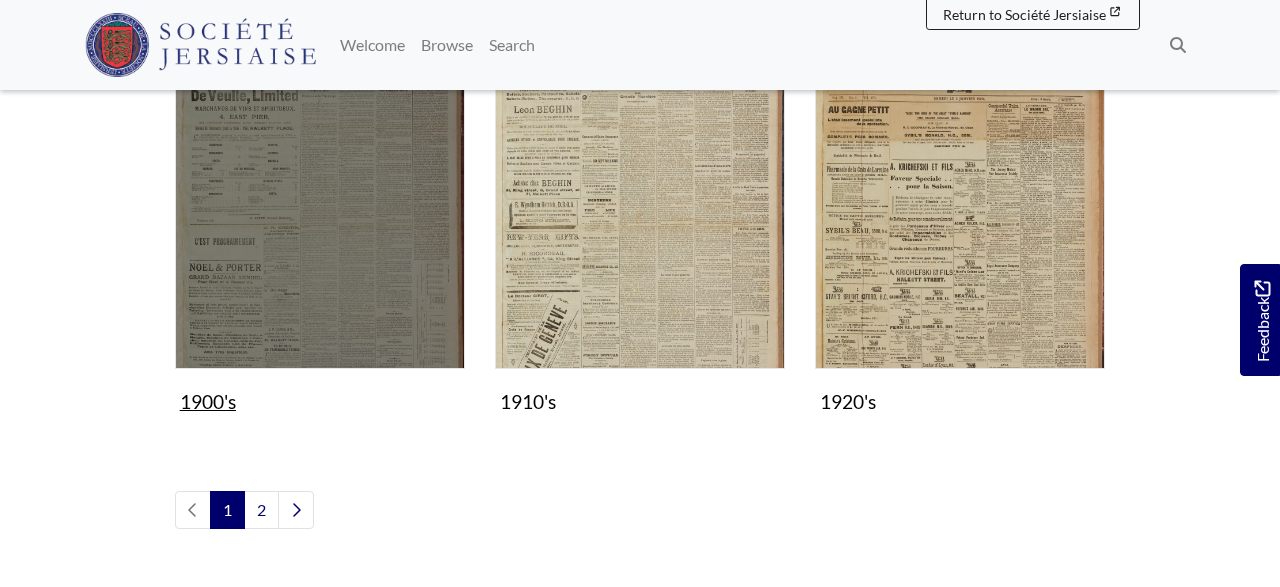 click at bounding box center (320, 224) 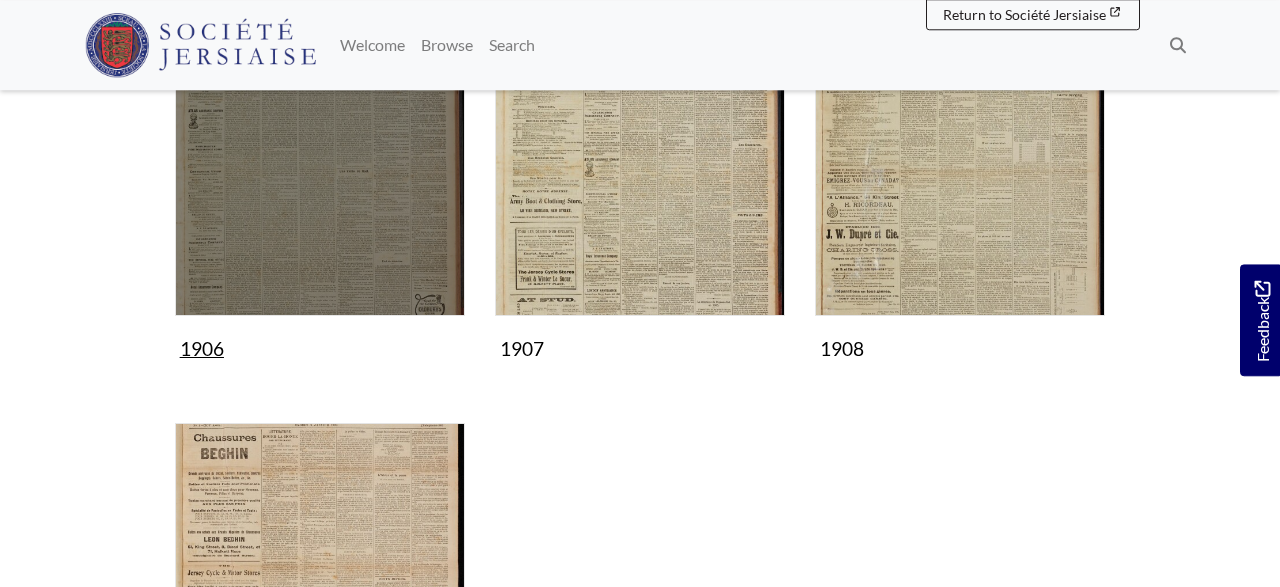 scroll, scrollTop: 1352, scrollLeft: 0, axis: vertical 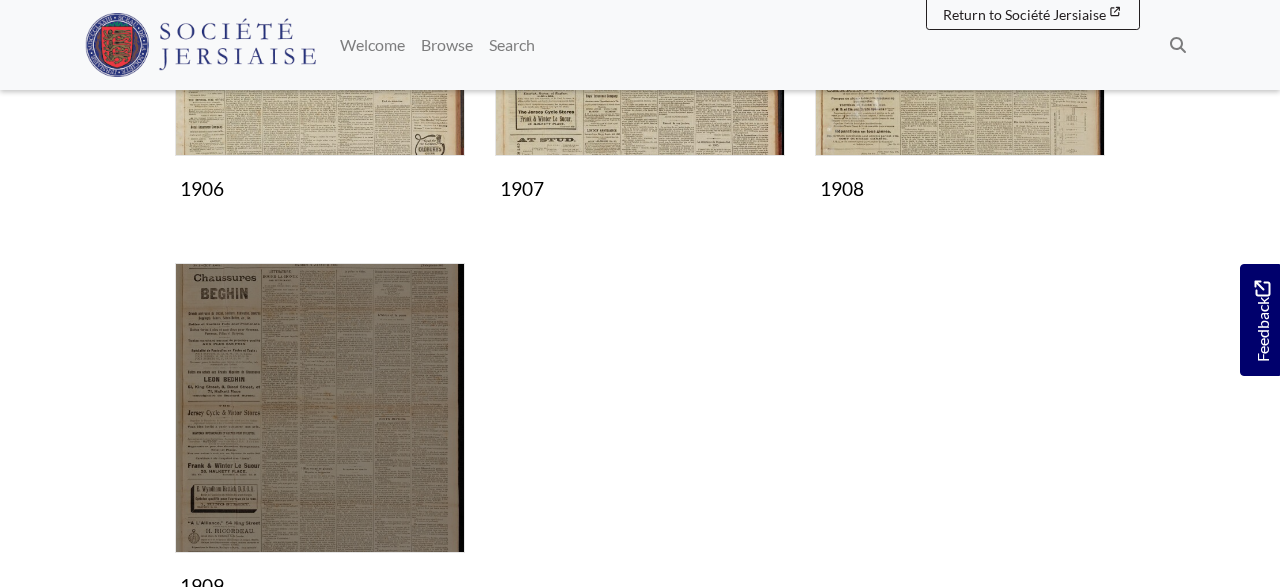 click at bounding box center [320, 408] 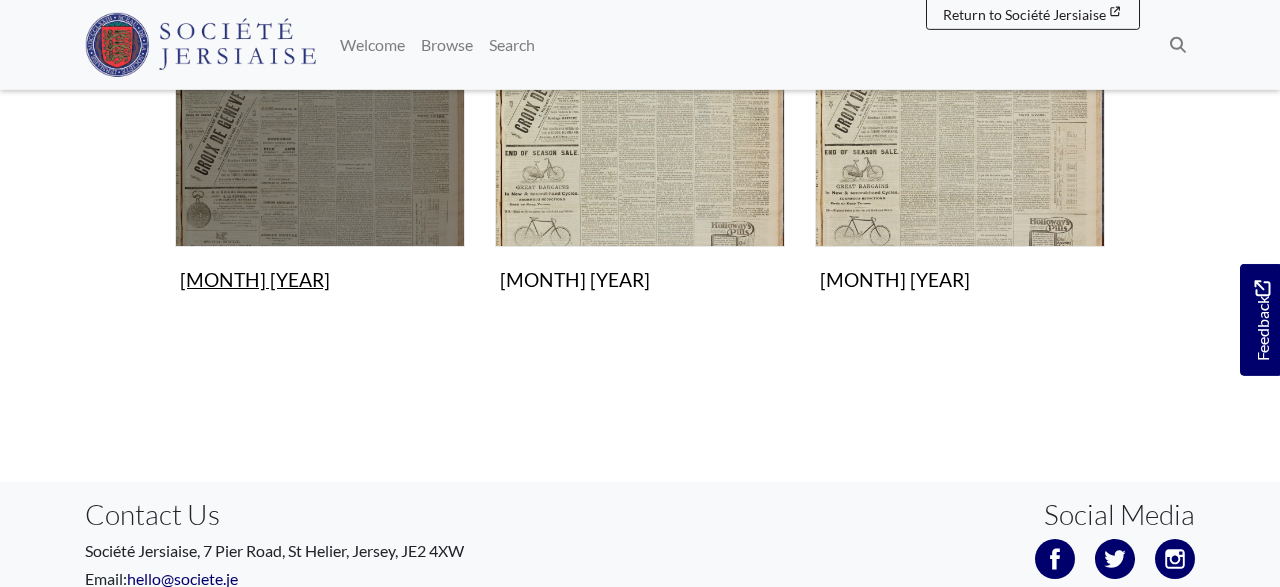 scroll, scrollTop: 1664, scrollLeft: 0, axis: vertical 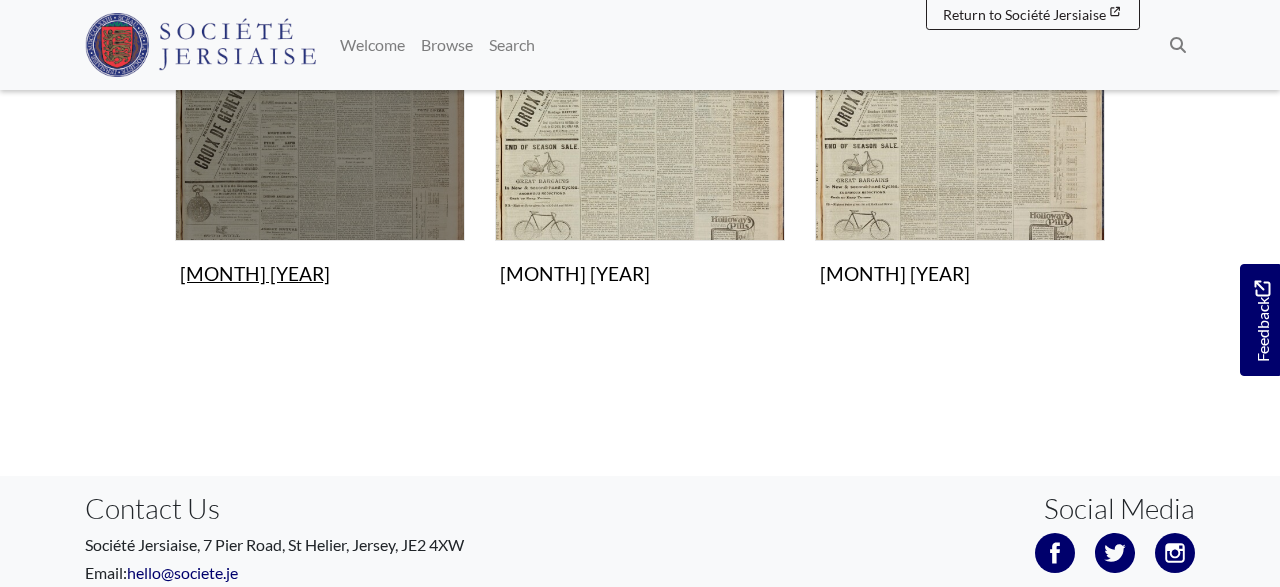 click at bounding box center (320, 96) 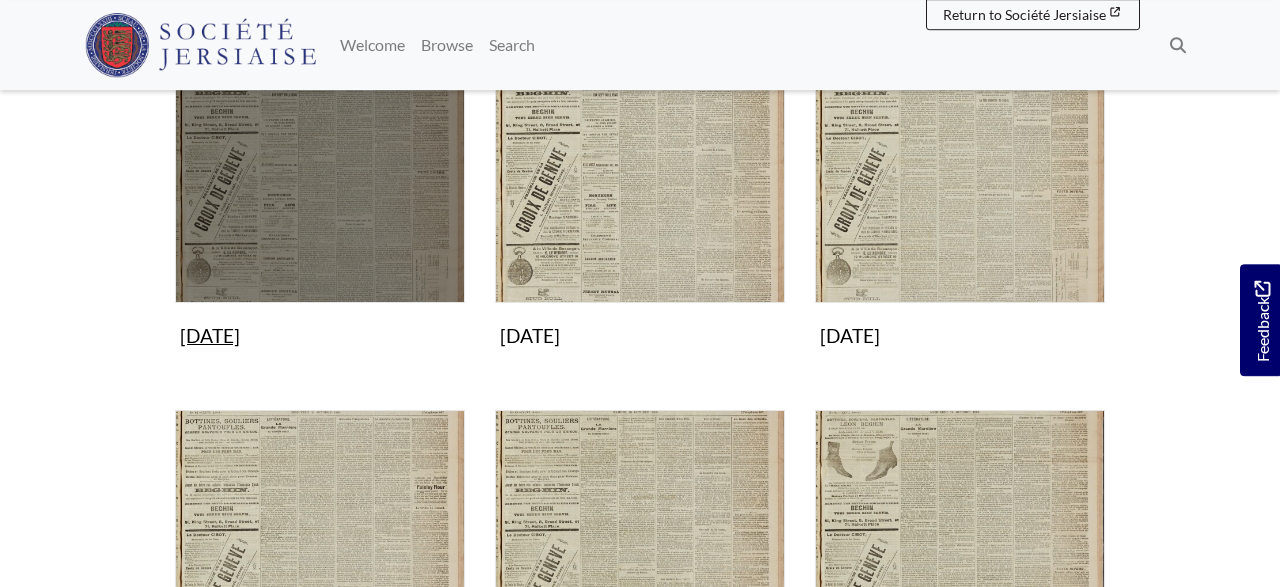 scroll, scrollTop: 416, scrollLeft: 0, axis: vertical 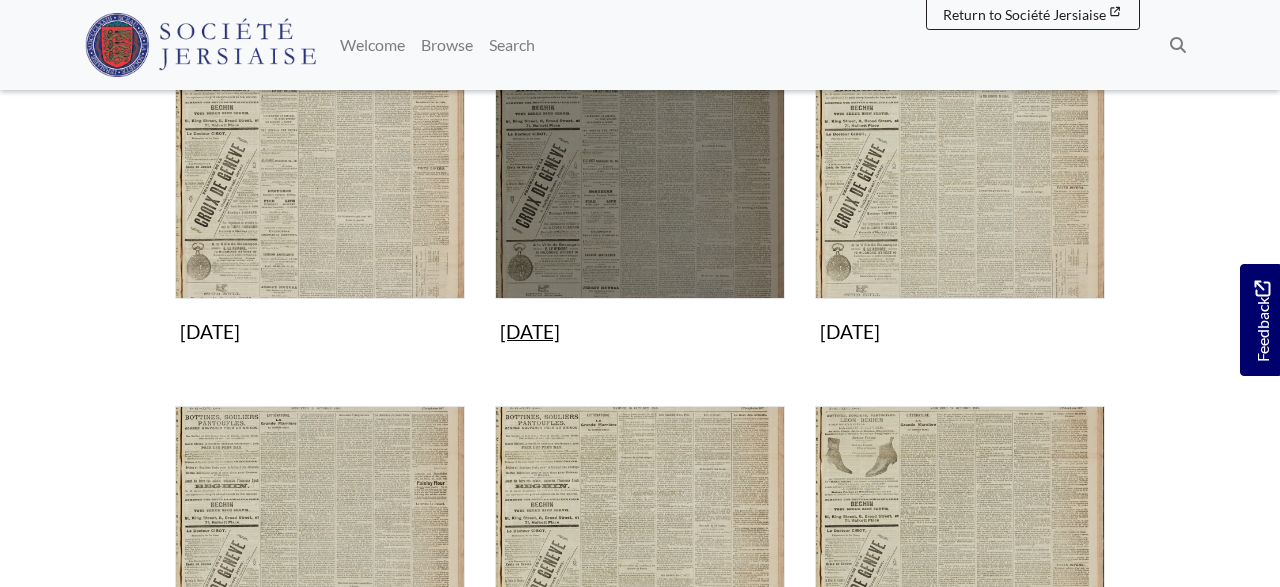 click at bounding box center [640, 154] 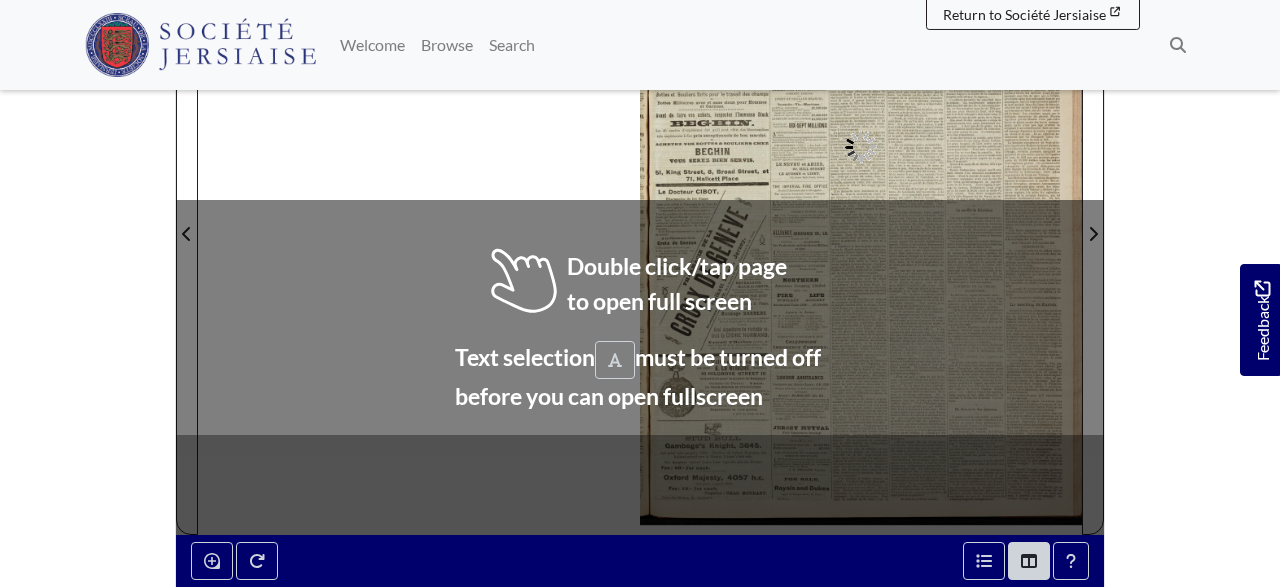 scroll, scrollTop: 416, scrollLeft: 0, axis: vertical 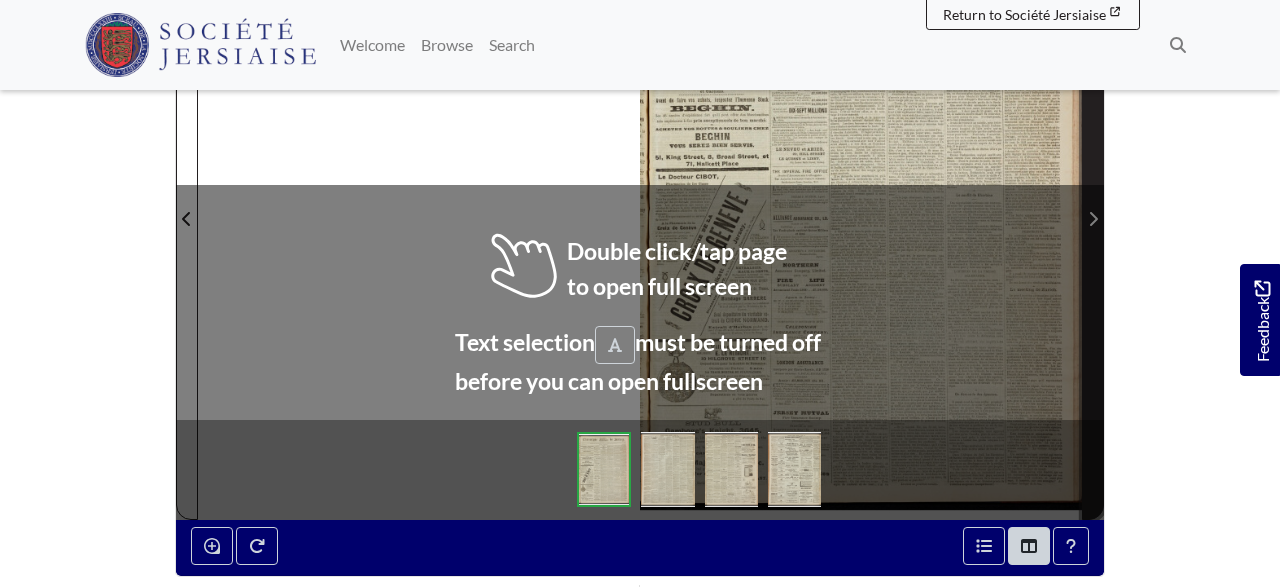 click 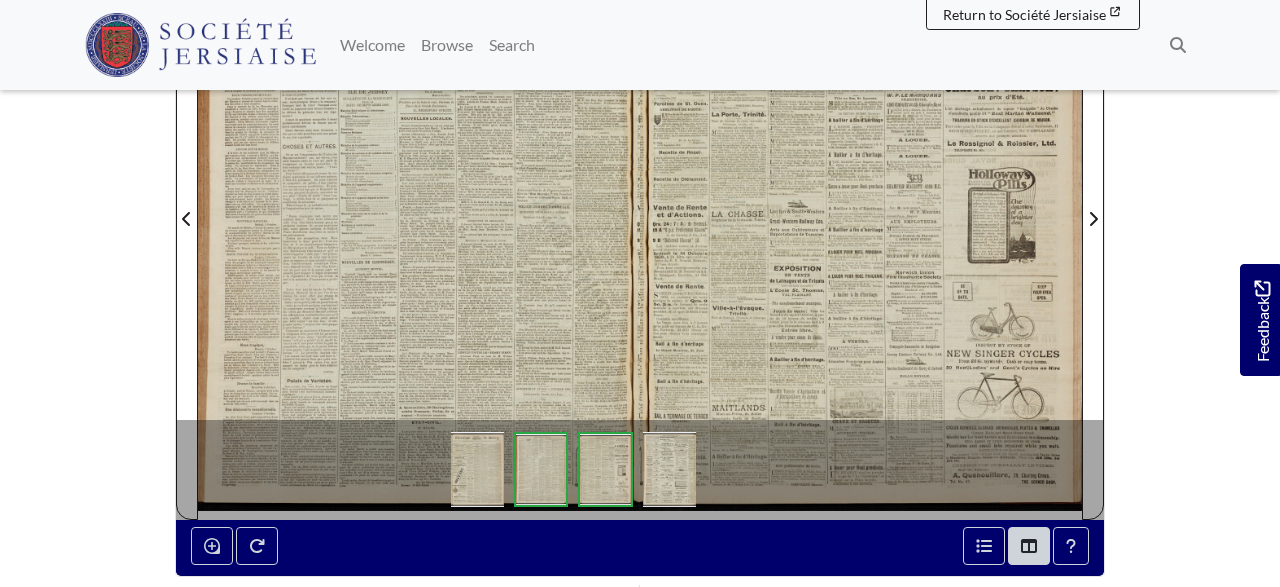 click at bounding box center (419, 207) 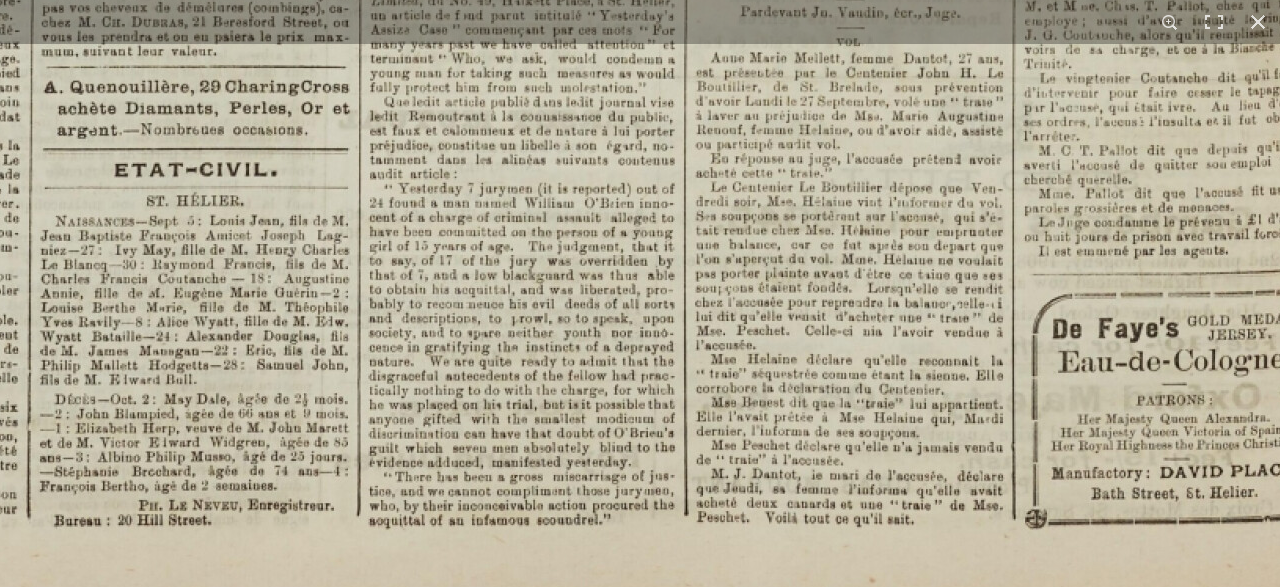 click at bounding box center [154, -1032] 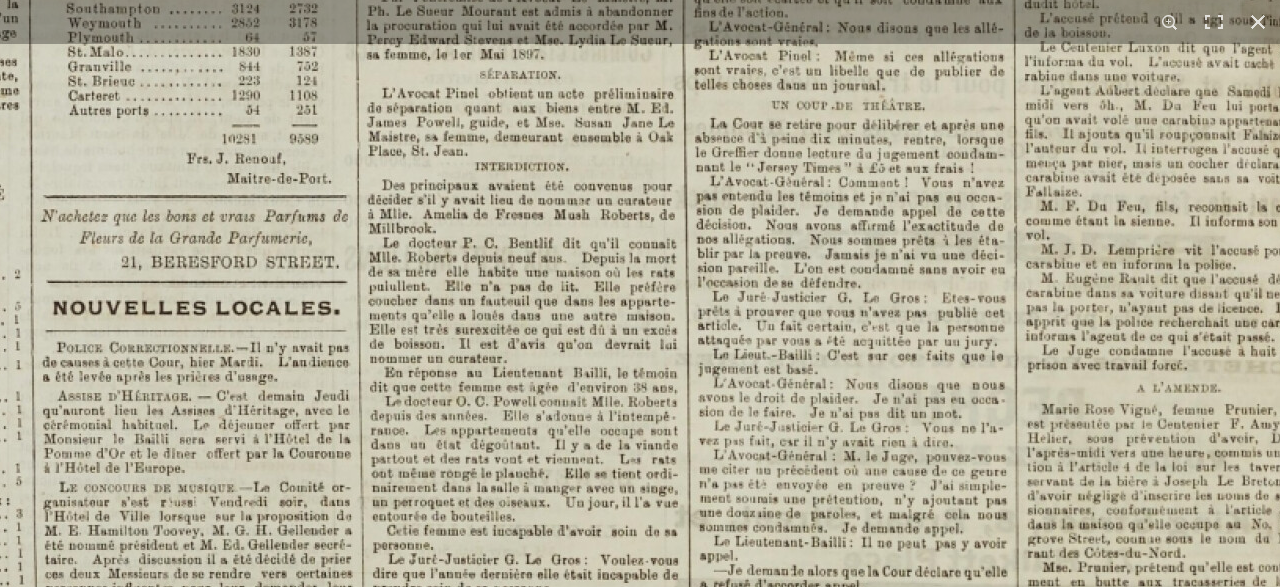 click at bounding box center (154, 804) 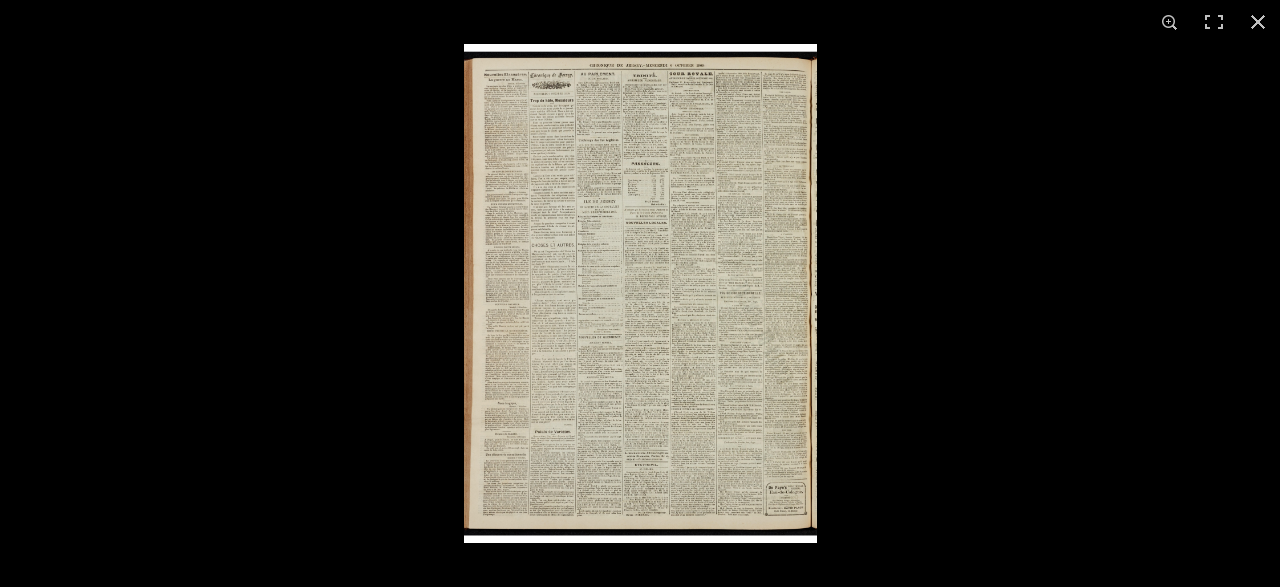 click at bounding box center [640, 293] 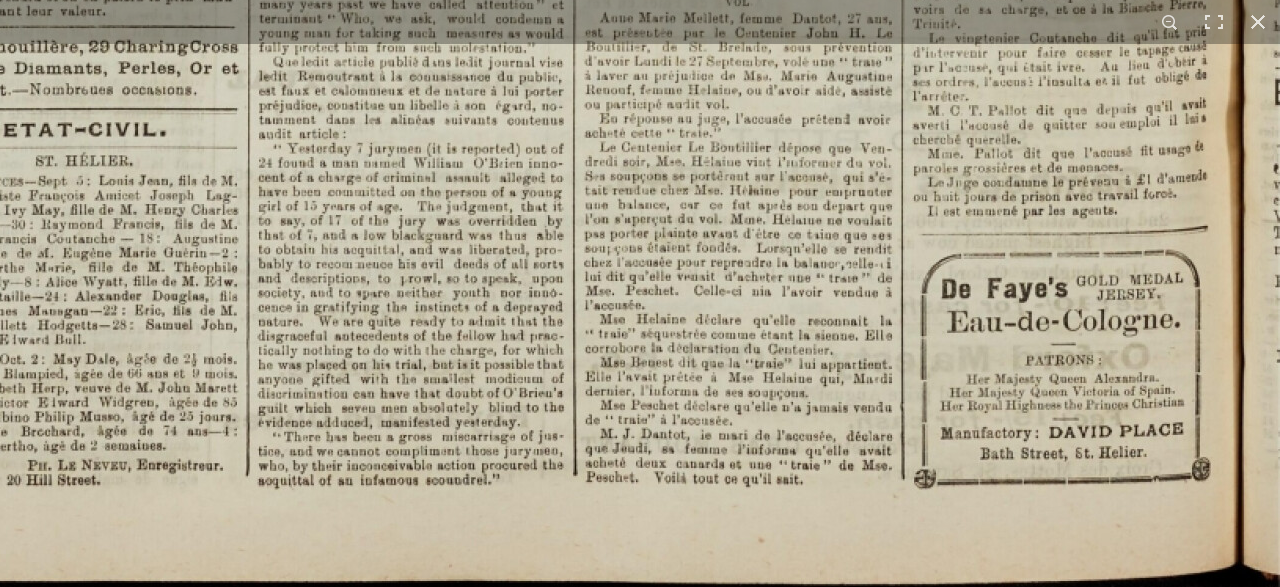 click at bounding box center [43, -1072] 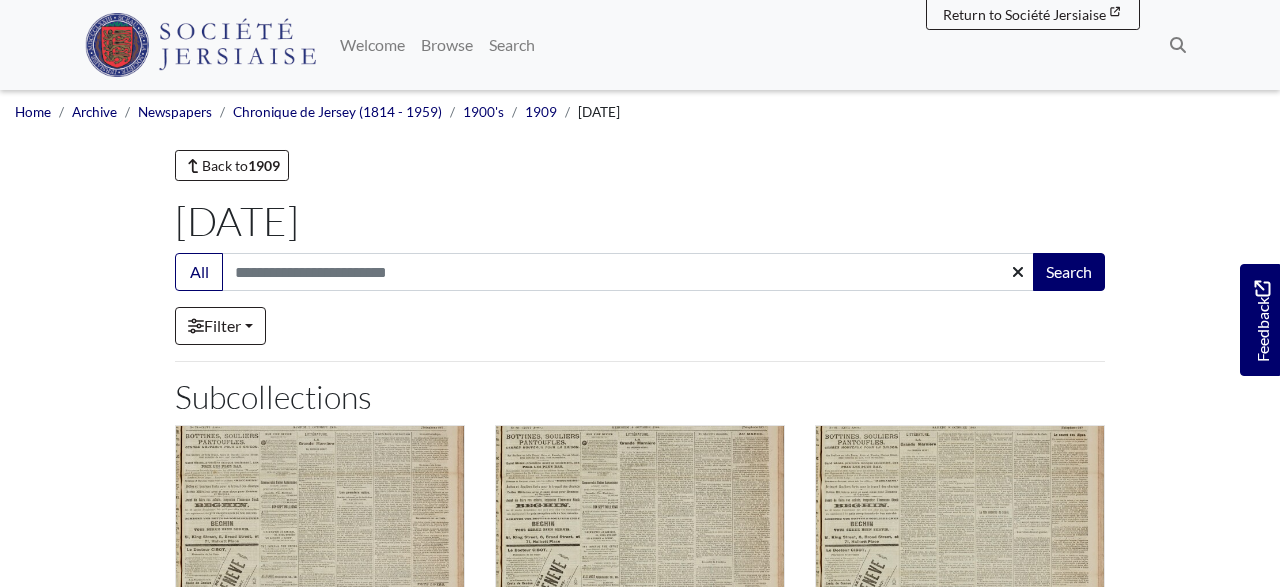 scroll, scrollTop: 416, scrollLeft: 0, axis: vertical 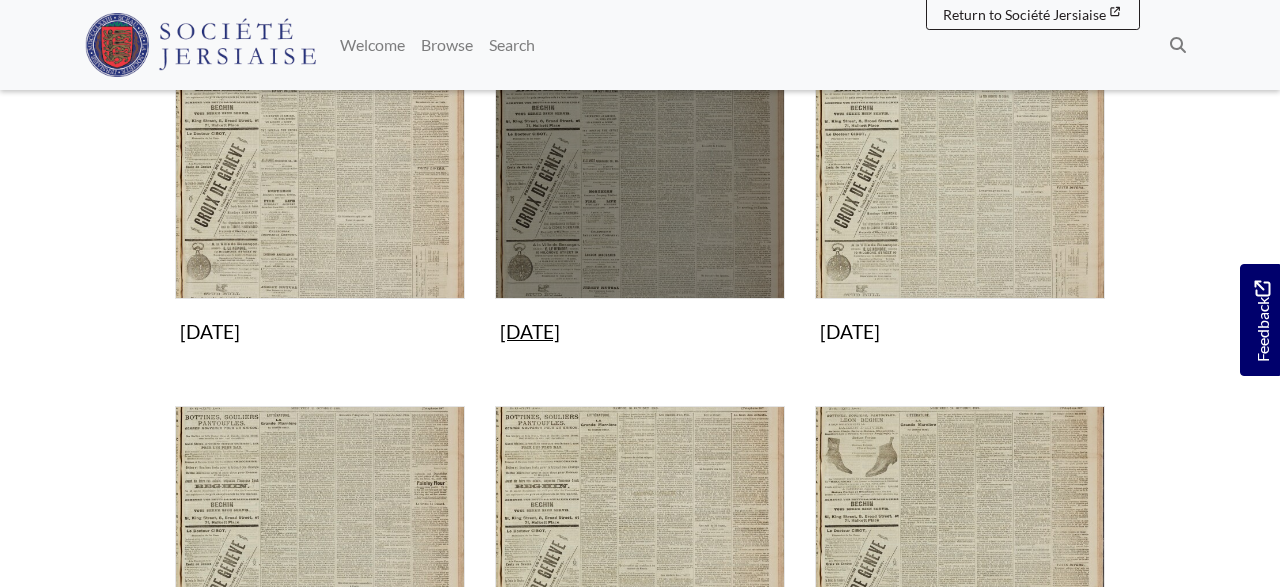 click at bounding box center [640, 154] 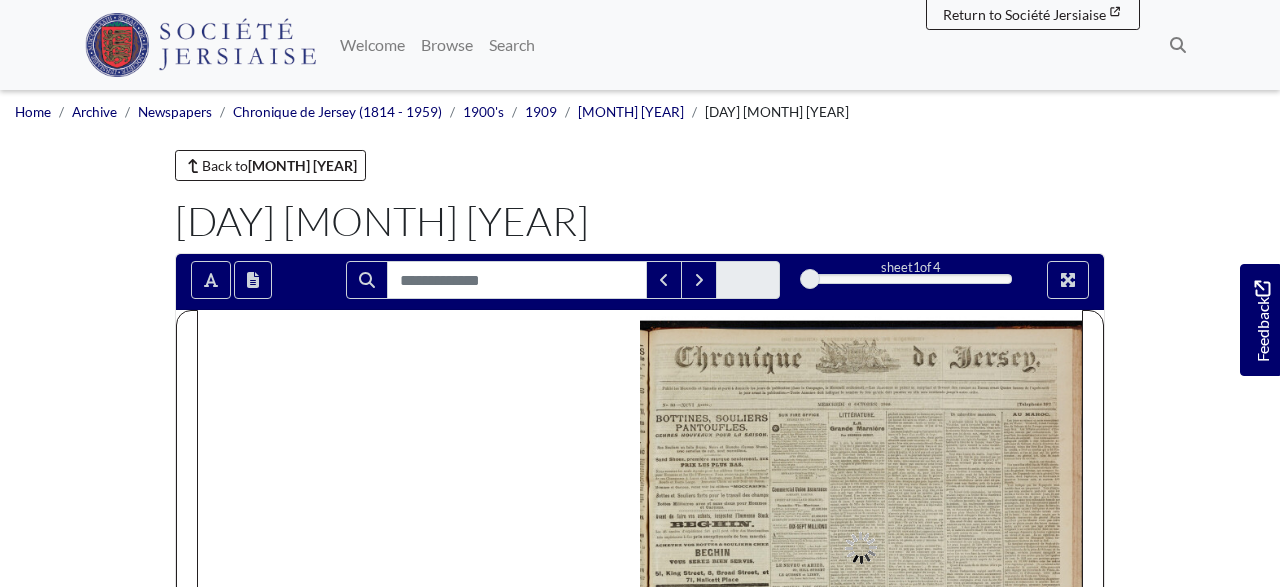 scroll, scrollTop: 416, scrollLeft: 0, axis: vertical 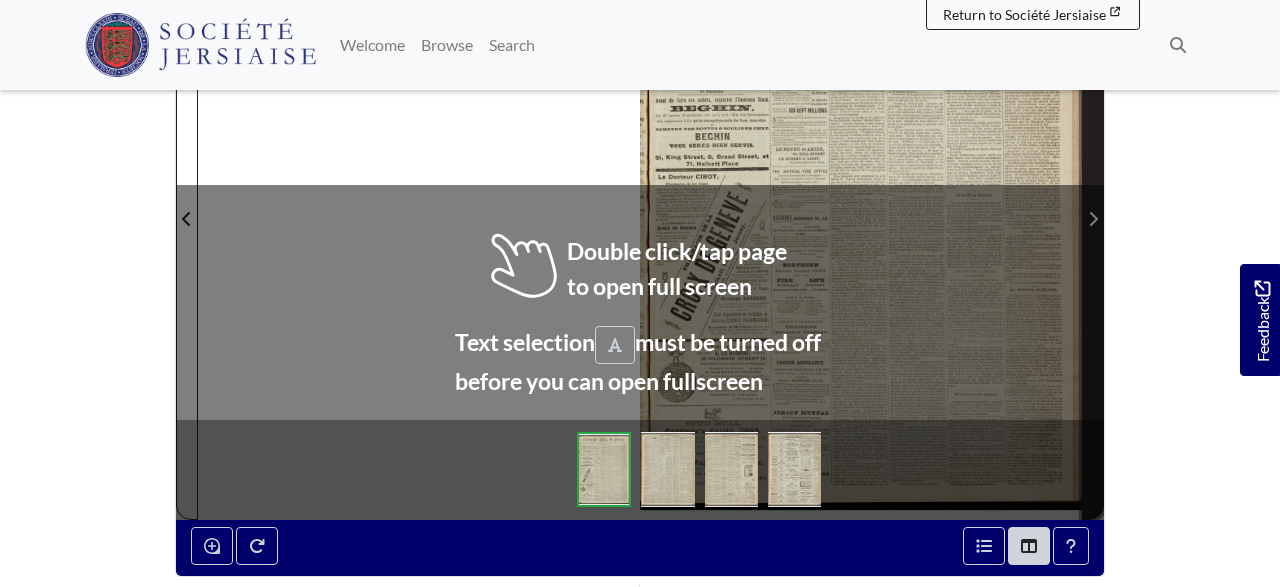 click 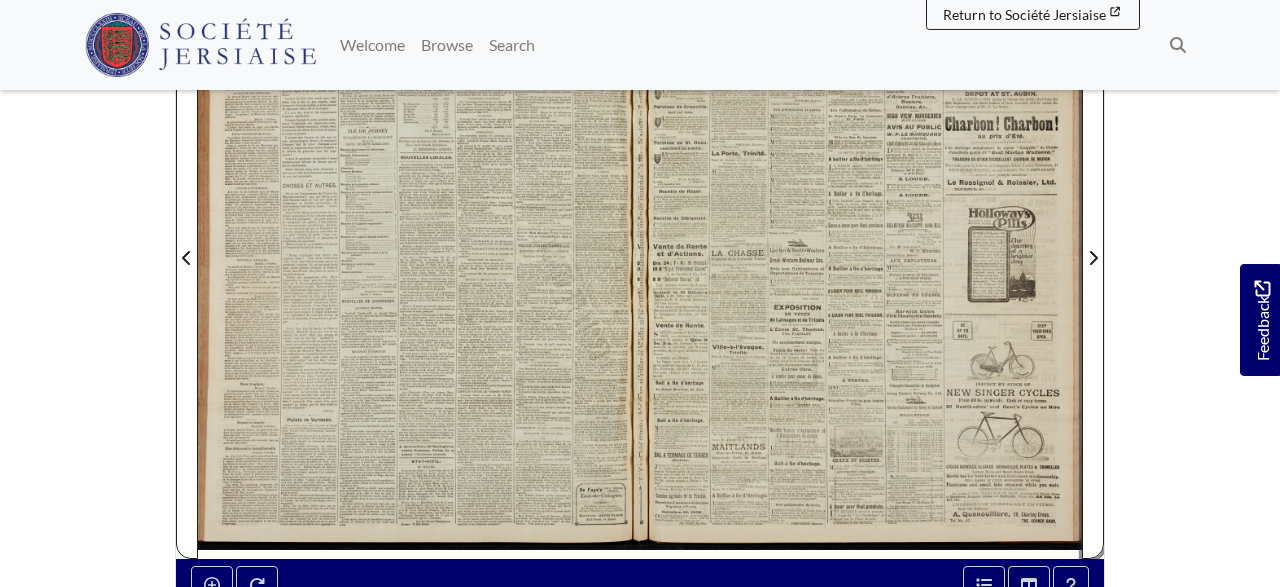 scroll, scrollTop: 416, scrollLeft: 0, axis: vertical 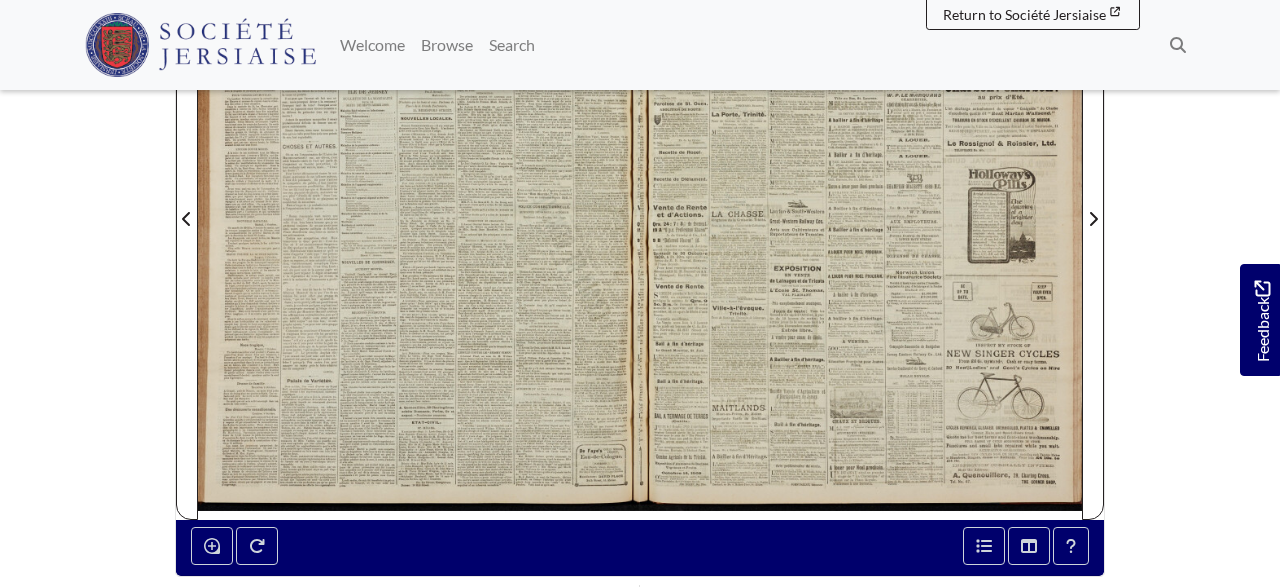 click at bounding box center [861, 207] 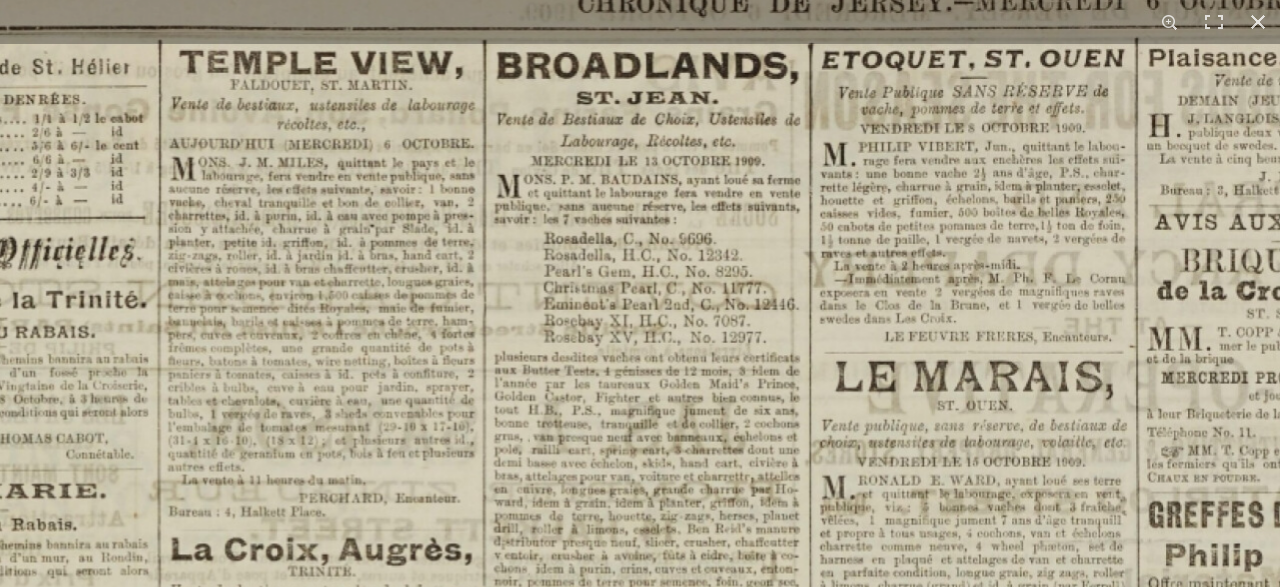 click at bounding box center (1005, 1594) 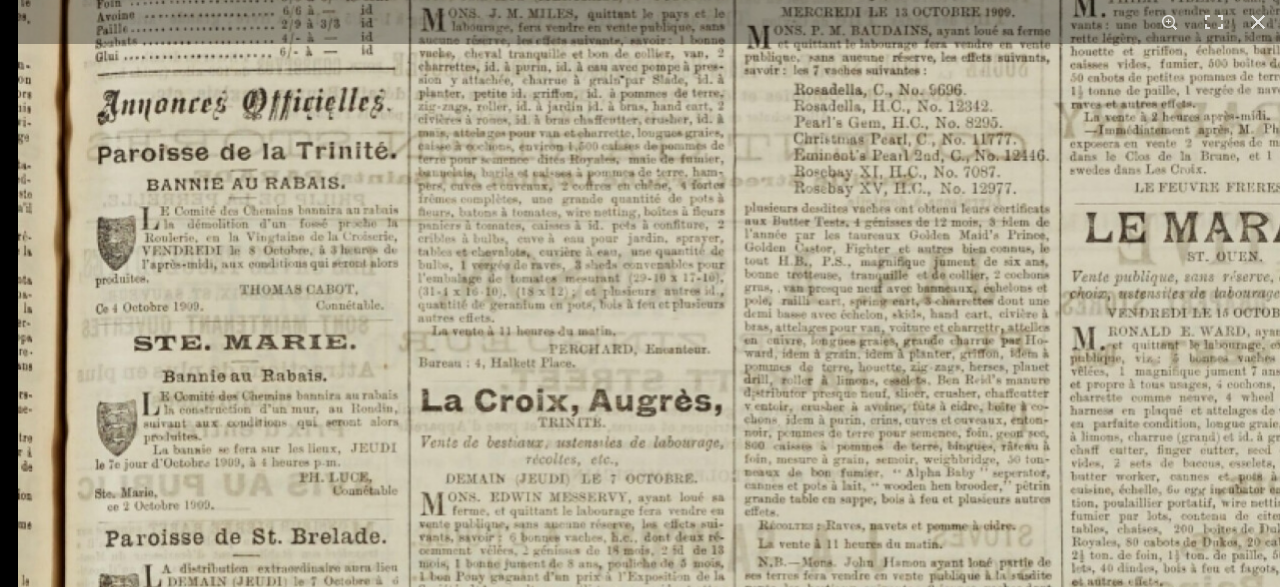click at bounding box center (1255, 1445) 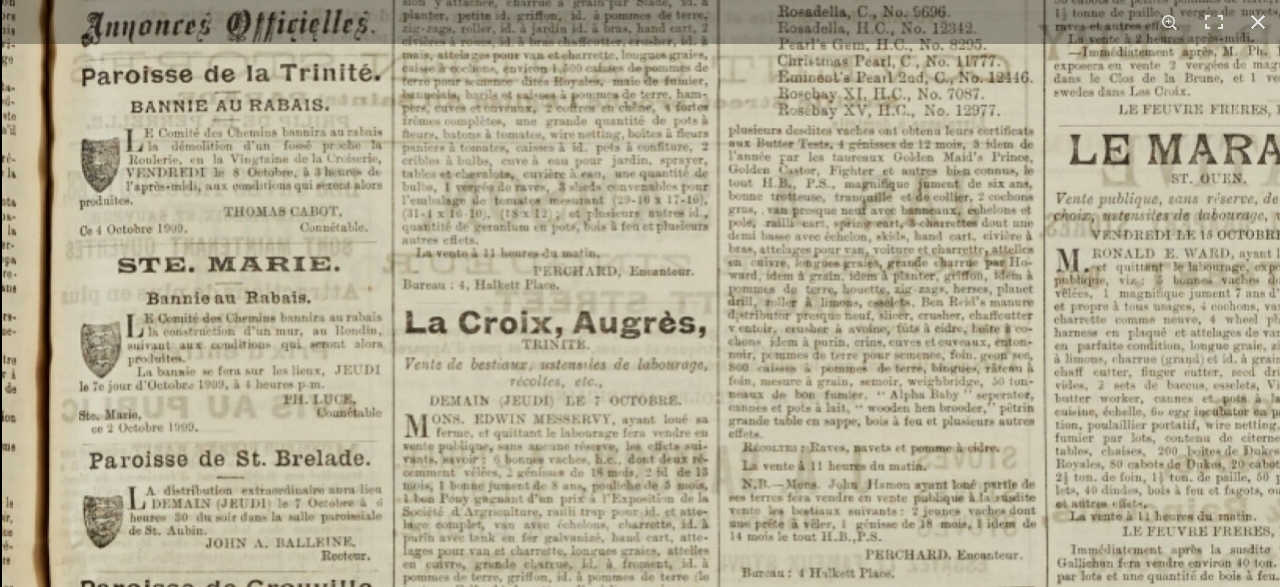 click at bounding box center (1239, 1367) 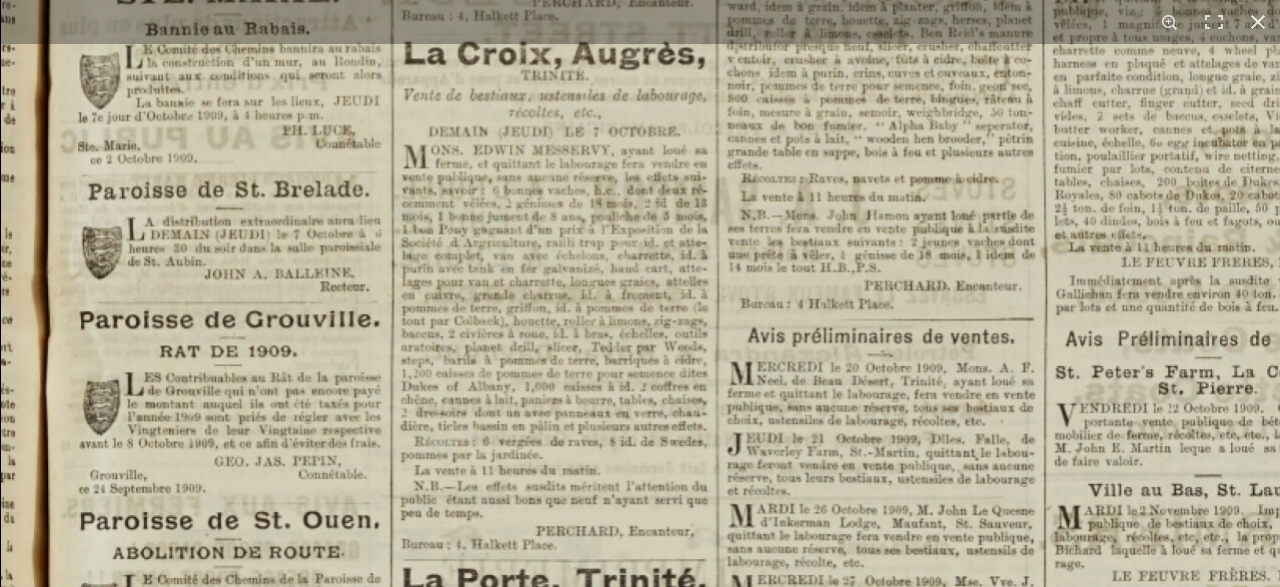 click at bounding box center (1238, 1098) 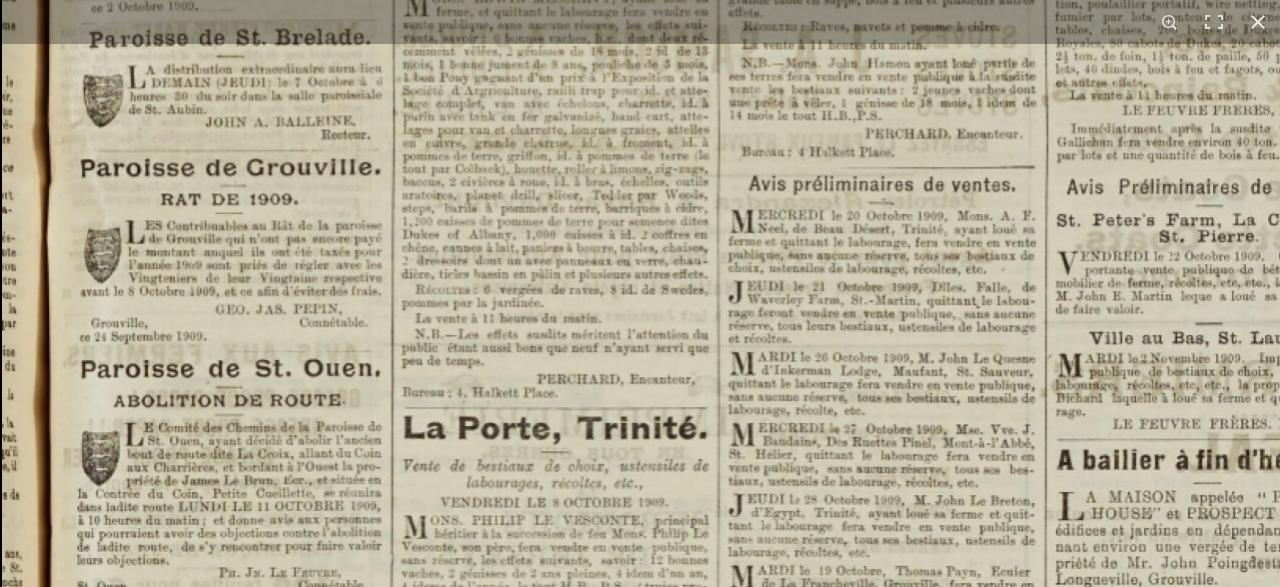 click at bounding box center [1239, 946] 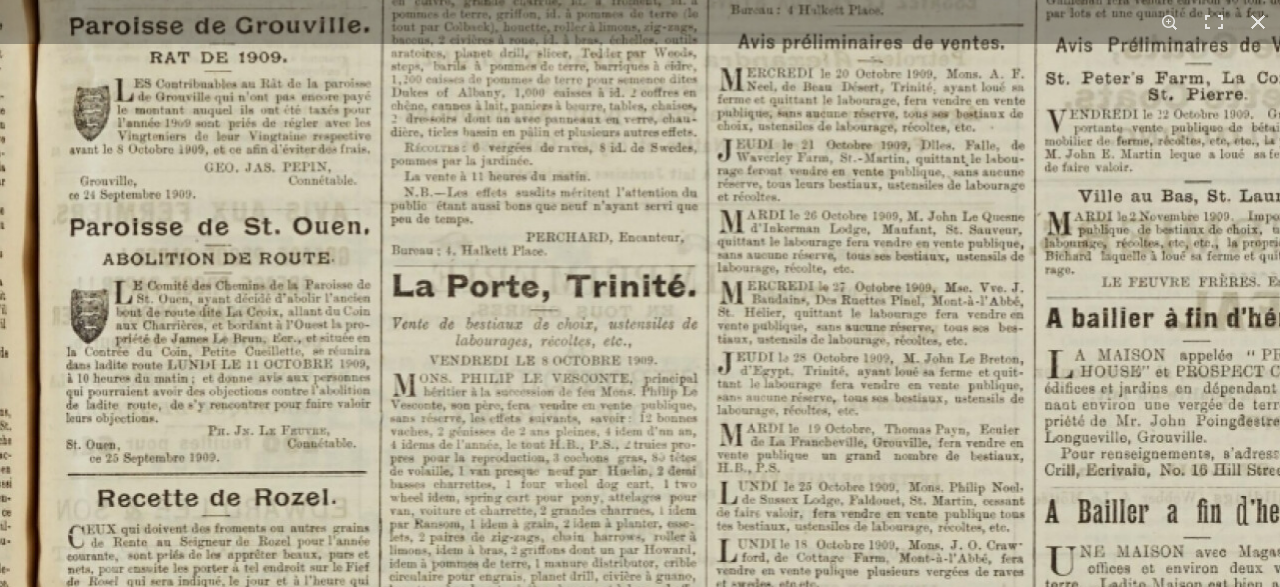 click at bounding box center [1228, 804] 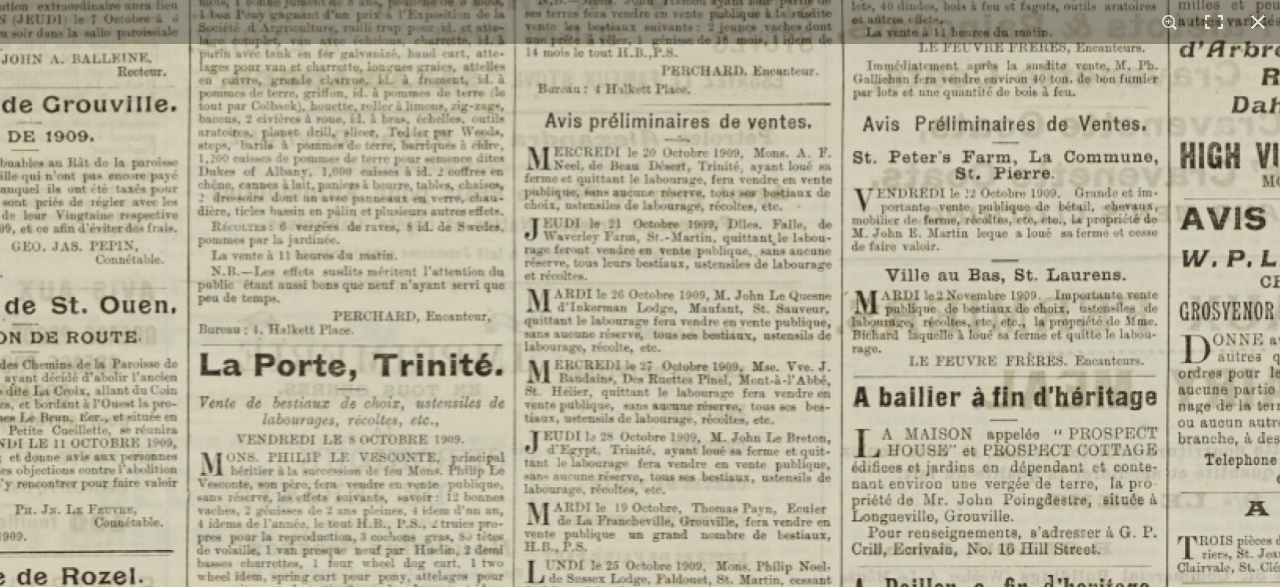 click at bounding box center (1035, 883) 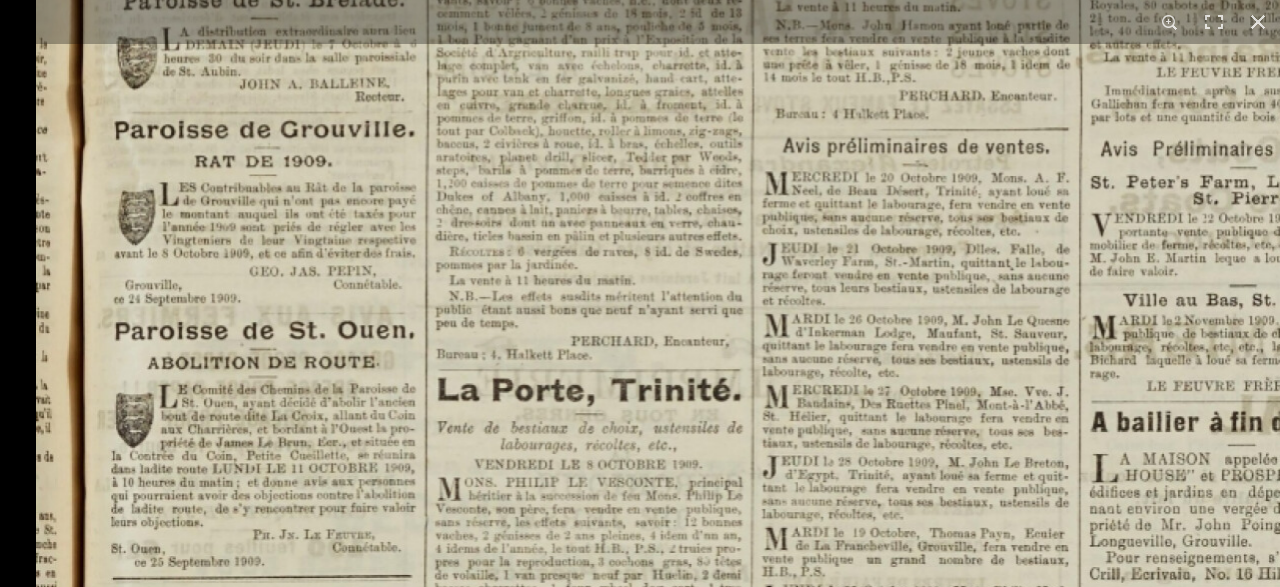 click at bounding box center [1273, 908] 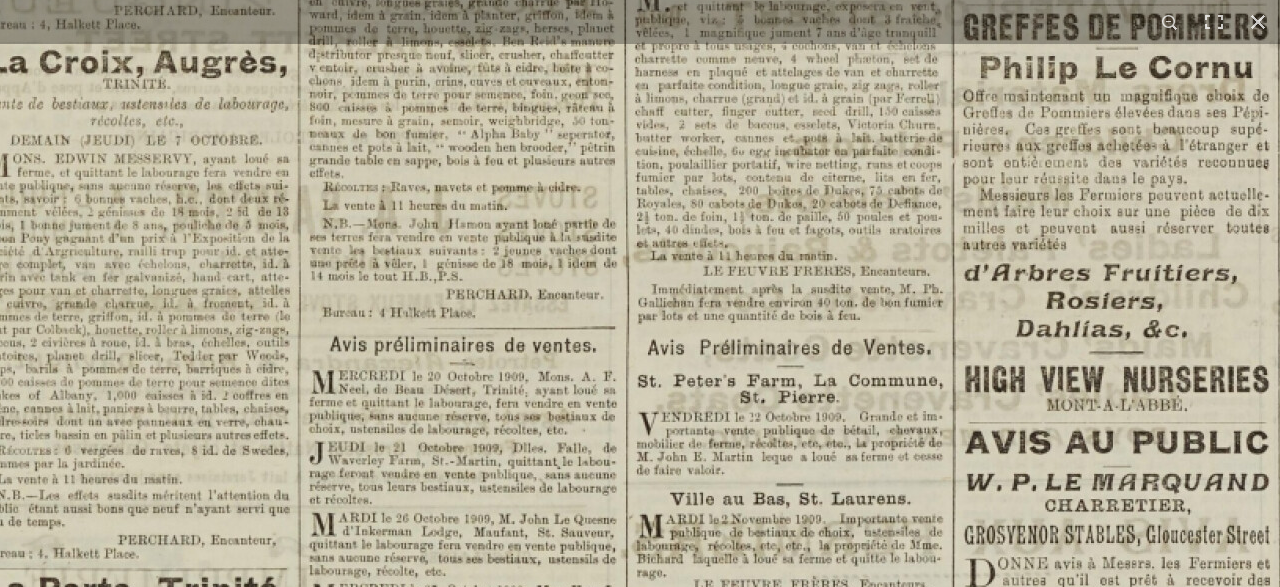 click at bounding box center [820, 1108] 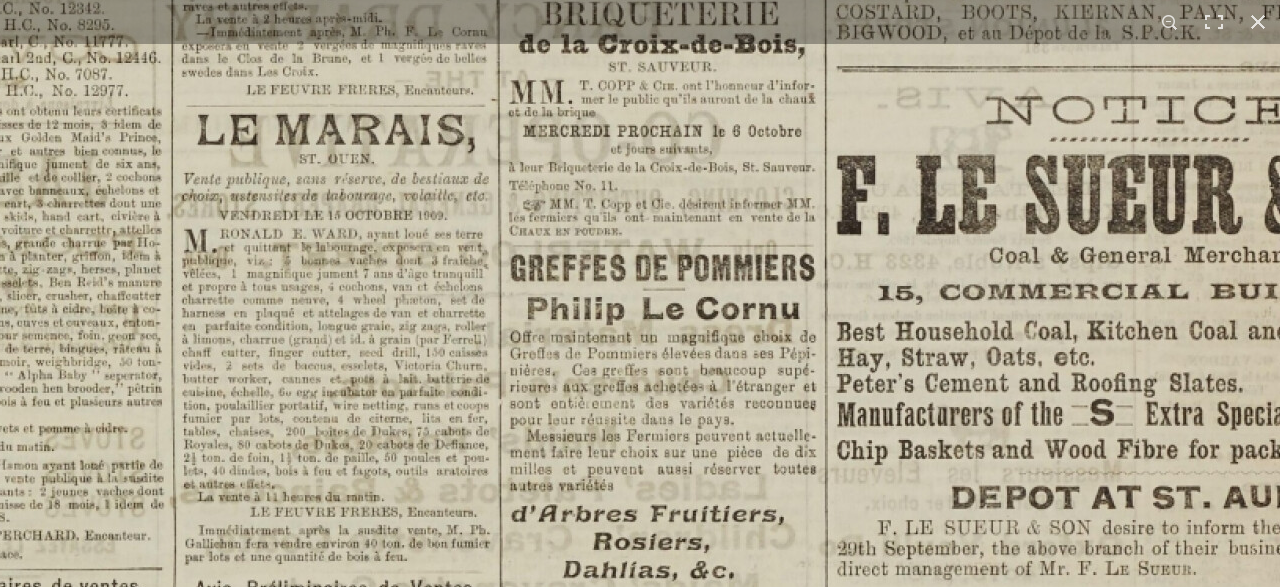 click at bounding box center [367, 1349] 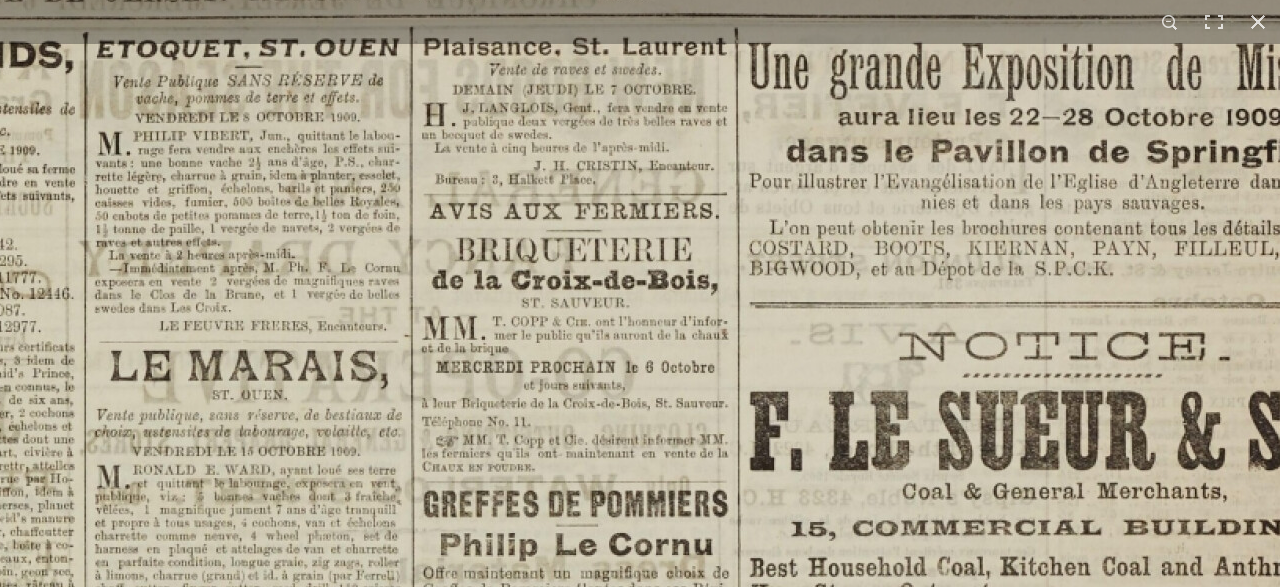 click at bounding box center [280, 1585] 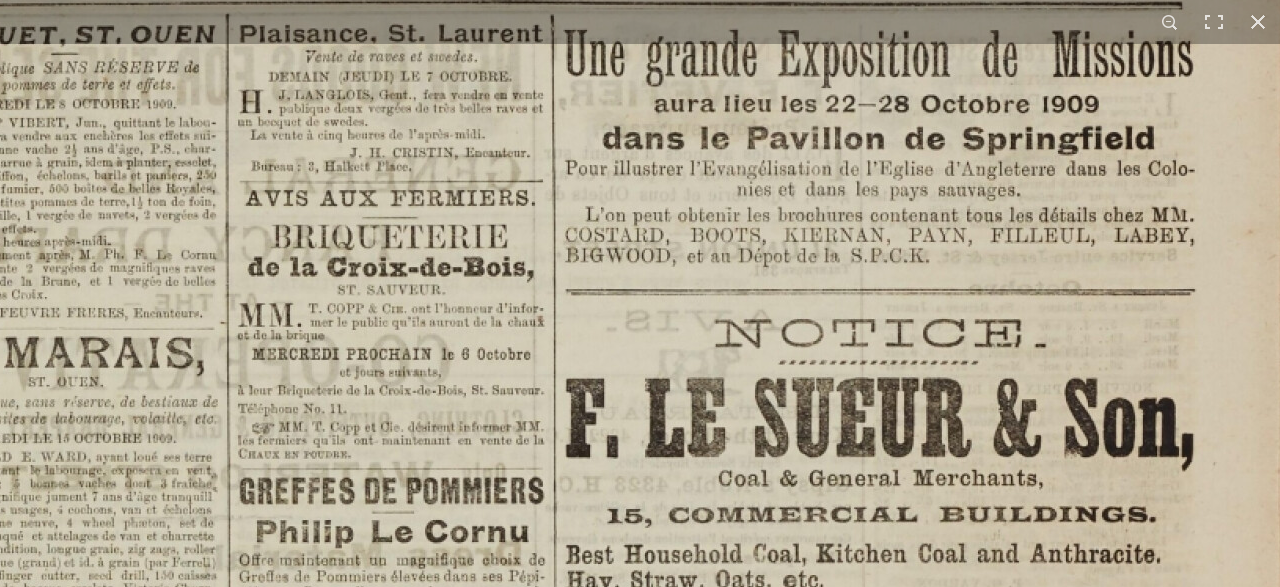 click at bounding box center [96, 1572] 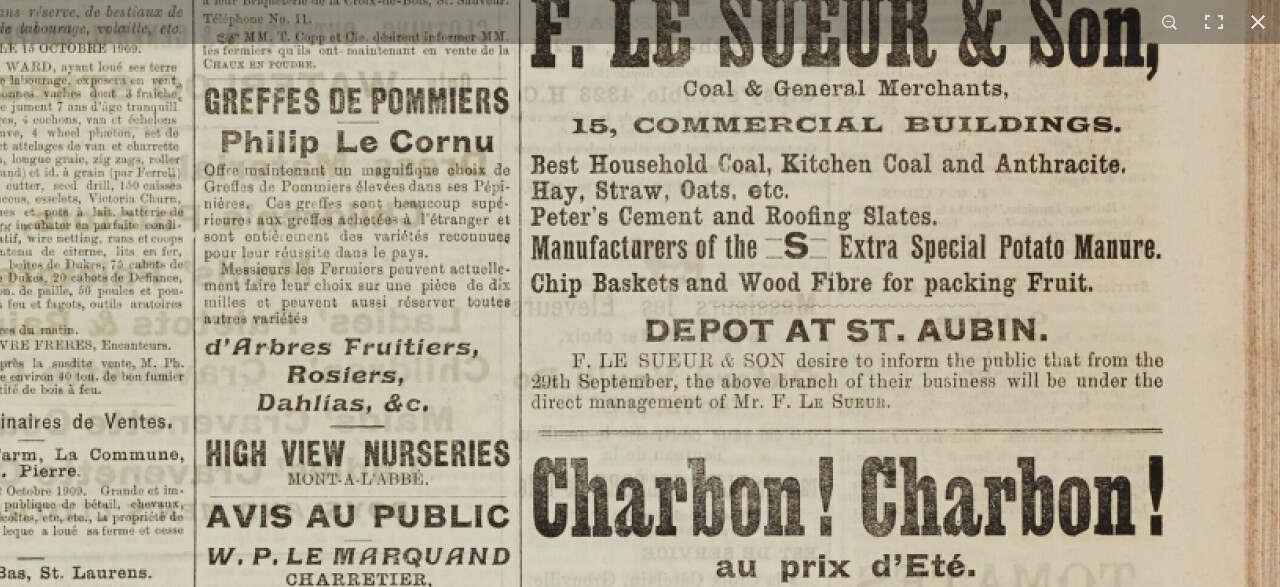 click at bounding box center (61, 1182) 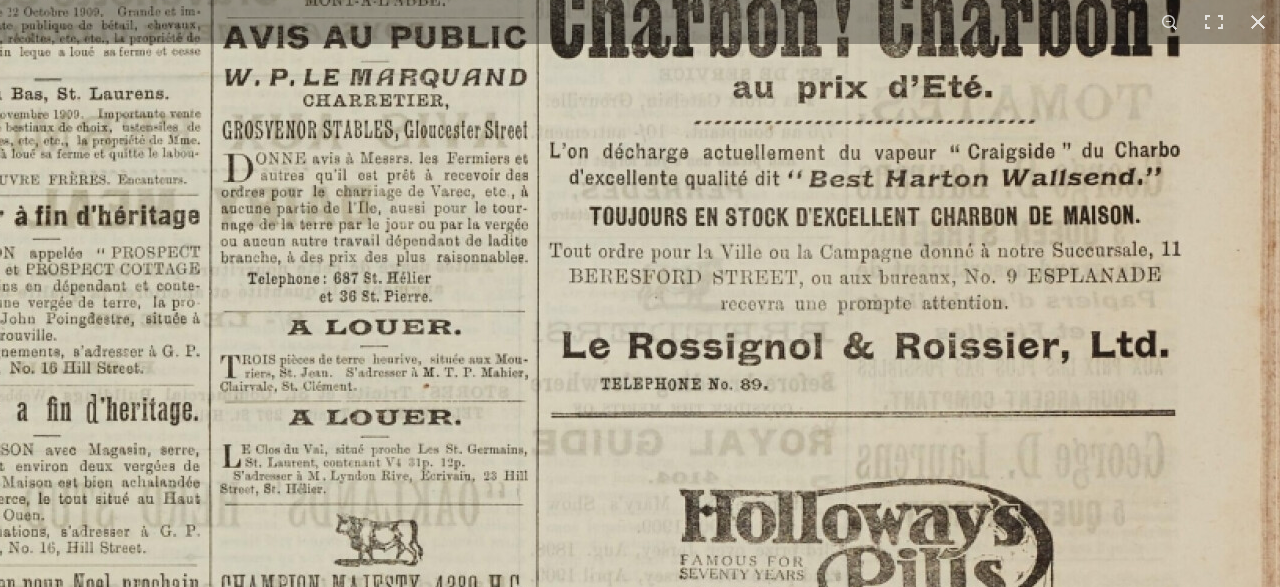 click at bounding box center [78, 703] 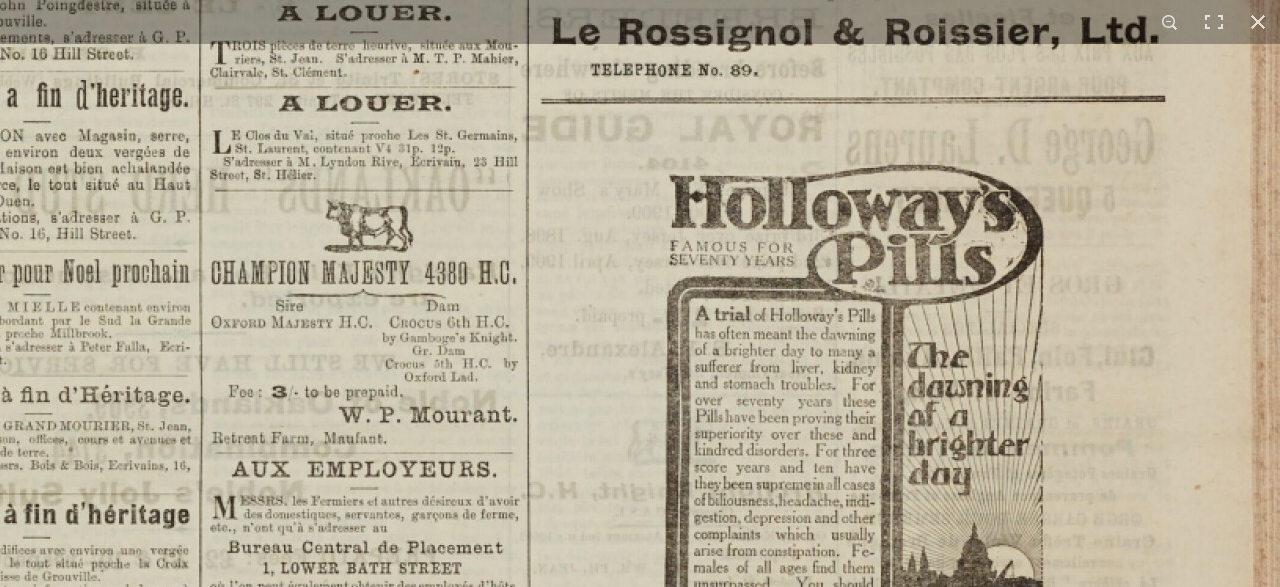 click at bounding box center (68, 389) 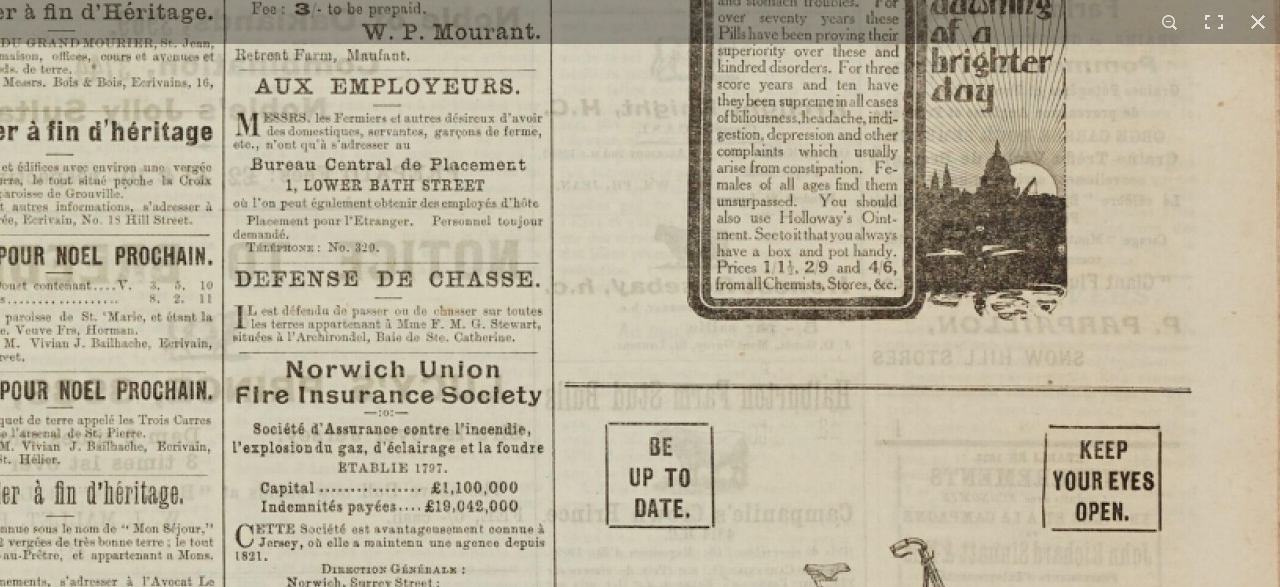 click at bounding box center [91, 6] 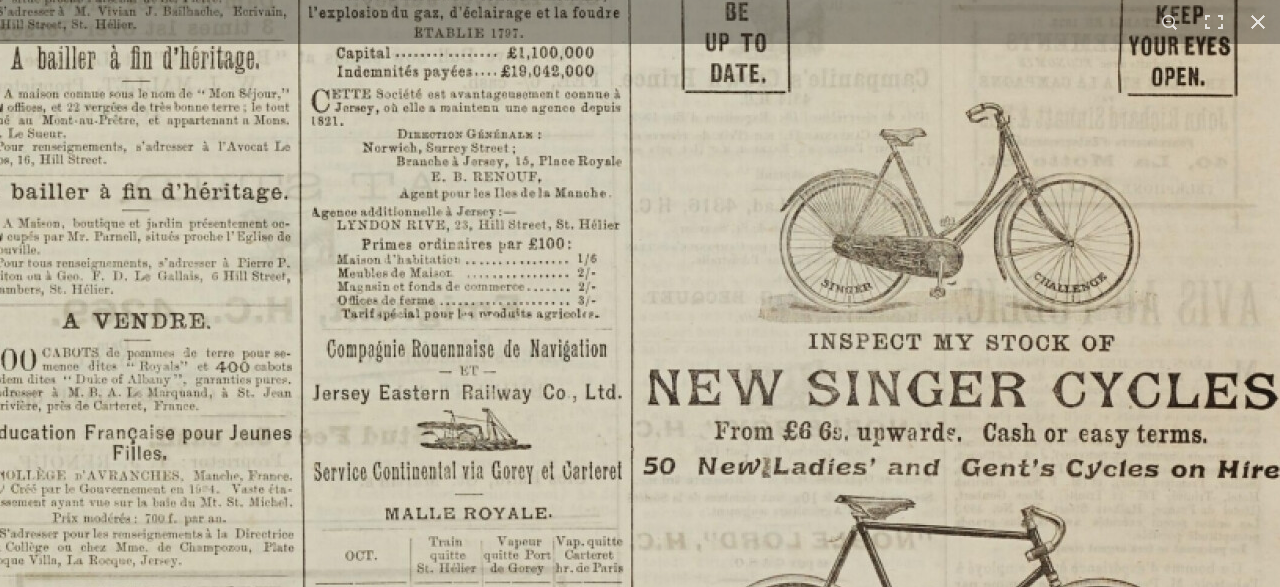 click on "1 / 1" at bounding box center [640, 293] 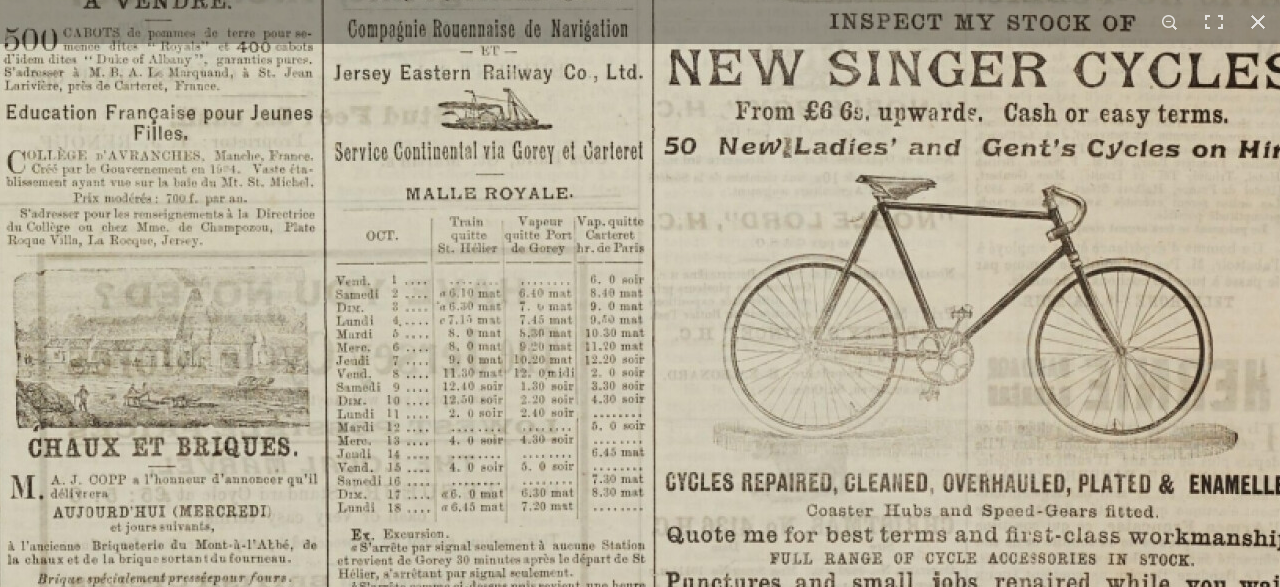 click at bounding box center (188, -749) 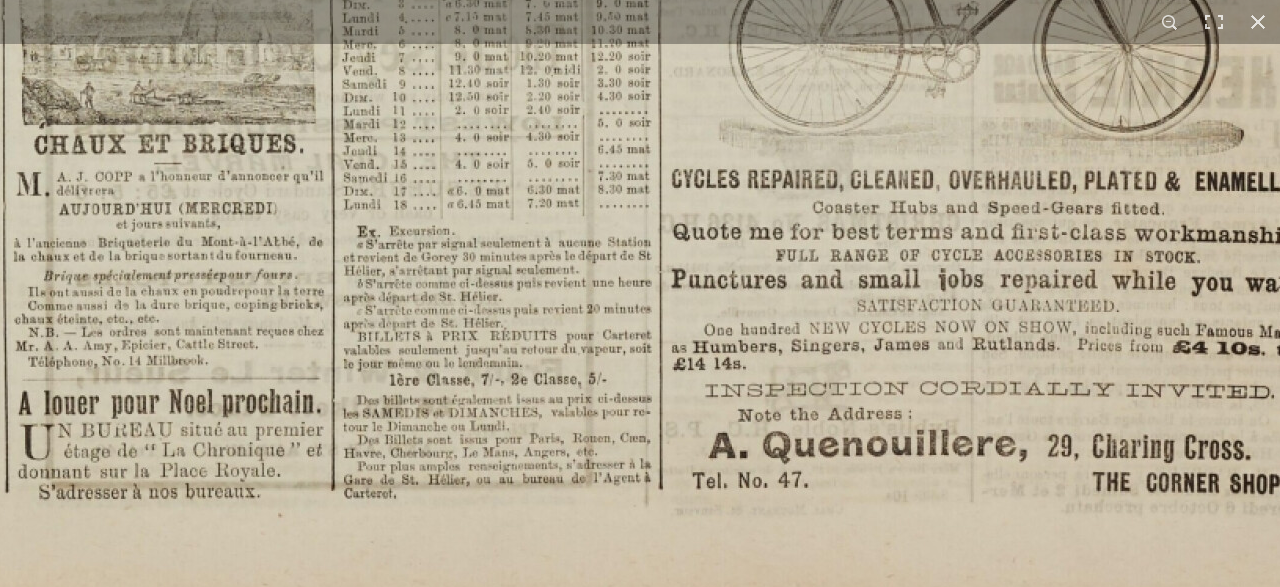 click at bounding box center [194, -1052] 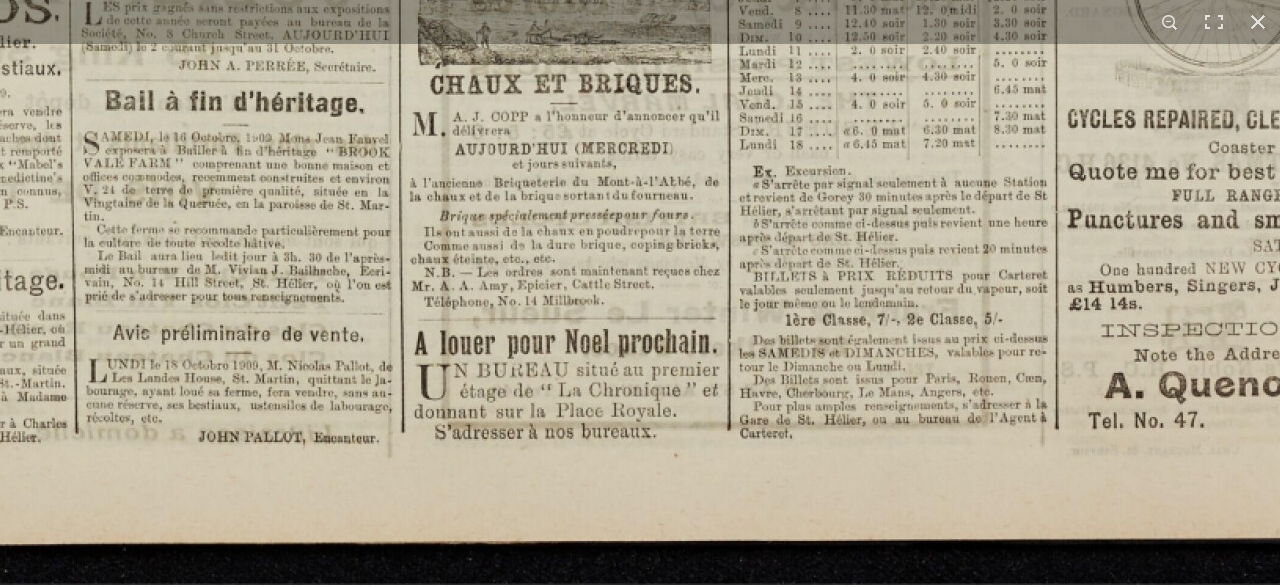 click at bounding box center (590, -1112) 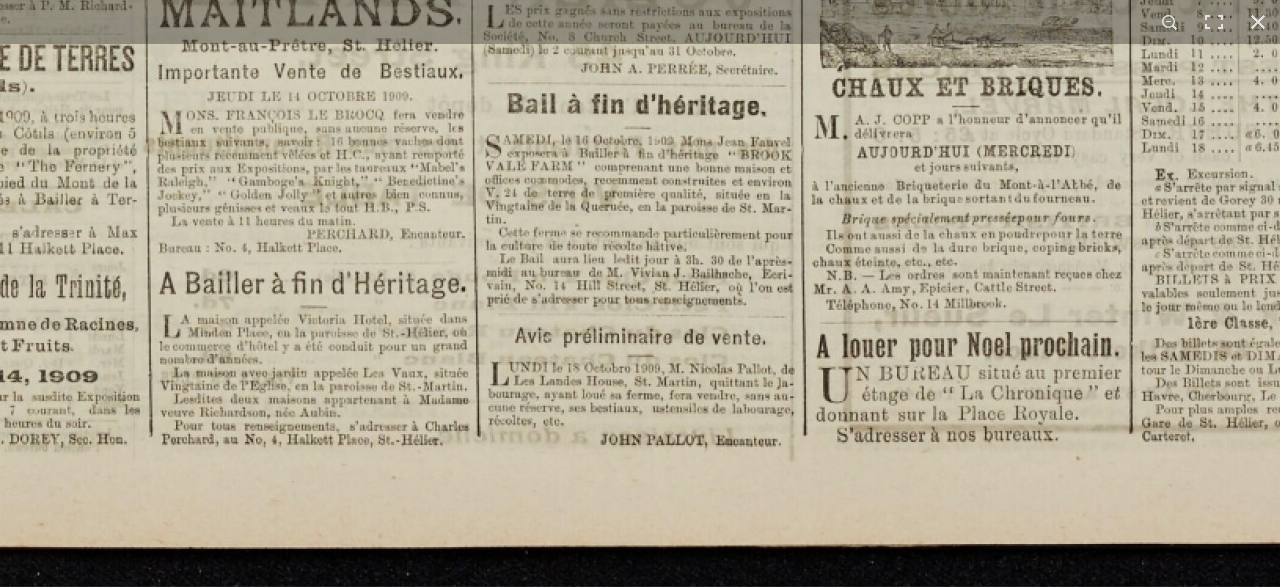 click at bounding box center (992, -1109) 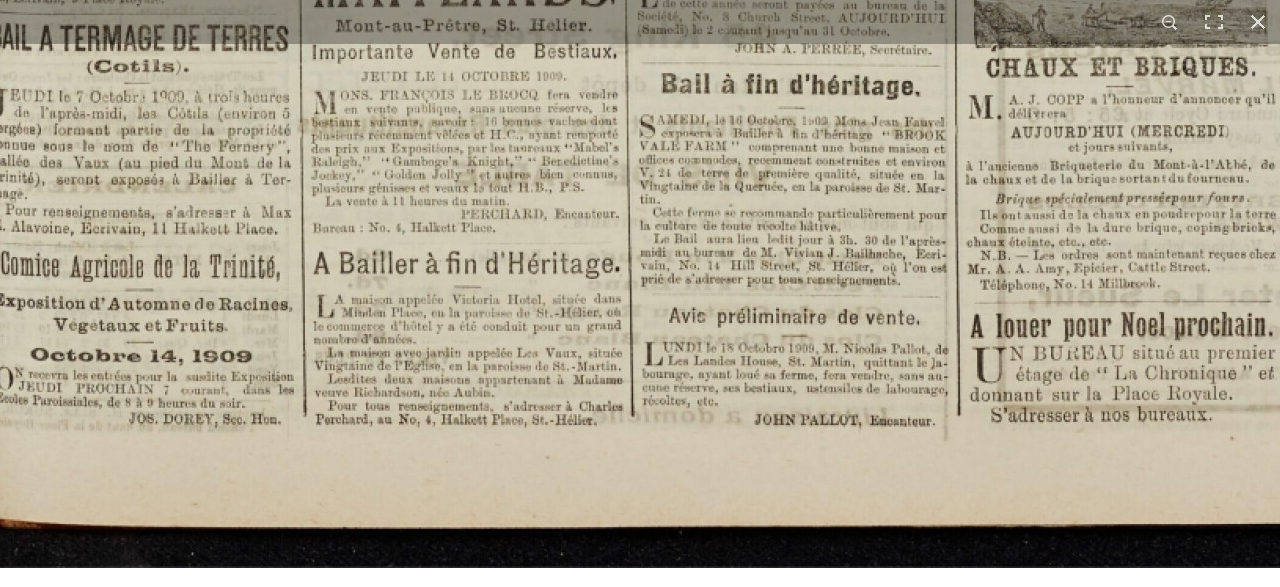 click at bounding box center (1146, -1129) 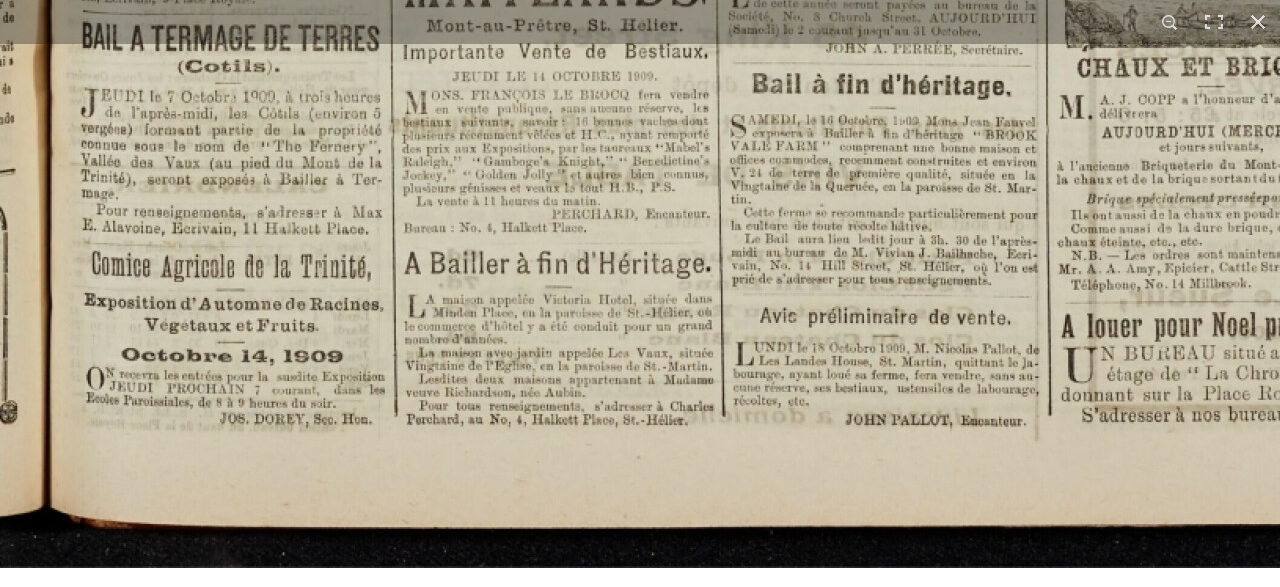 click at bounding box center [1237, -1129] 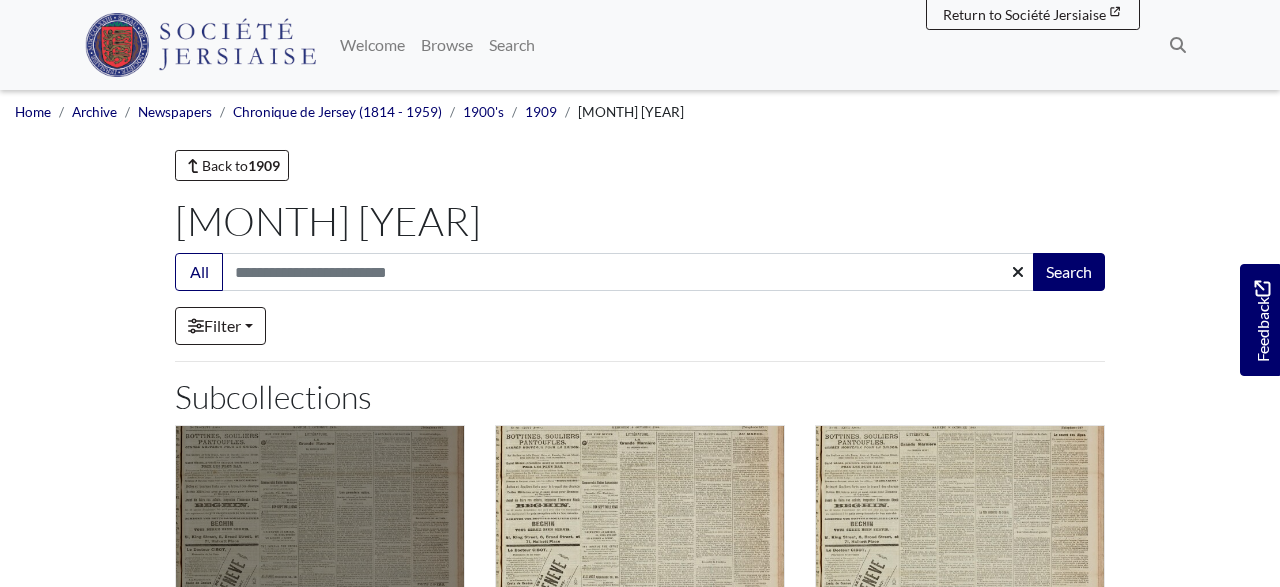 scroll, scrollTop: 416, scrollLeft: 0, axis: vertical 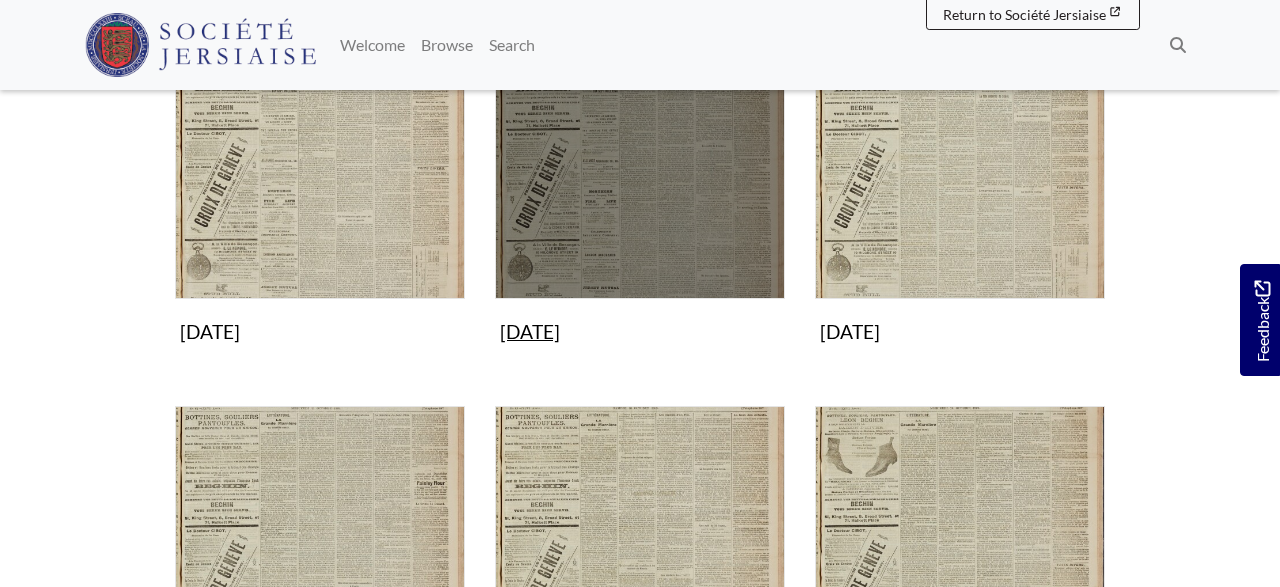 click at bounding box center [640, 154] 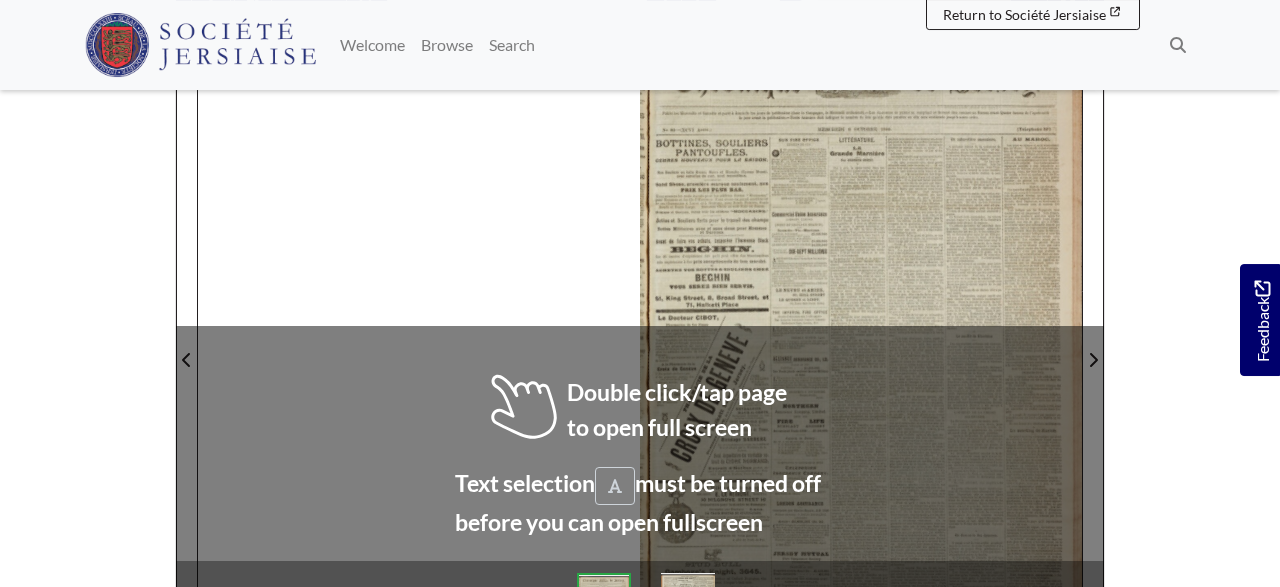 scroll, scrollTop: 312, scrollLeft: 0, axis: vertical 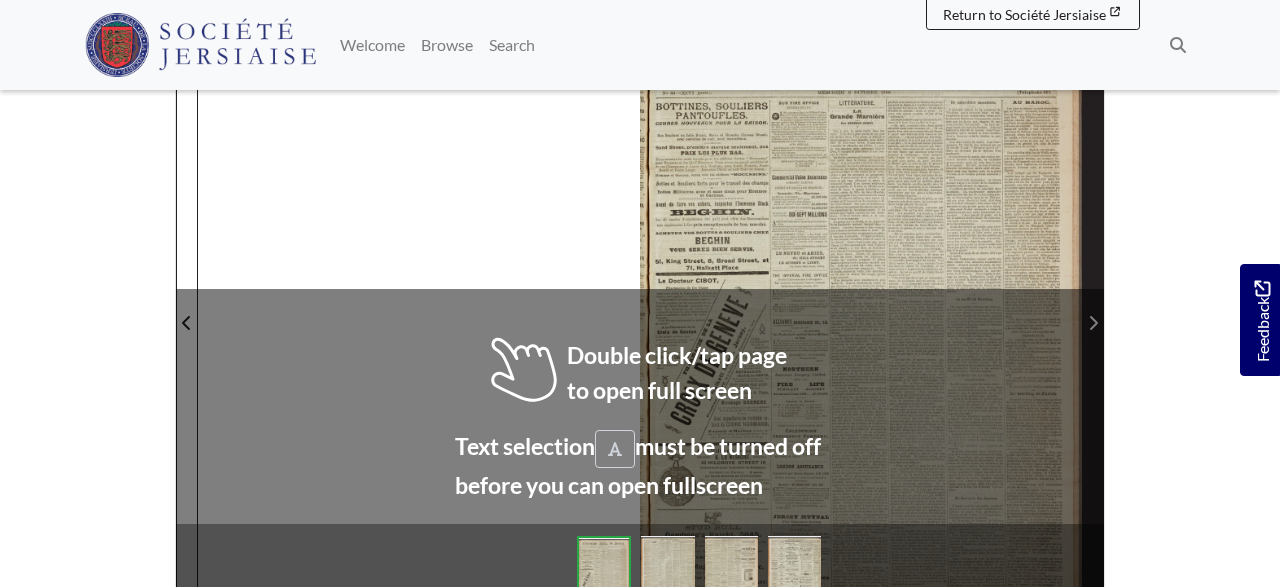 click 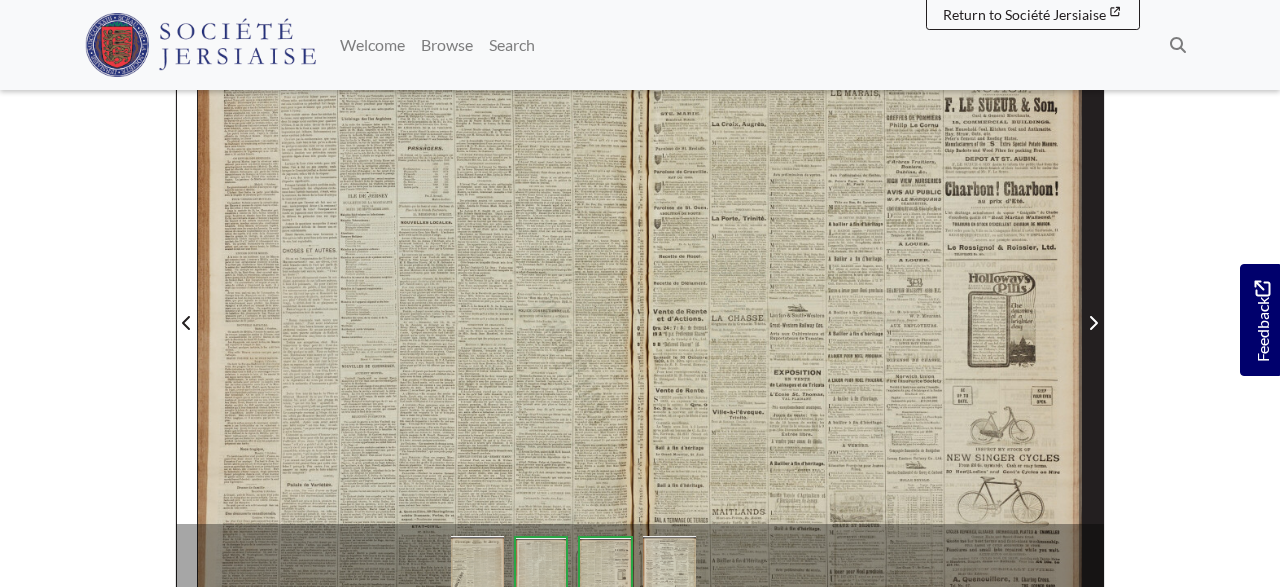 click 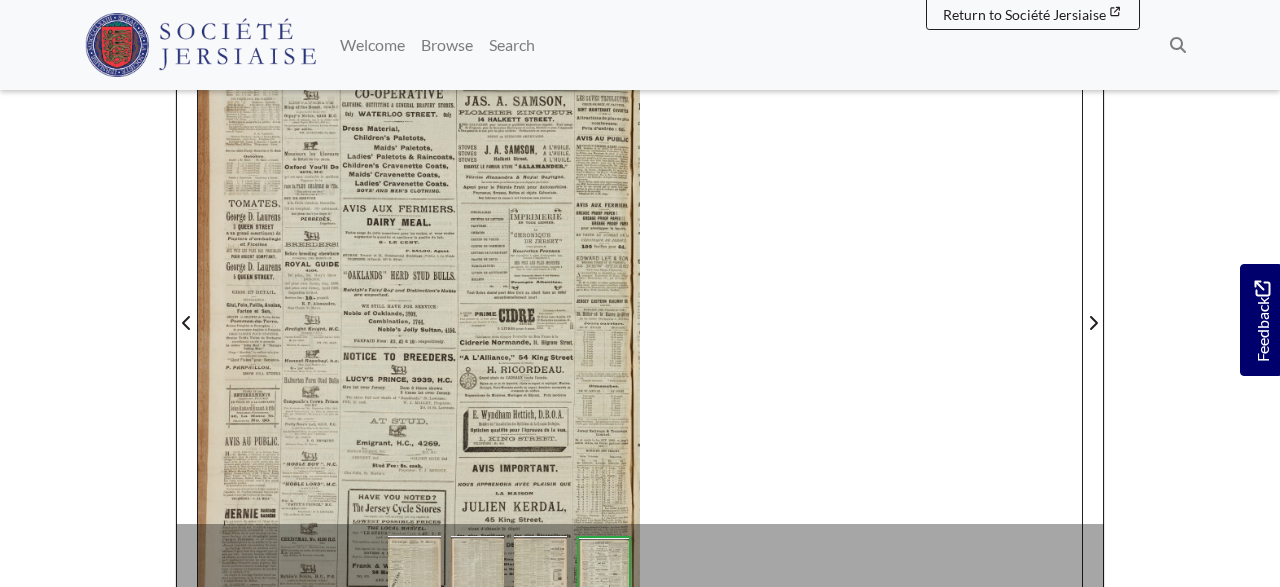 click at bounding box center (419, 311) 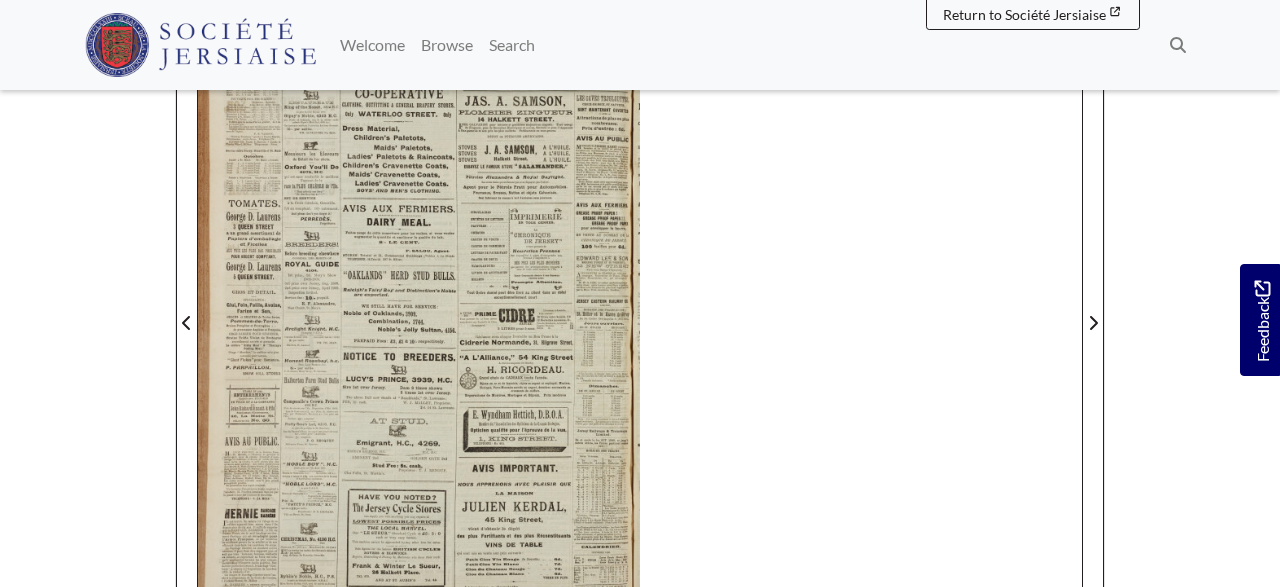 click at bounding box center [419, 311] 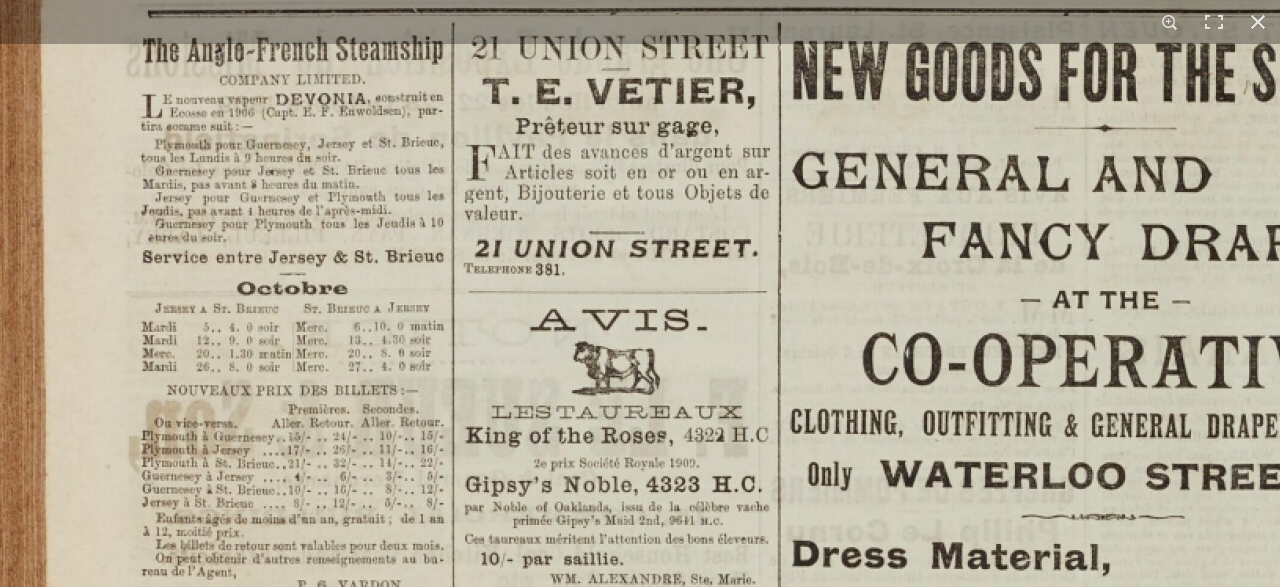 click at bounding box center [1220, 1577] 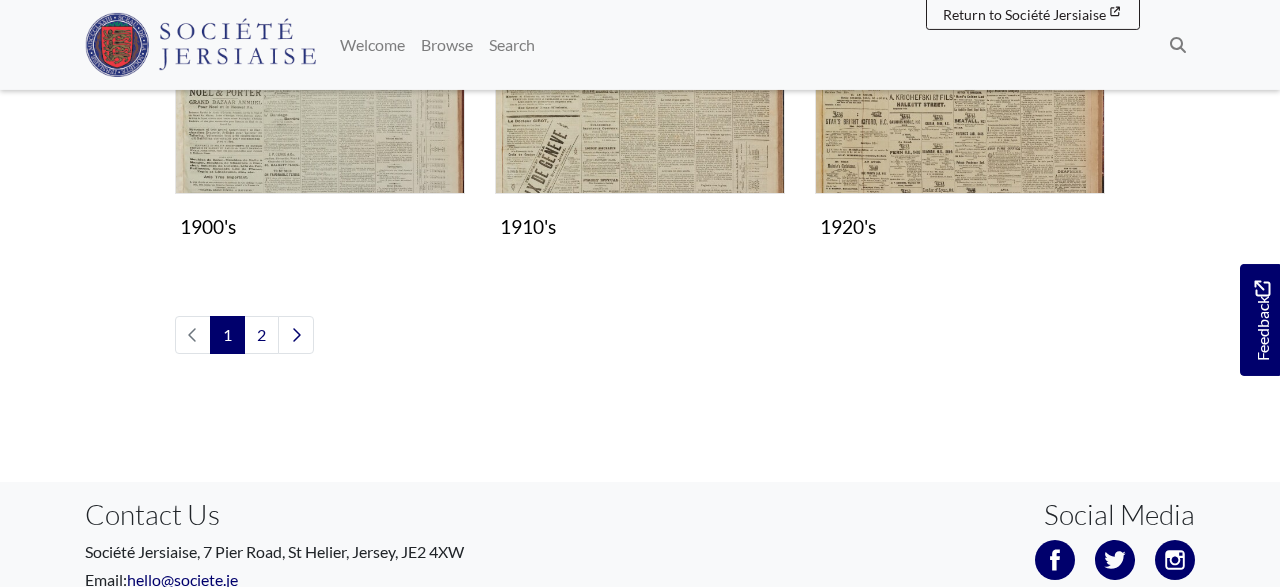 scroll, scrollTop: 1976, scrollLeft: 0, axis: vertical 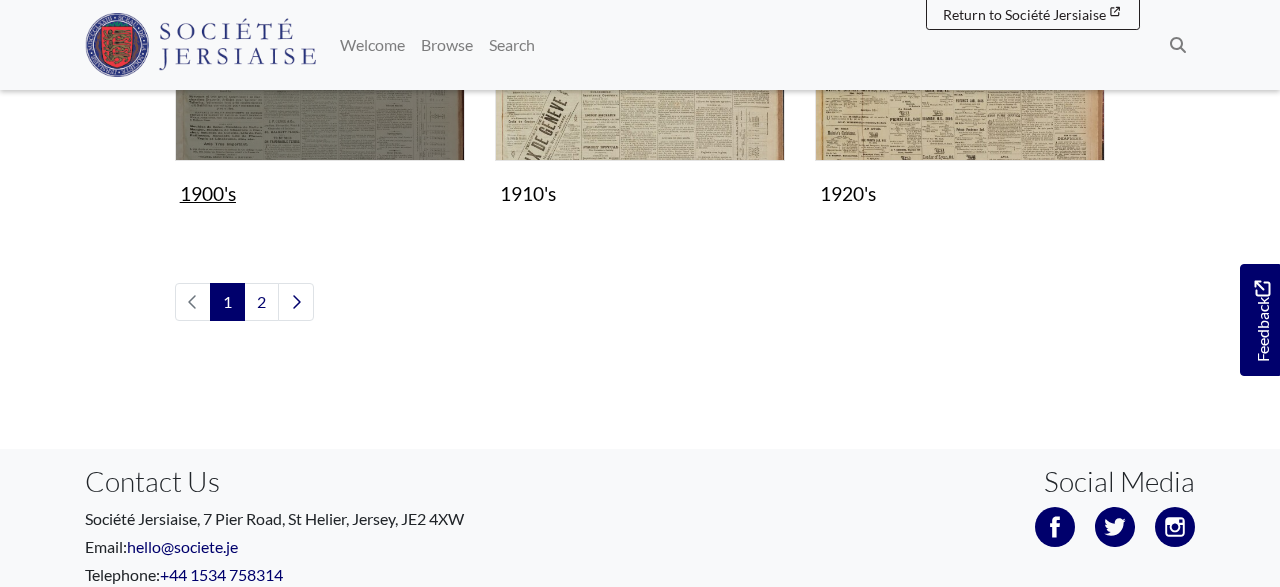 click at bounding box center [320, 16] 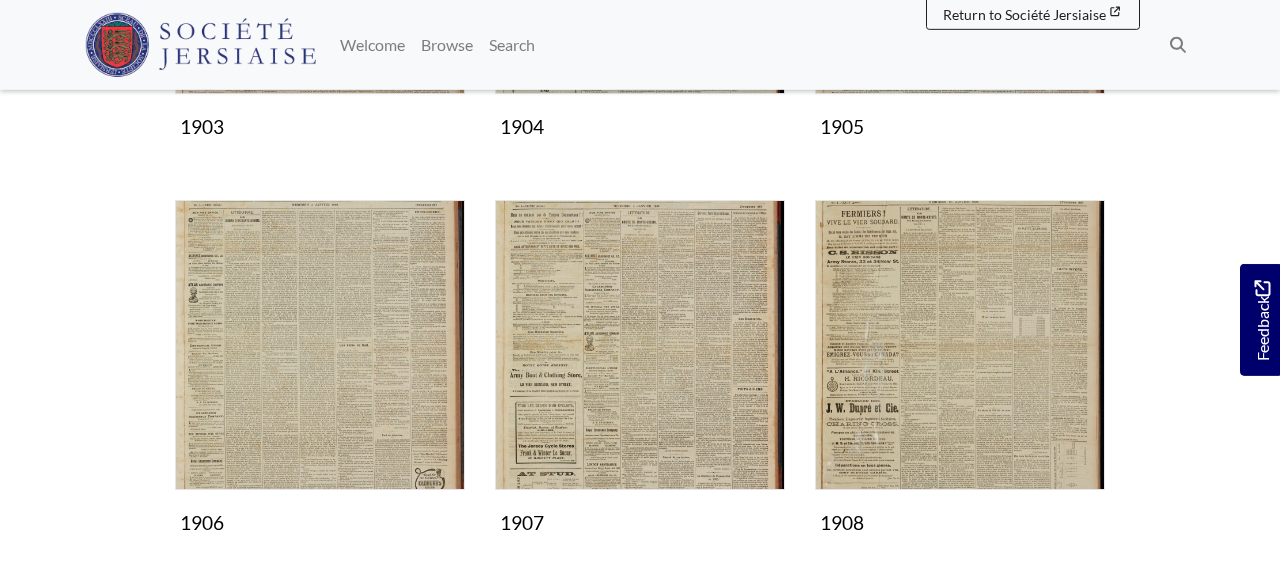 scroll, scrollTop: 1352, scrollLeft: 0, axis: vertical 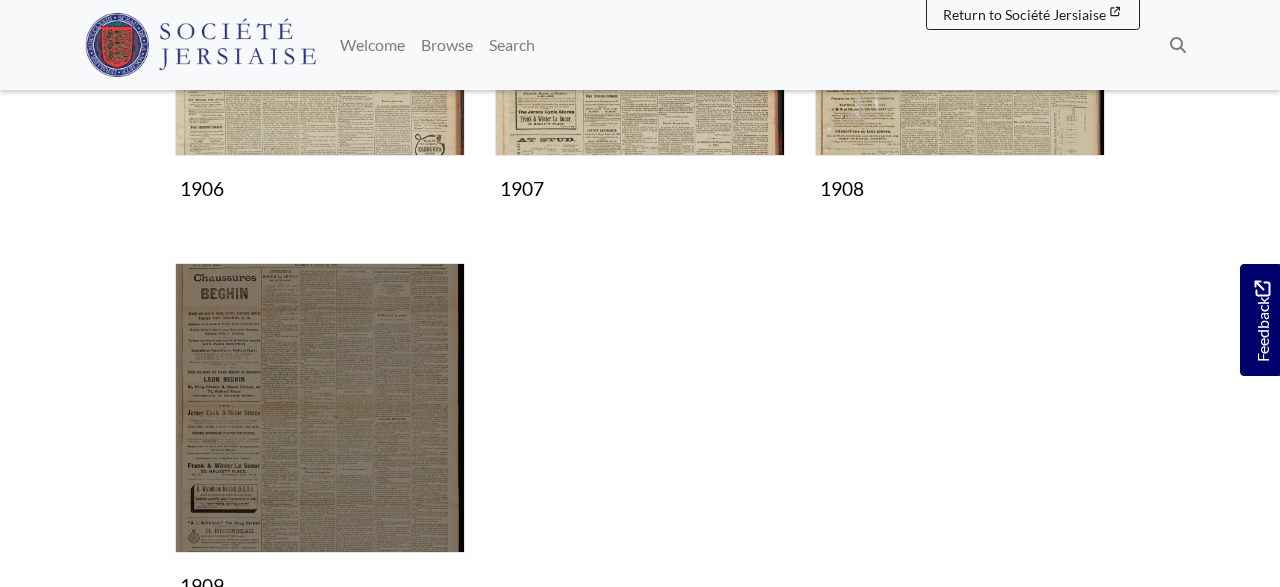 click at bounding box center (320, 408) 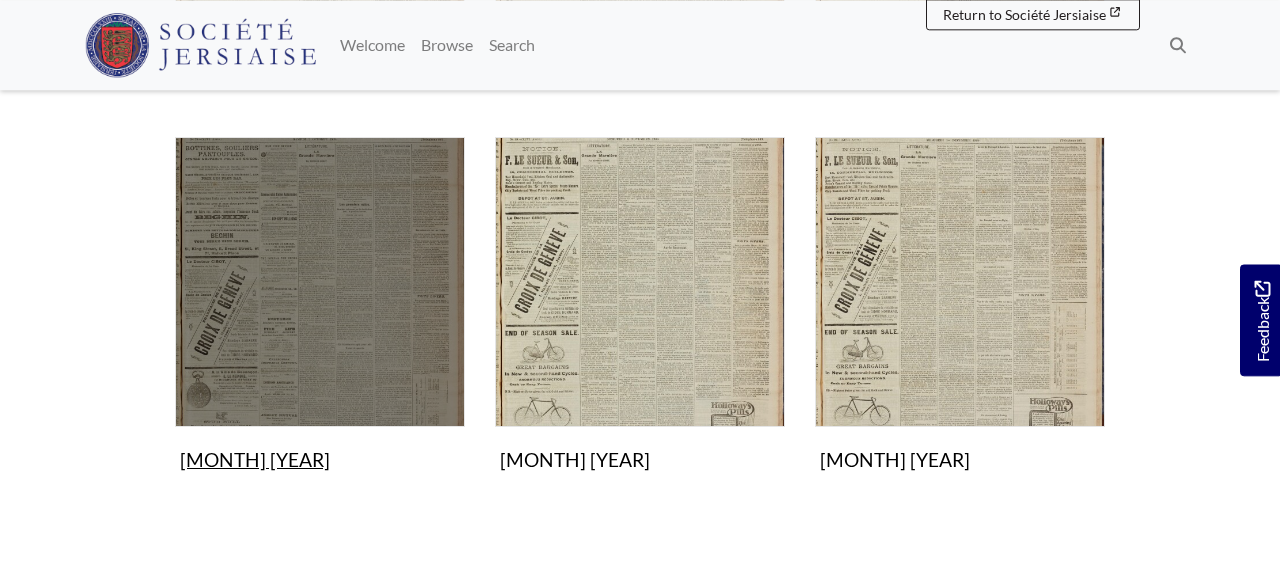 scroll, scrollTop: 1560, scrollLeft: 0, axis: vertical 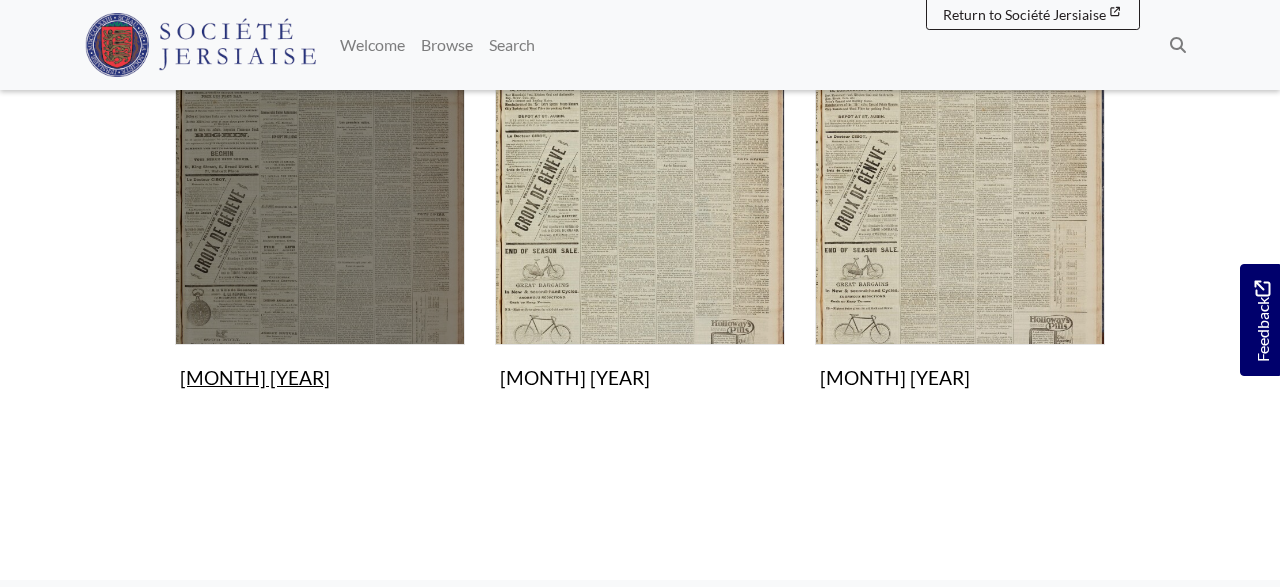 click at bounding box center (320, 200) 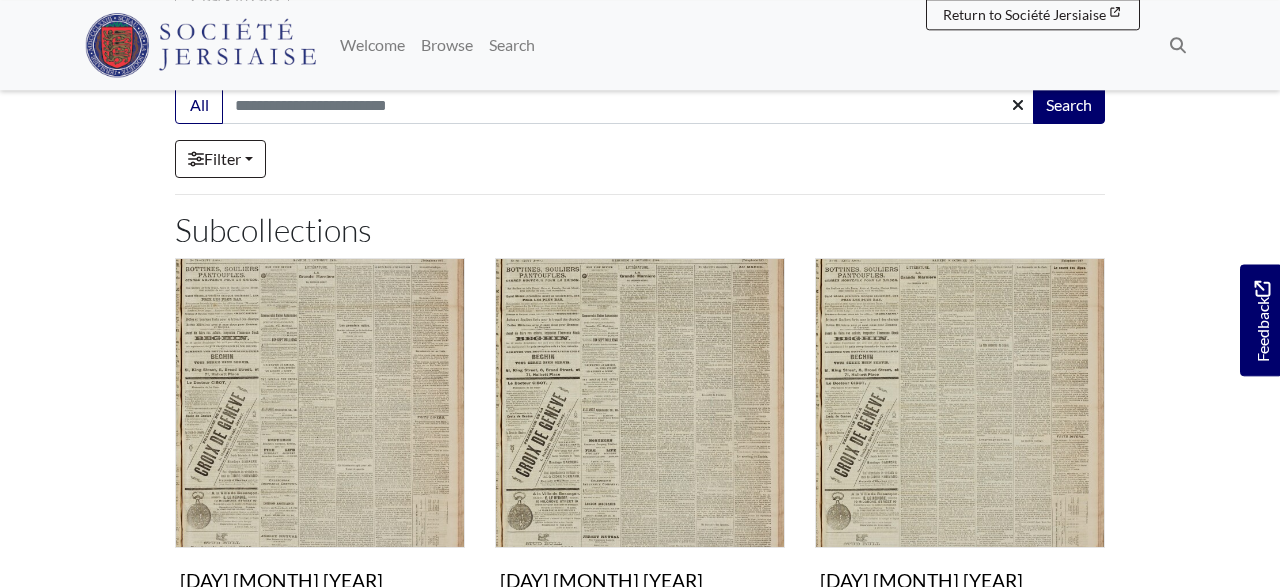 scroll, scrollTop: 312, scrollLeft: 0, axis: vertical 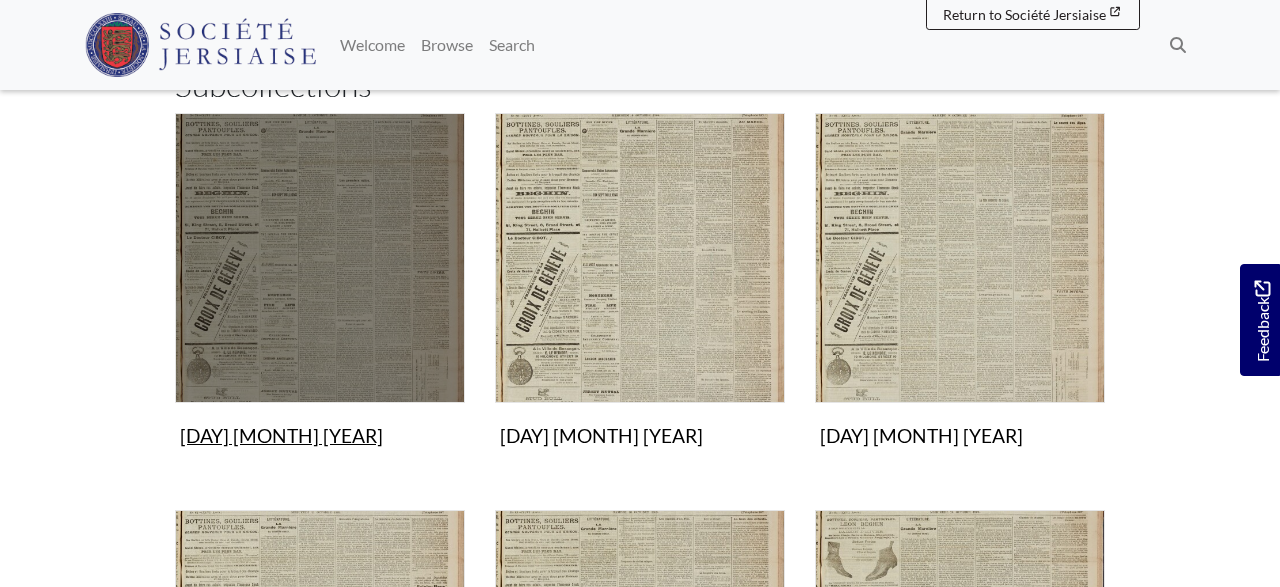 click at bounding box center (320, 258) 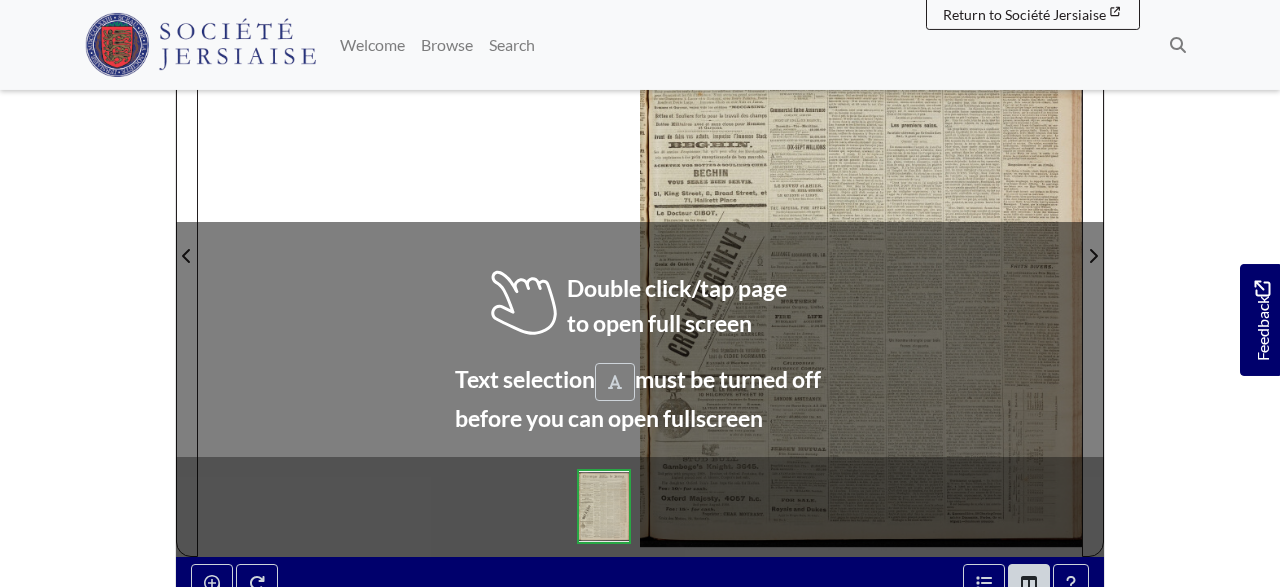 scroll, scrollTop: 416, scrollLeft: 0, axis: vertical 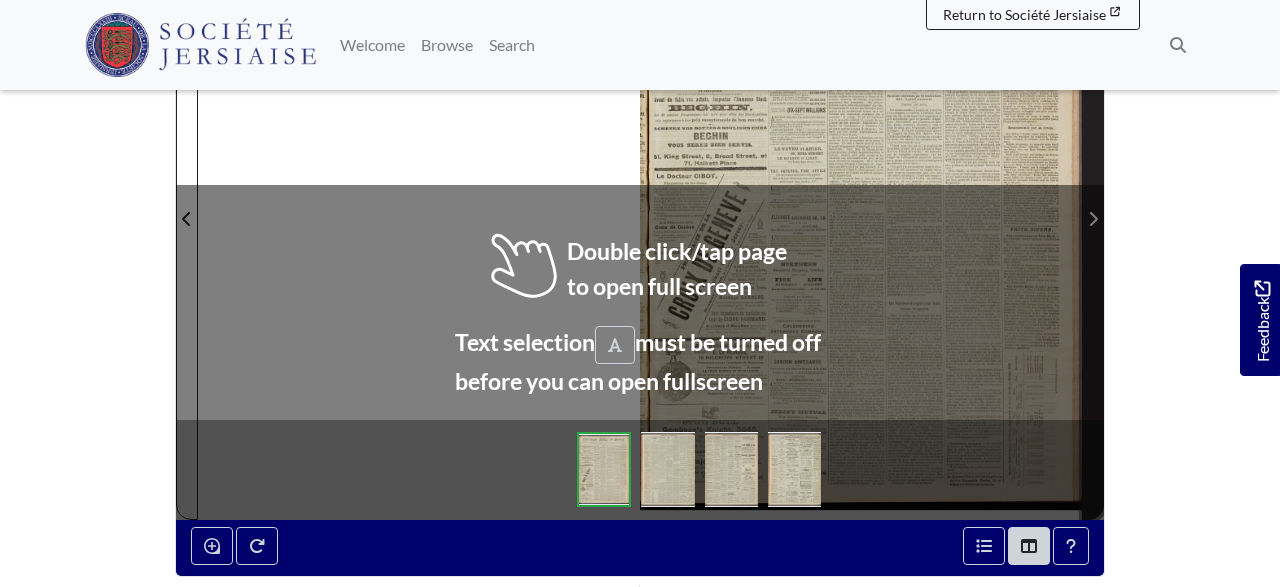 click at bounding box center (1093, 219) 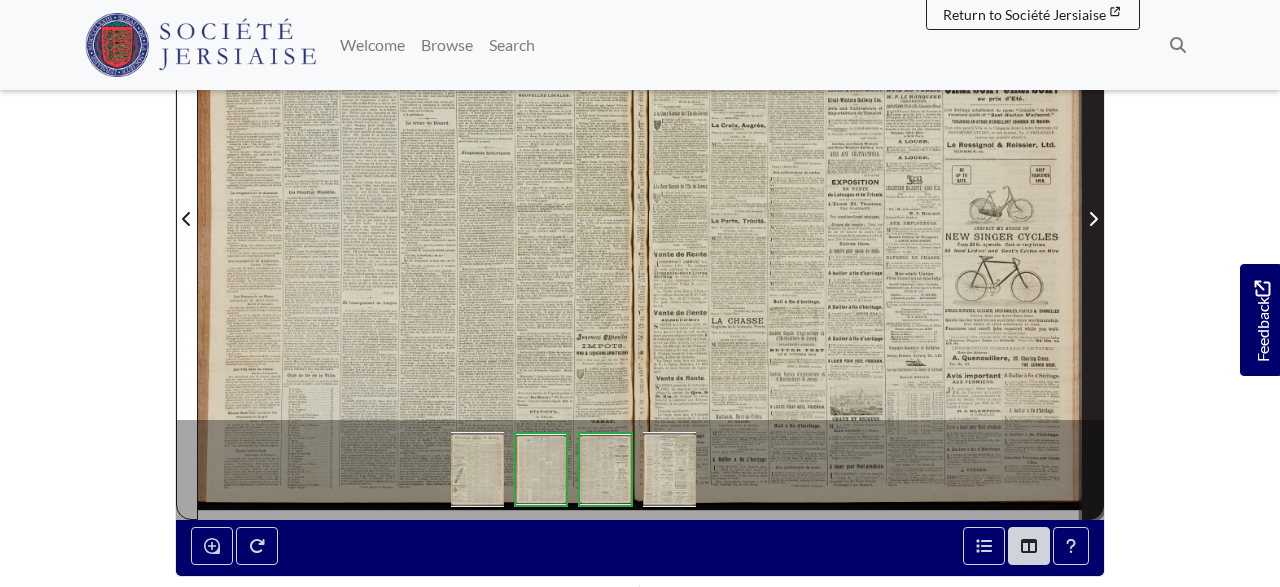 click at bounding box center [1093, 219] 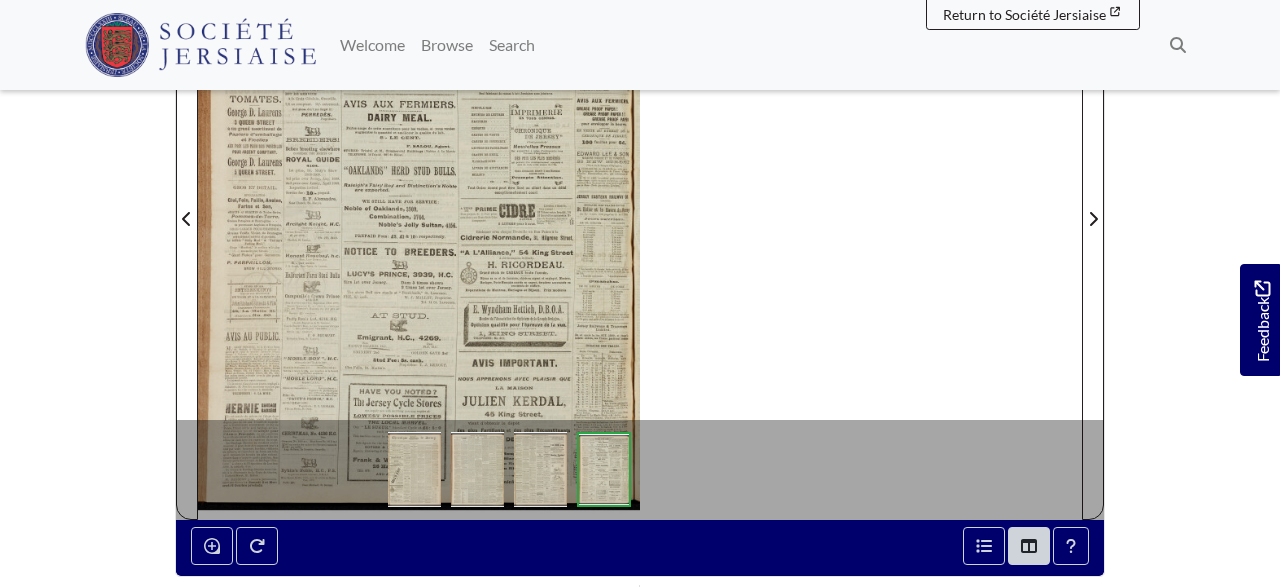 click at bounding box center [419, 207] 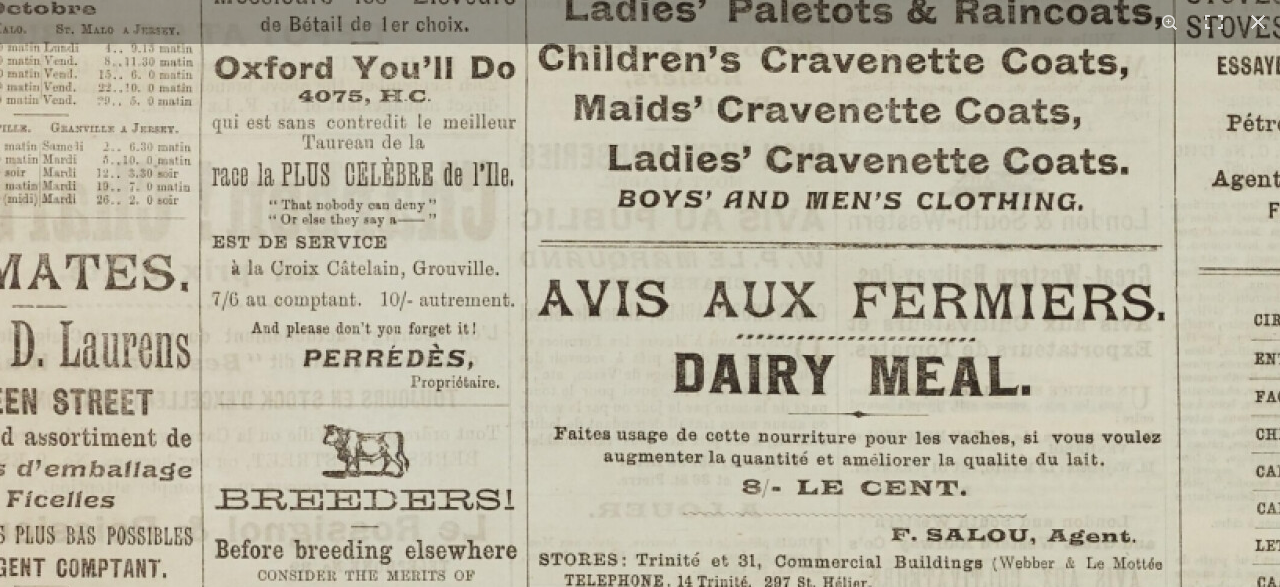 click at bounding box center [961, 877] 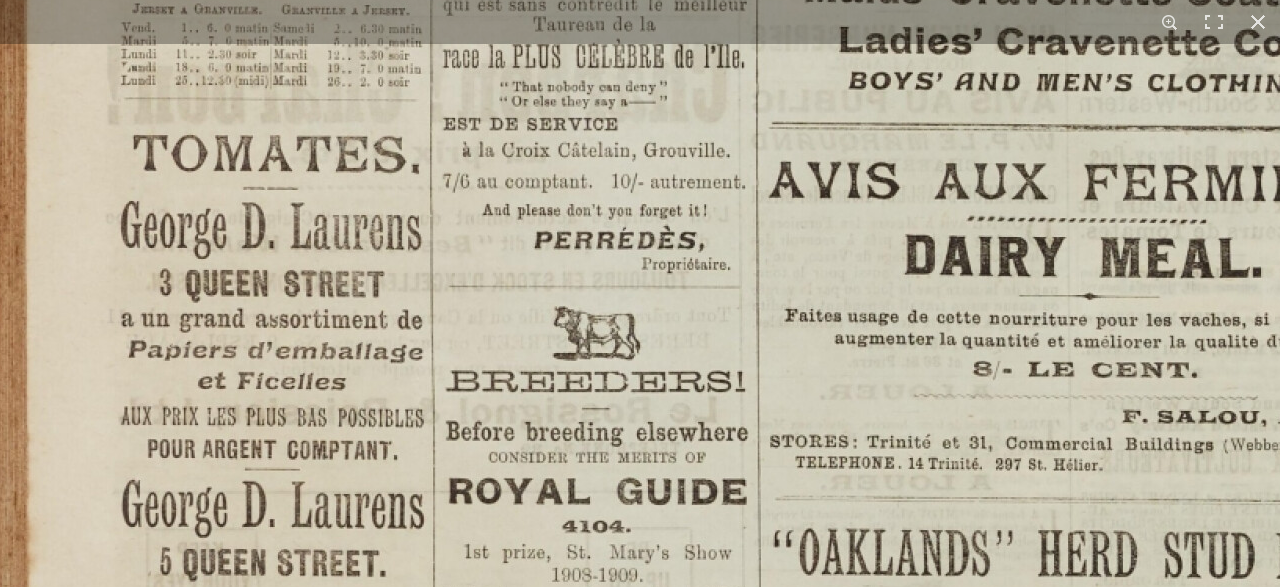click at bounding box center [1192, 759] 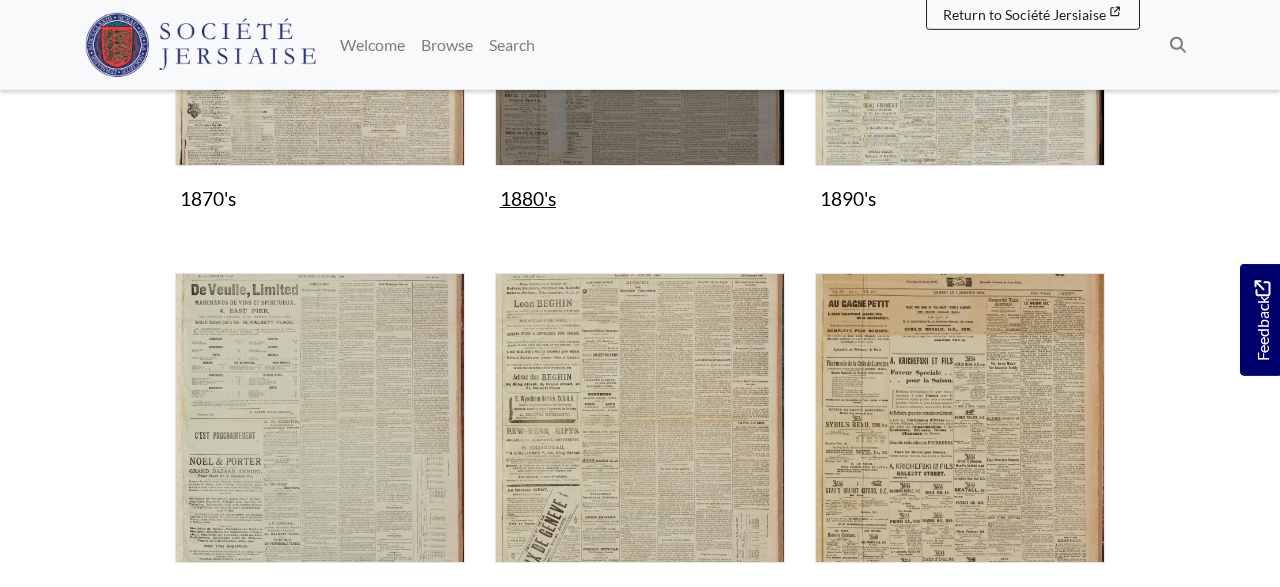 scroll, scrollTop: 1768, scrollLeft: 0, axis: vertical 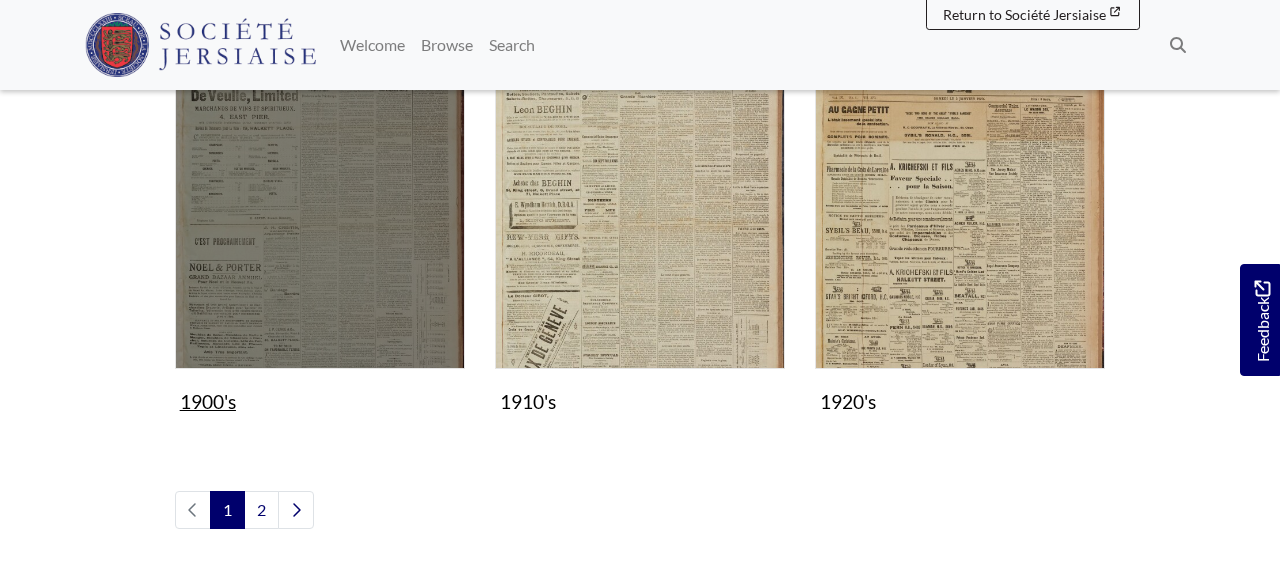 click at bounding box center [320, 224] 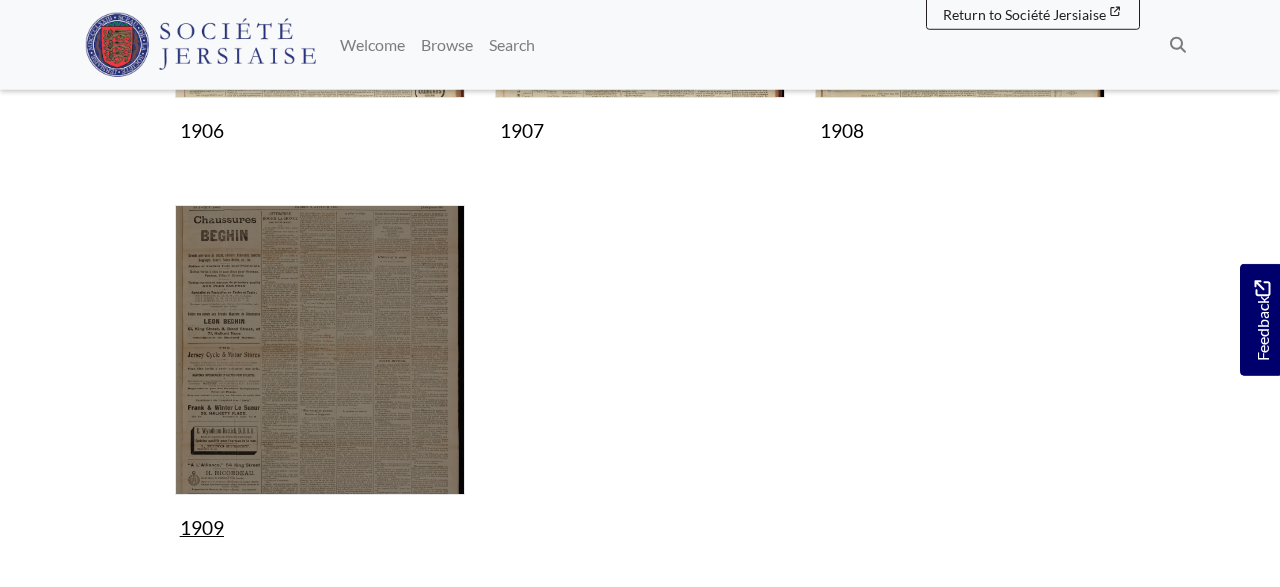 scroll, scrollTop: 1456, scrollLeft: 0, axis: vertical 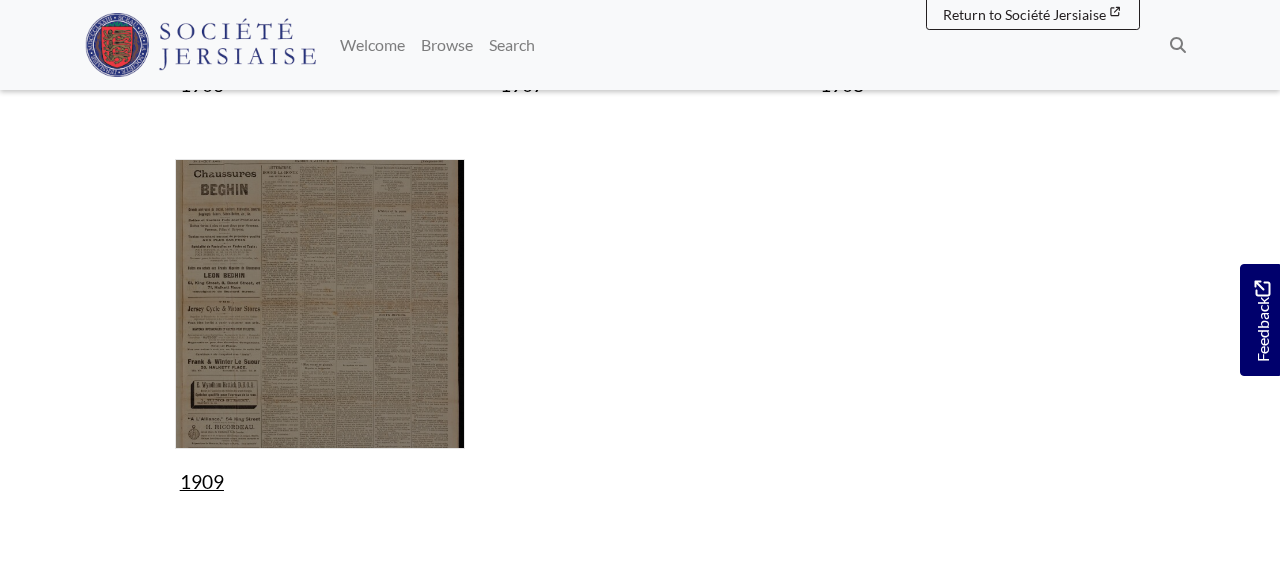 click at bounding box center [320, 304] 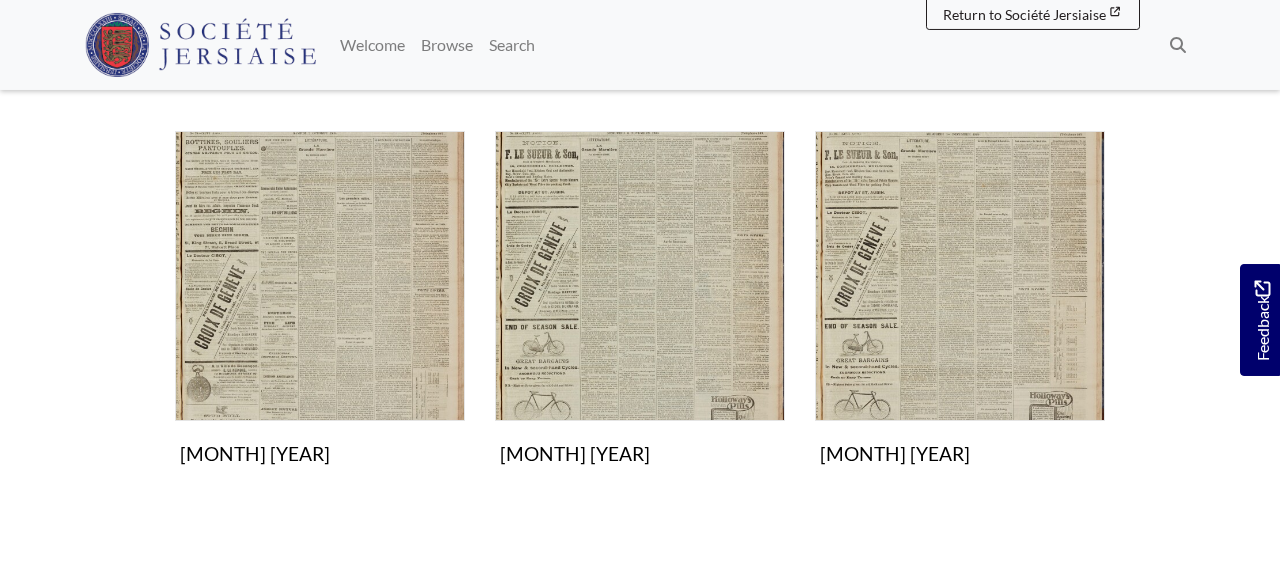 scroll, scrollTop: 1560, scrollLeft: 0, axis: vertical 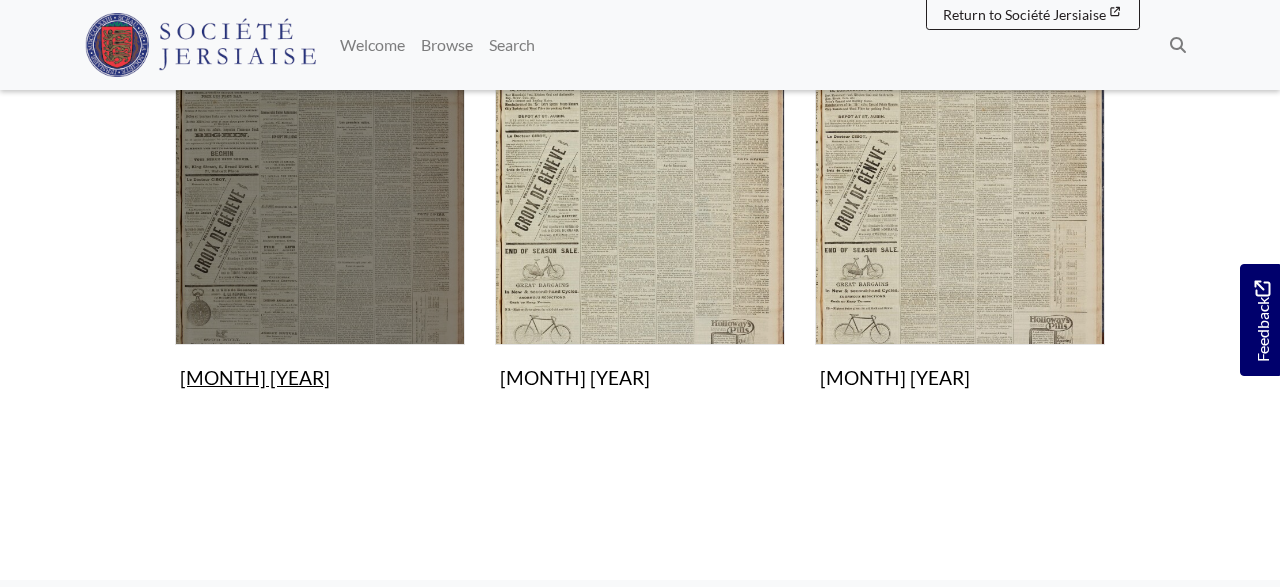 click at bounding box center (320, 200) 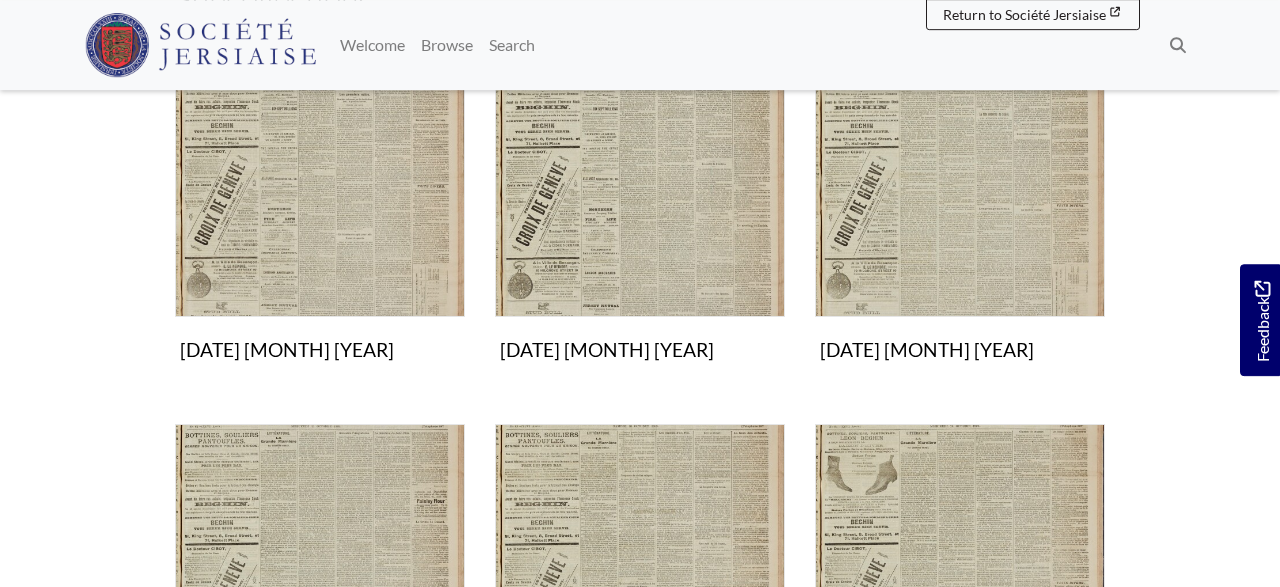 scroll, scrollTop: 416, scrollLeft: 0, axis: vertical 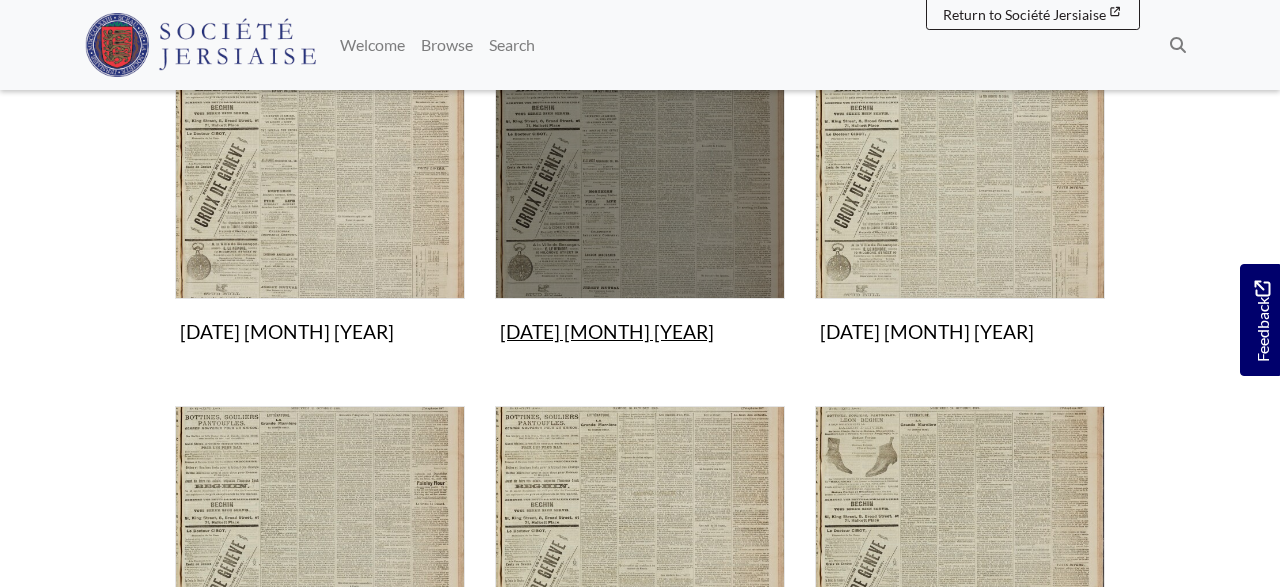 click at bounding box center [640, 154] 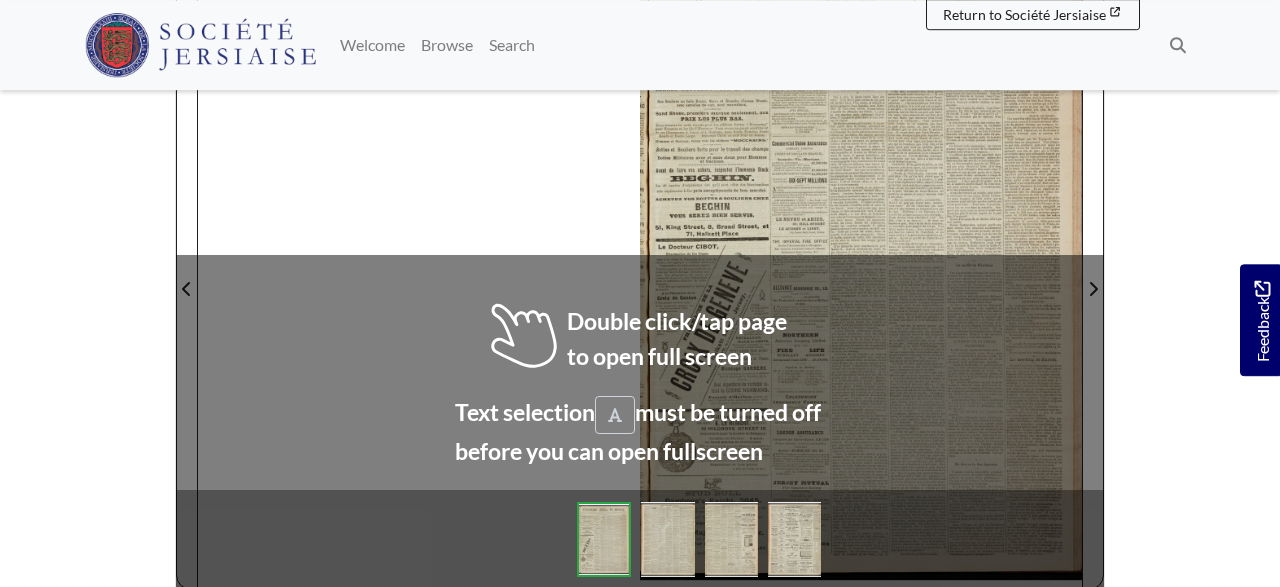 scroll, scrollTop: 416, scrollLeft: 0, axis: vertical 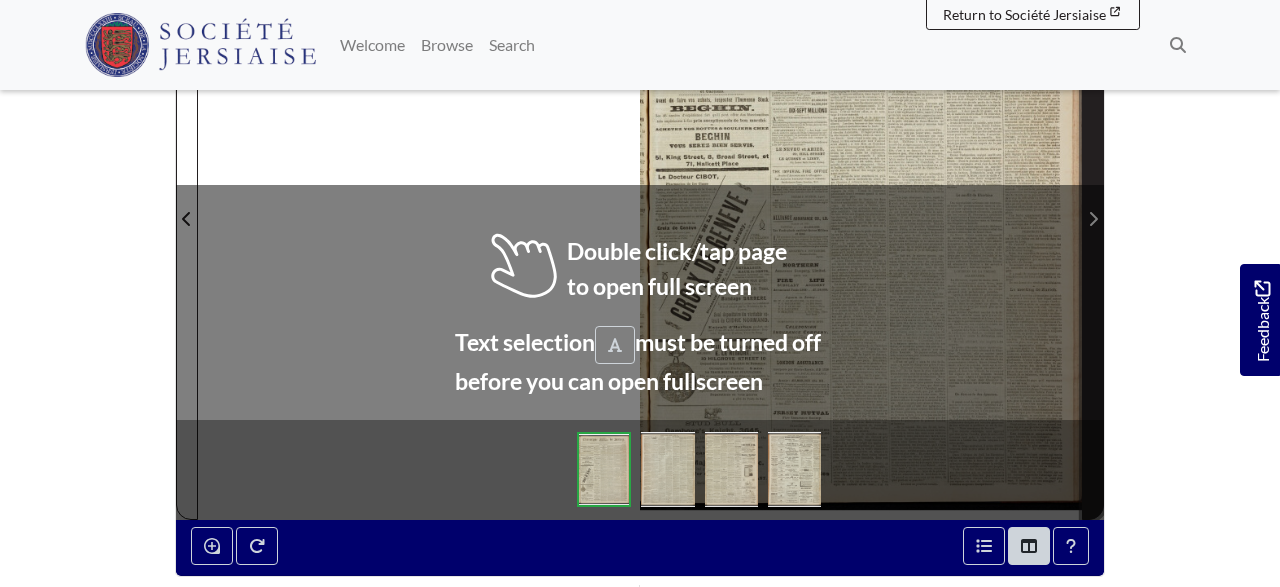 click at bounding box center (1093, 219) 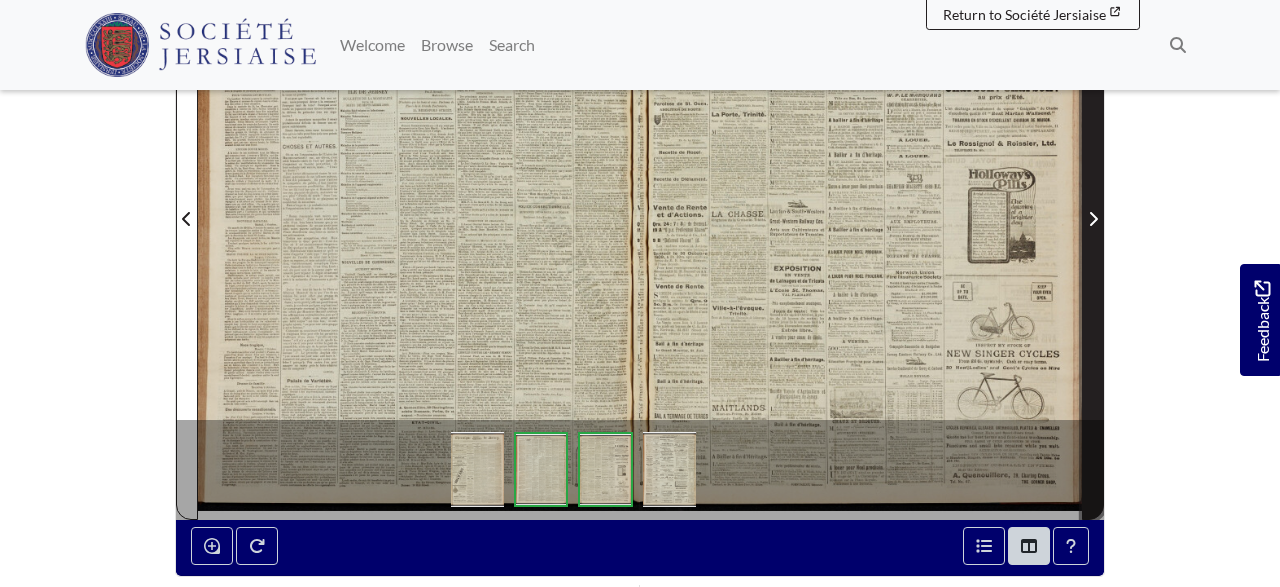 click 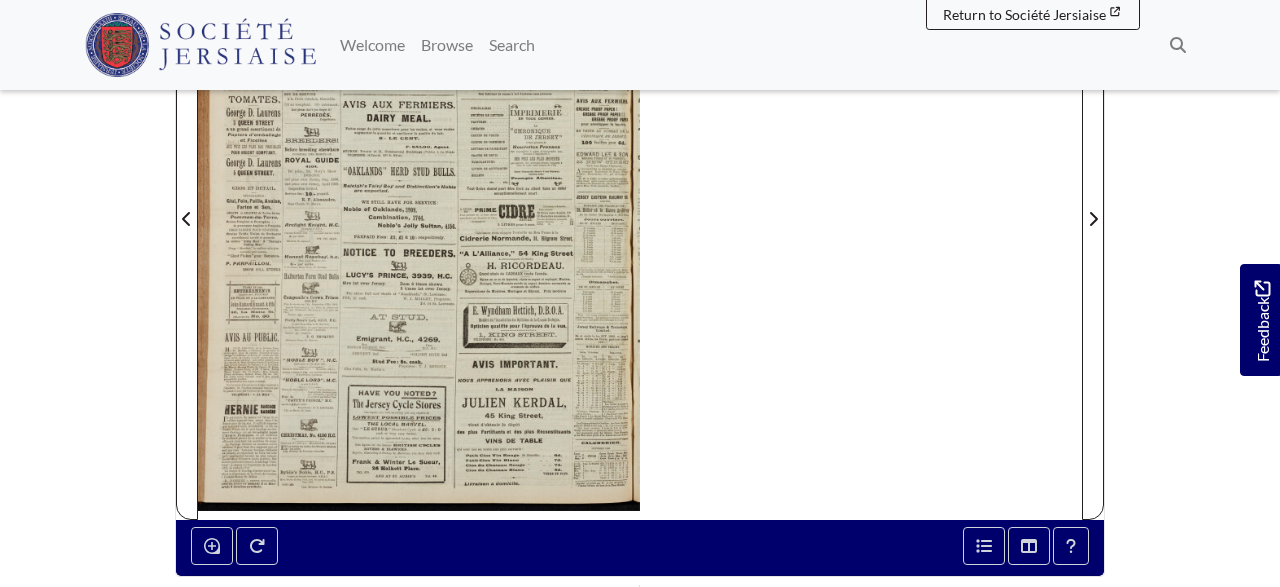 click at bounding box center (419, 207) 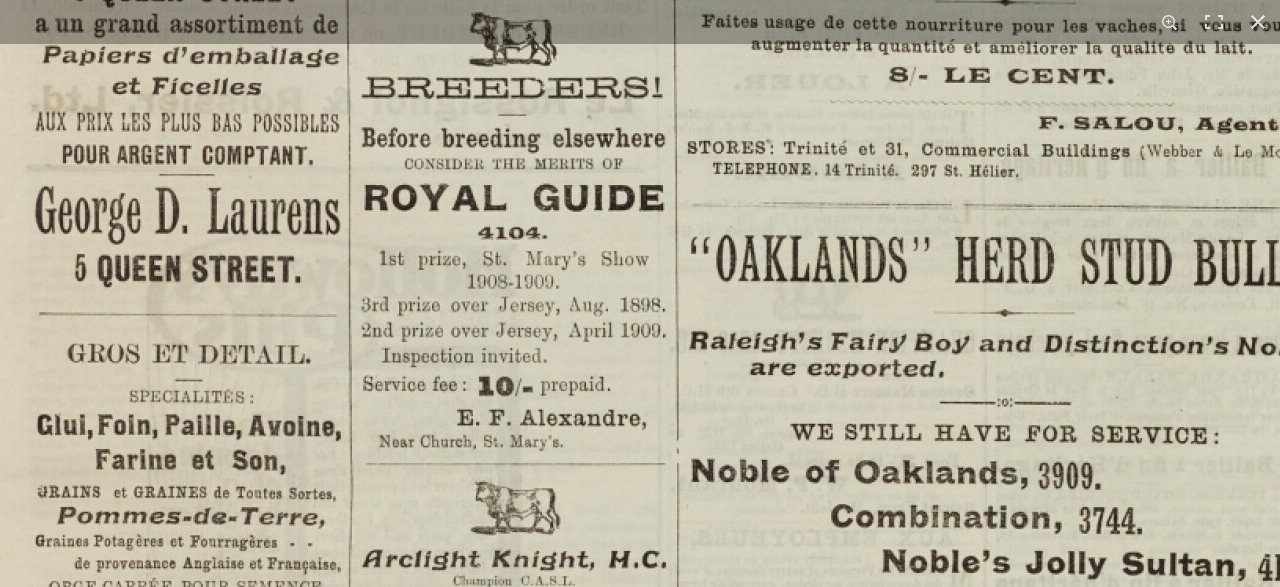 click at bounding box center (1113, 461) 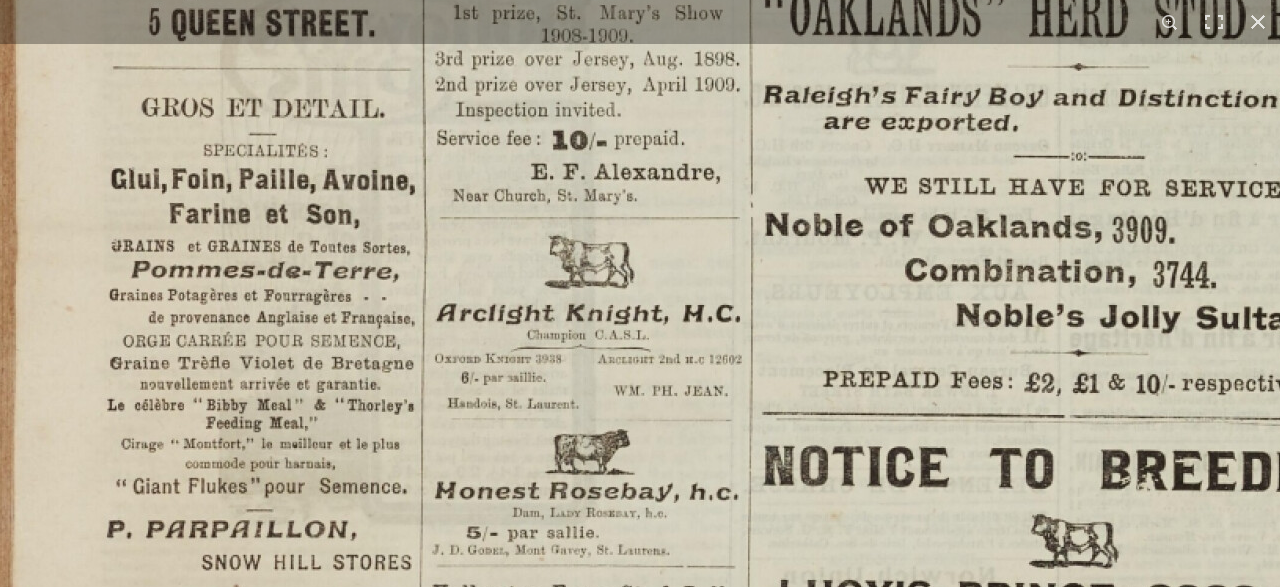 click at bounding box center [1187, 215] 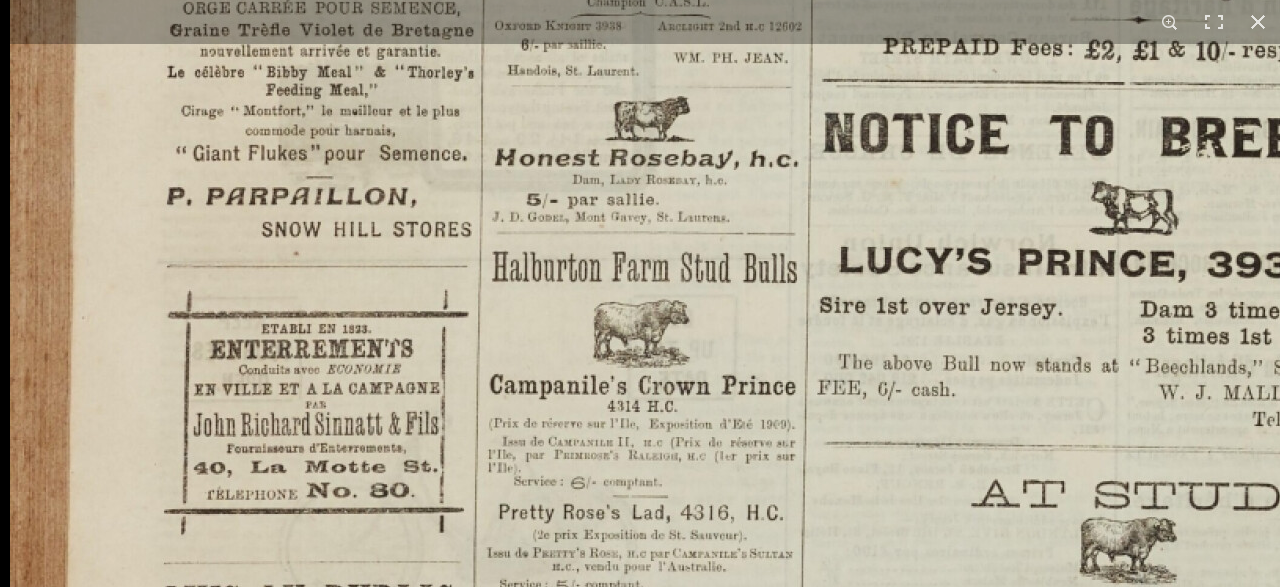 click at bounding box center [1247, -118] 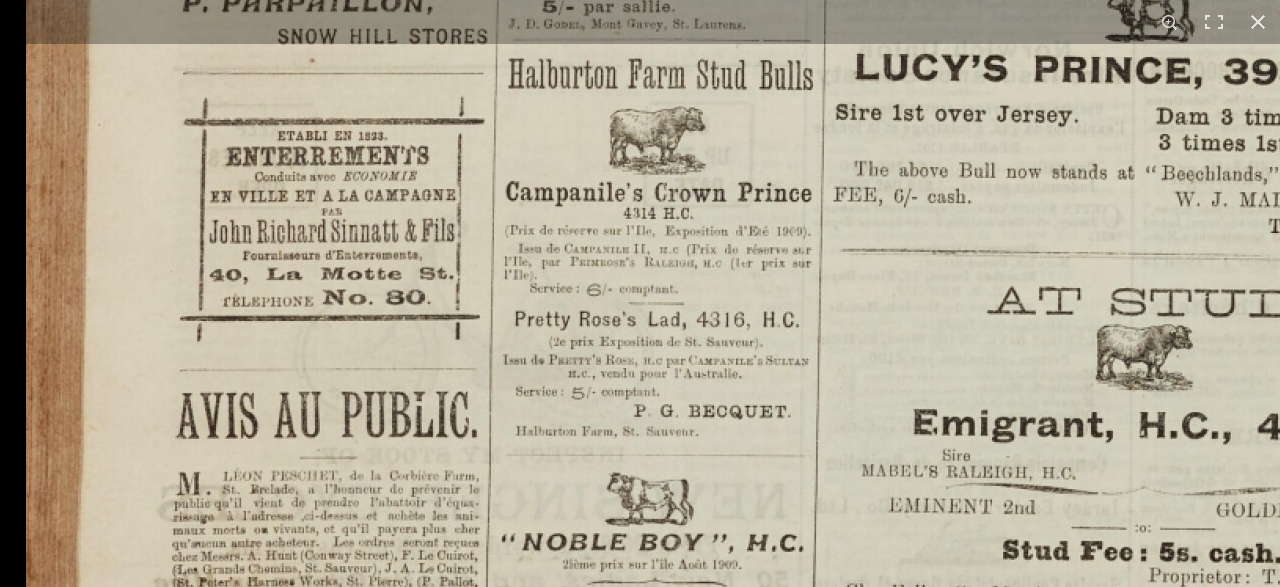 click at bounding box center [1263, -311] 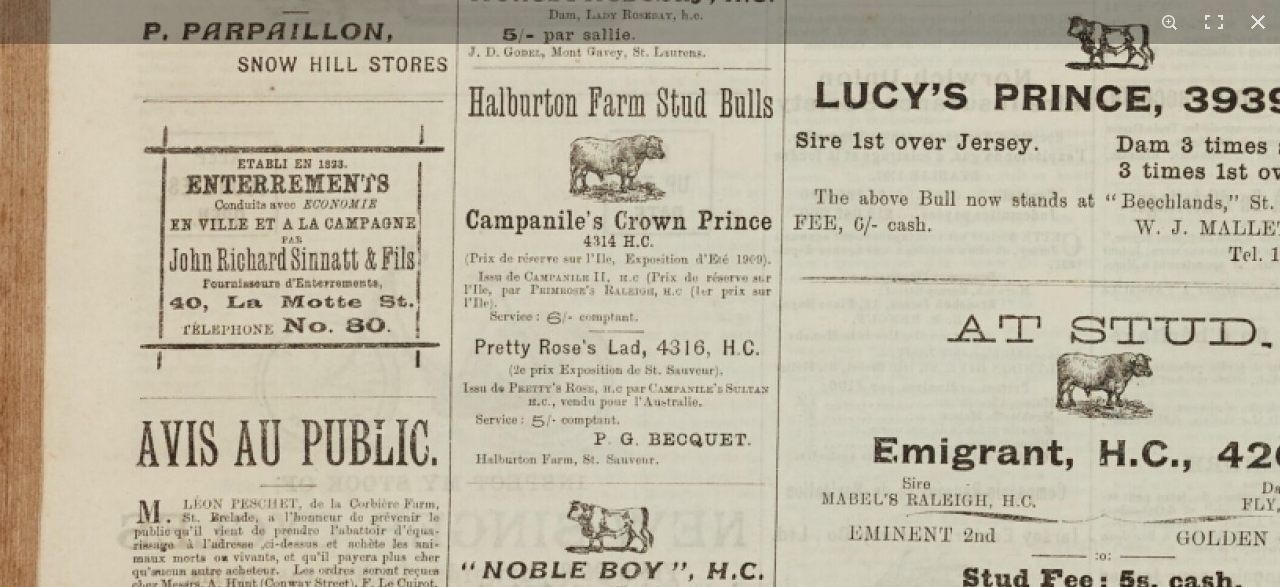click at bounding box center [1223, -283] 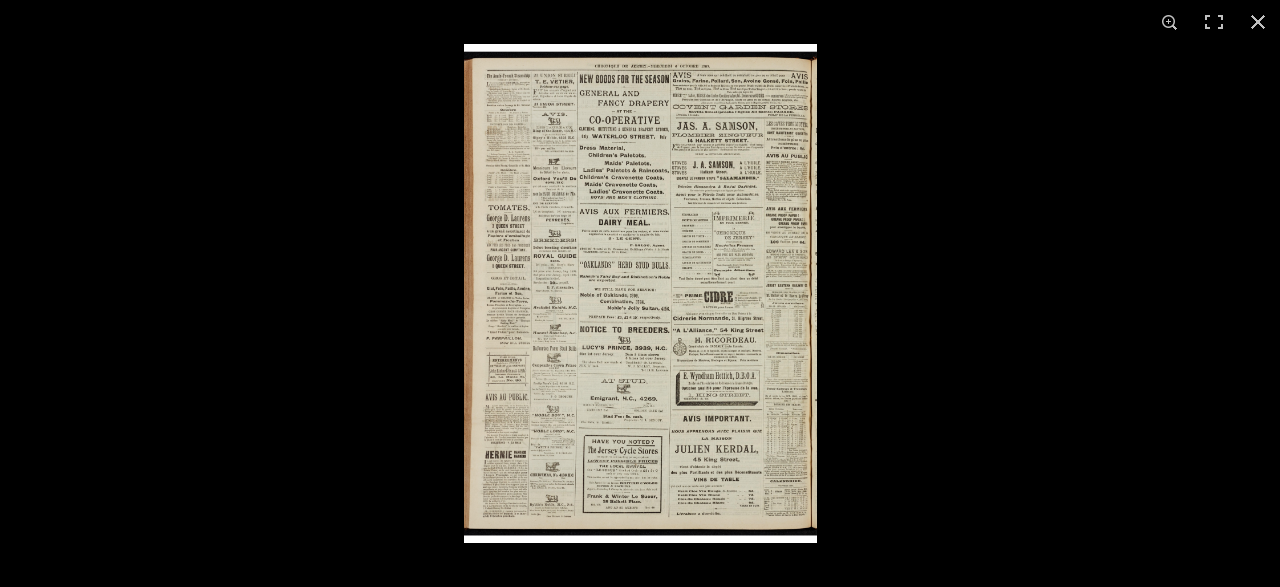 click at bounding box center (640, 293) 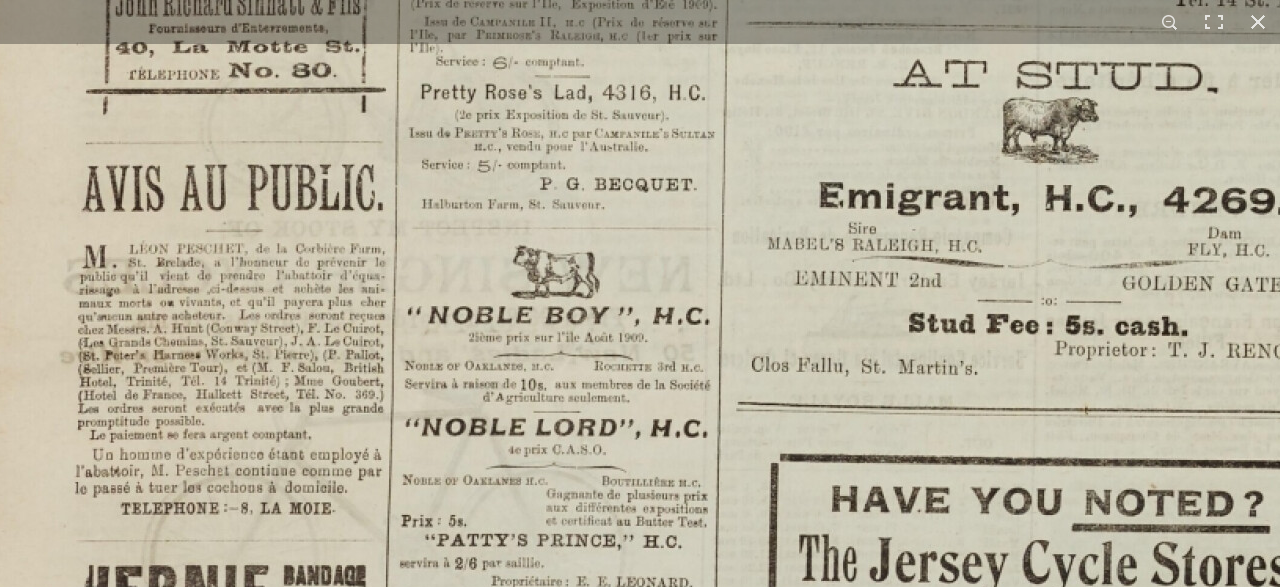 click at bounding box center [1169, -538] 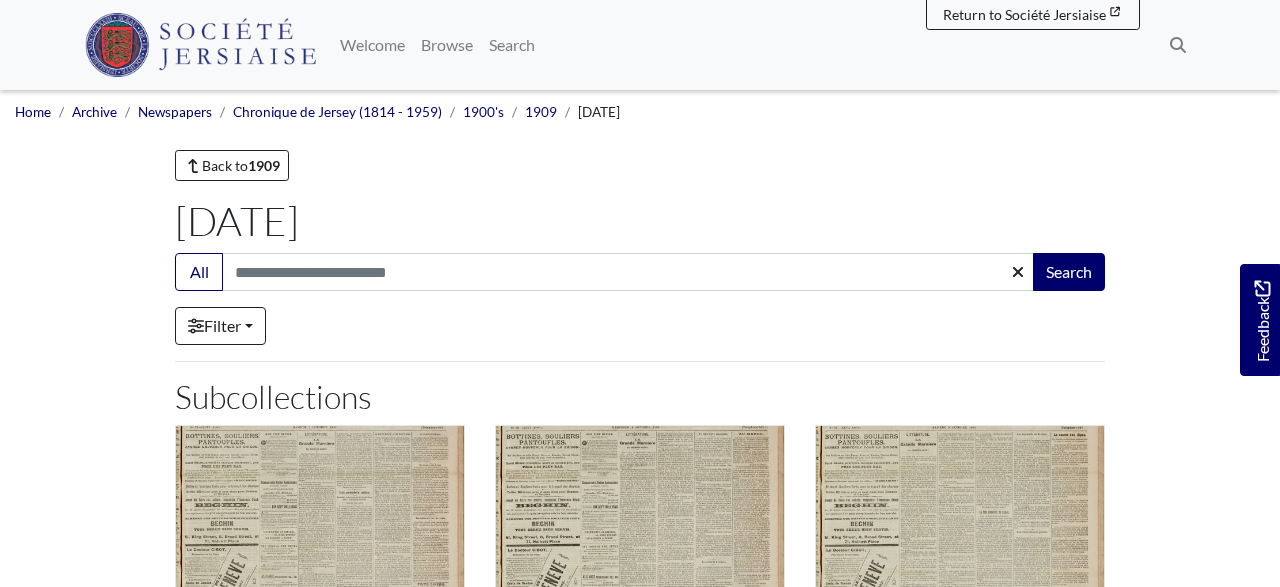 scroll, scrollTop: 416, scrollLeft: 0, axis: vertical 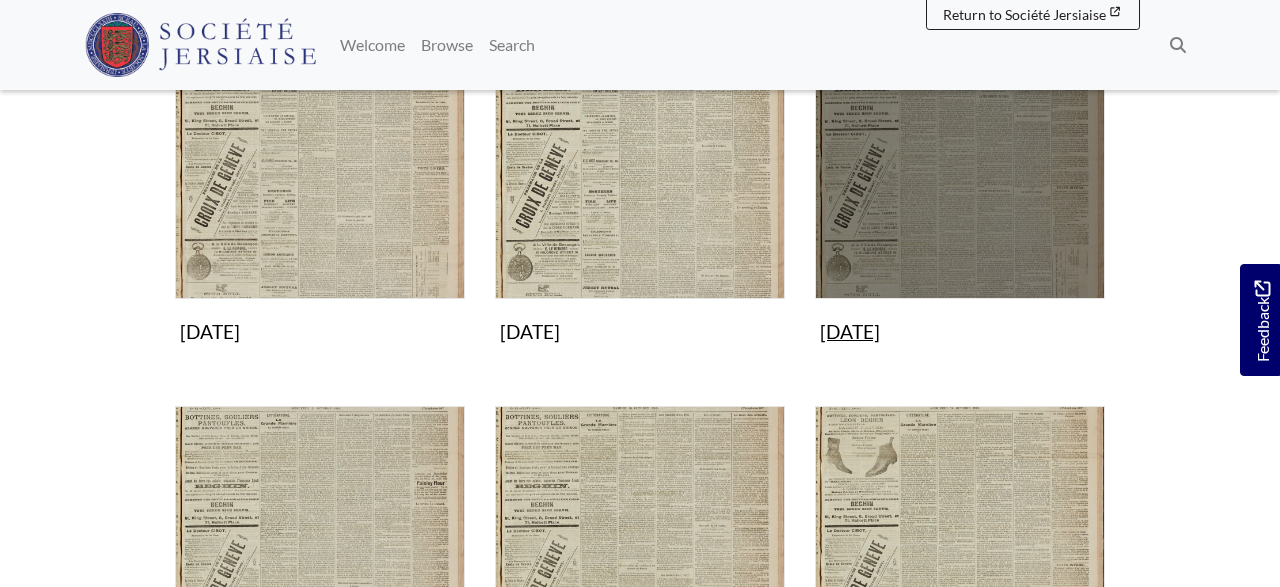 click at bounding box center (960, 154) 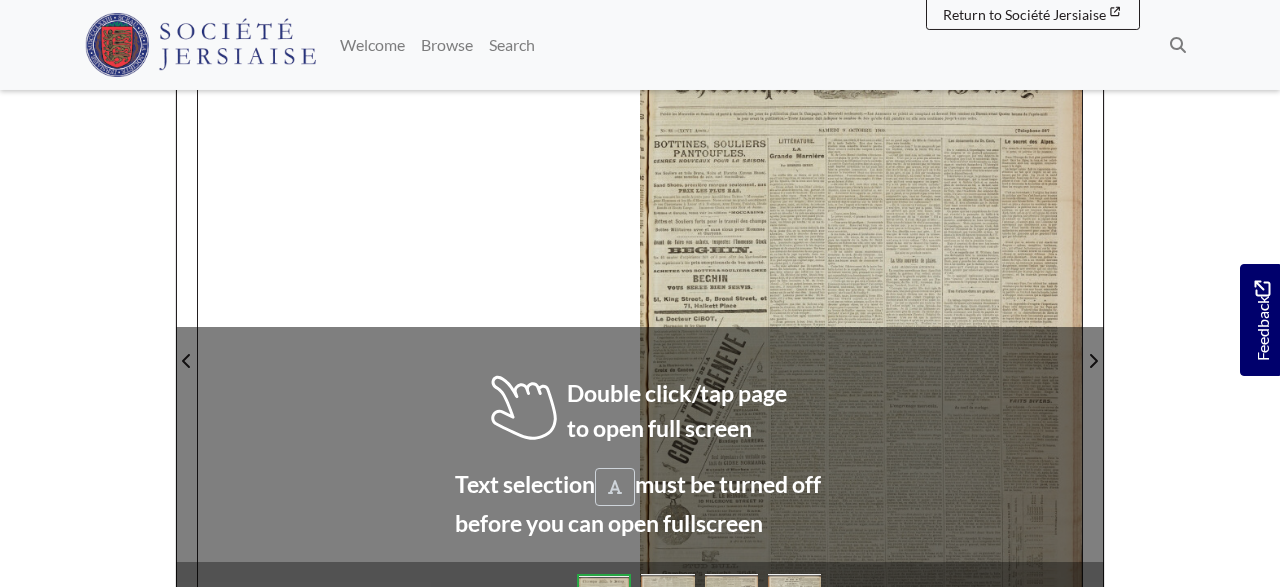 scroll, scrollTop: 312, scrollLeft: 0, axis: vertical 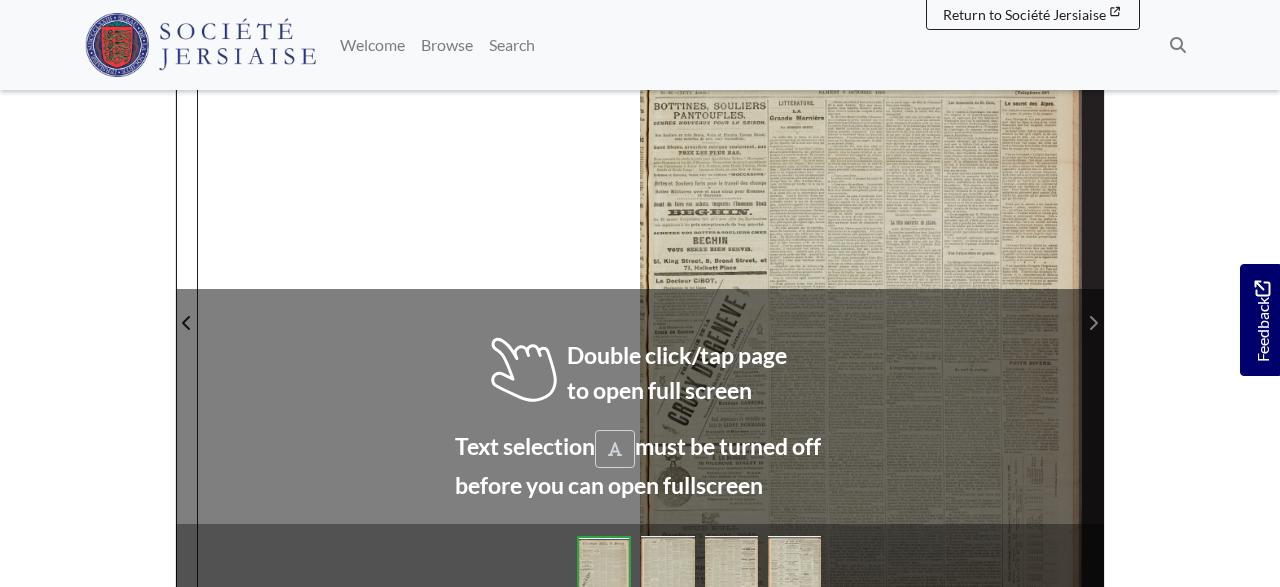 click 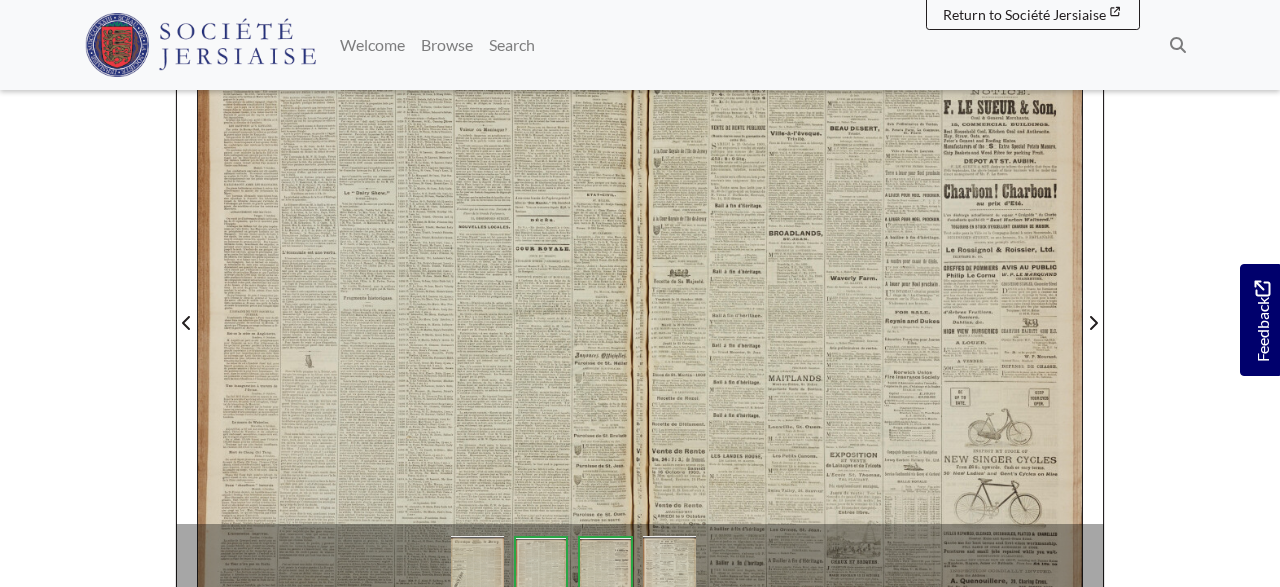 click at bounding box center [419, 311] 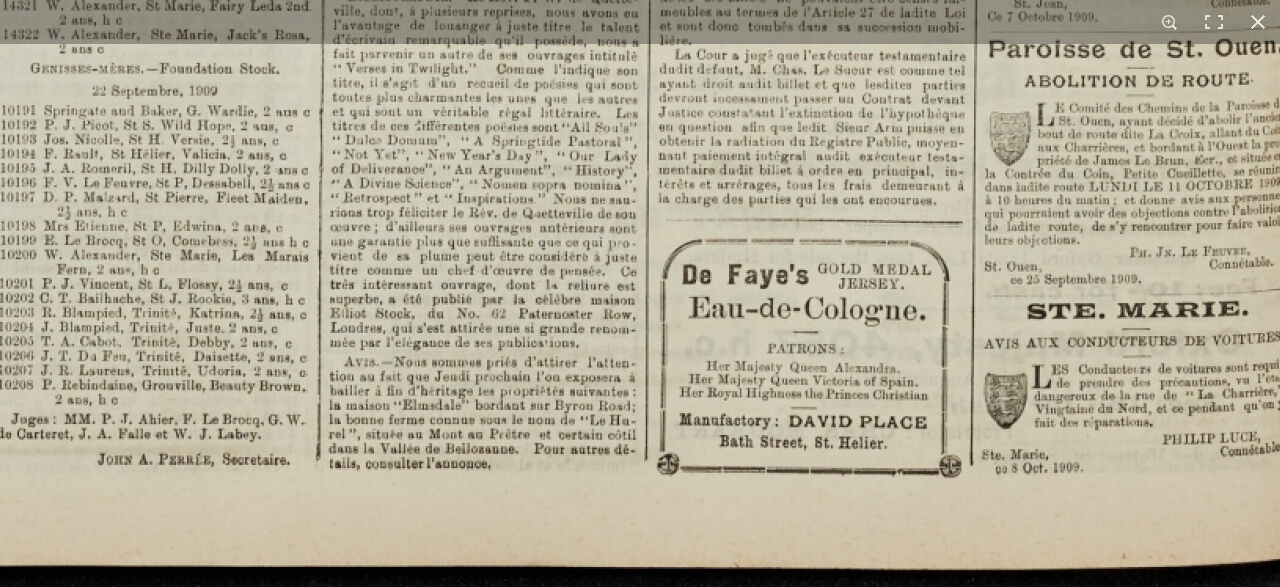 click at bounding box center [125, -1086] 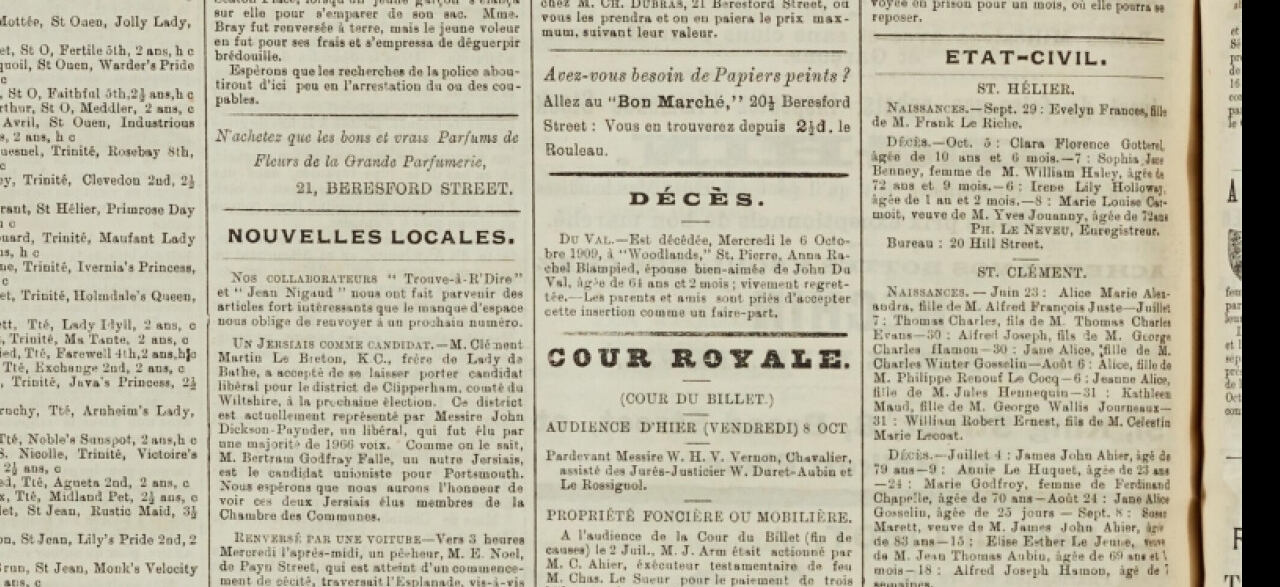 click at bounding box center [5, 708] 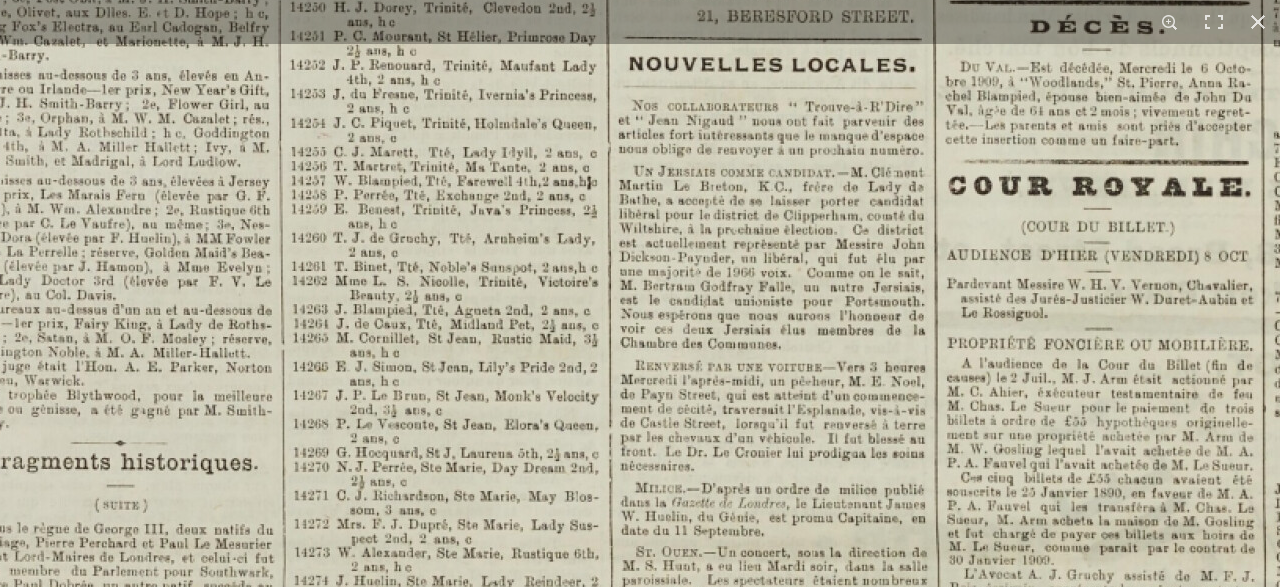click at bounding box center (406, 536) 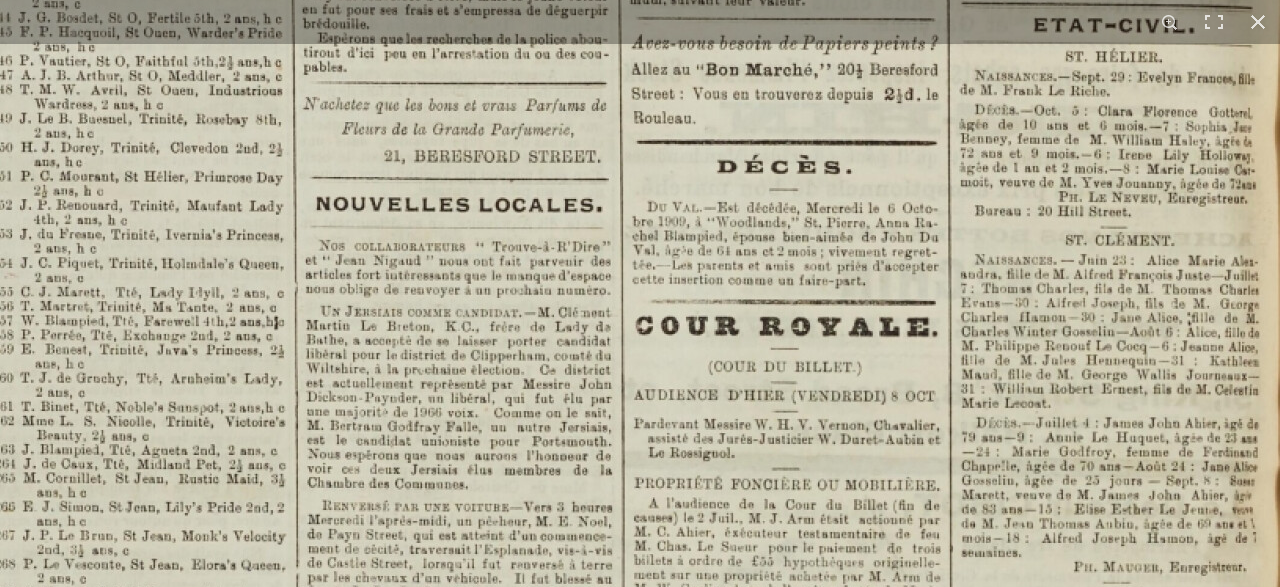 click at bounding box center (93, 676) 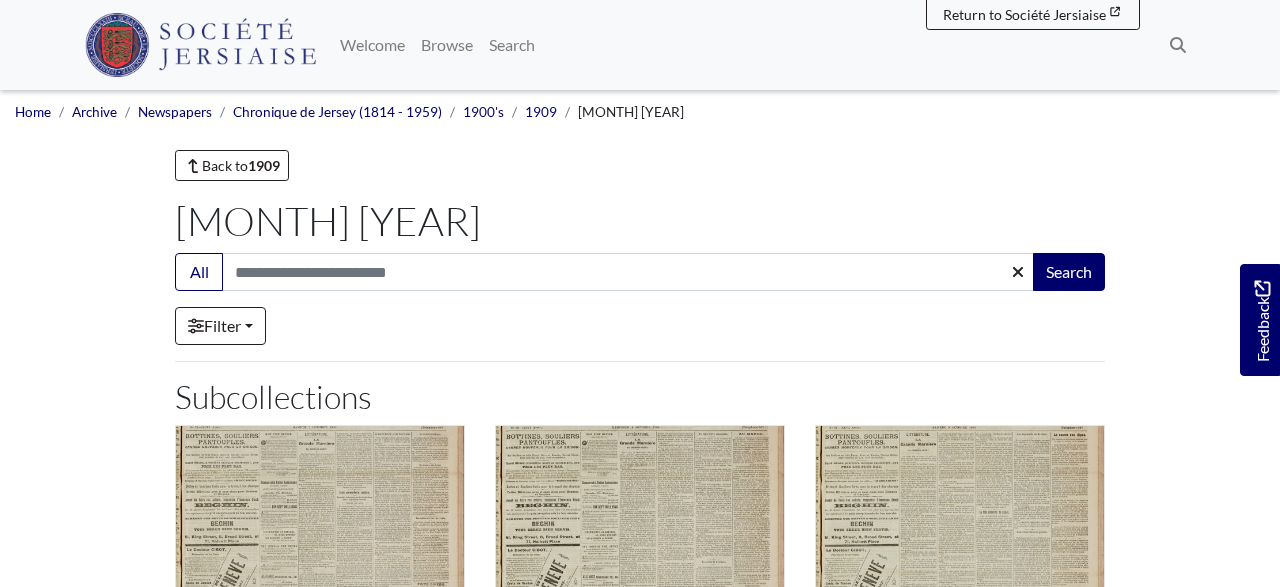 scroll, scrollTop: 416, scrollLeft: 0, axis: vertical 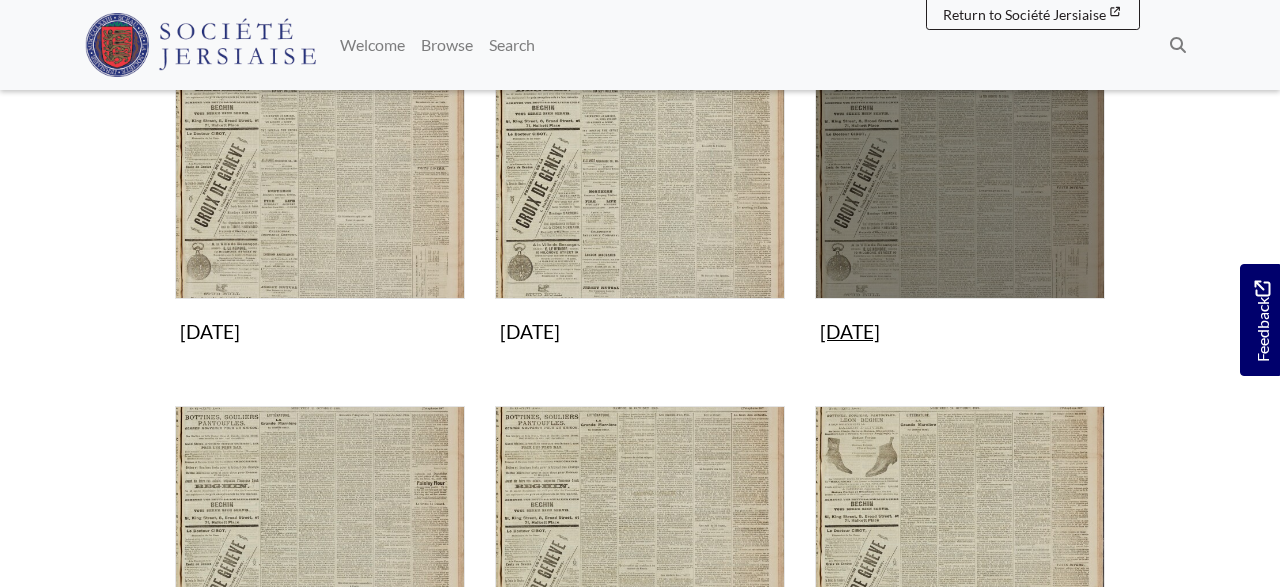 click at bounding box center [960, 154] 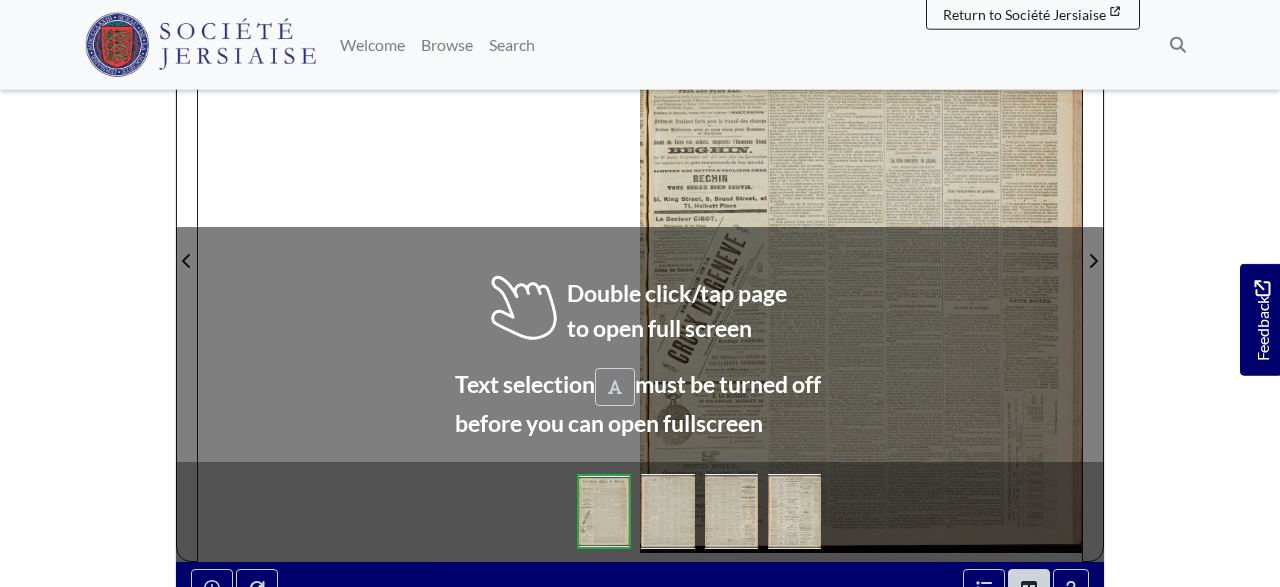 scroll, scrollTop: 416, scrollLeft: 0, axis: vertical 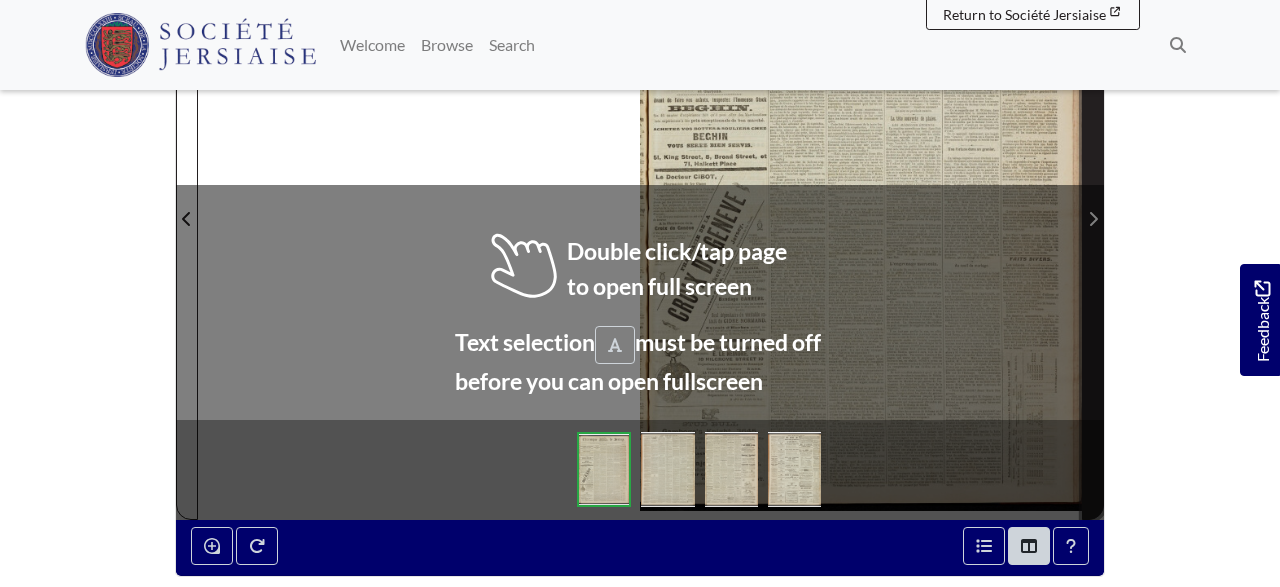 click 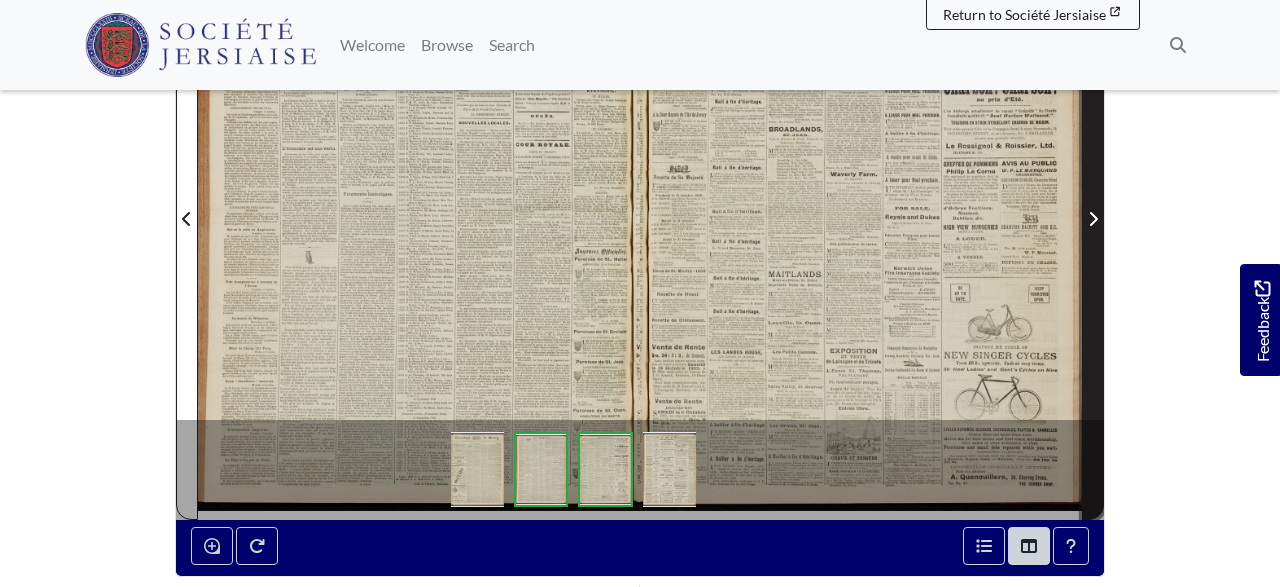 click 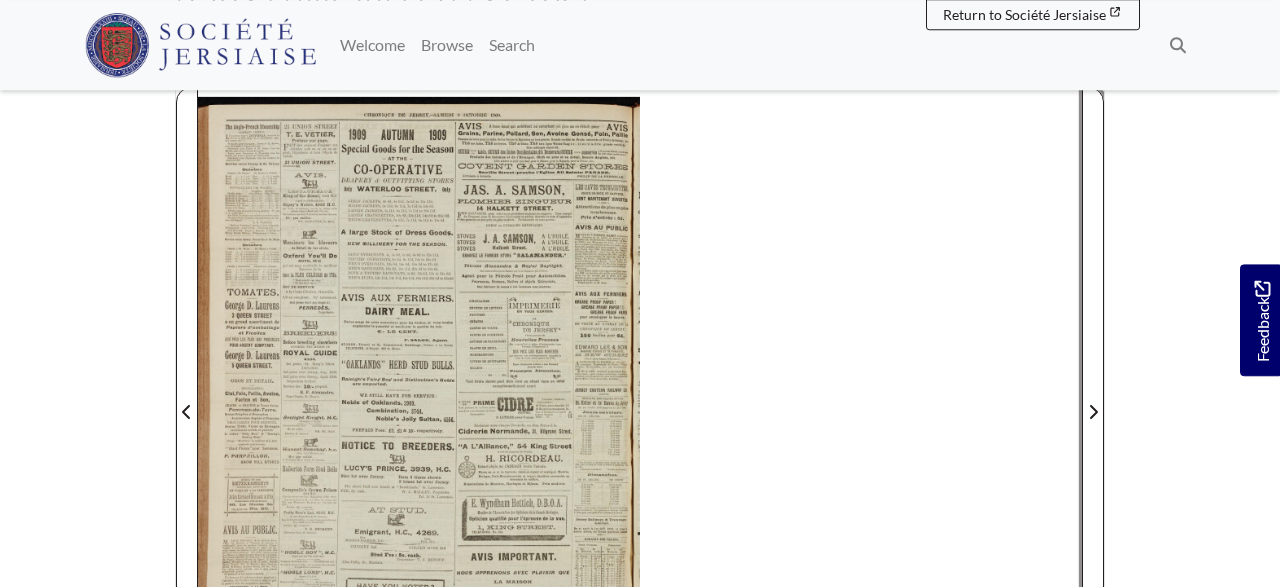 scroll, scrollTop: 416, scrollLeft: 0, axis: vertical 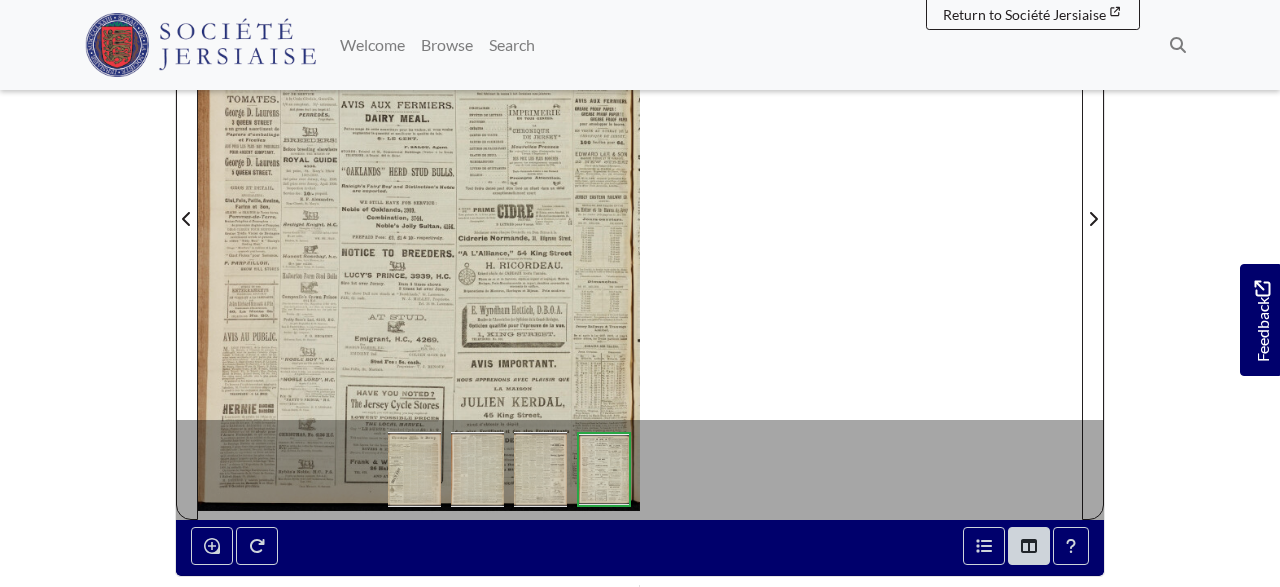 click at bounding box center [419, 207] 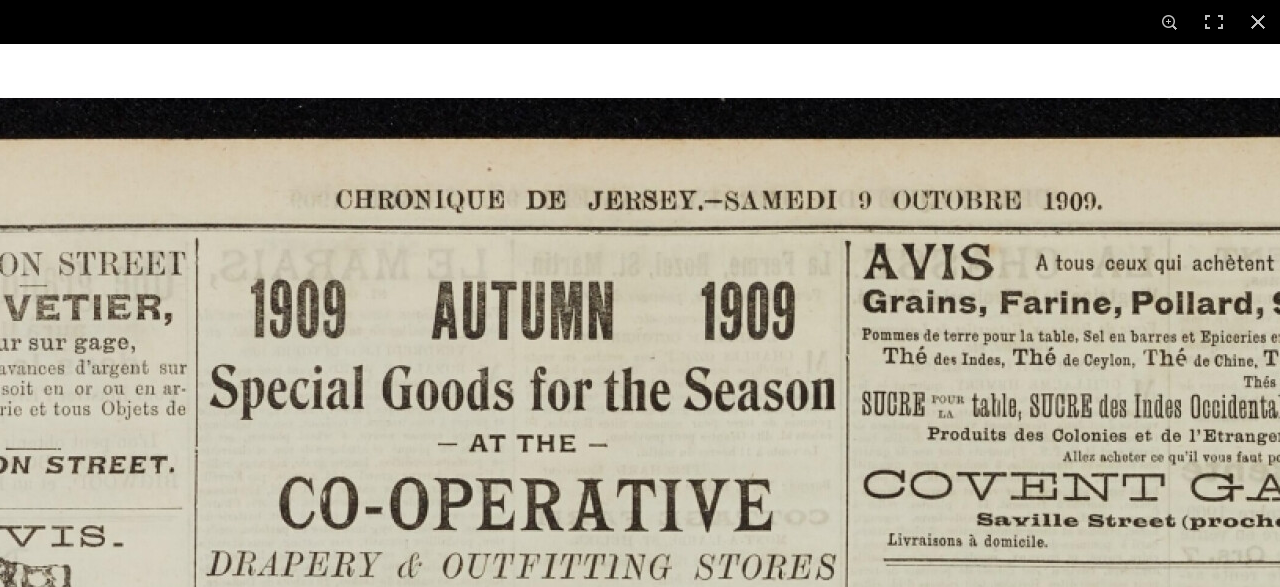 click at bounding box center [643, 1794] 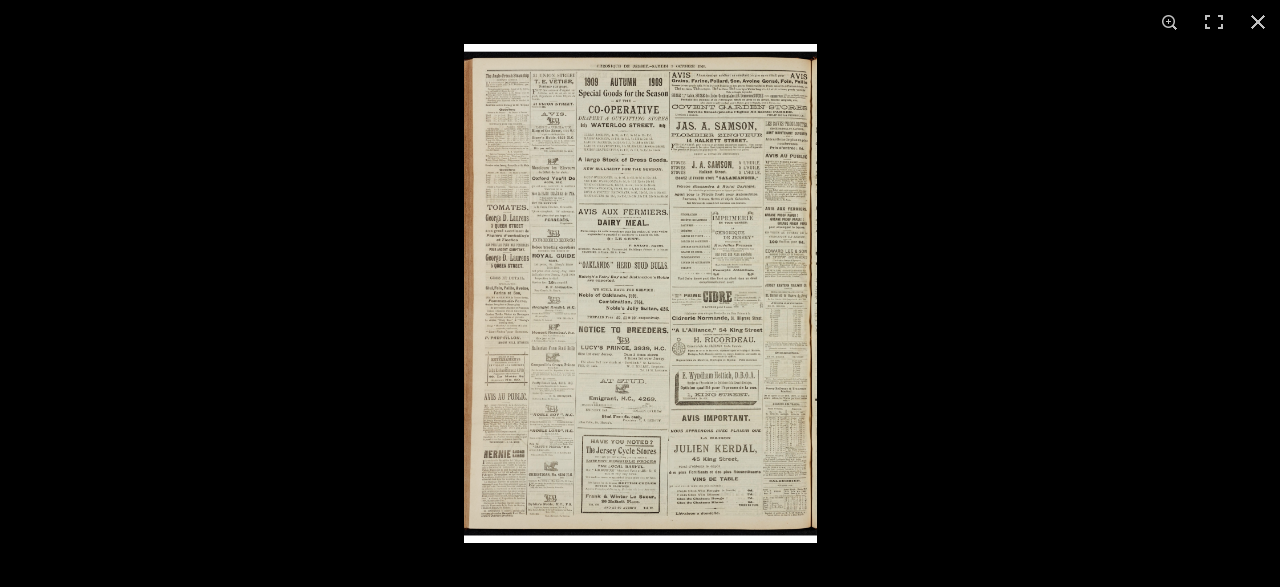 click at bounding box center (640, 293) 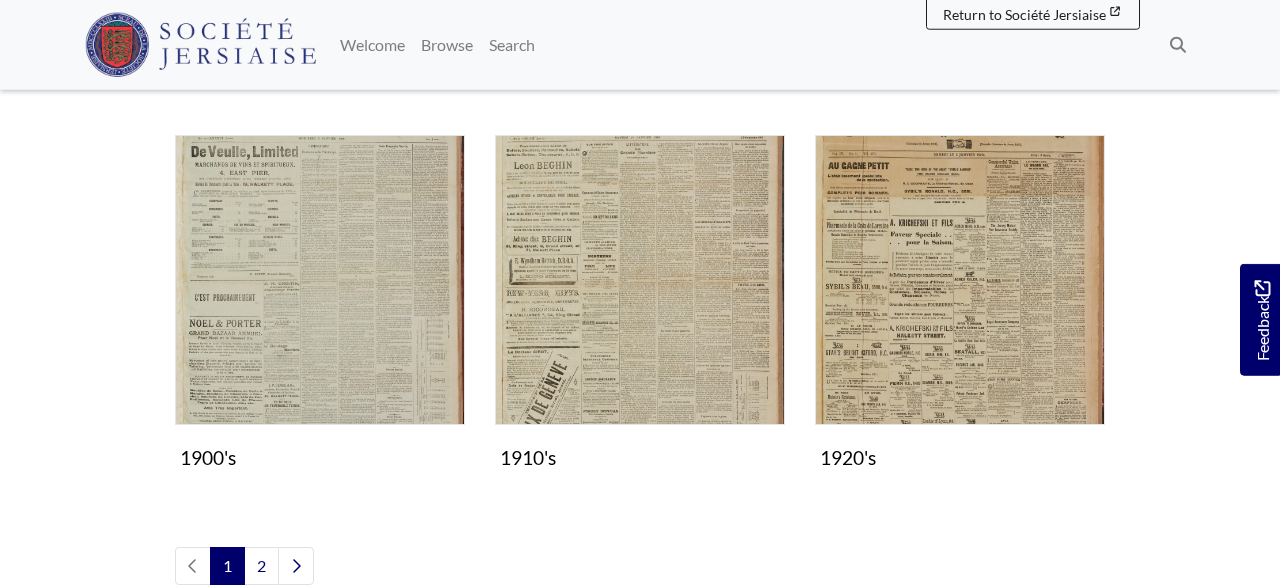 scroll, scrollTop: 1688, scrollLeft: 0, axis: vertical 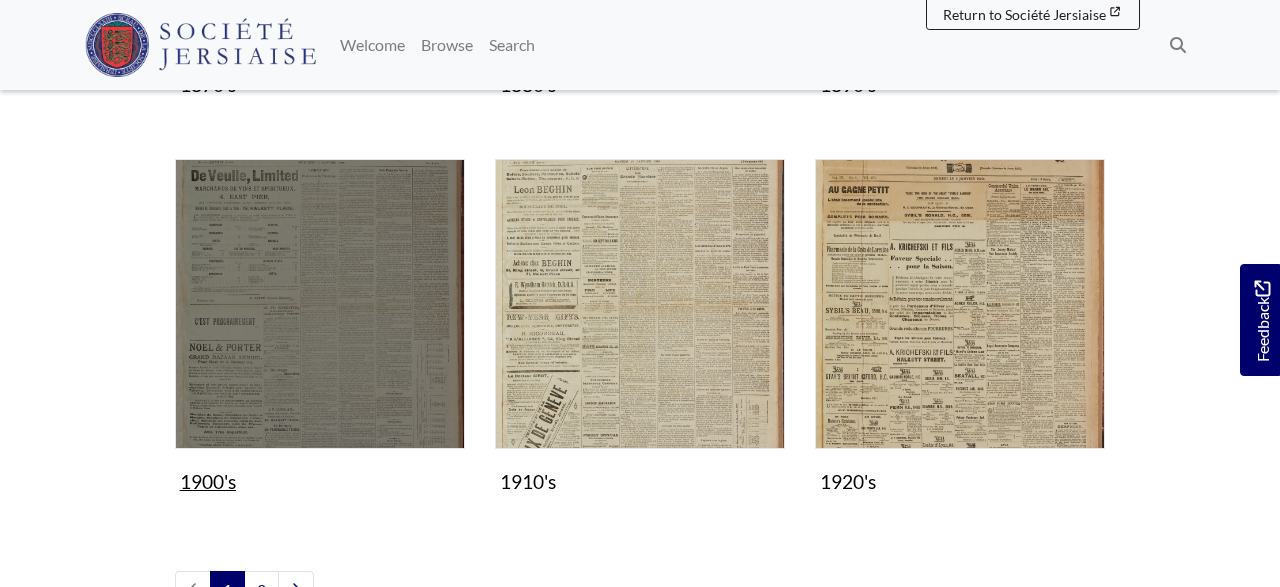 click at bounding box center [320, 304] 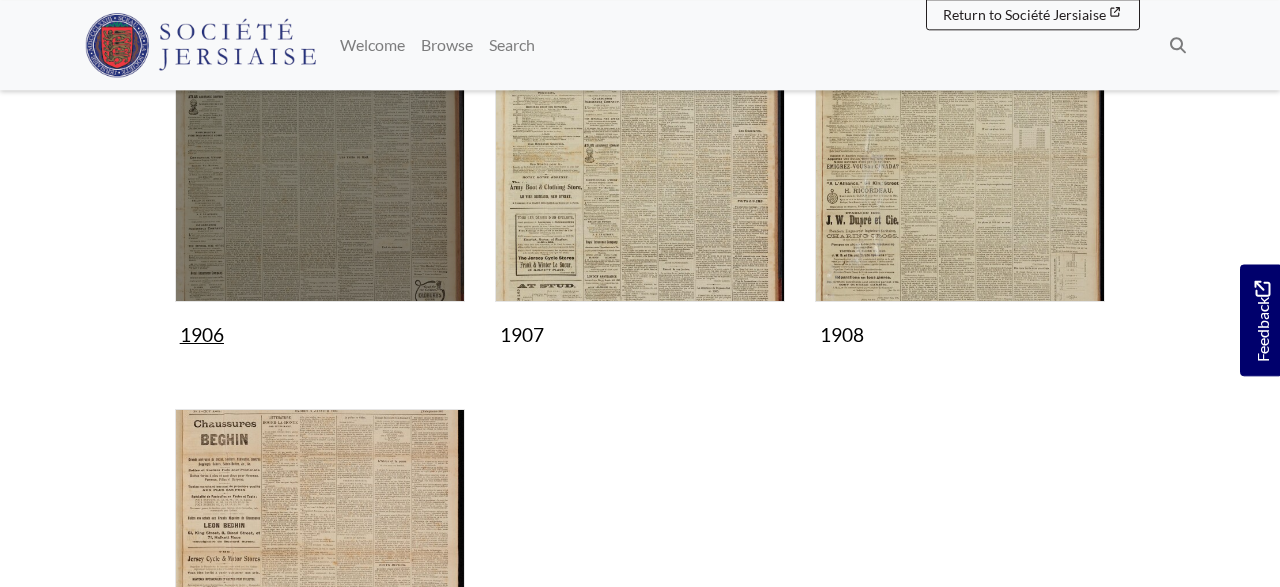 scroll, scrollTop: 1248, scrollLeft: 0, axis: vertical 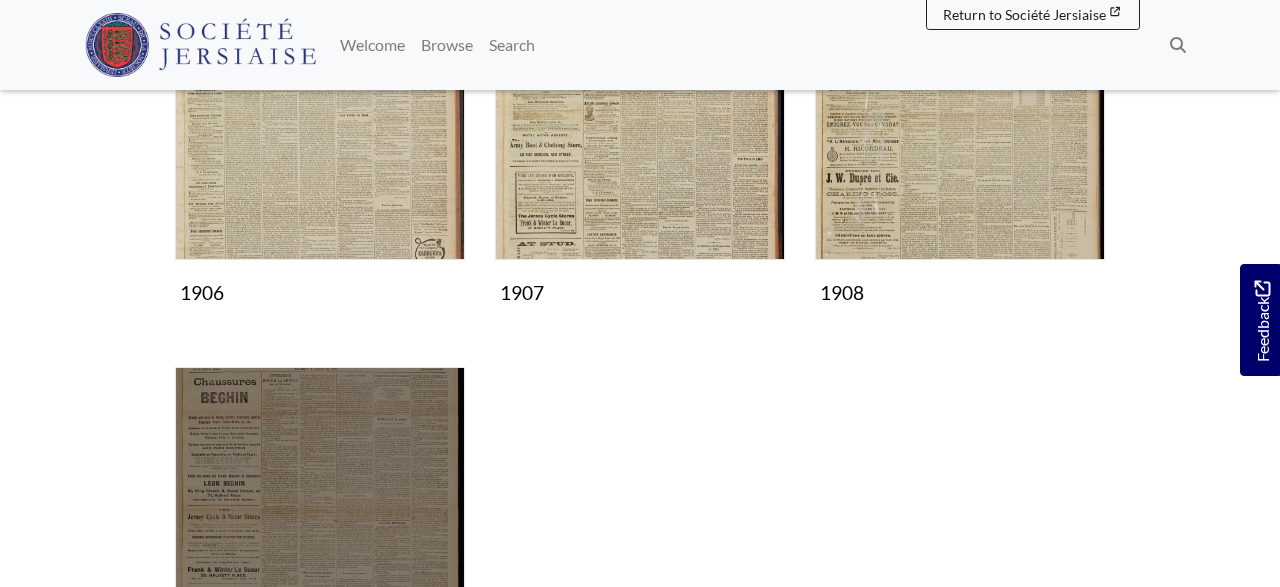 click at bounding box center [320, 512] 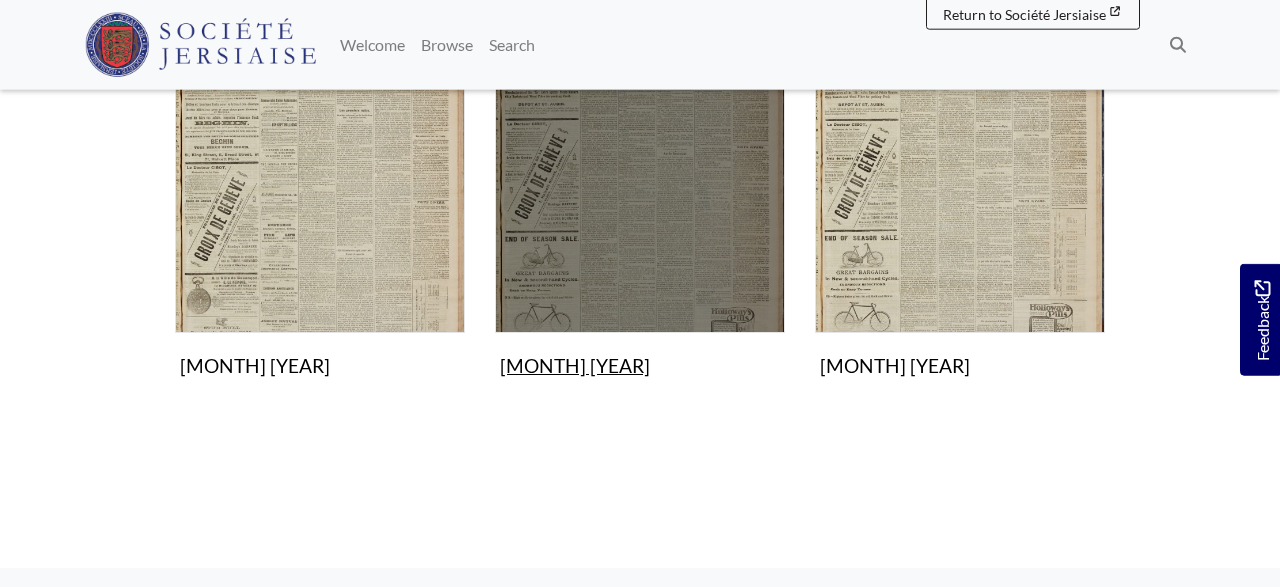 scroll, scrollTop: 1248, scrollLeft: 0, axis: vertical 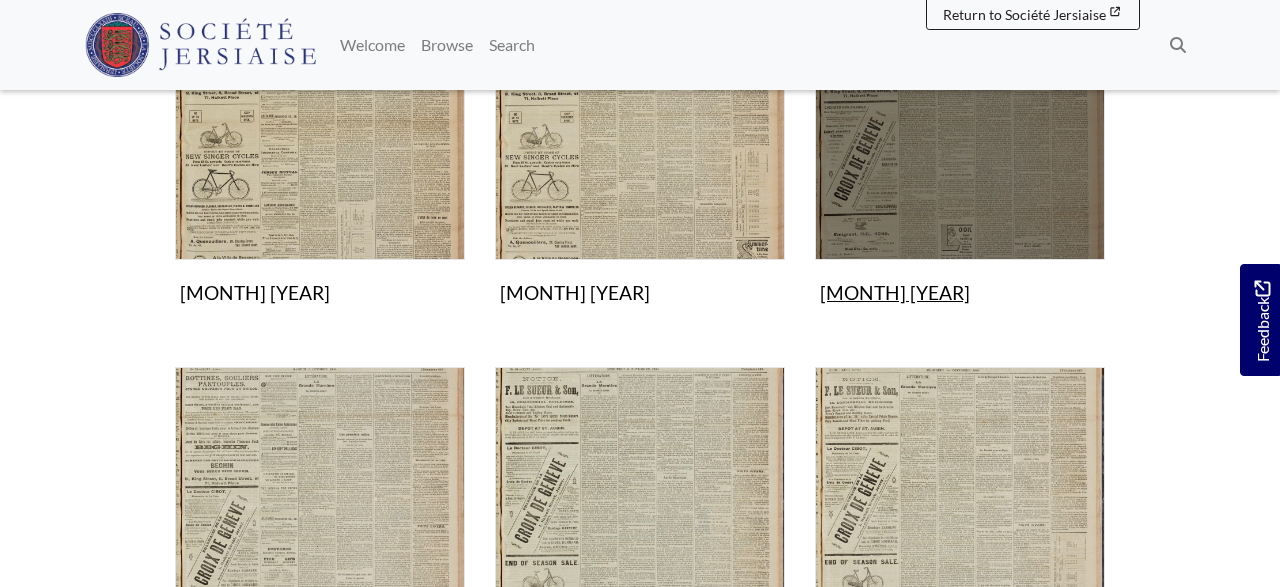 click at bounding box center (960, 115) 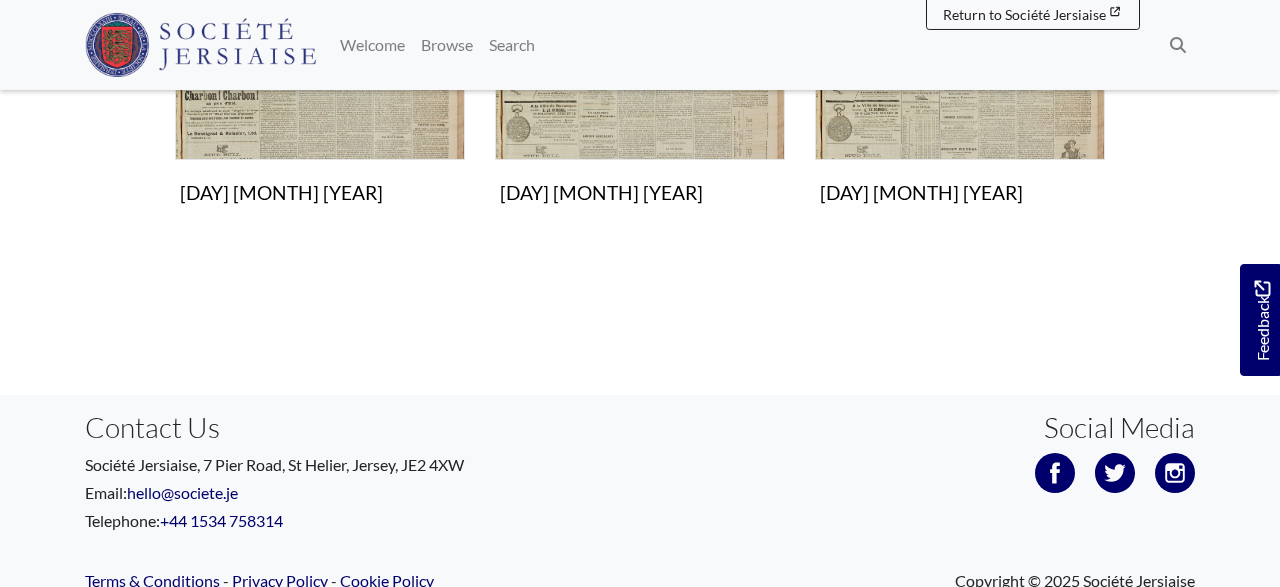 scroll, scrollTop: 1352, scrollLeft: 0, axis: vertical 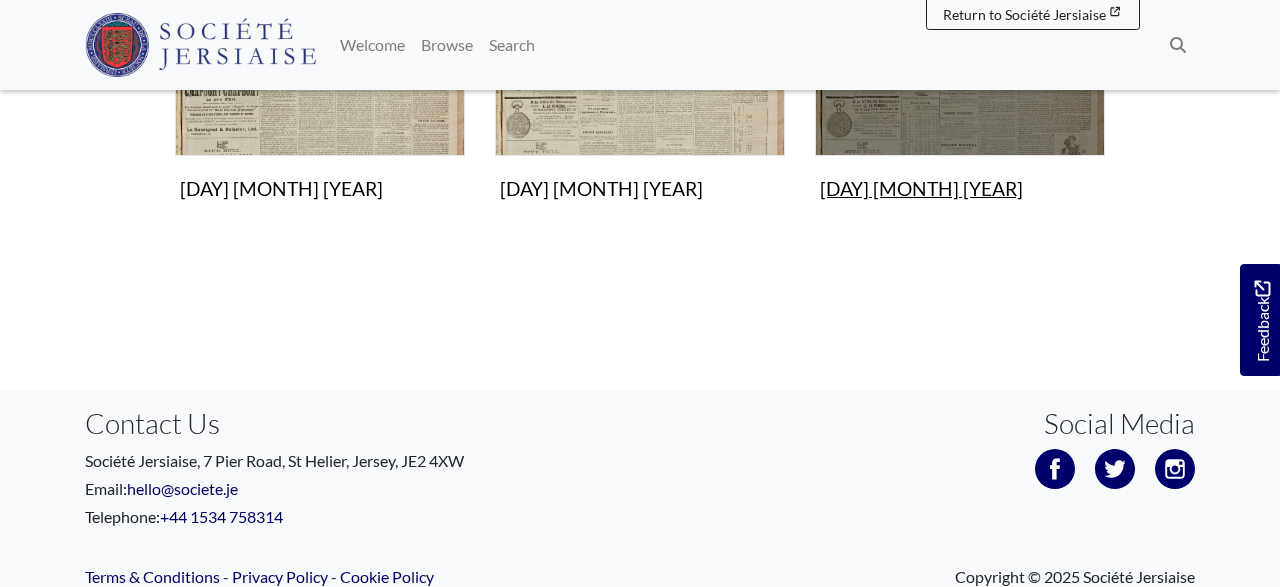 click at bounding box center (960, 11) 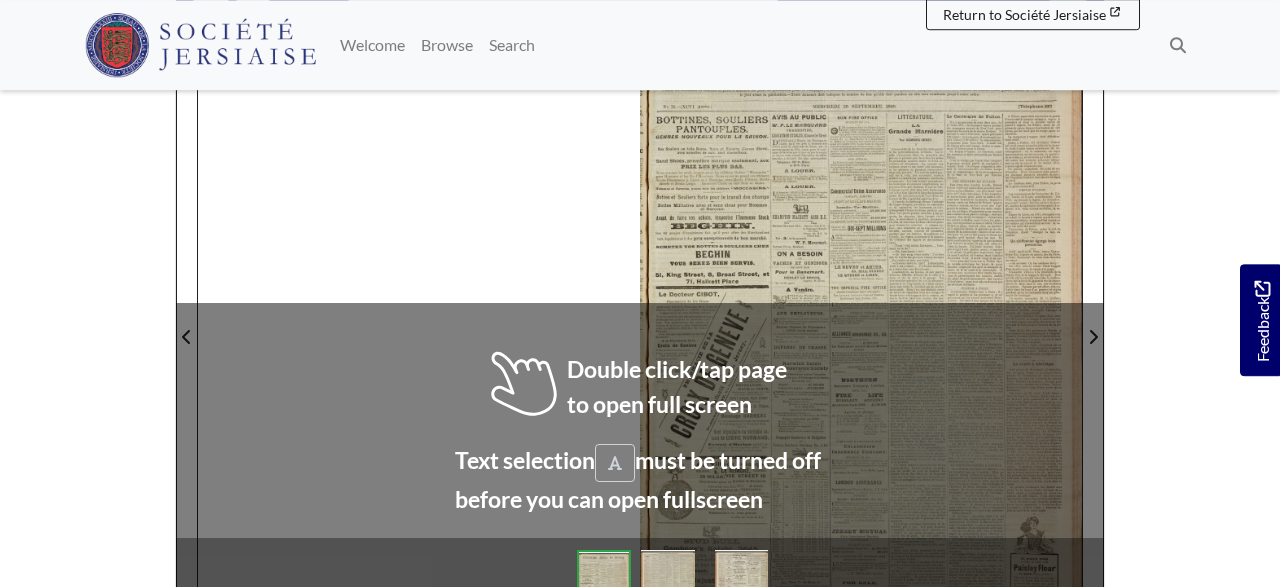 scroll, scrollTop: 416, scrollLeft: 0, axis: vertical 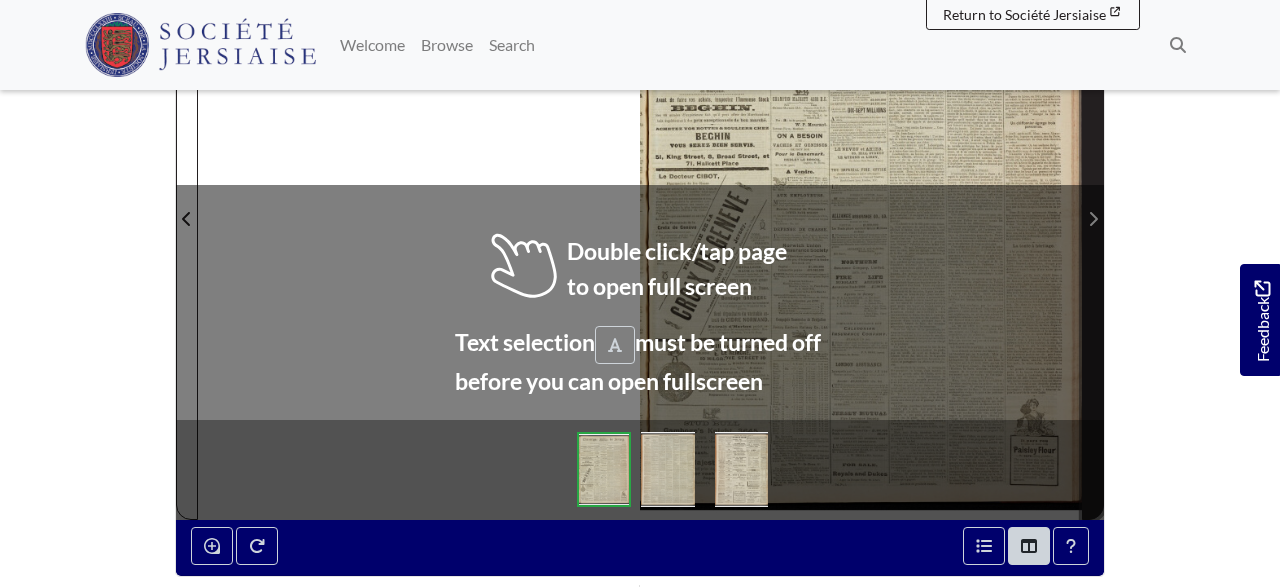 click 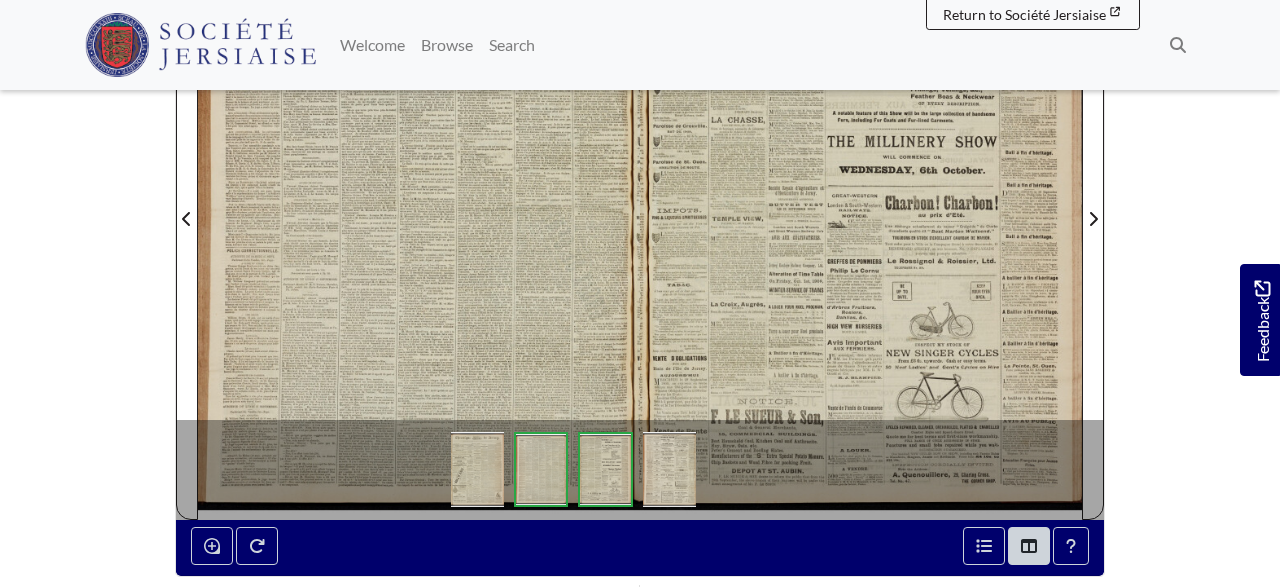 click at bounding box center (419, 207) 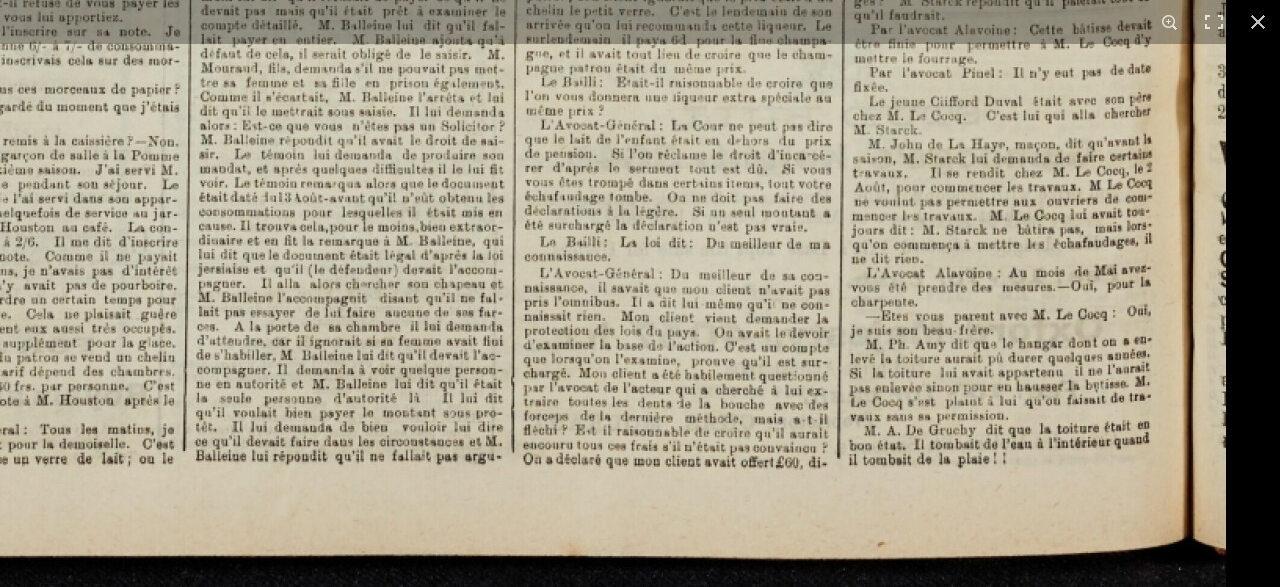 click at bounding box center (-11, -1093) 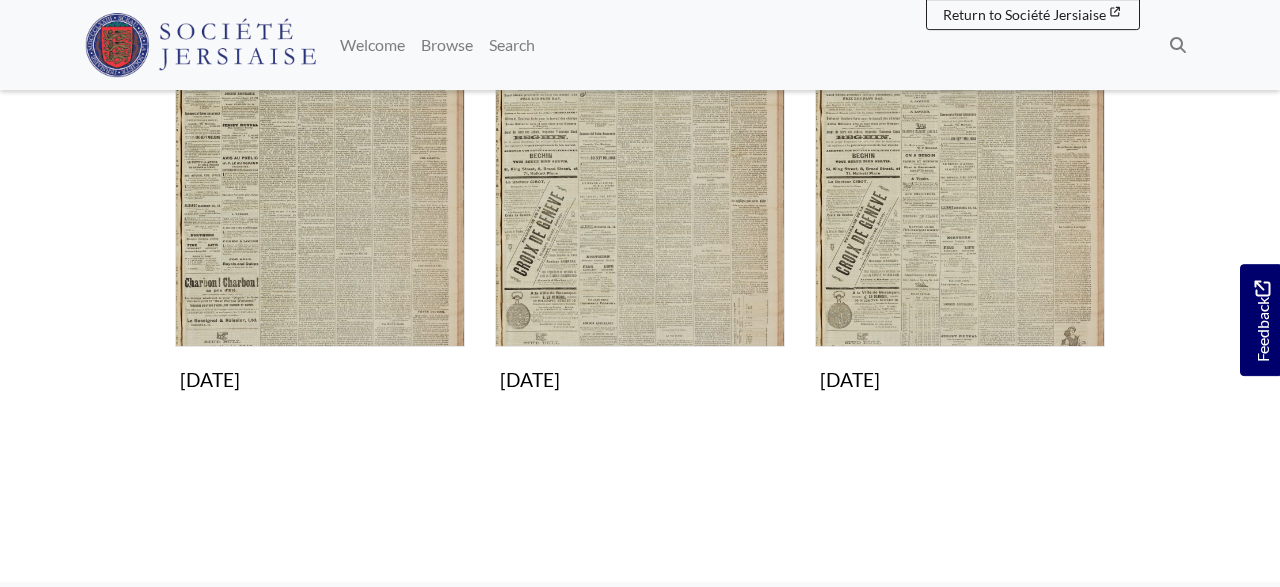 scroll, scrollTop: 1144, scrollLeft: 0, axis: vertical 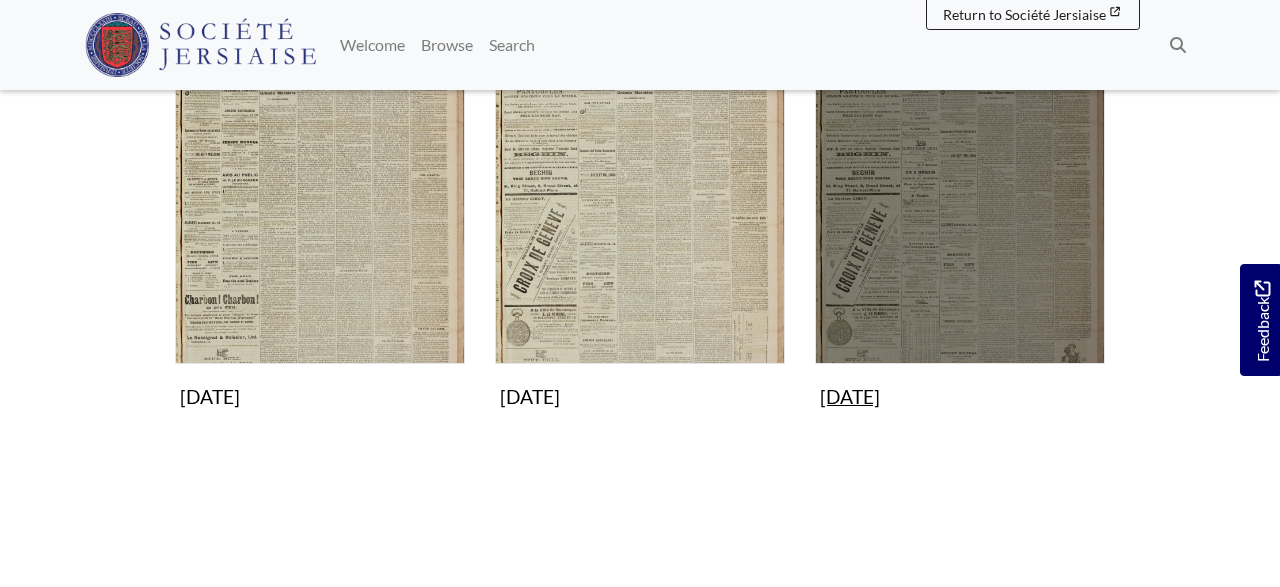 click at bounding box center [960, 219] 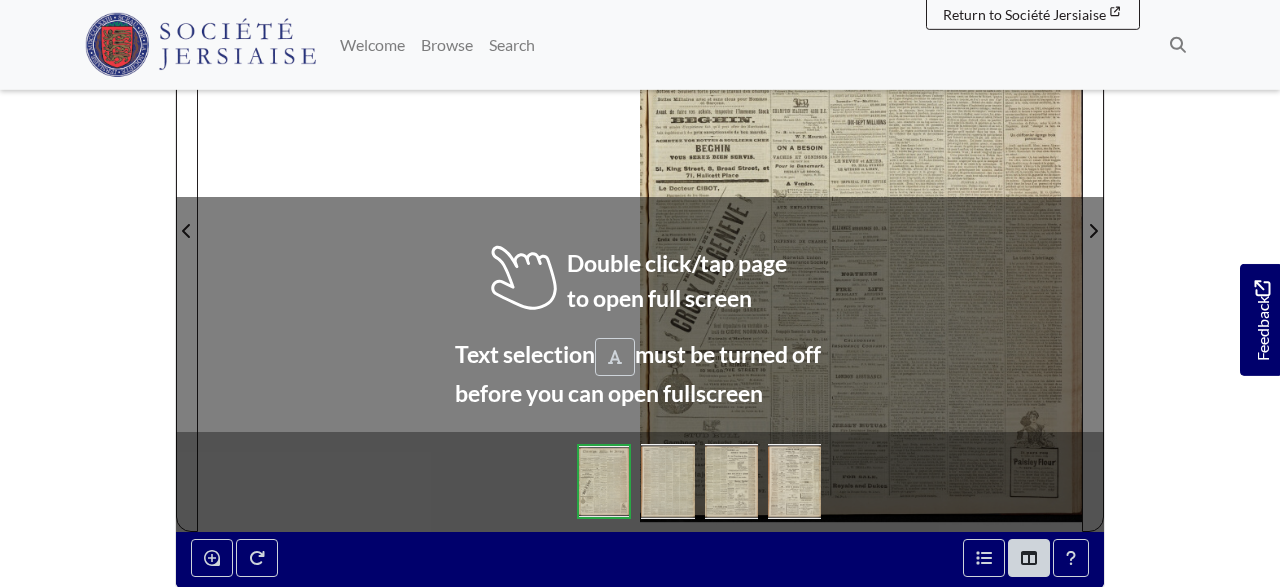 scroll, scrollTop: 416, scrollLeft: 0, axis: vertical 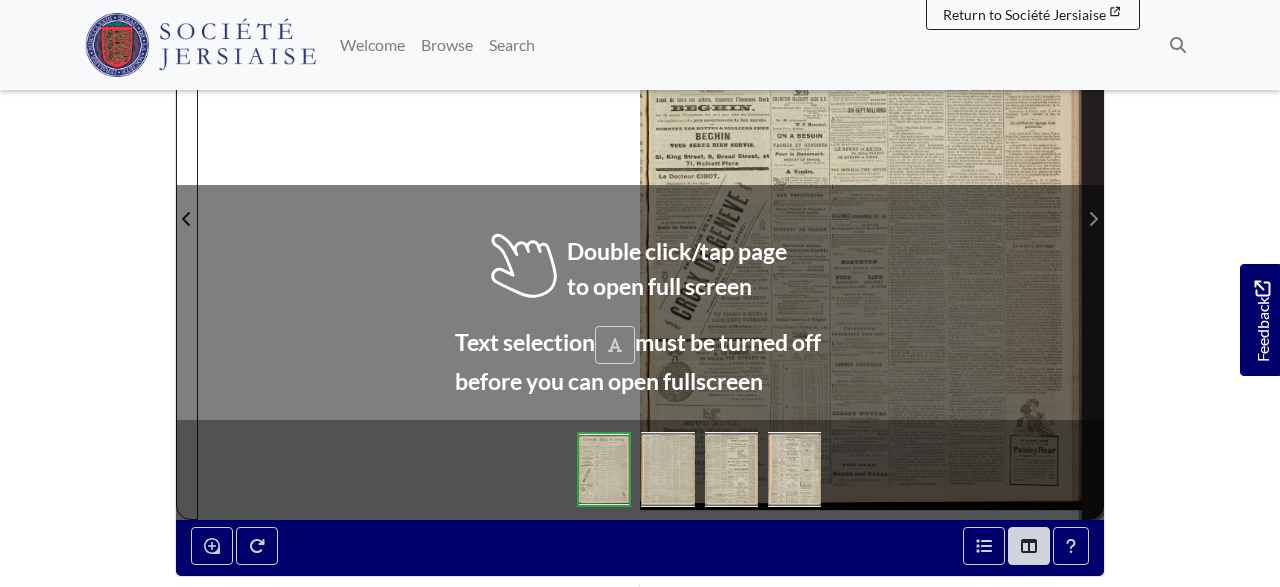 click 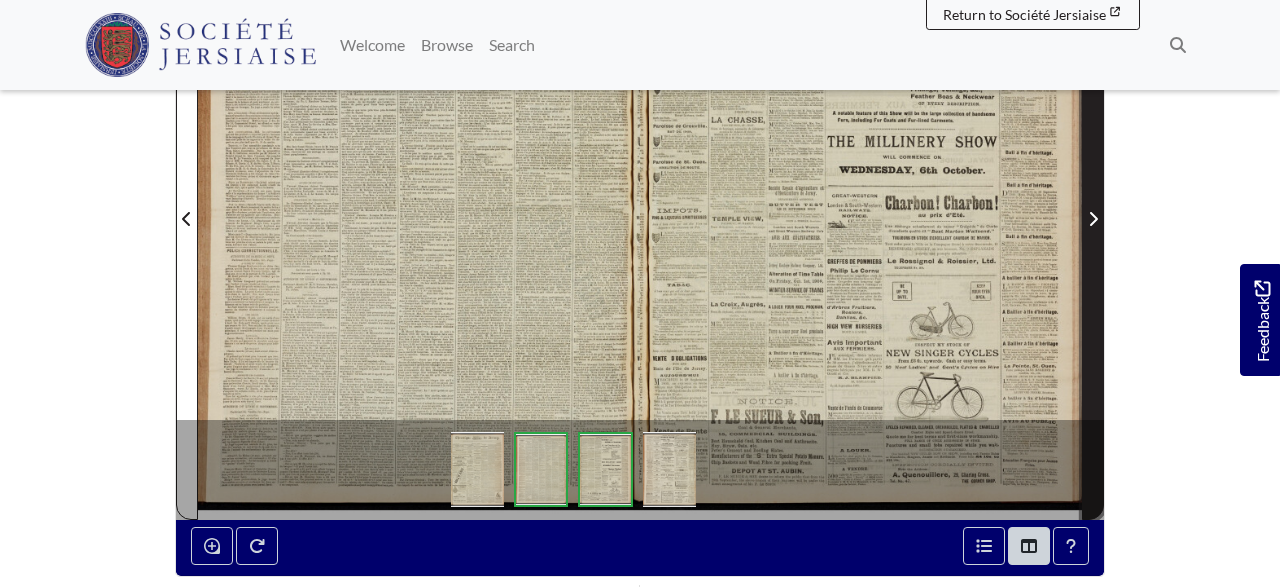 click 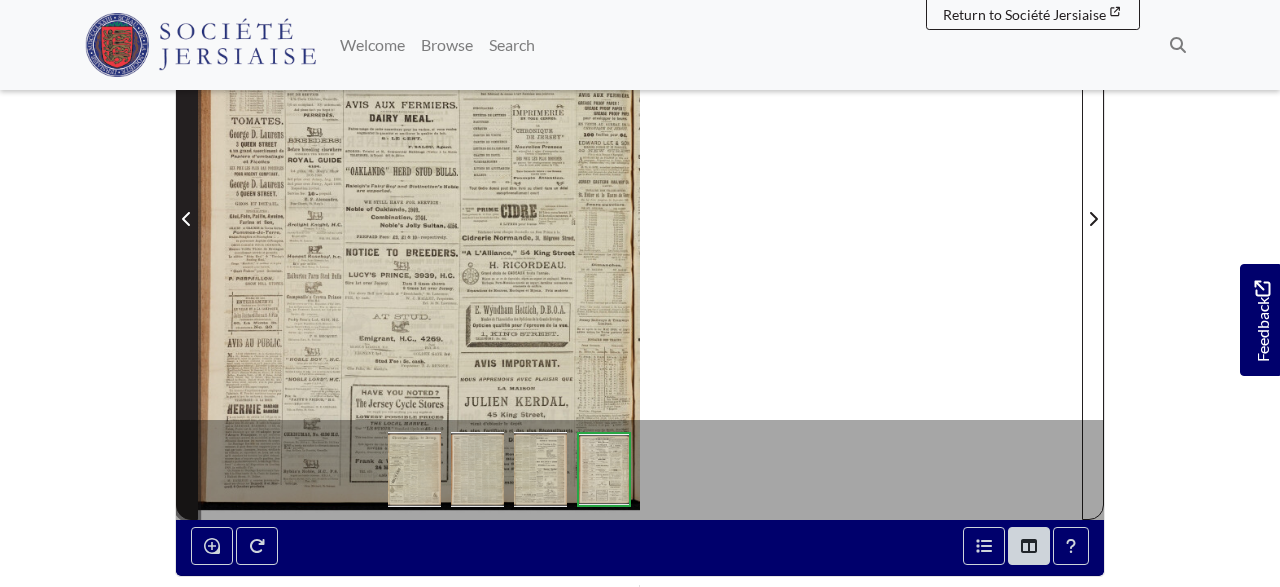 click 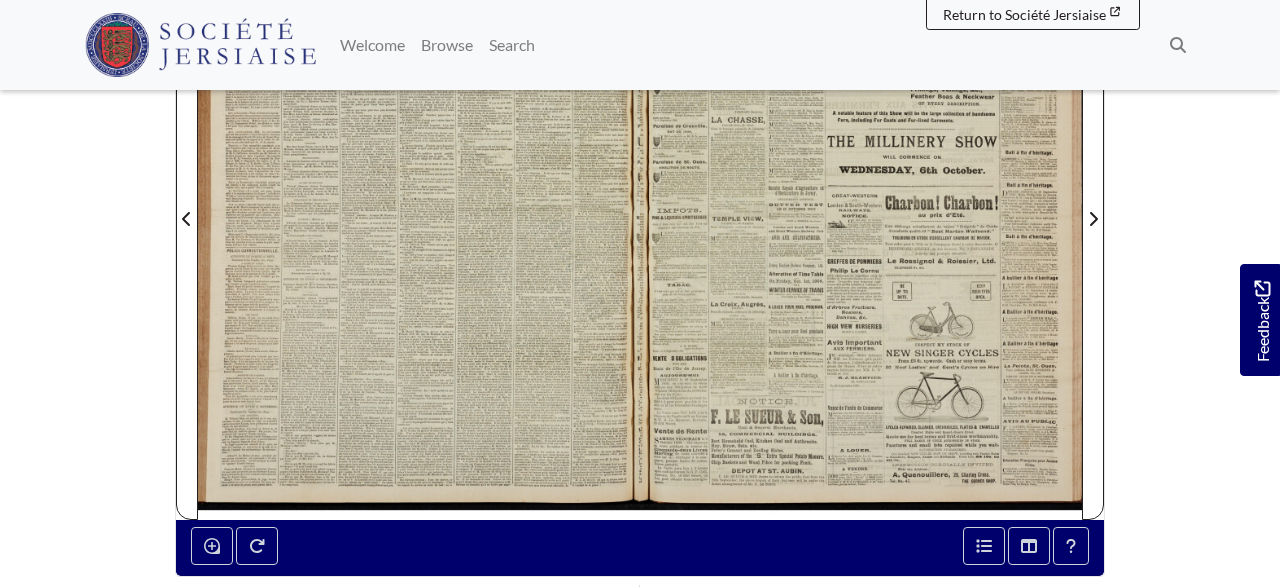 click at bounding box center [861, 207] 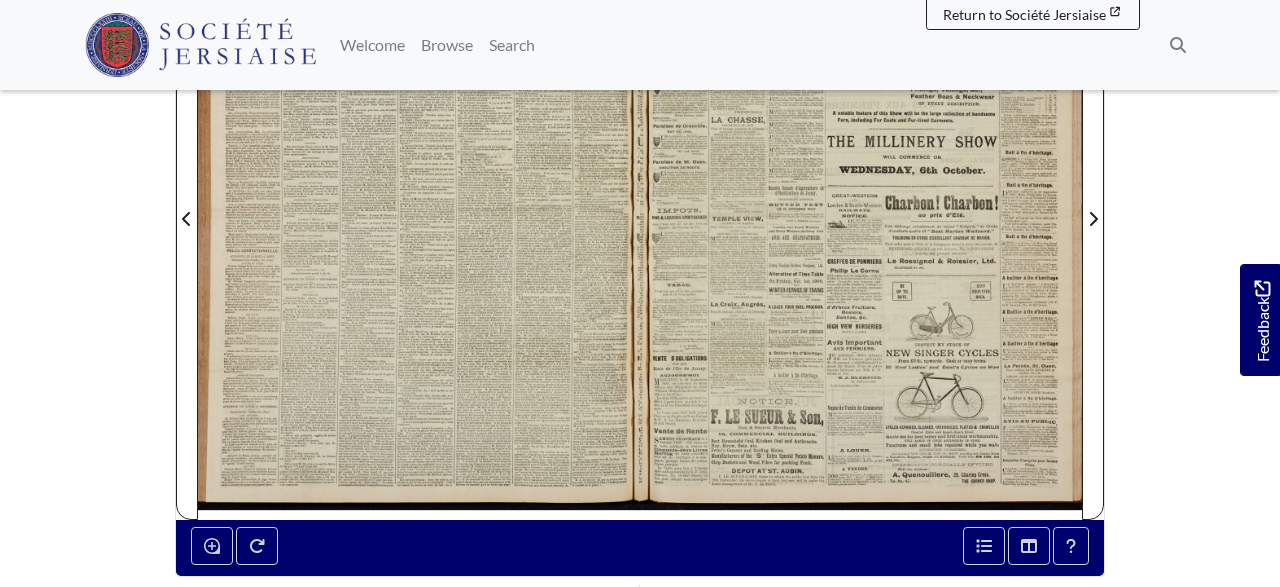 click at bounding box center (861, 207) 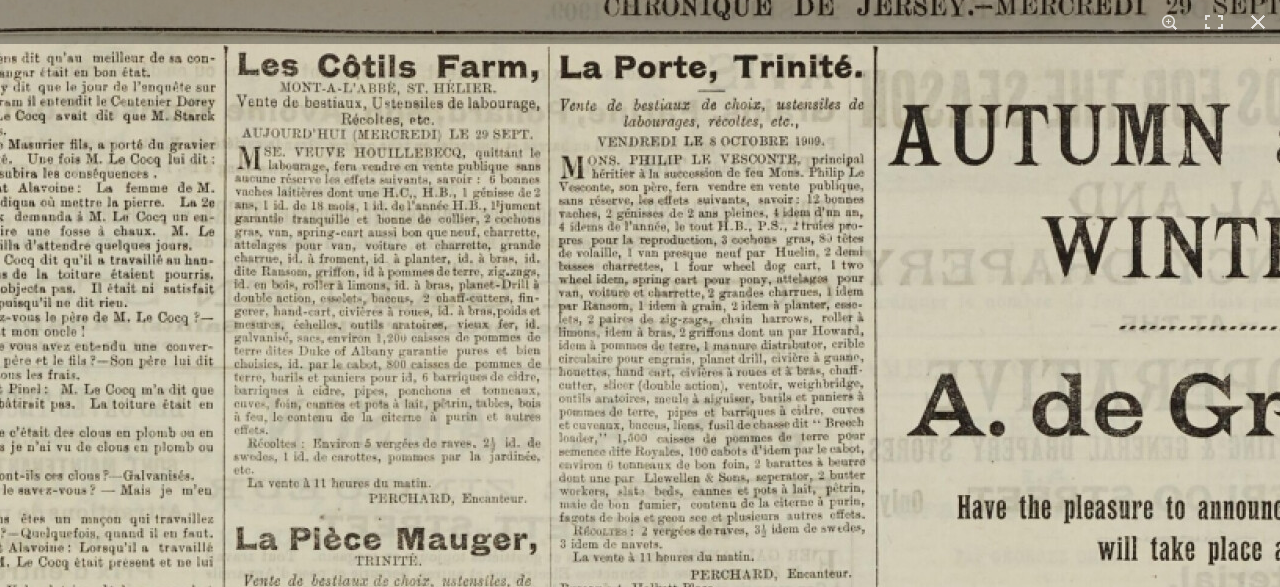 click at bounding box center (1075, 1594) 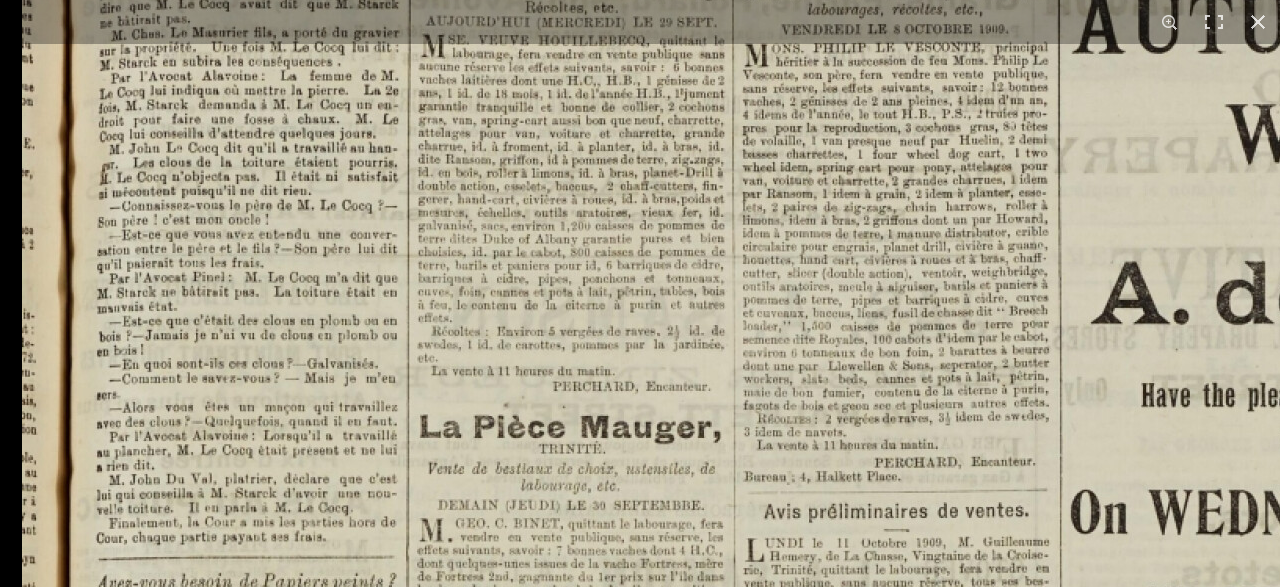 click at bounding box center [1259, 1482] 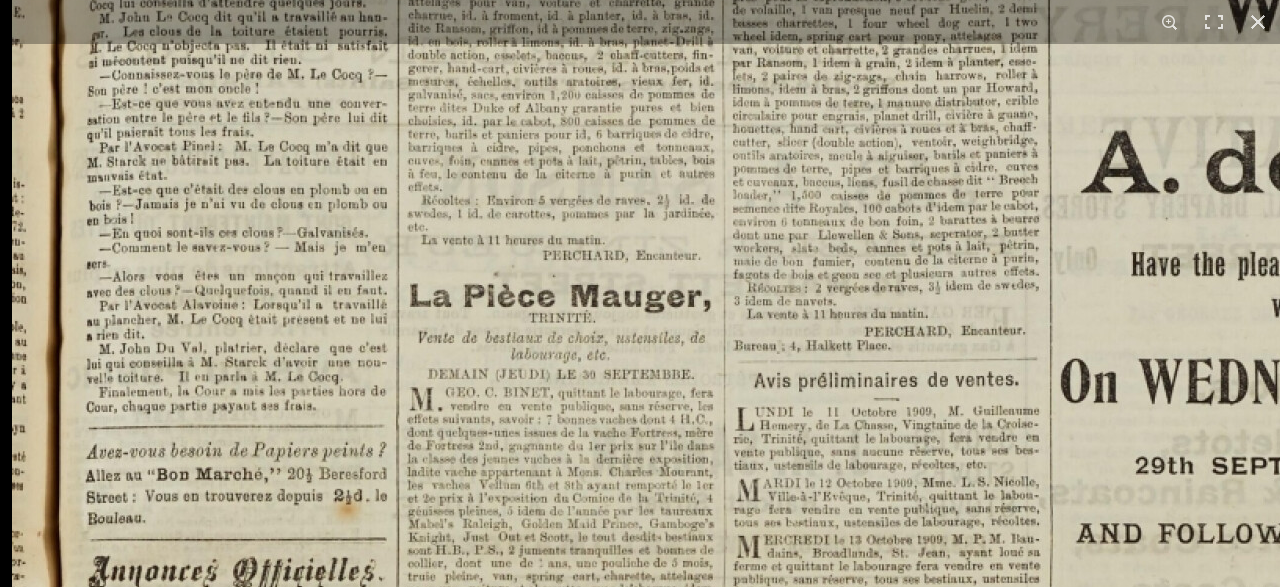 click at bounding box center [1249, 1351] 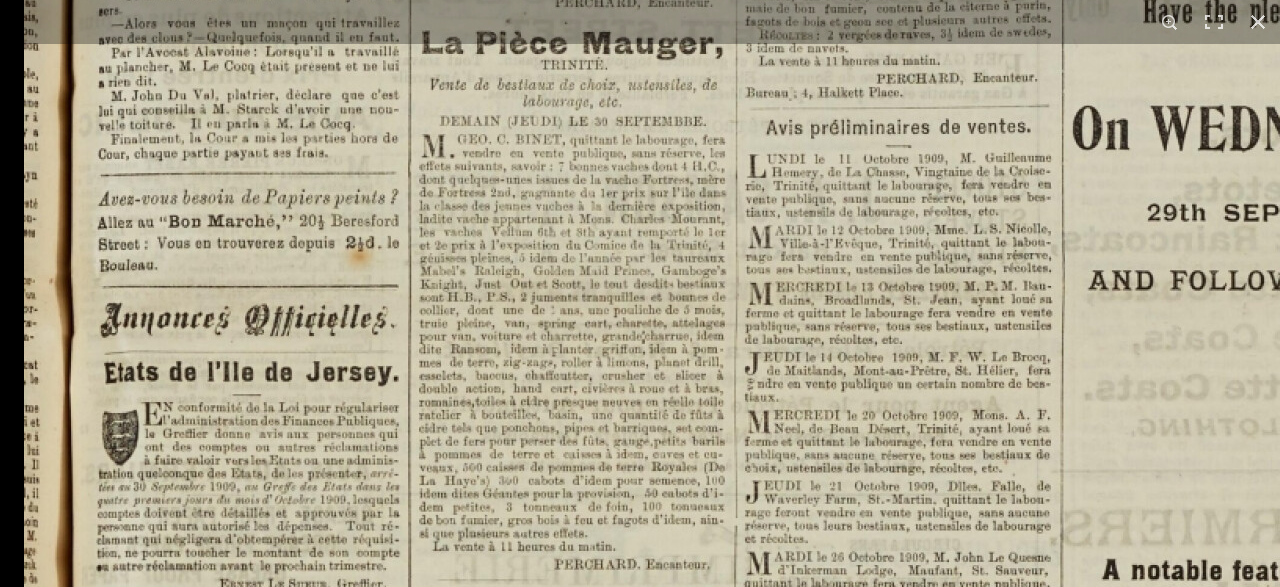 click on "1 / 1" at bounding box center (640, 293) 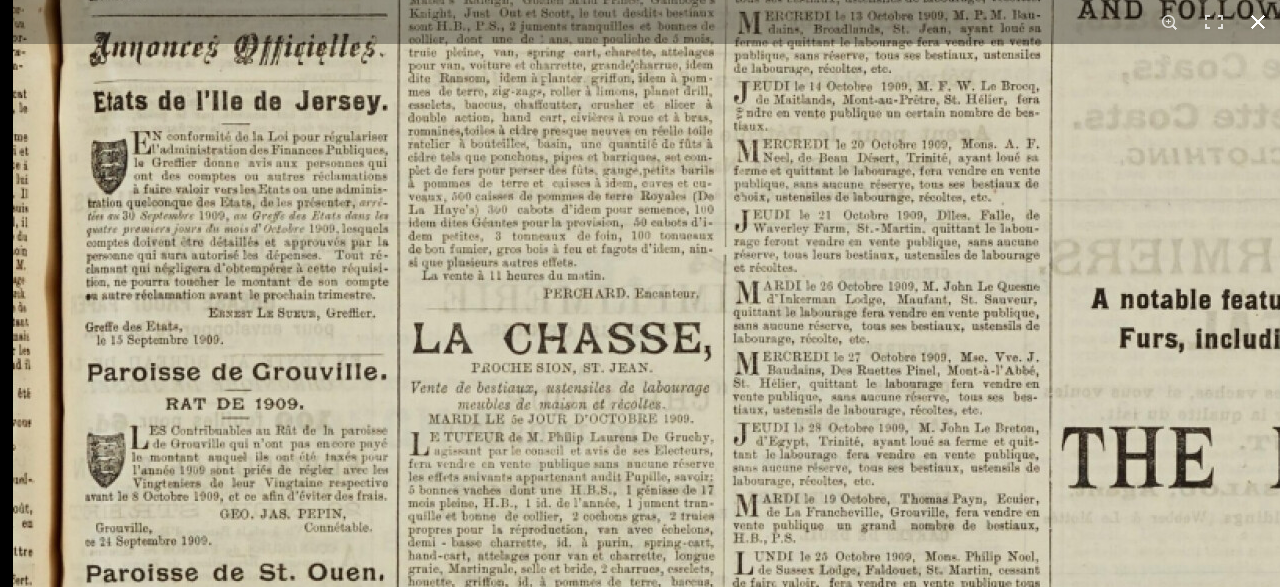 click on "1 / 1" at bounding box center [640, 293] 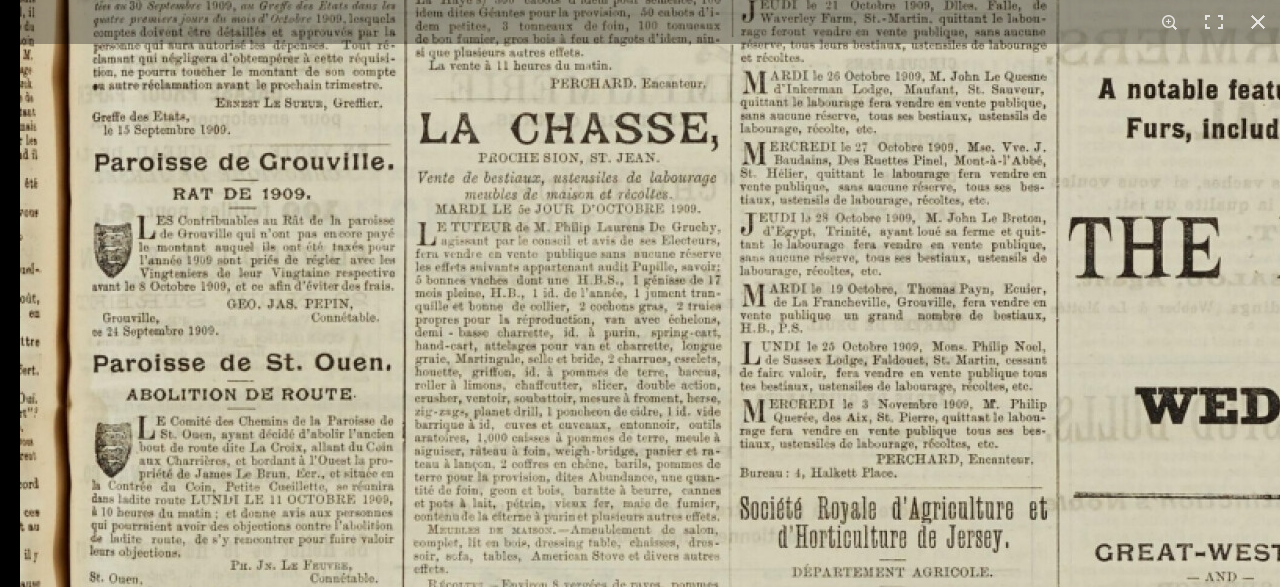 click at bounding box center (1257, 617) 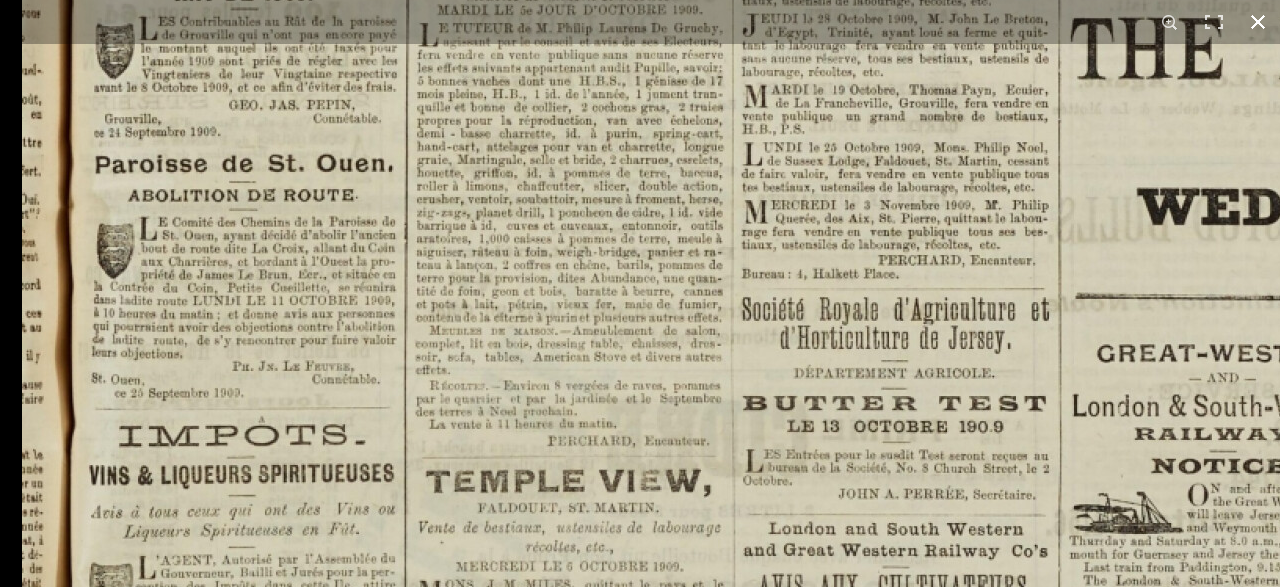 click on "1 / 1" at bounding box center [640, 293] 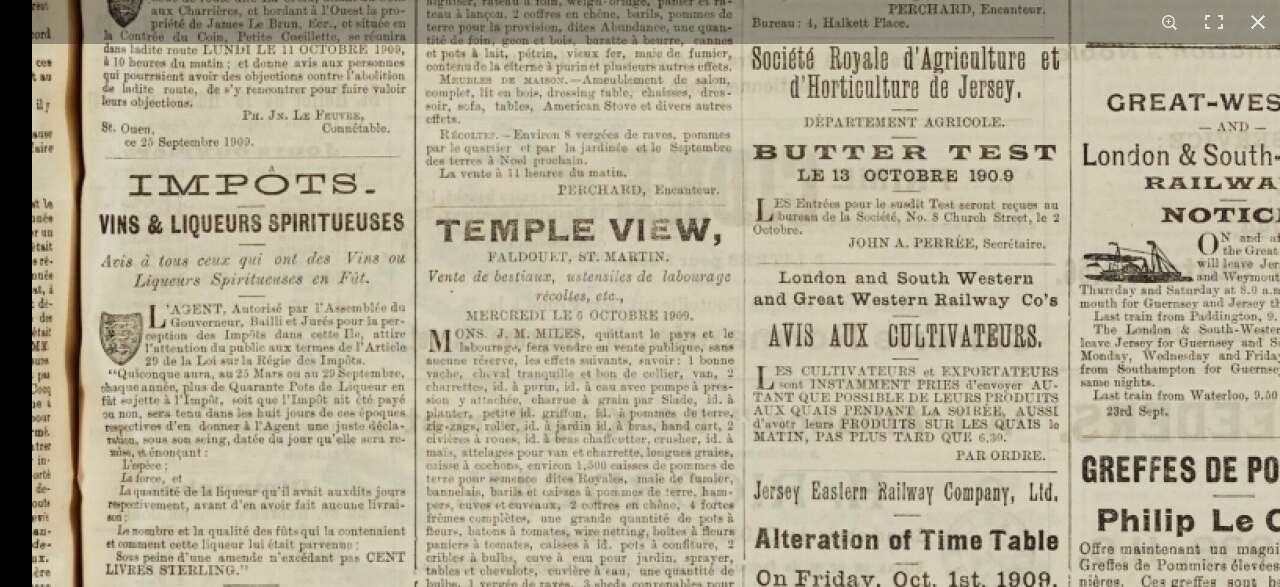 click at bounding box center [1269, 167] 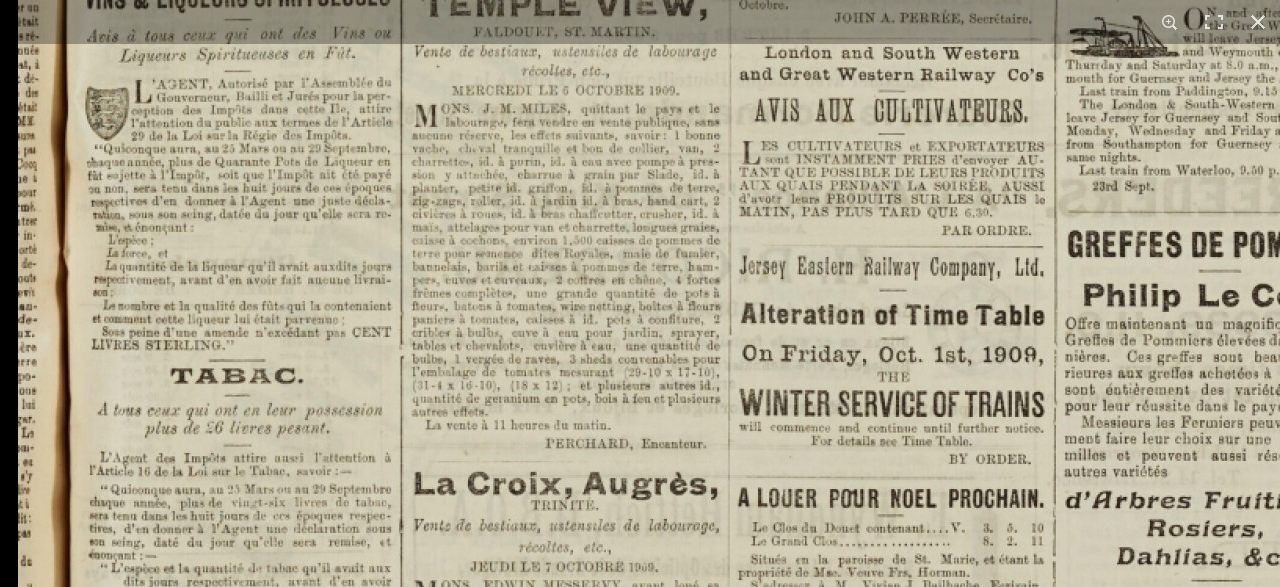click at bounding box center [1255, -58] 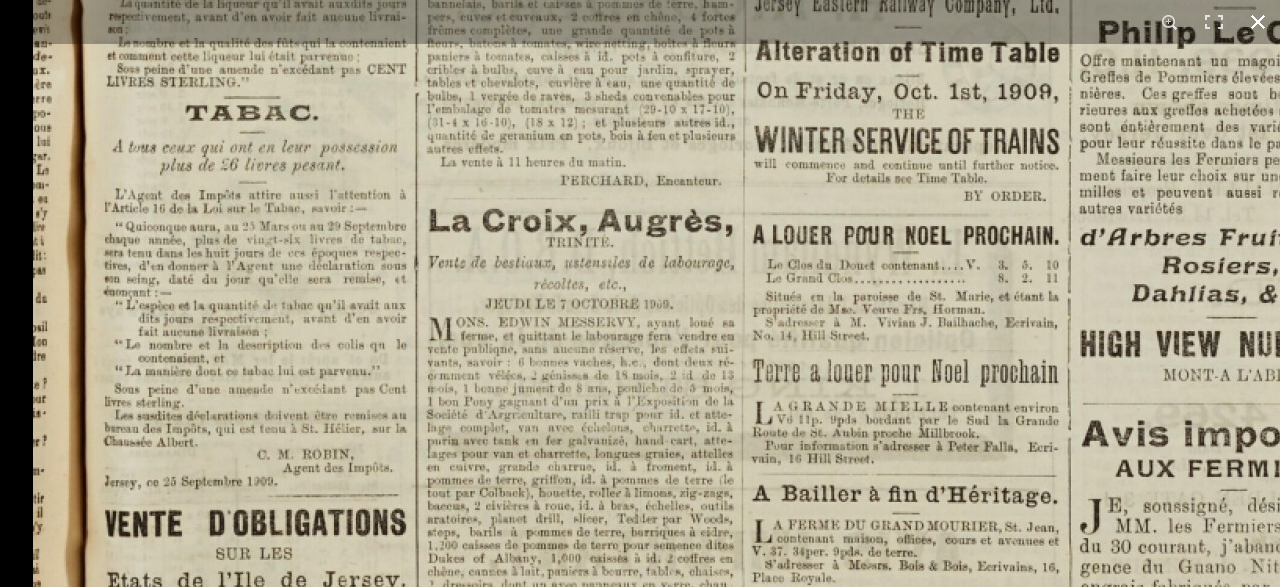 click on "1 / 1" at bounding box center (640, 293) 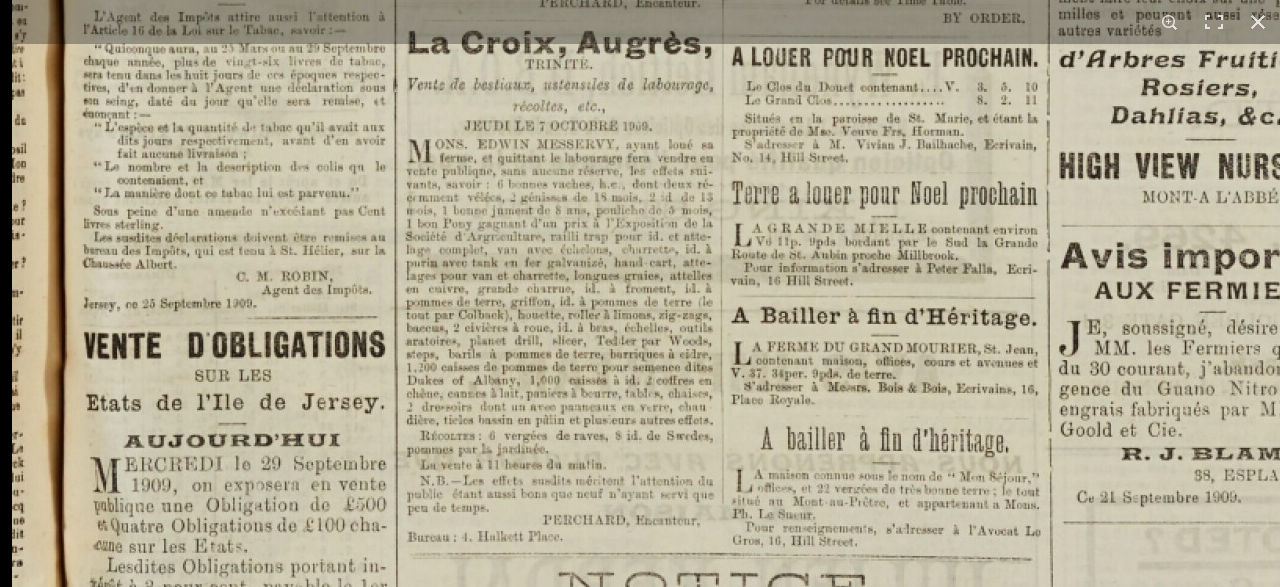click at bounding box center (1249, -499) 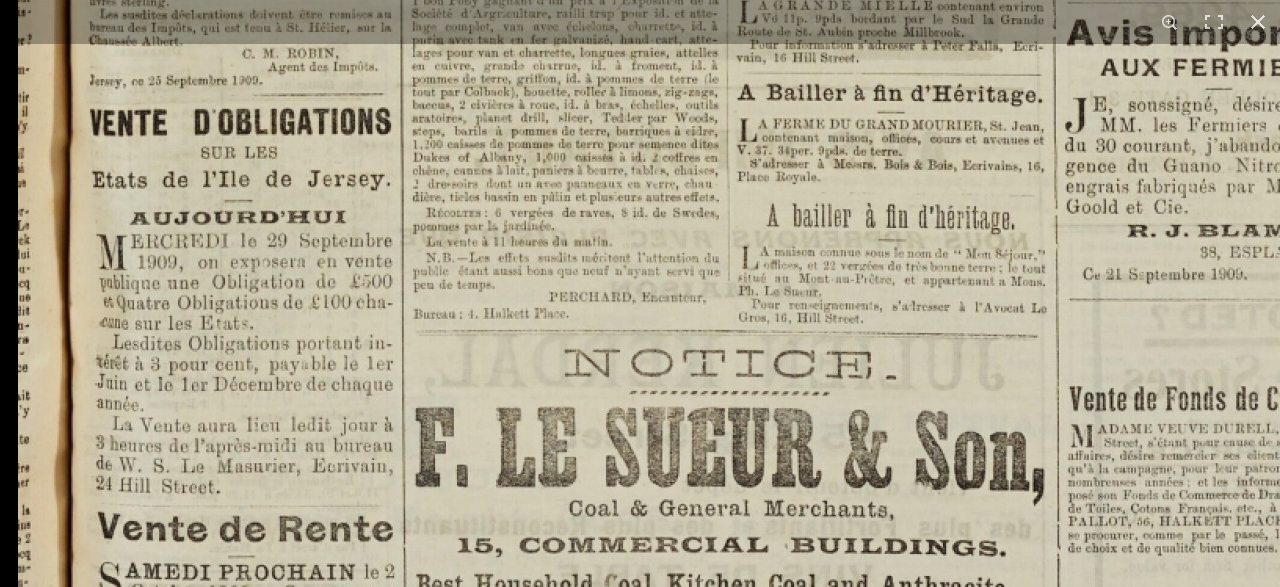 click at bounding box center [1255, -722] 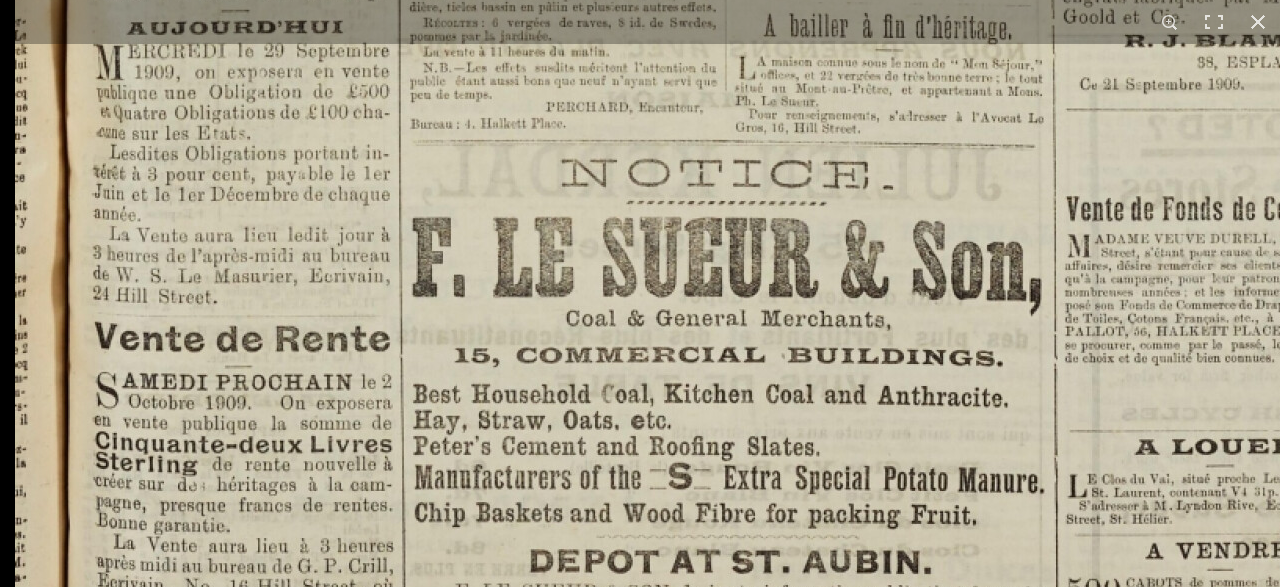 click at bounding box center [1252, -912] 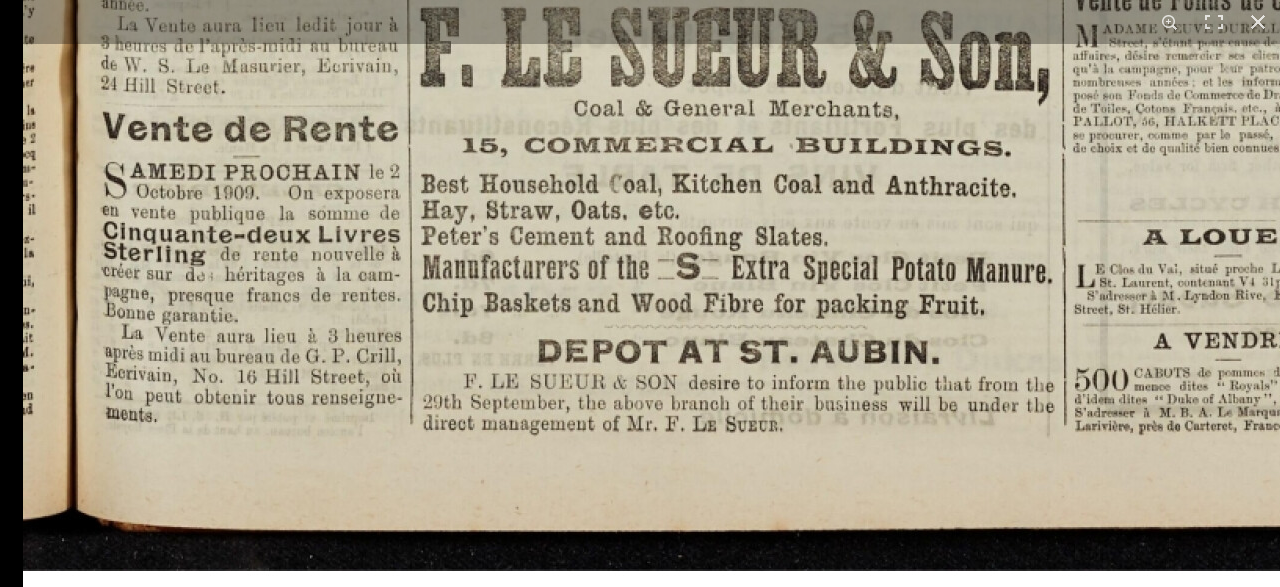 click at bounding box center (1260, -1122) 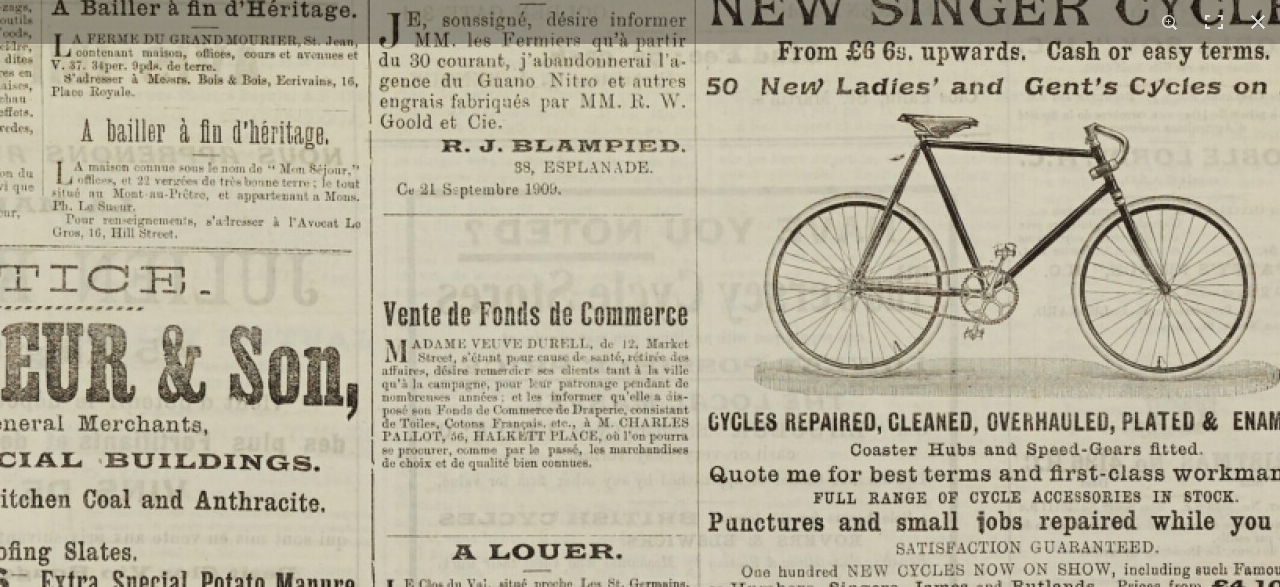 click at bounding box center (569, -807) 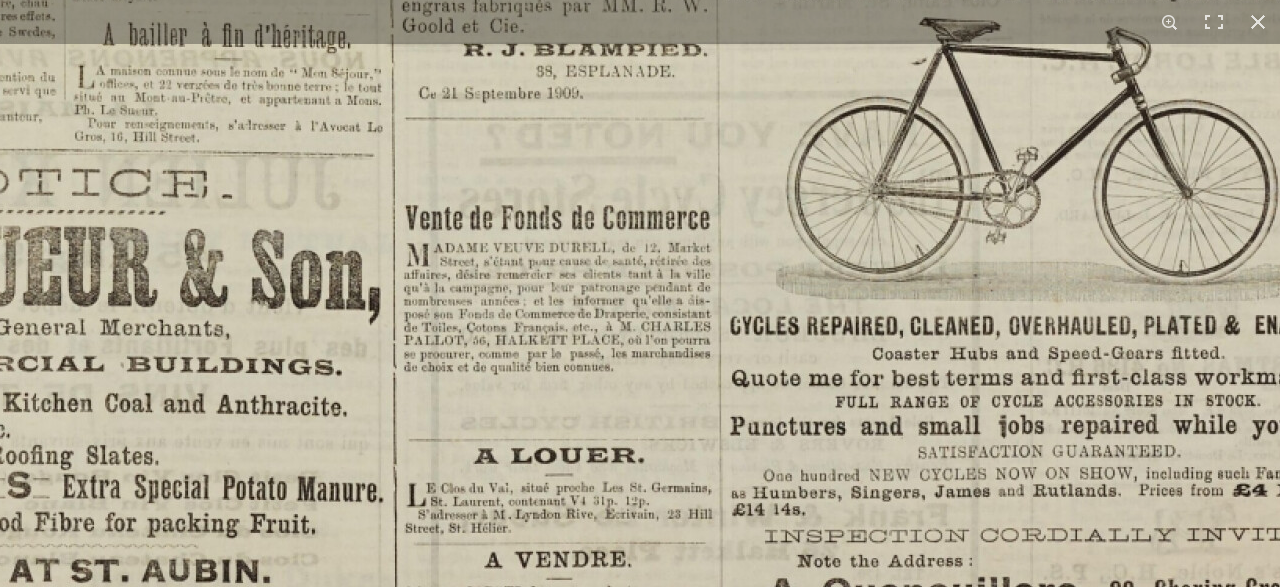 click at bounding box center [591, -903] 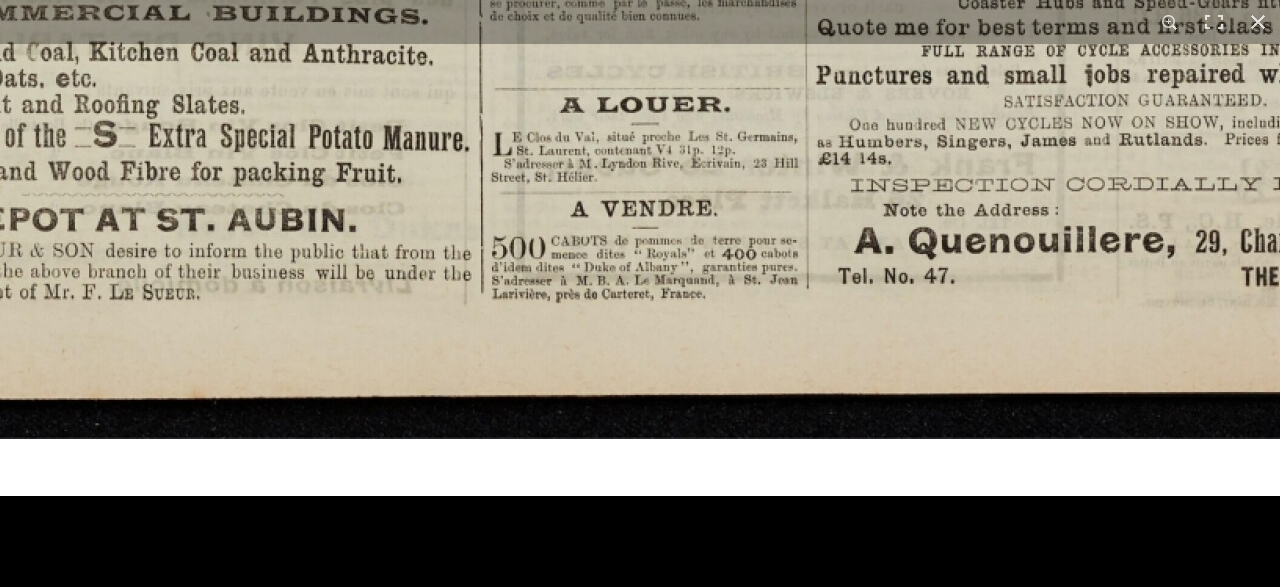 click at bounding box center [677, -1254] 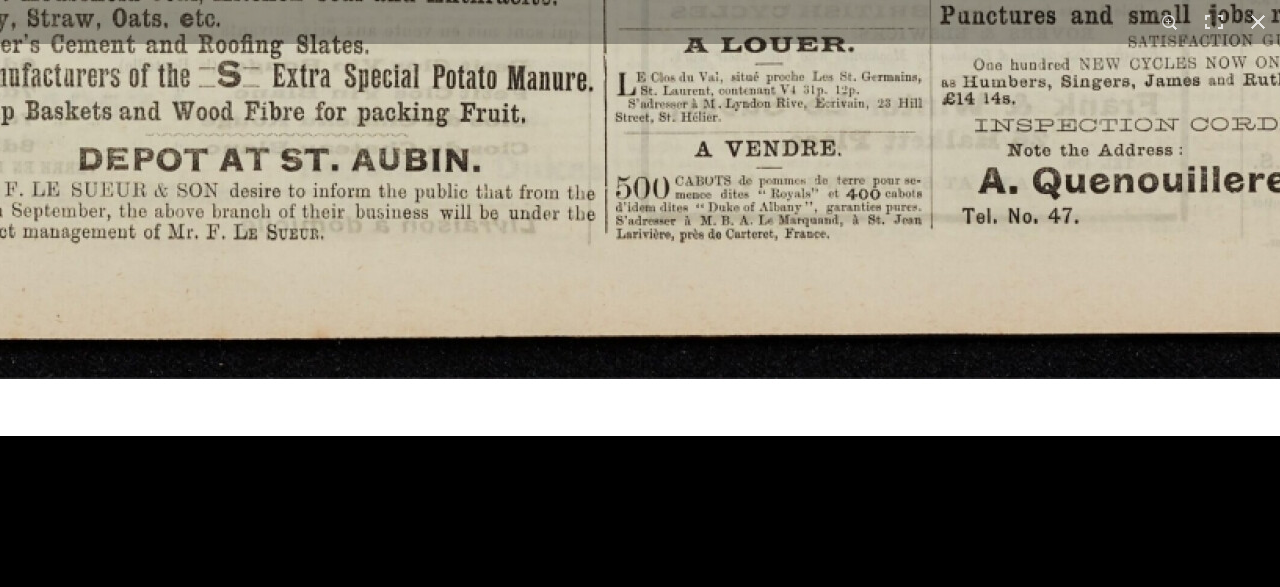 click at bounding box center [801, -1314] 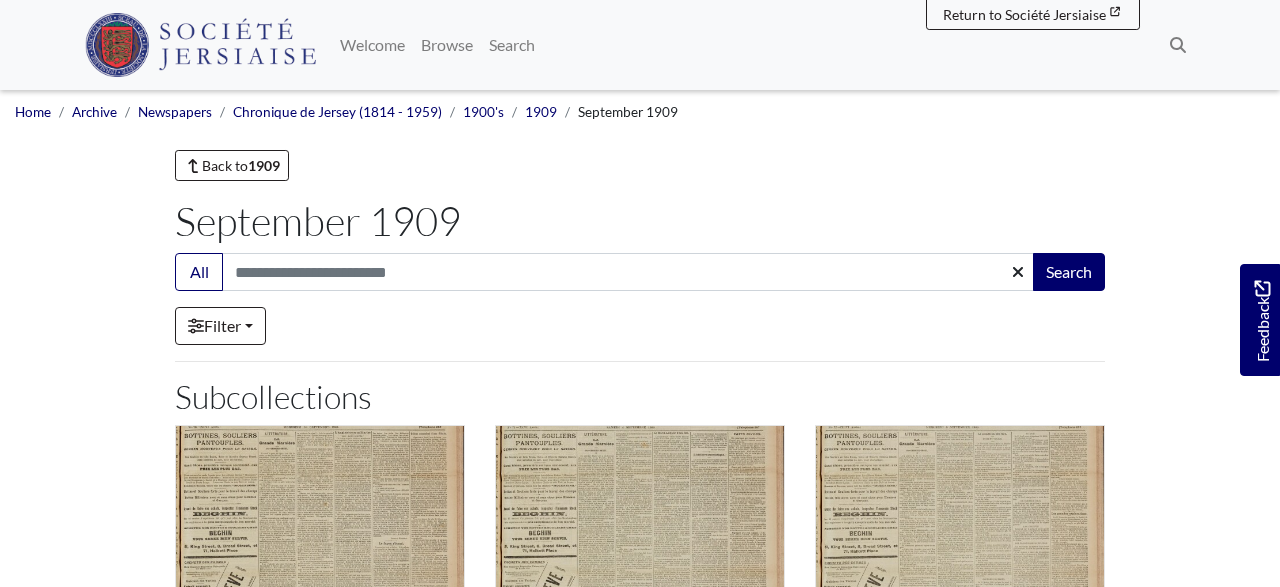 scroll, scrollTop: 1144, scrollLeft: 0, axis: vertical 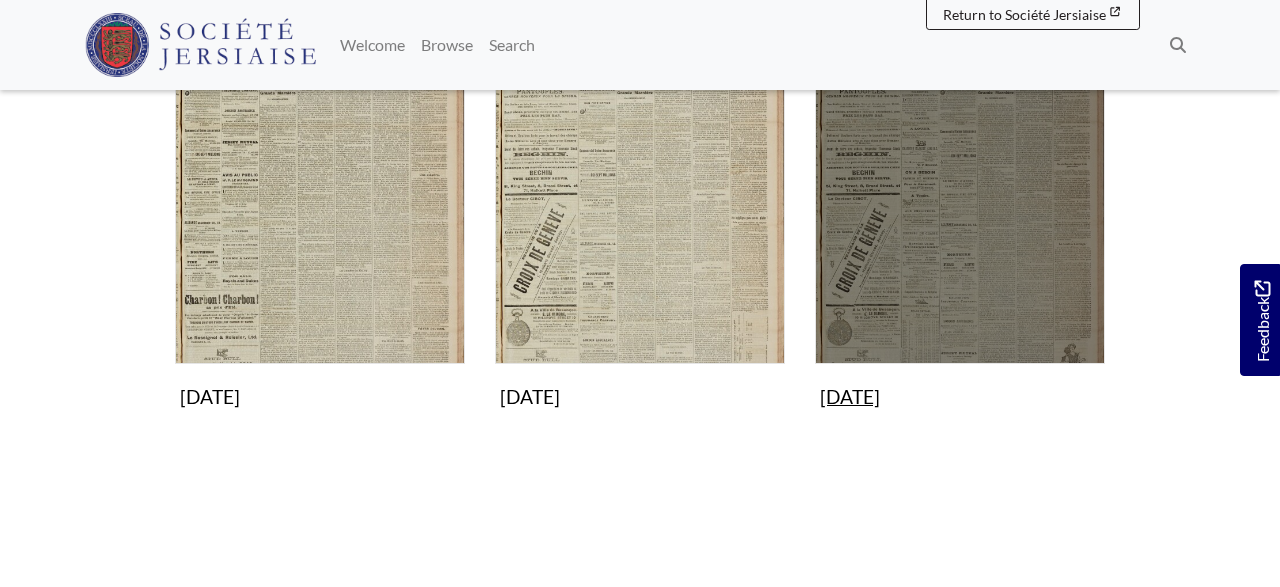 click at bounding box center (960, 219) 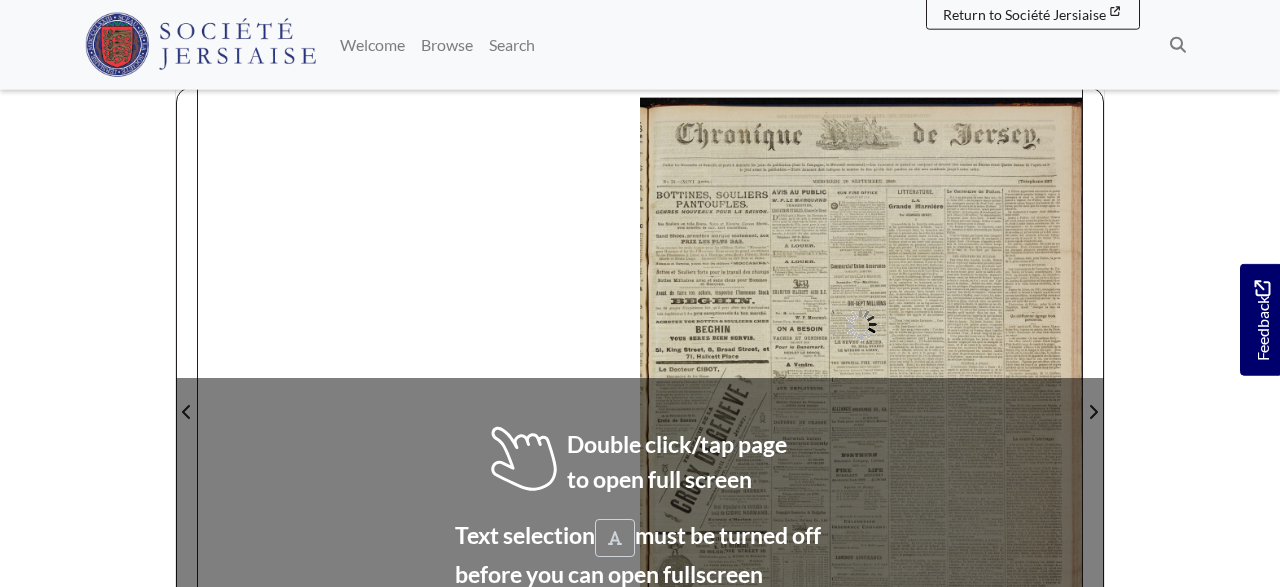 scroll, scrollTop: 312, scrollLeft: 0, axis: vertical 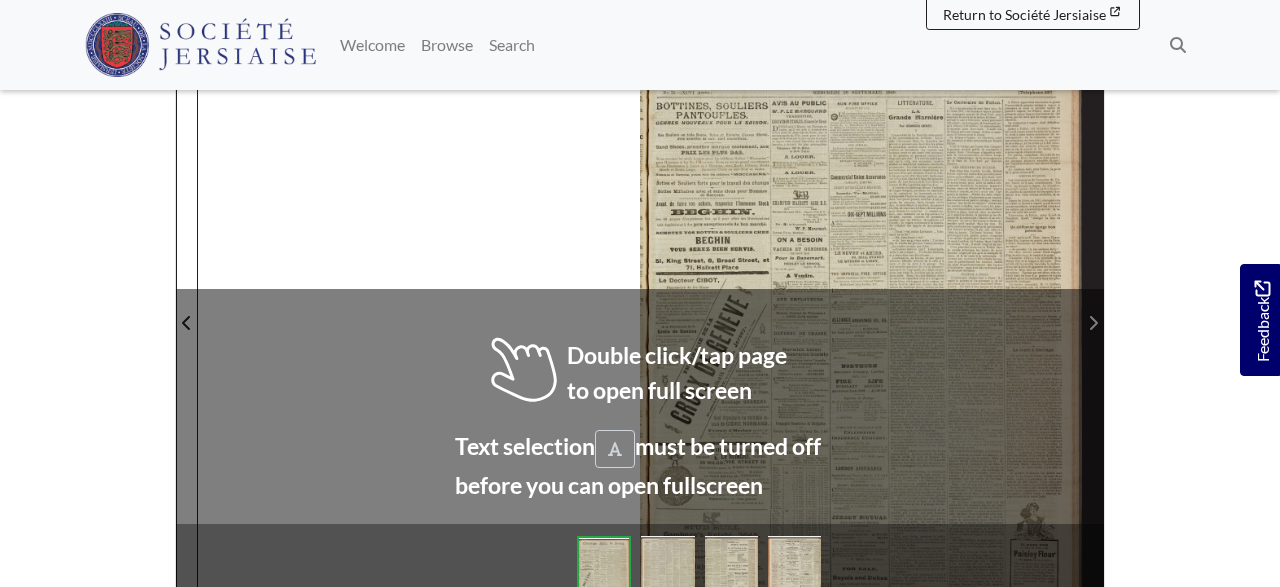 click at bounding box center (1093, 323) 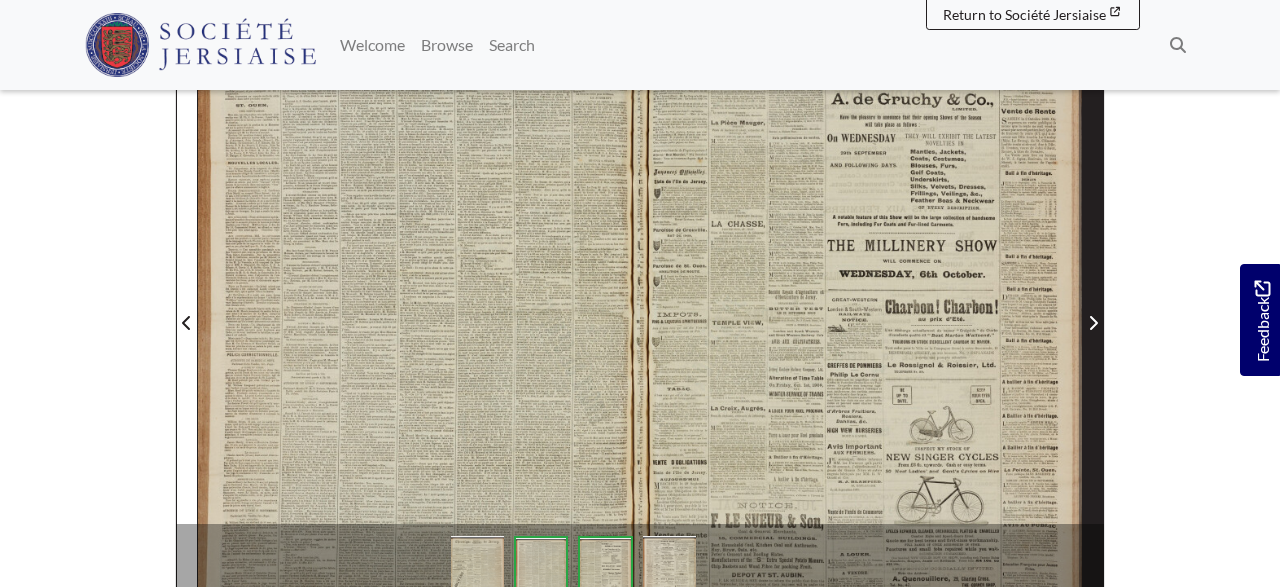 click at bounding box center (1093, 323) 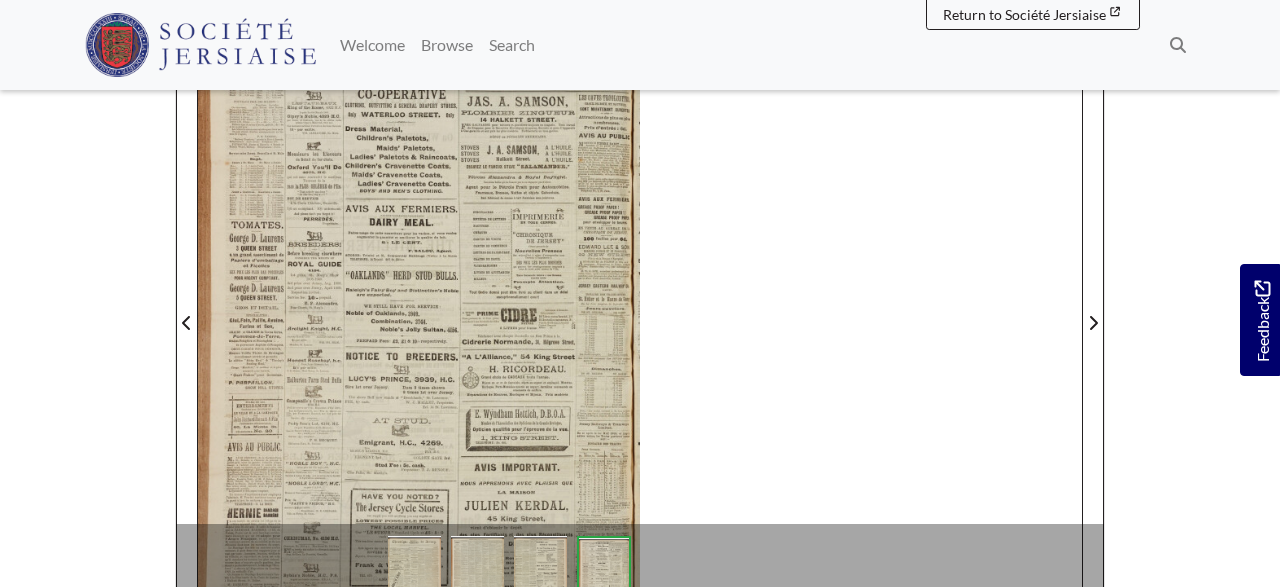 click at bounding box center (419, 311) 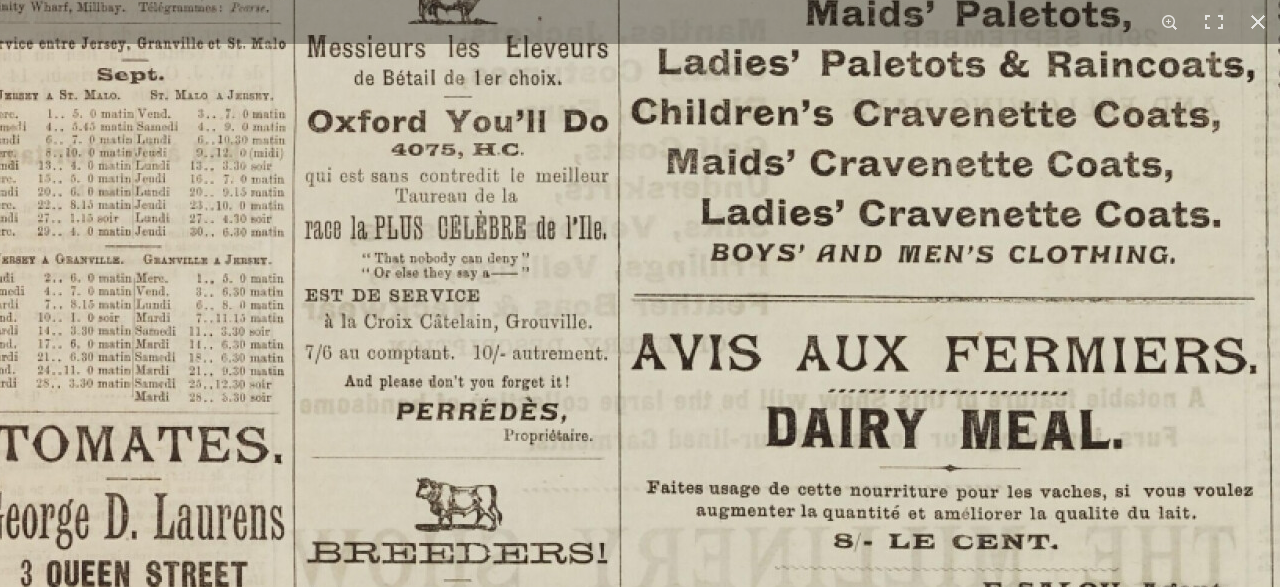 click at bounding box center (1043, 927) 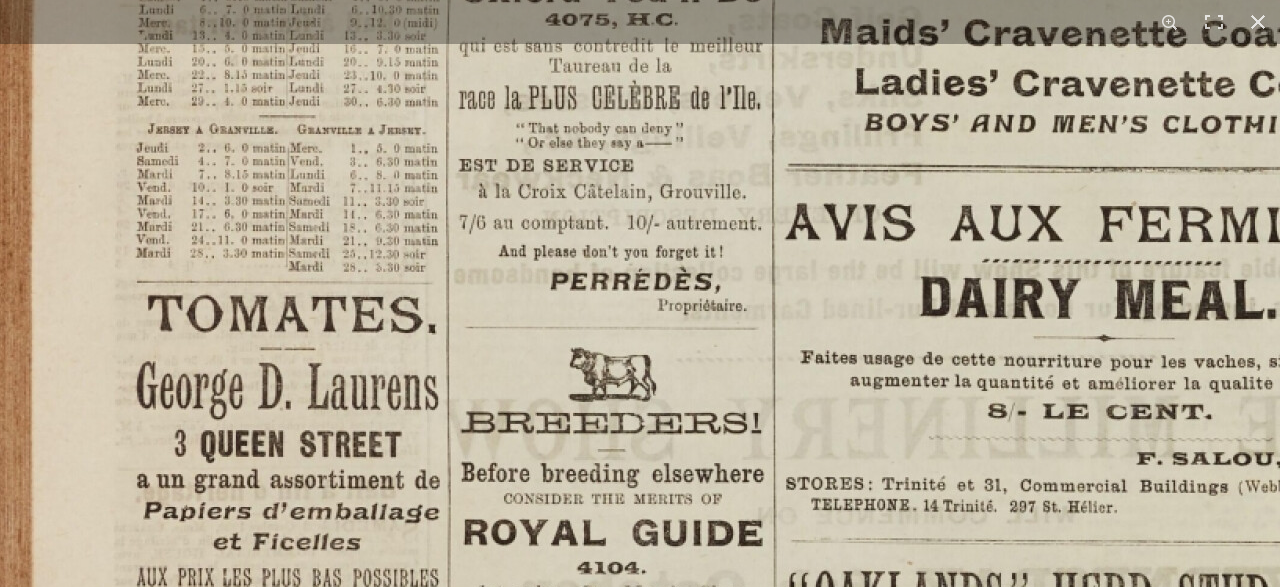 click at bounding box center (1197, 797) 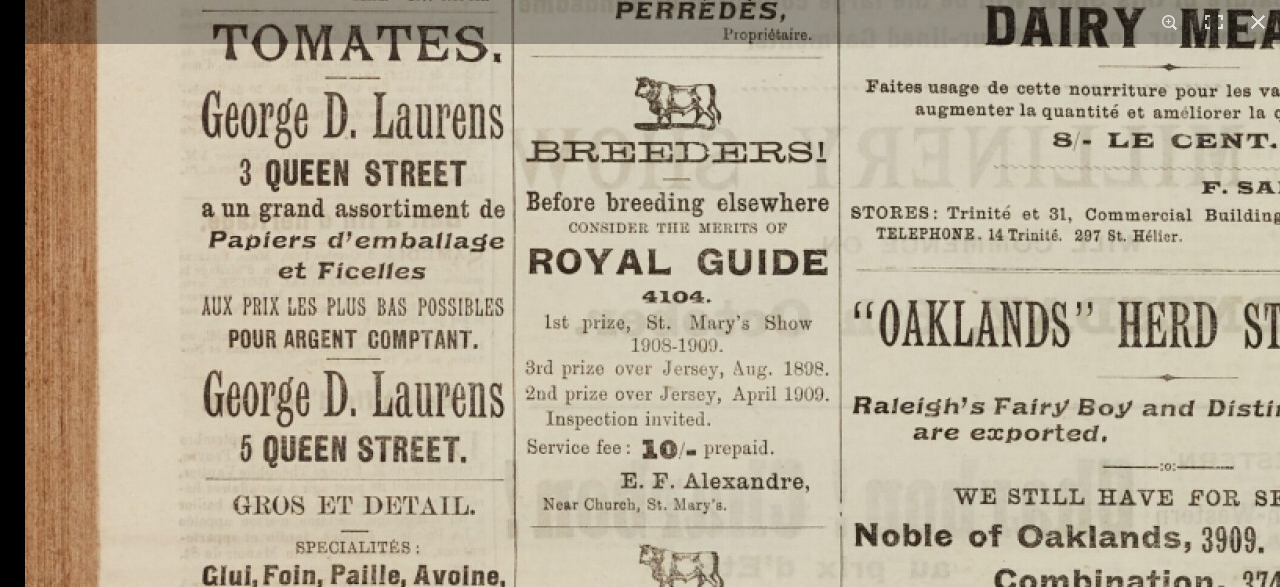 click at bounding box center (1262, 526) 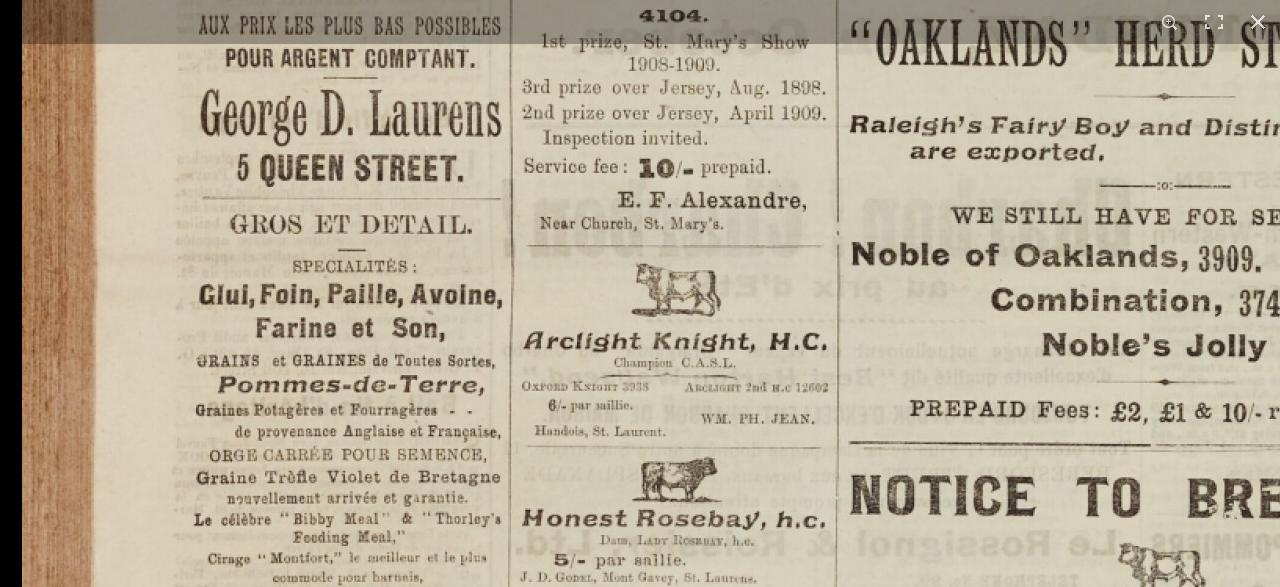 click at bounding box center (1259, 245) 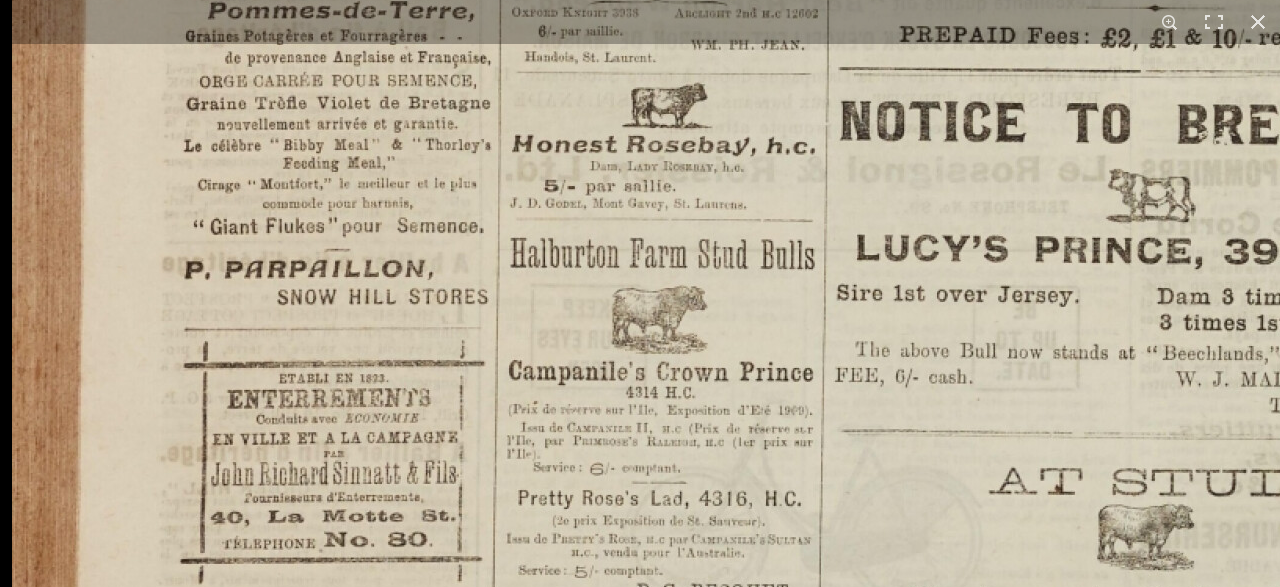 click at bounding box center (1249, -129) 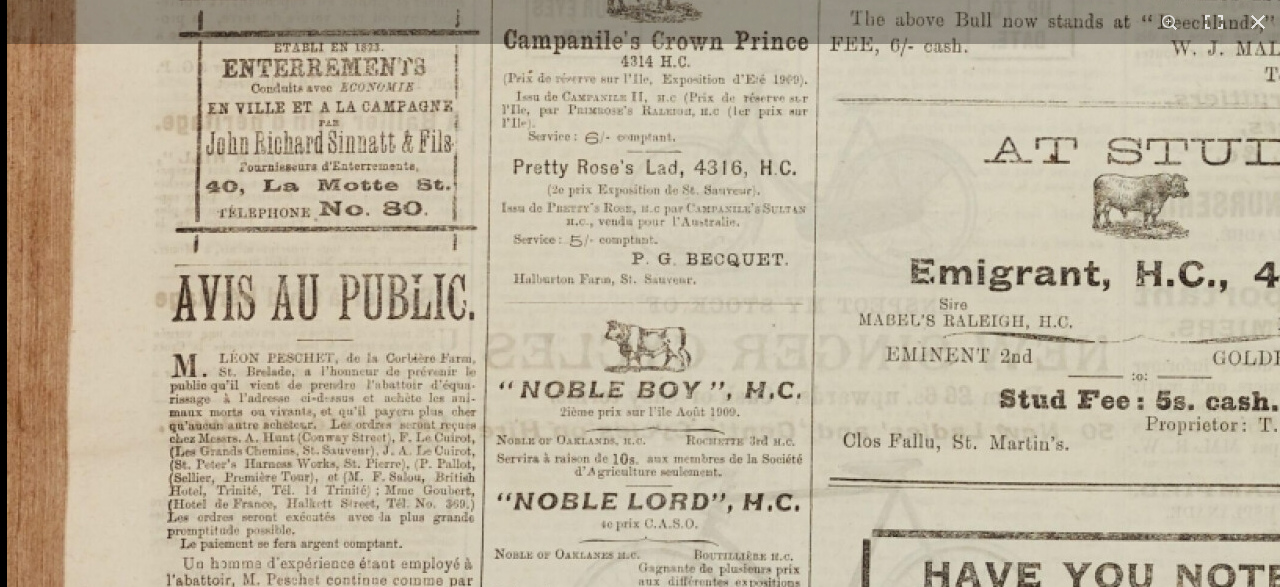 click on "1 / 1" at bounding box center (640, 293) 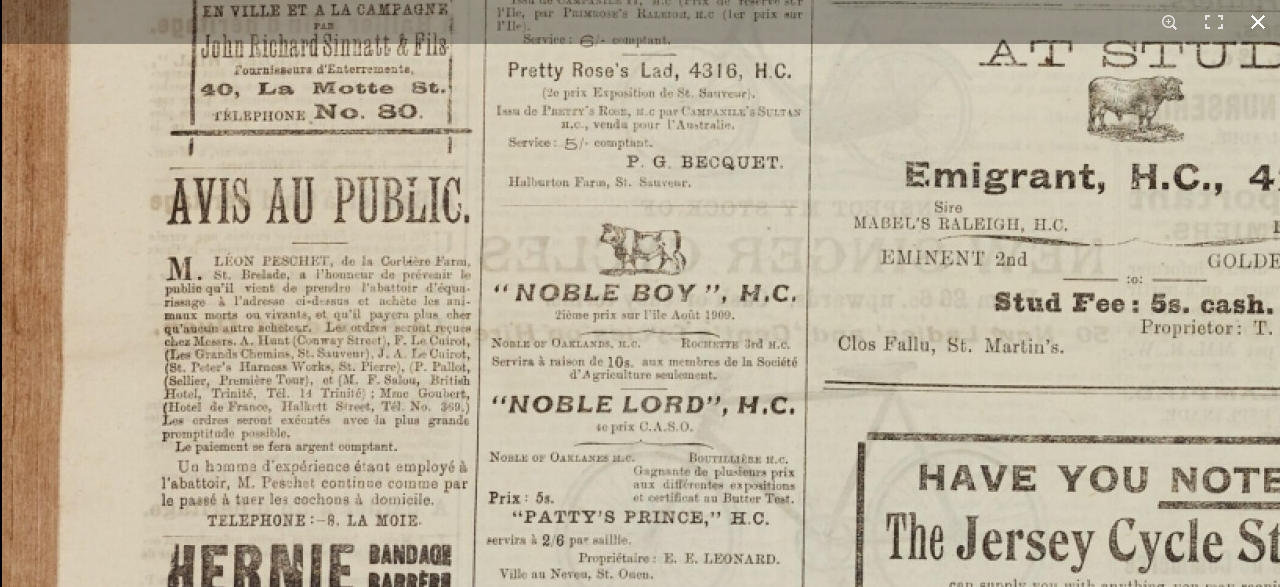click on "1 / 1" at bounding box center (640, 293) 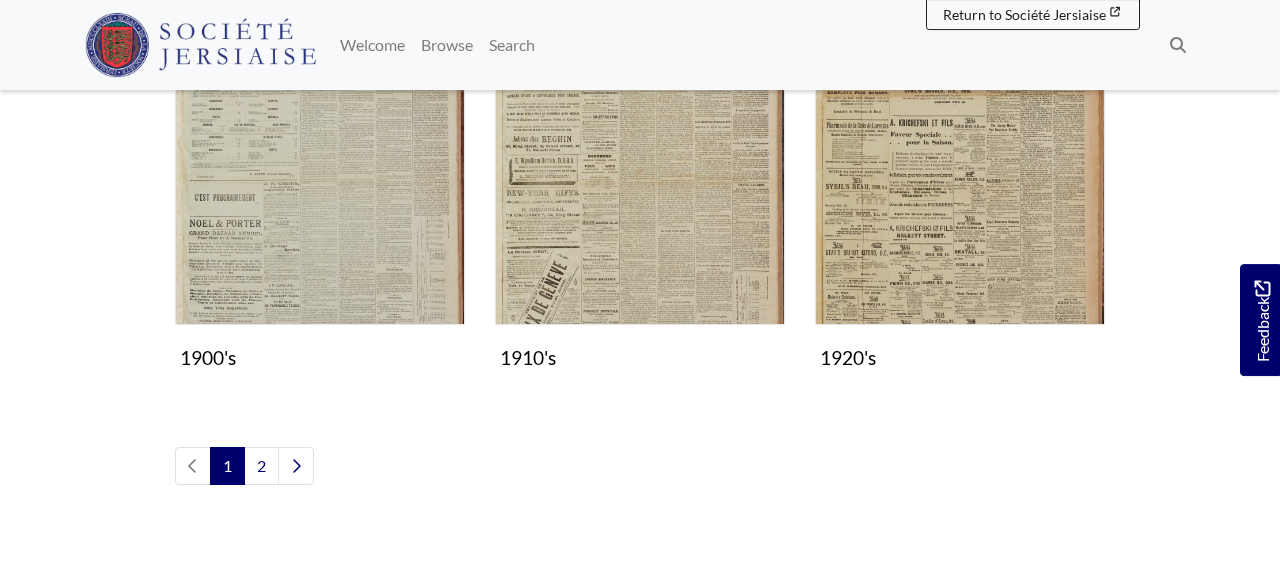 scroll, scrollTop: 1872, scrollLeft: 0, axis: vertical 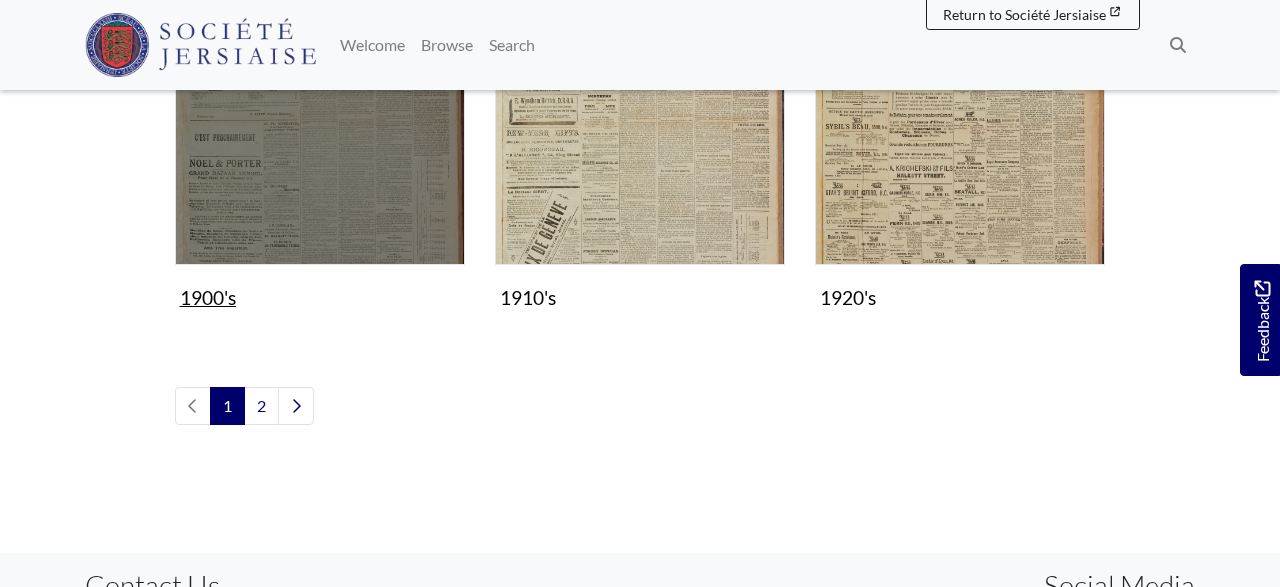 click at bounding box center (320, 120) 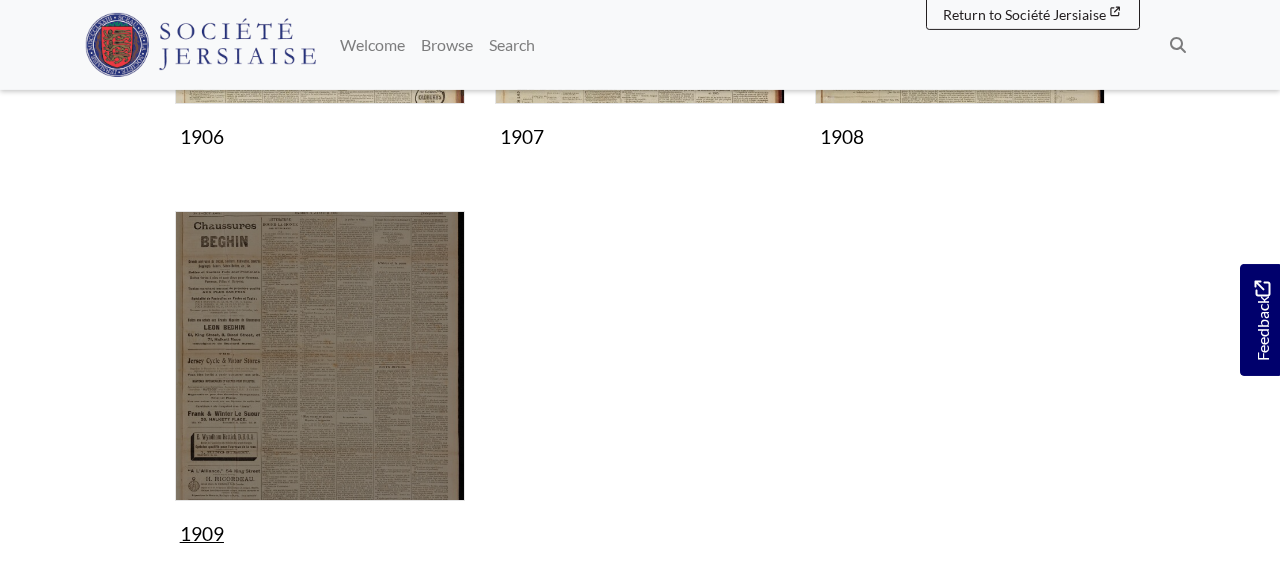 scroll, scrollTop: 1456, scrollLeft: 0, axis: vertical 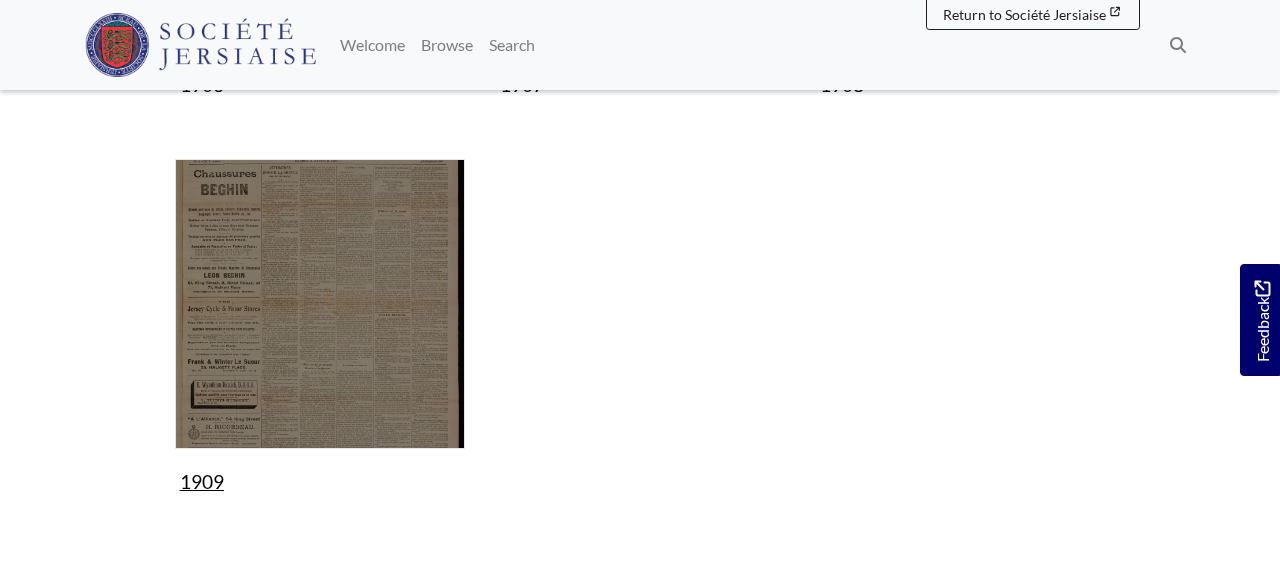 click at bounding box center [320, 304] 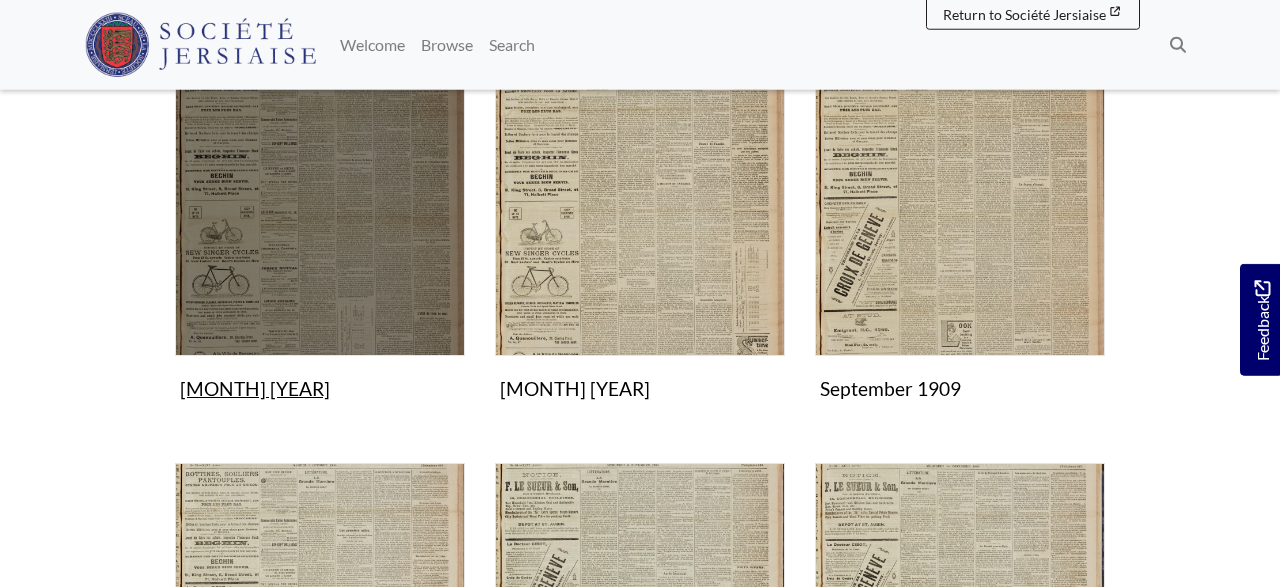 scroll, scrollTop: 1248, scrollLeft: 0, axis: vertical 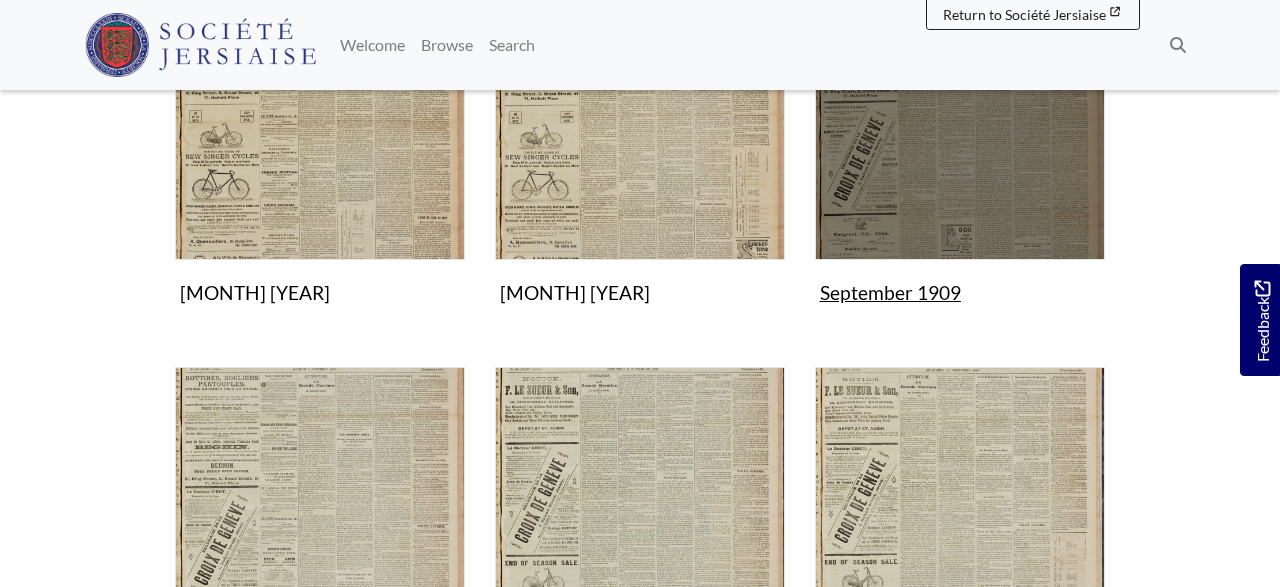 click at bounding box center (960, 115) 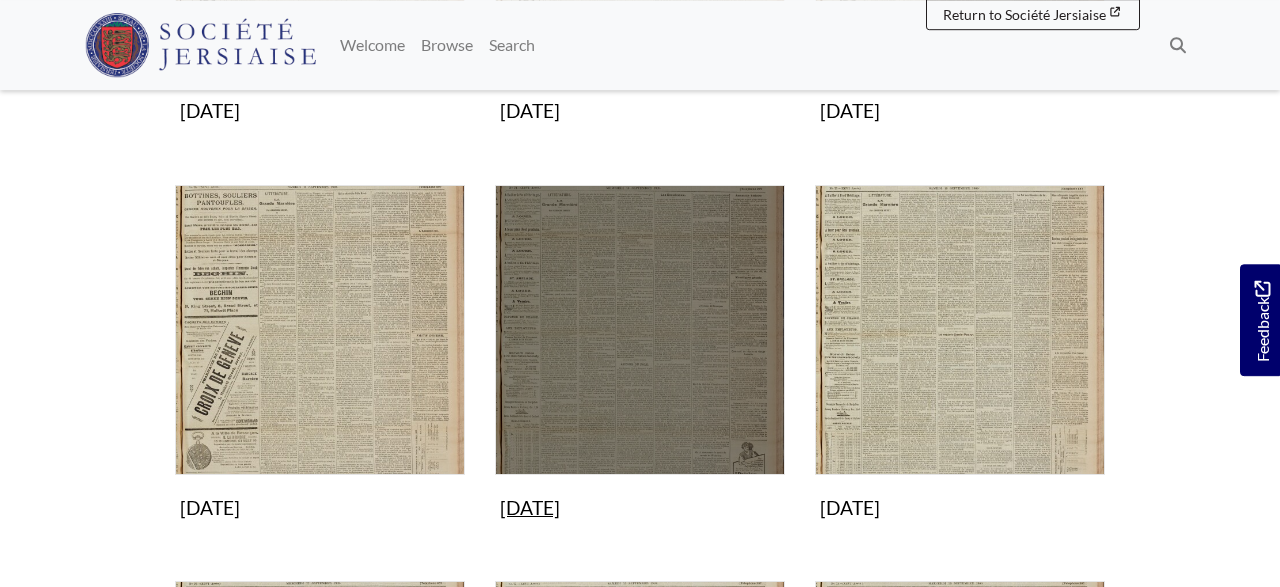 scroll, scrollTop: 520, scrollLeft: 0, axis: vertical 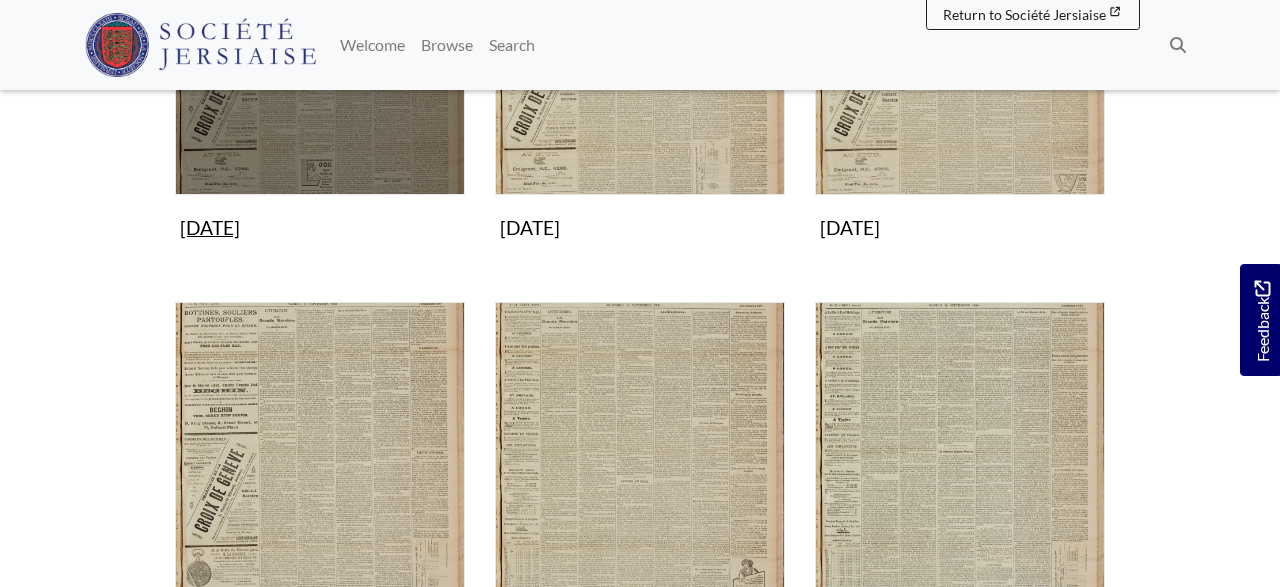 click at bounding box center (320, 50) 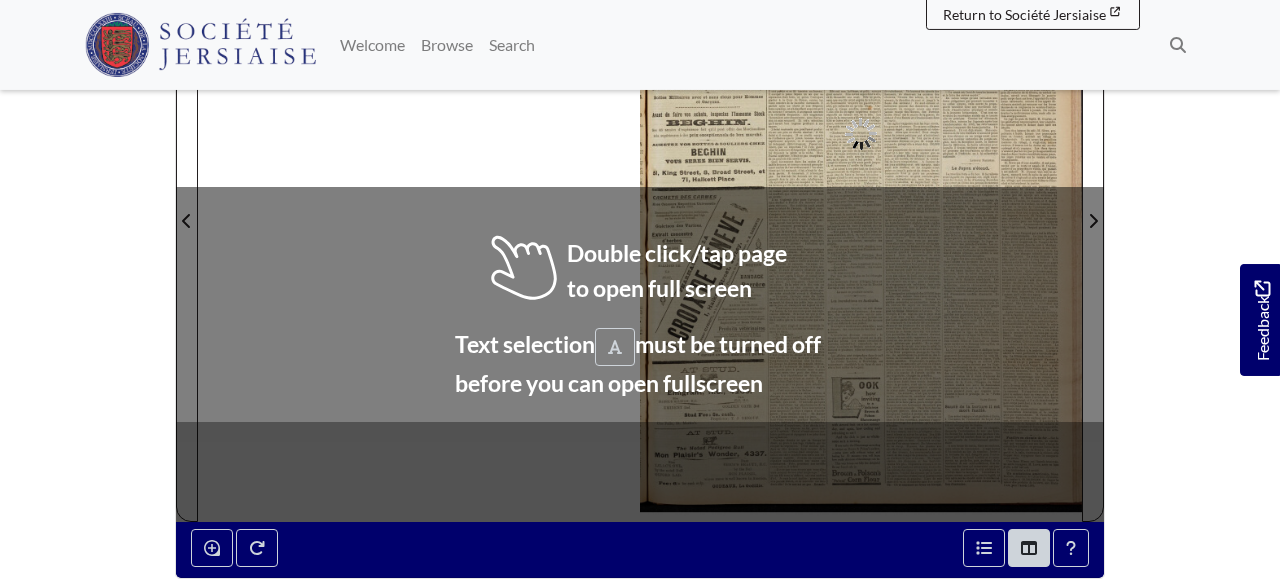 scroll, scrollTop: 416, scrollLeft: 0, axis: vertical 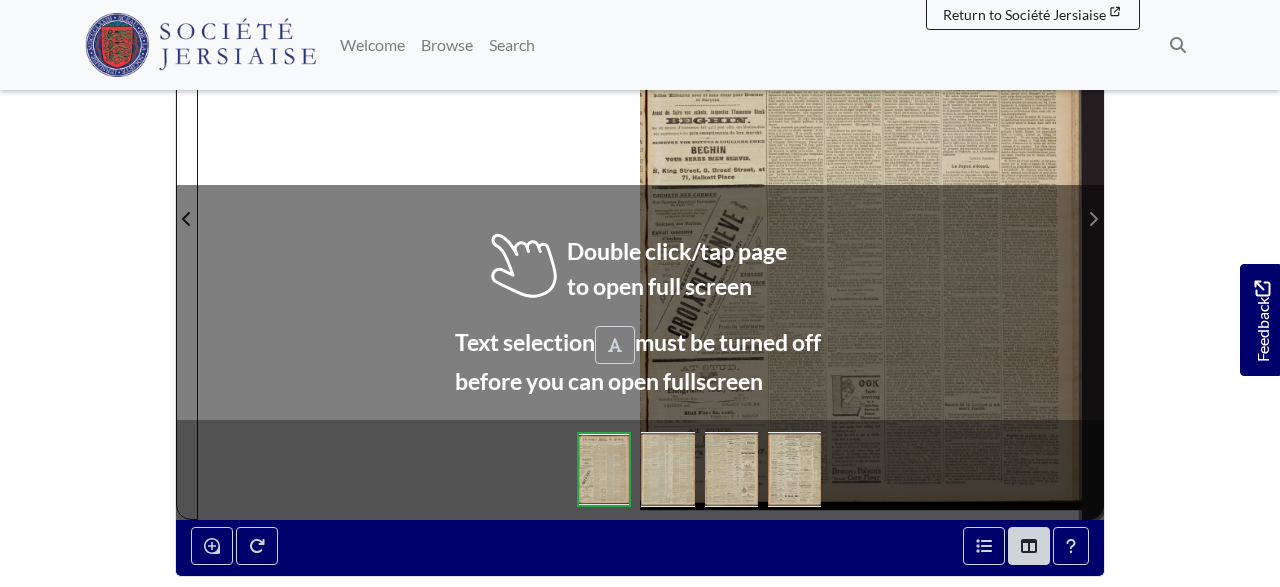 click 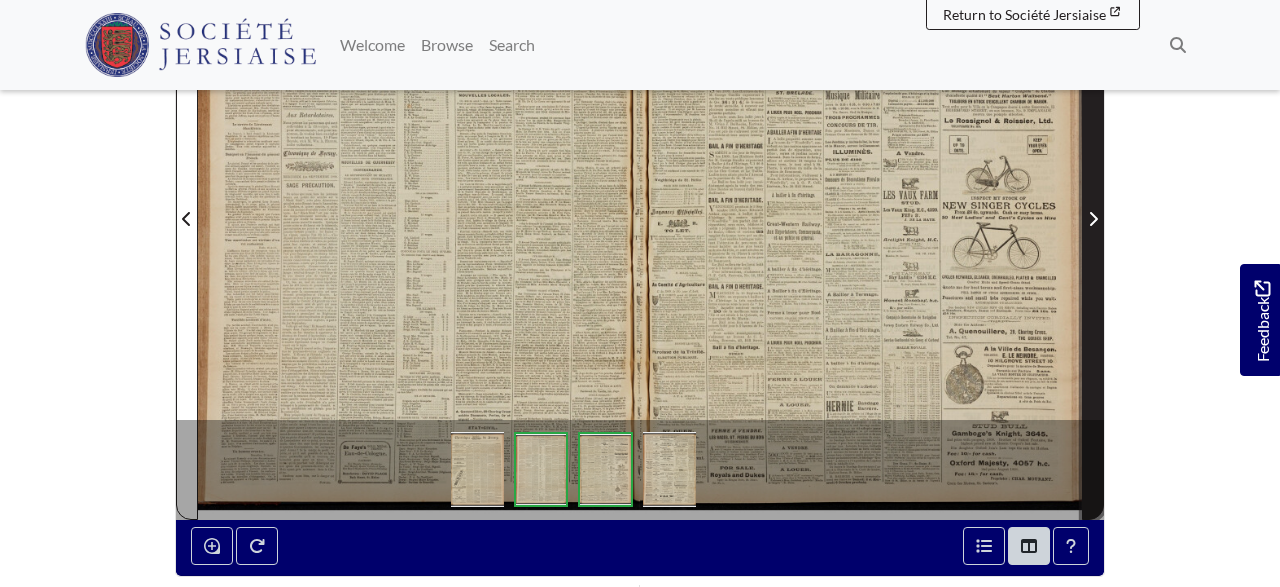 click 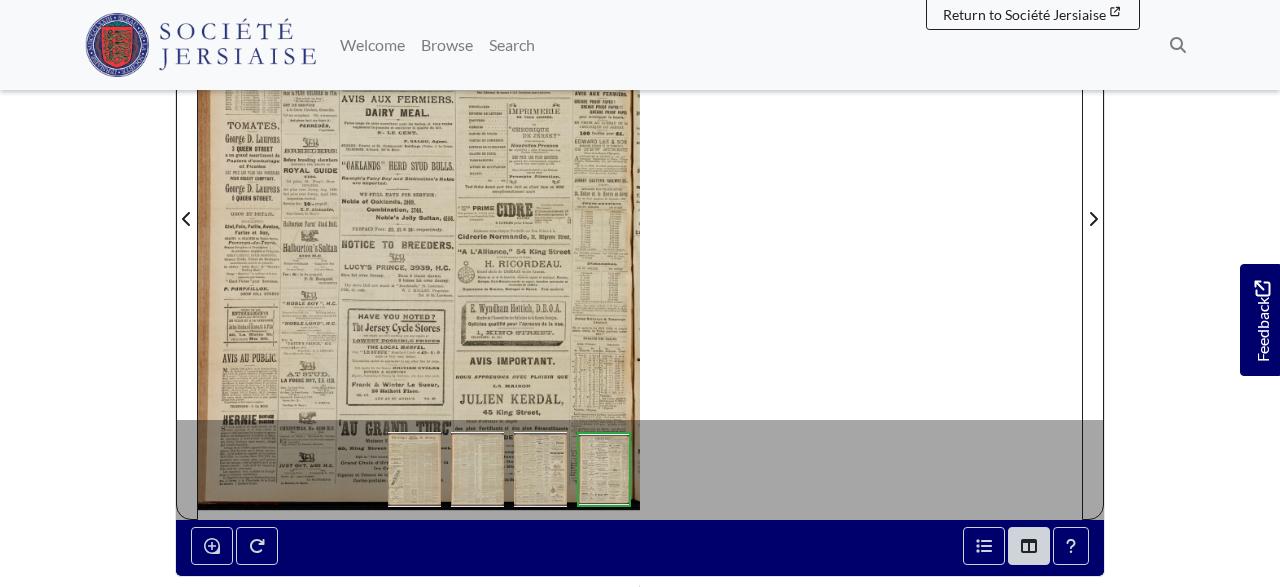 click at bounding box center [419, 207] 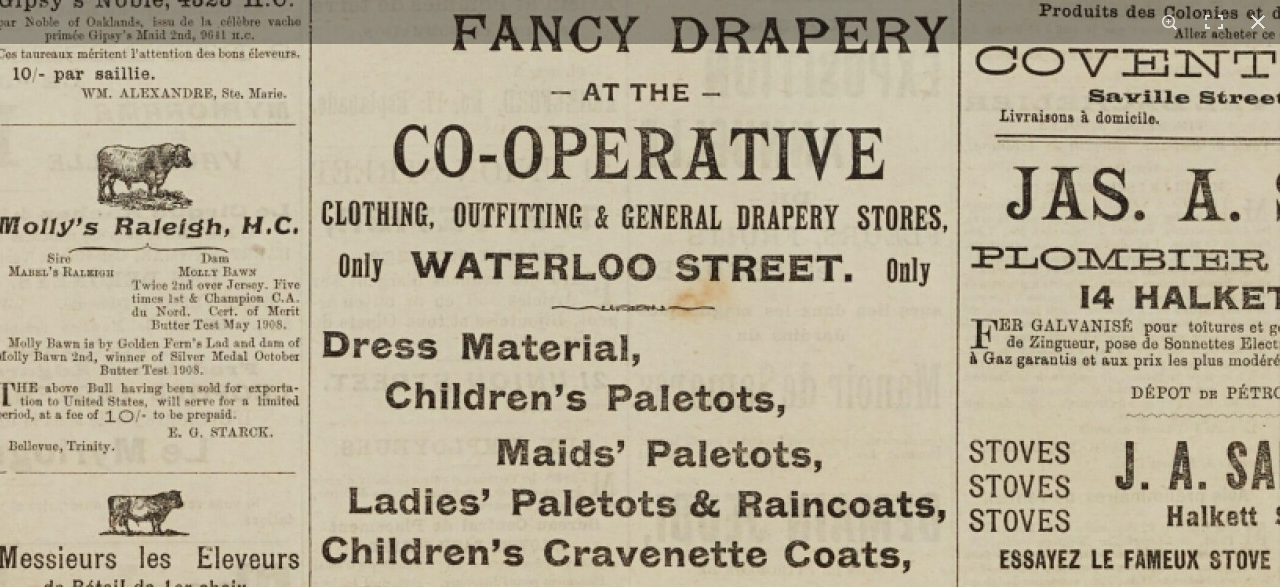 click at bounding box center (755, 1374) 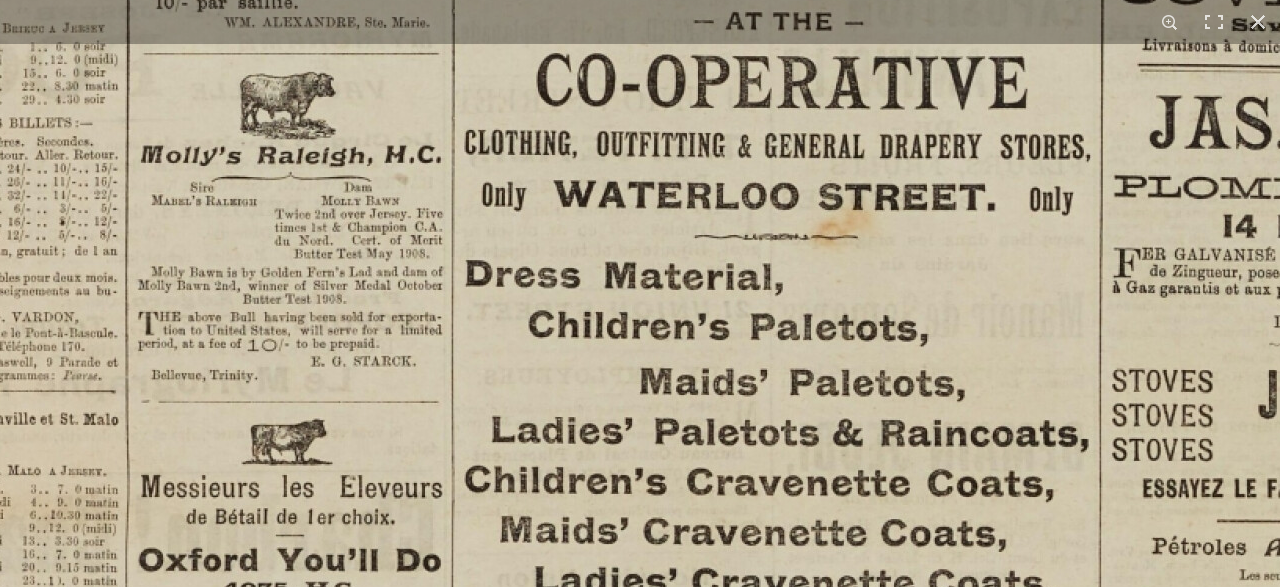click at bounding box center (898, 1303) 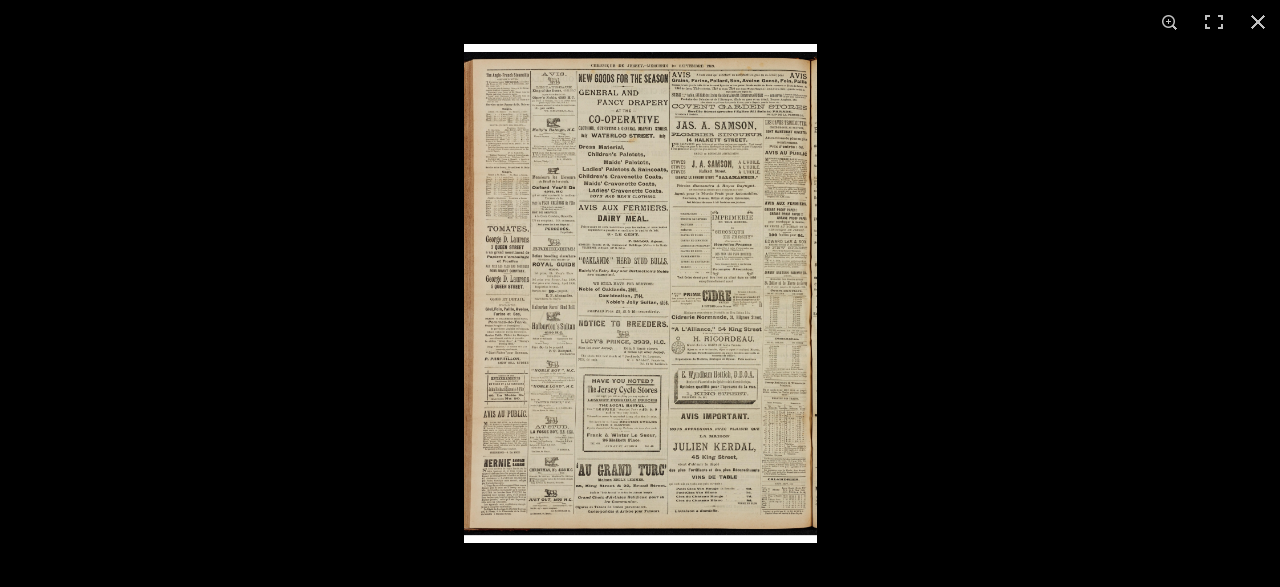 click at bounding box center [640, 293] 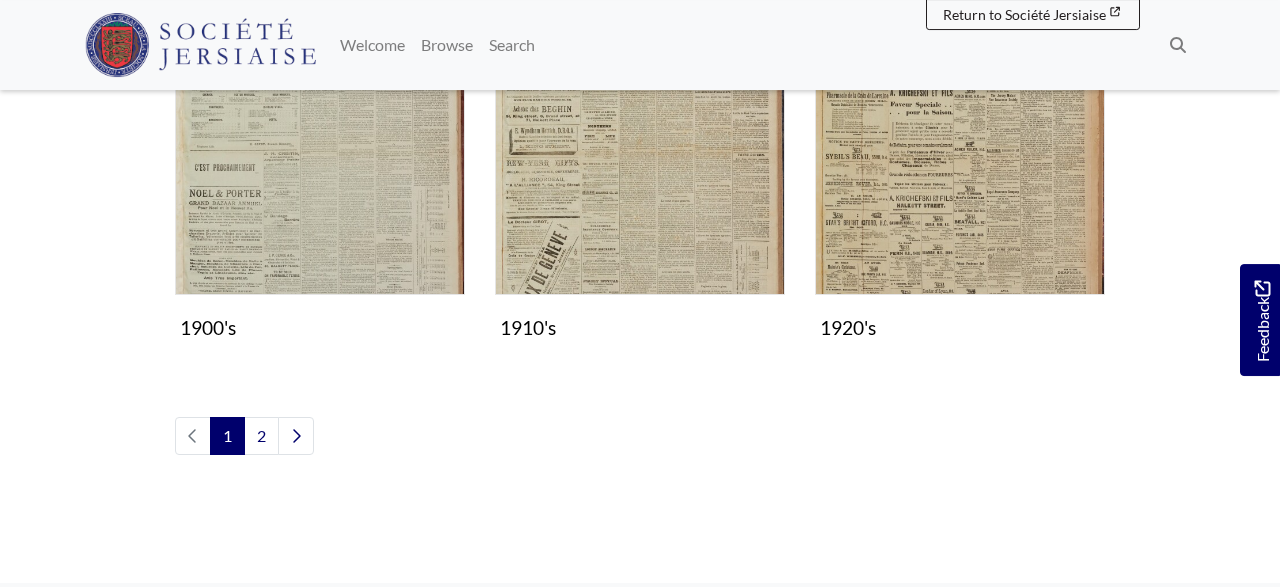 scroll, scrollTop: 1872, scrollLeft: 0, axis: vertical 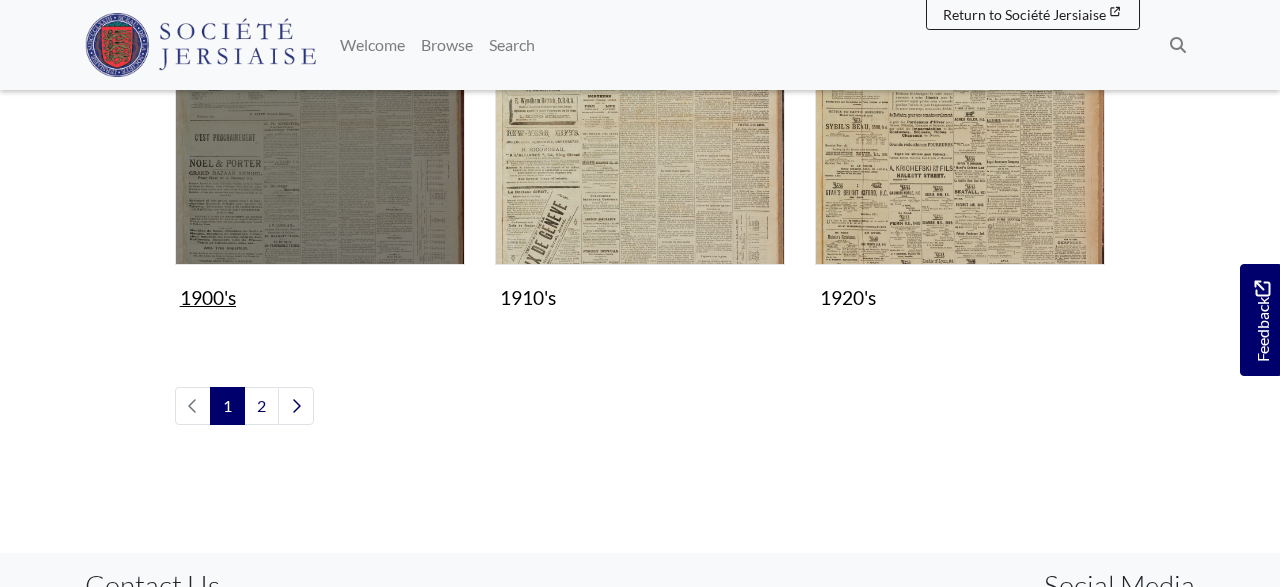 click at bounding box center (320, 120) 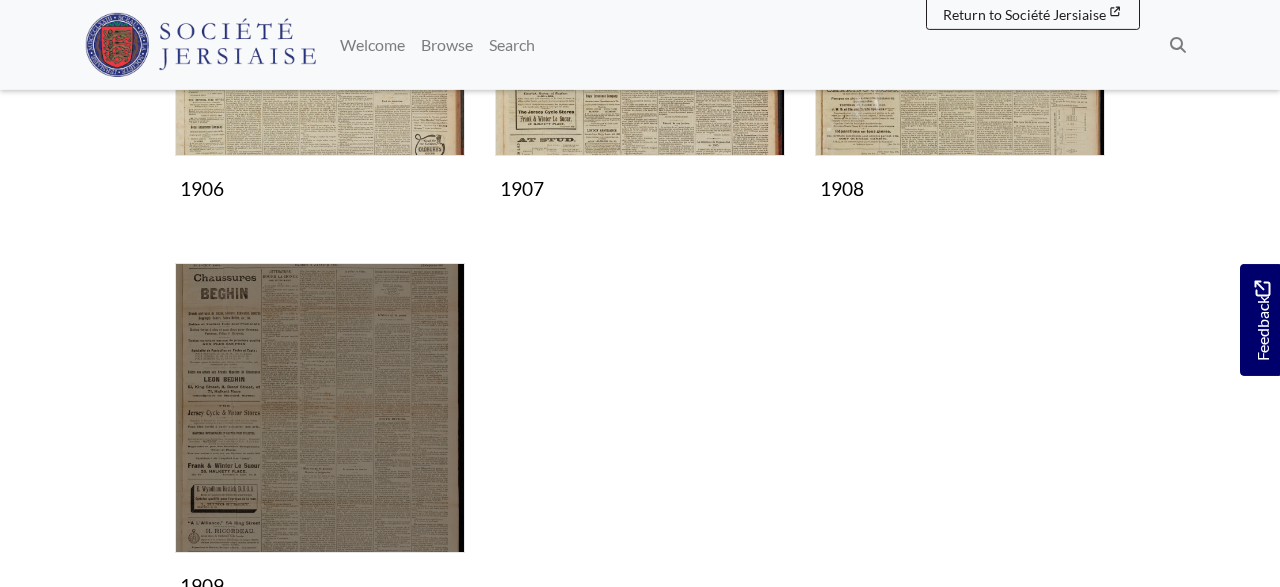 scroll, scrollTop: 1456, scrollLeft: 0, axis: vertical 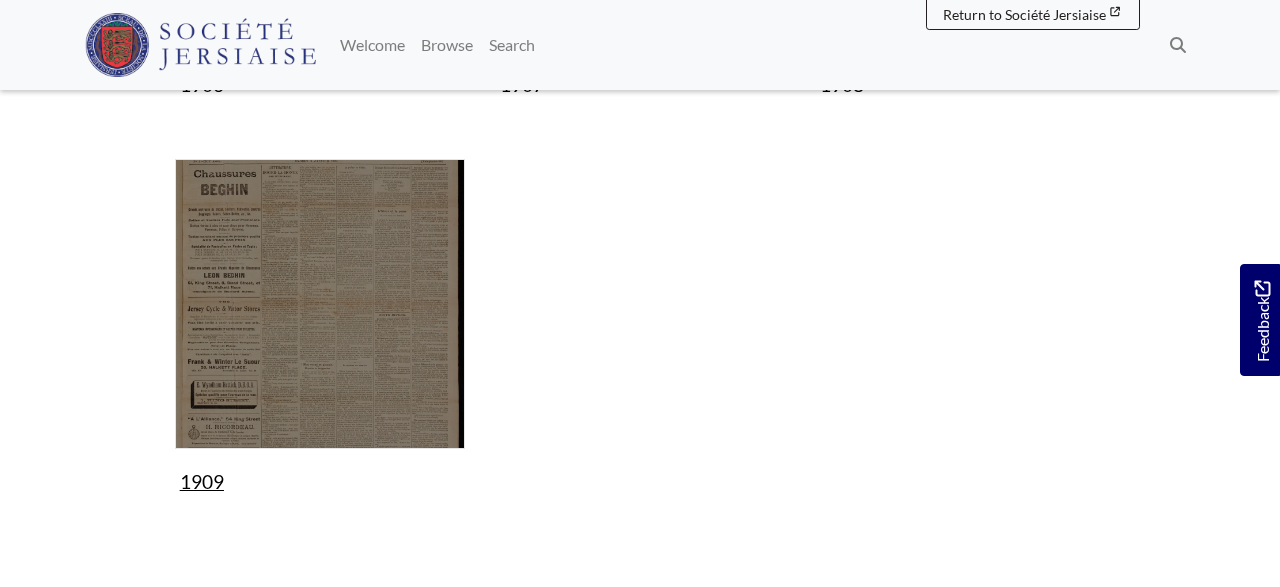 click at bounding box center (320, 304) 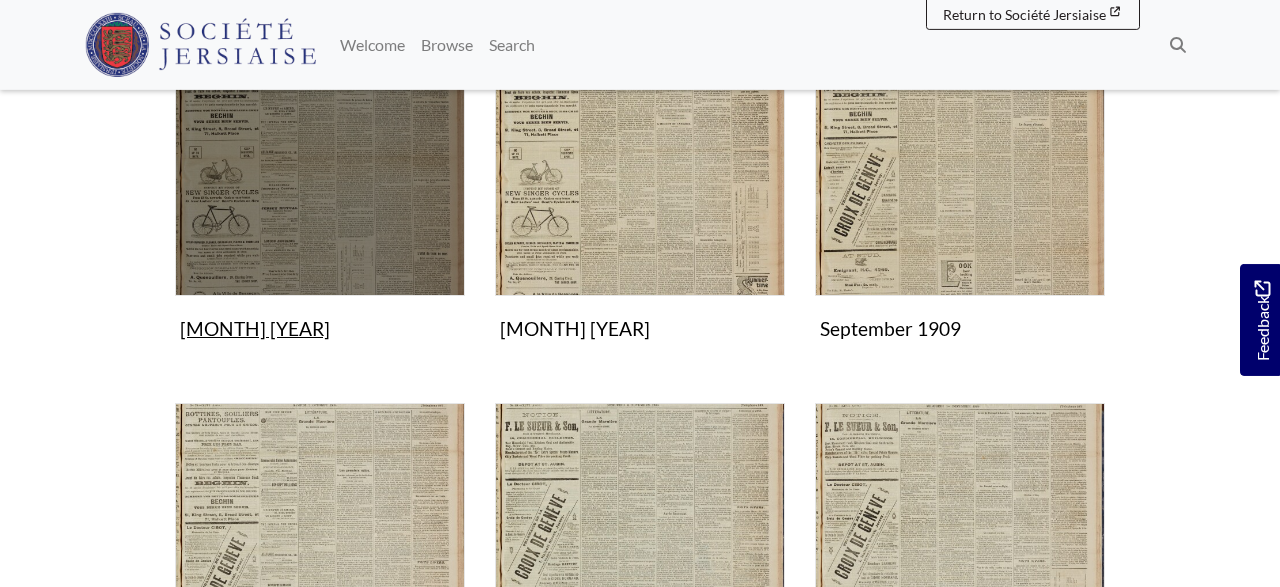 scroll, scrollTop: 1248, scrollLeft: 0, axis: vertical 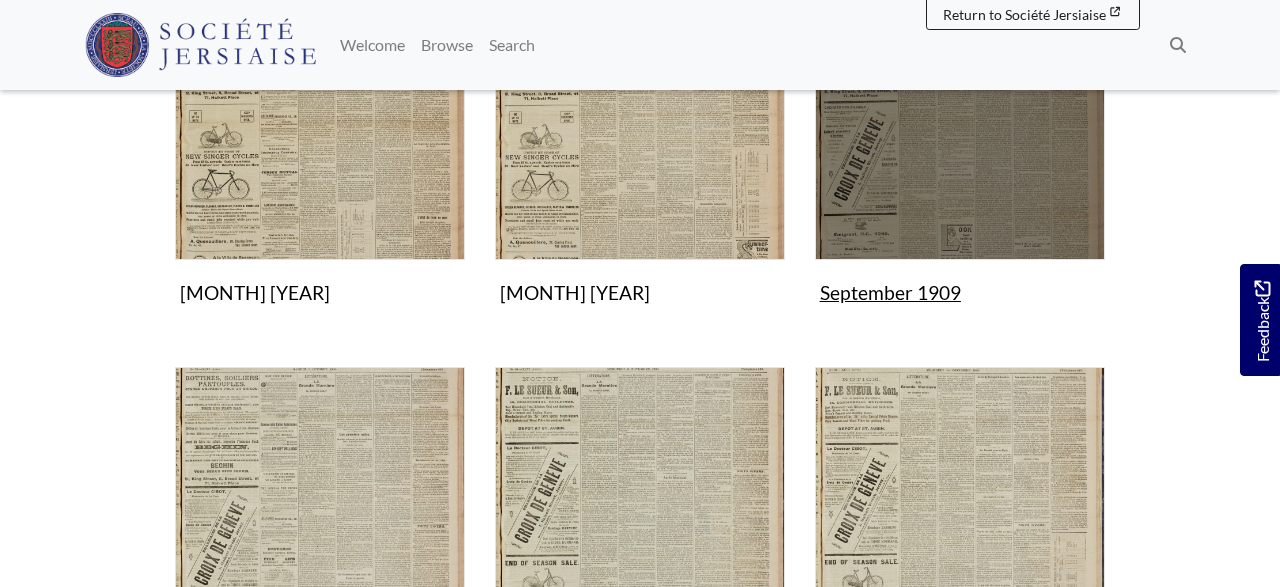 click at bounding box center [960, 115] 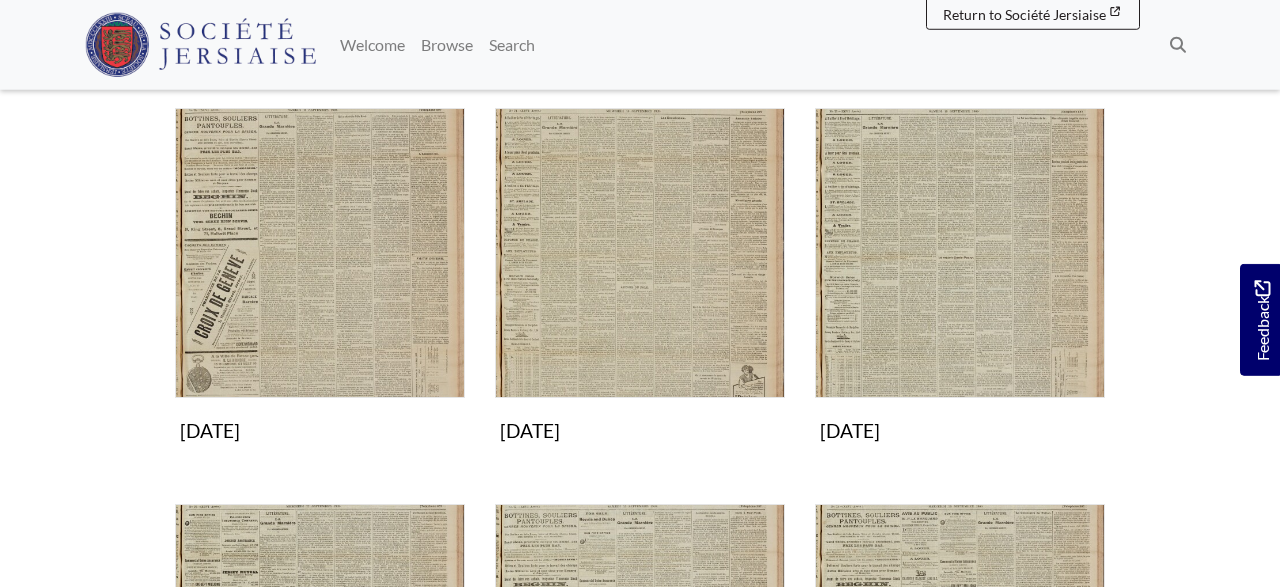 scroll, scrollTop: 728, scrollLeft: 0, axis: vertical 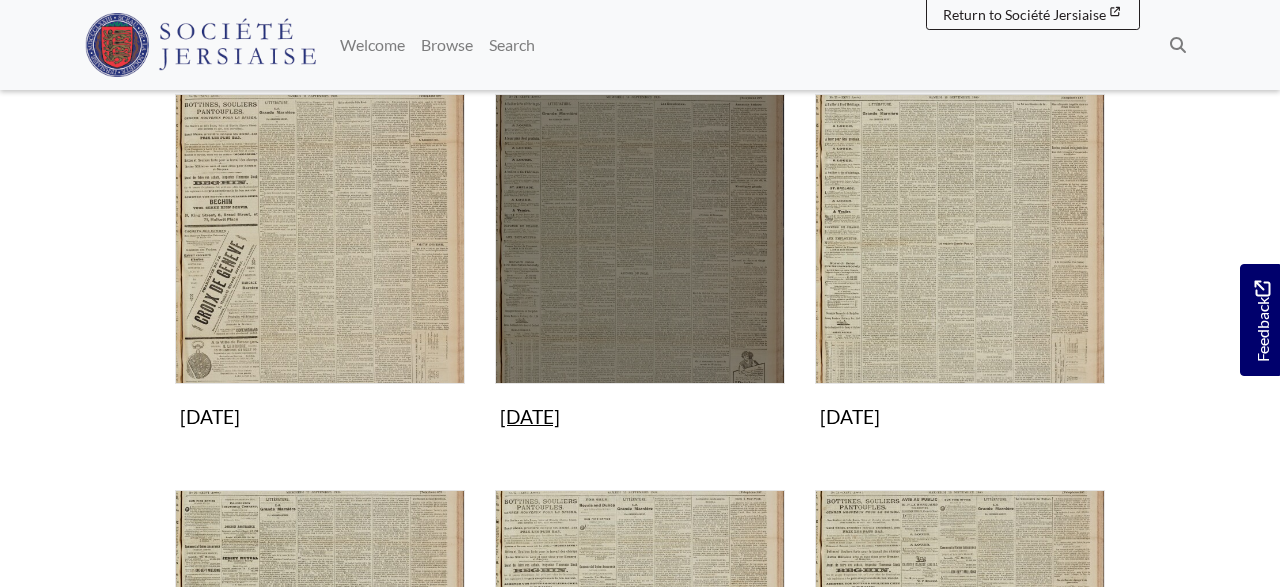 click at bounding box center (640, 239) 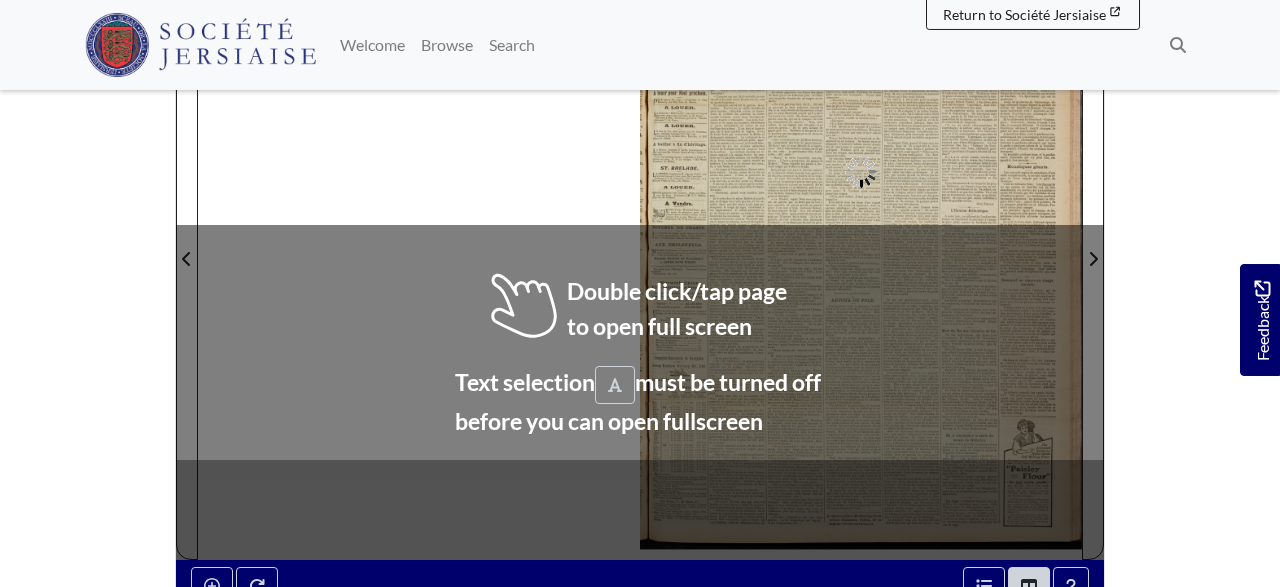 scroll, scrollTop: 520, scrollLeft: 0, axis: vertical 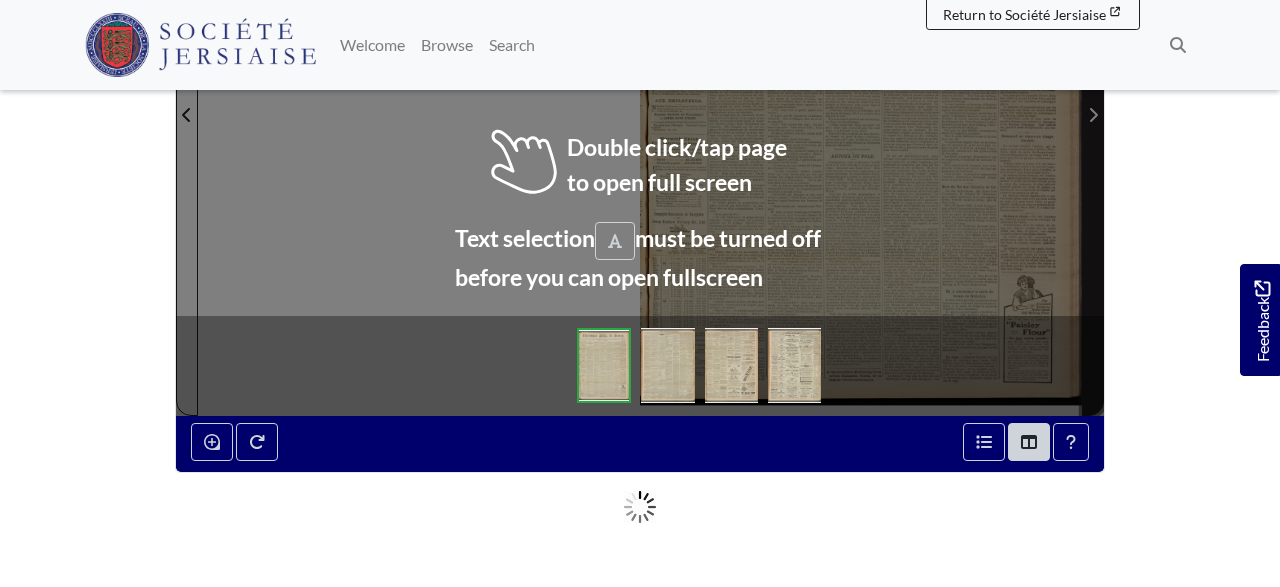 click at bounding box center [1093, 115] 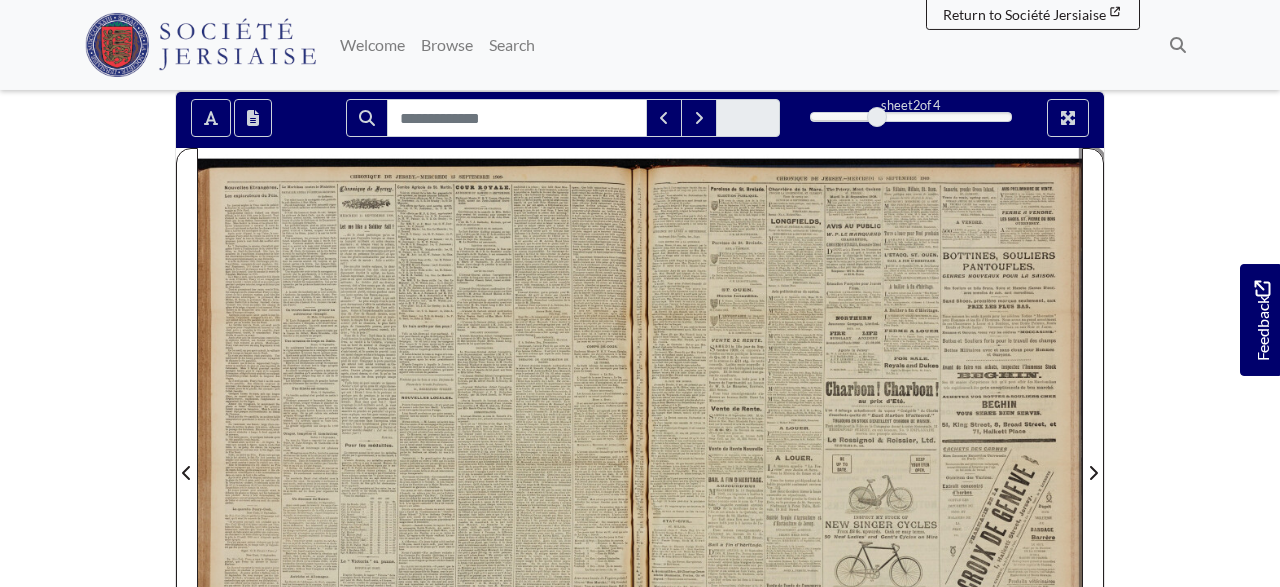 scroll, scrollTop: 208, scrollLeft: 0, axis: vertical 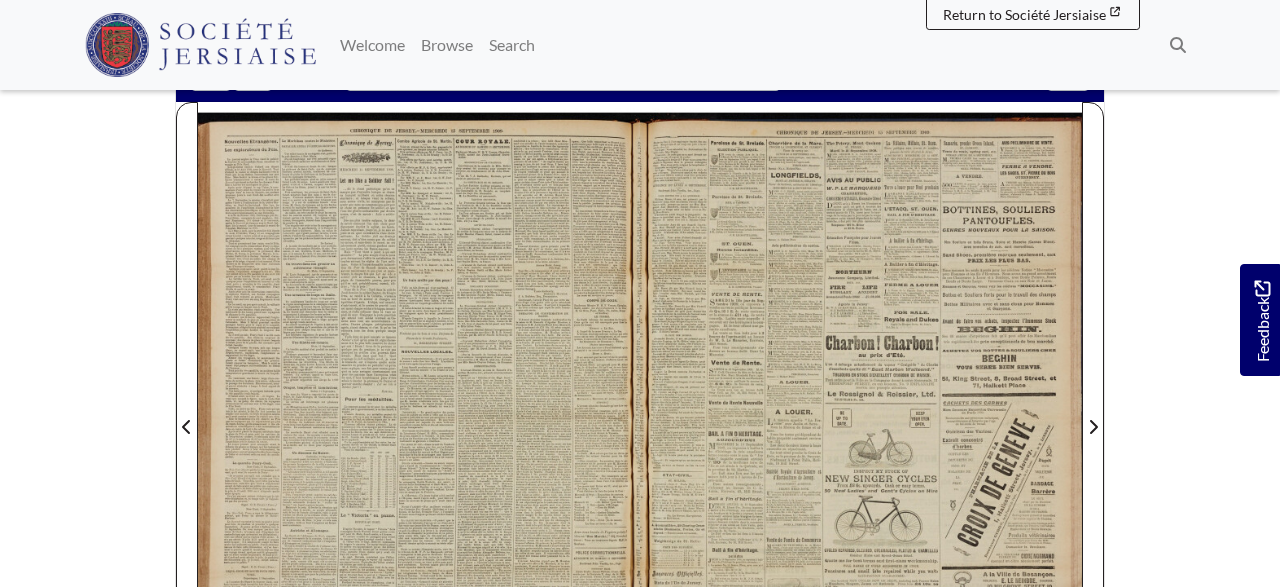 click at bounding box center (419, 415) 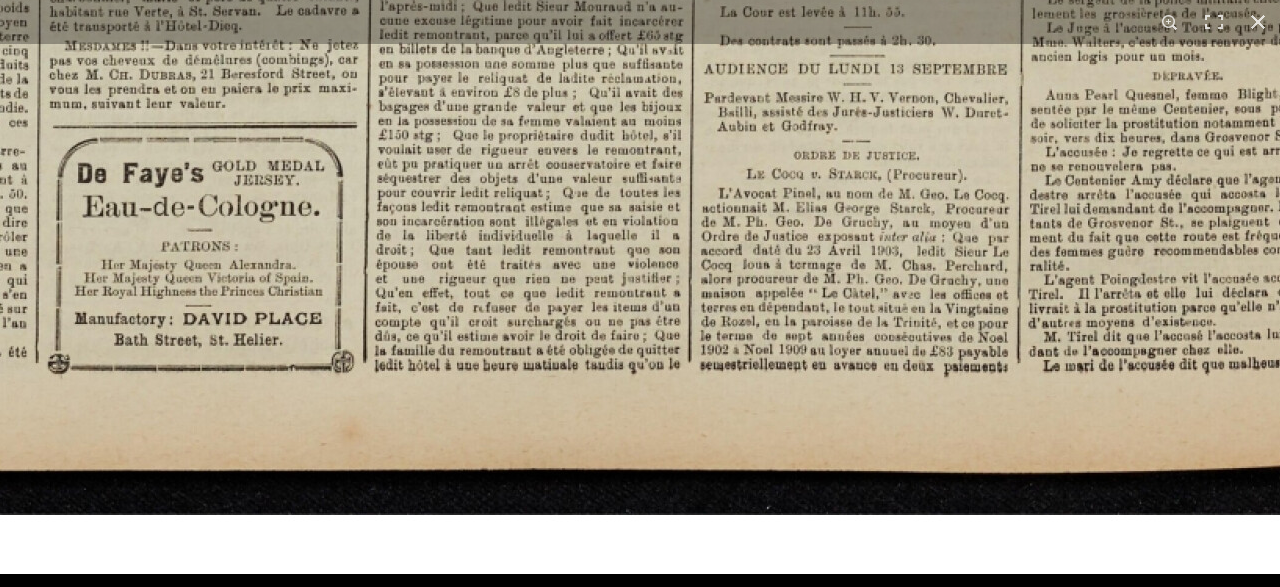 click at bounding box center [172, -1176] 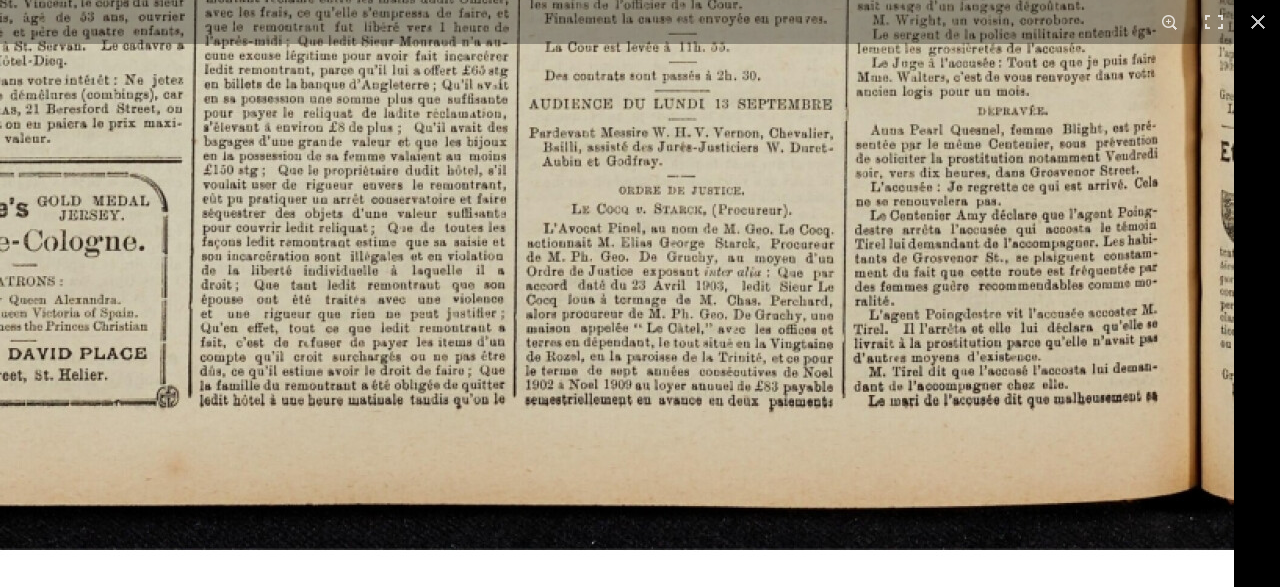 click at bounding box center [-3, -1141] 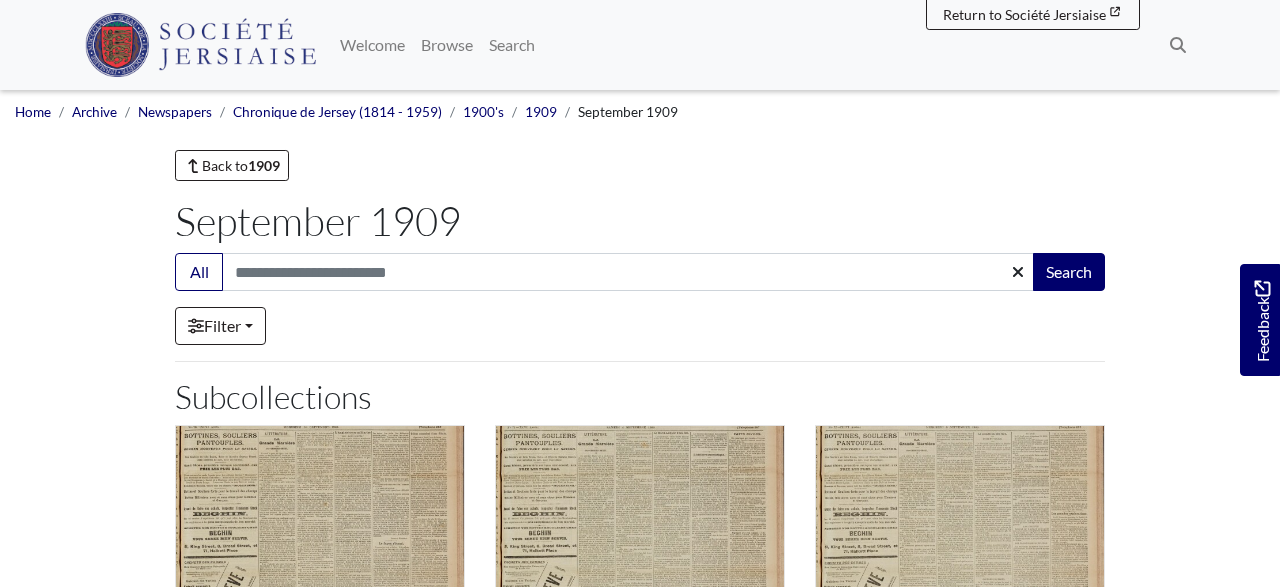 scroll, scrollTop: 728, scrollLeft: 0, axis: vertical 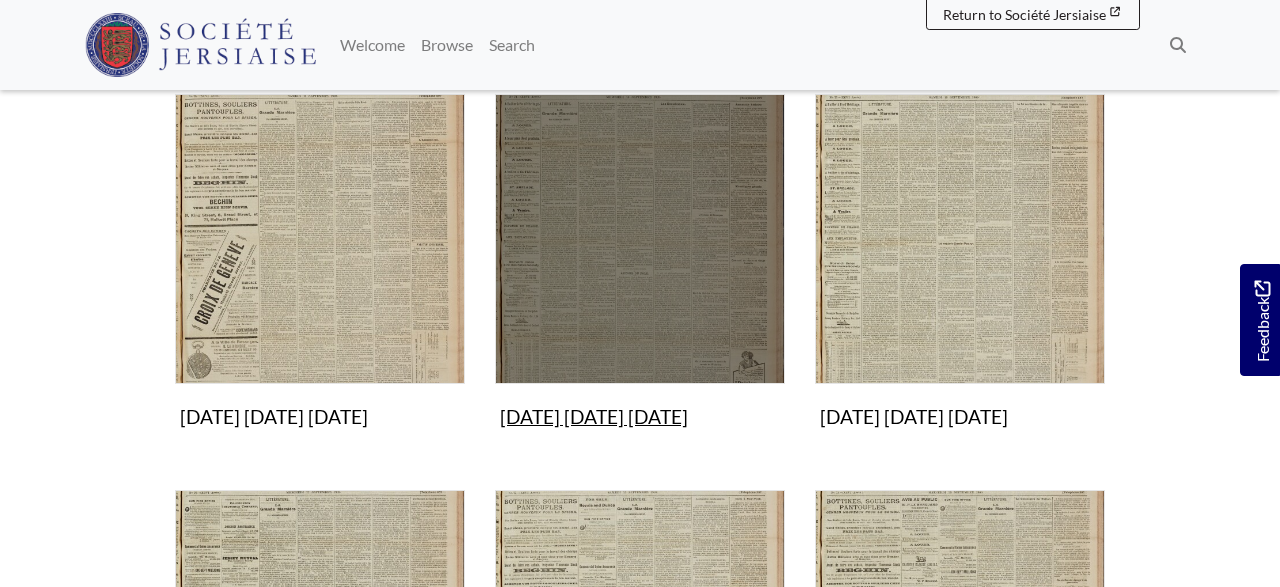 click at bounding box center (640, 239) 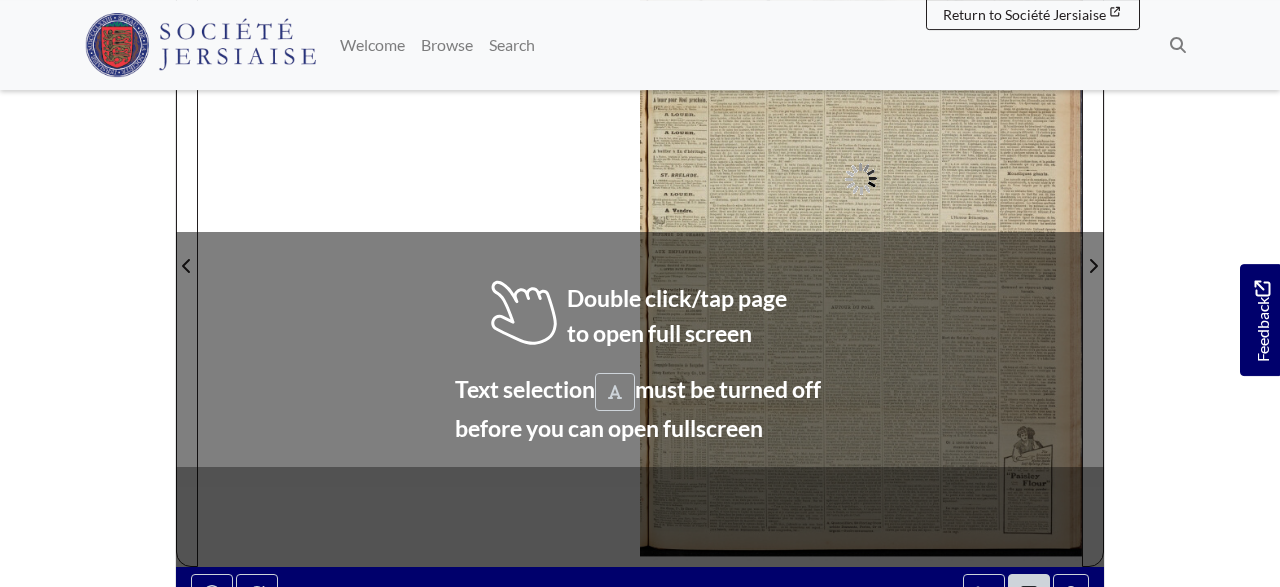scroll, scrollTop: 416, scrollLeft: 0, axis: vertical 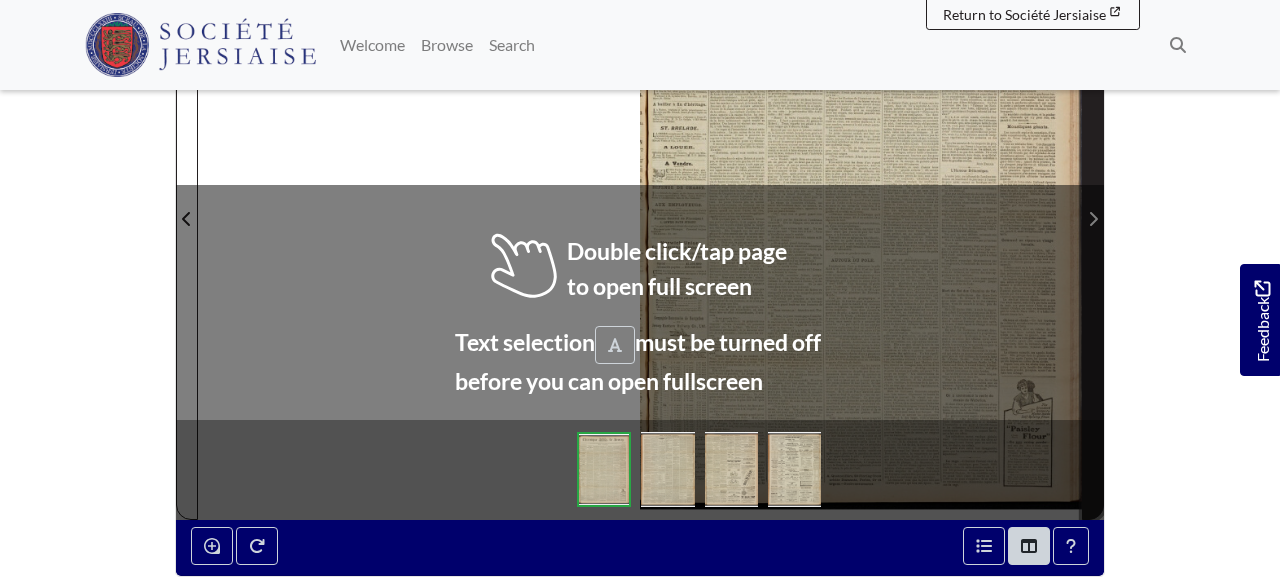 click 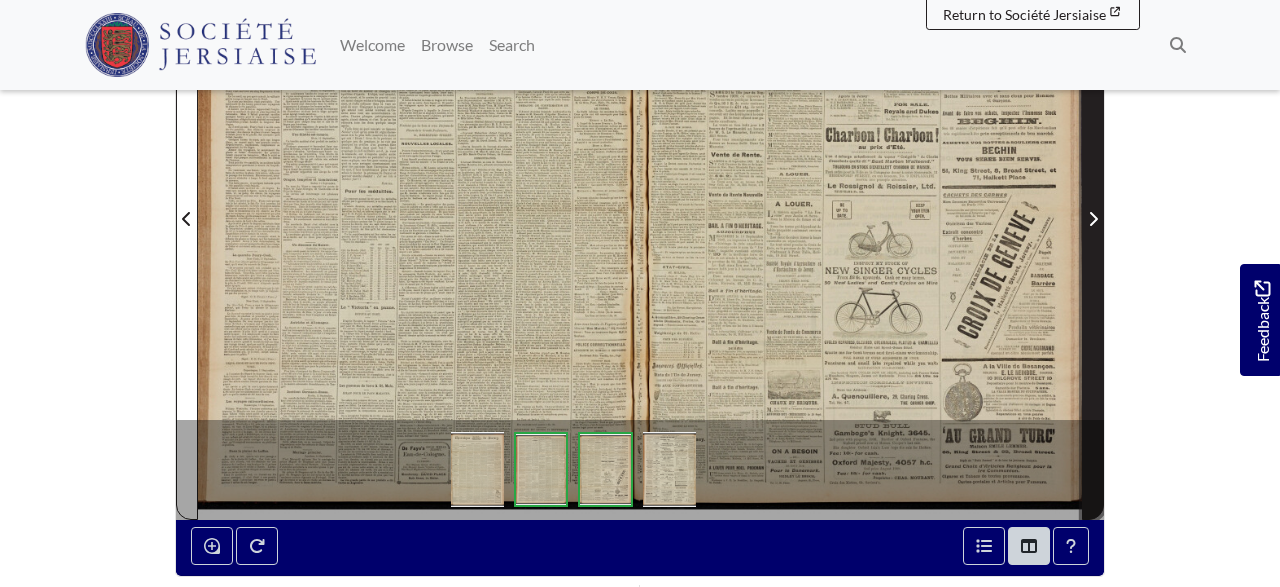 click 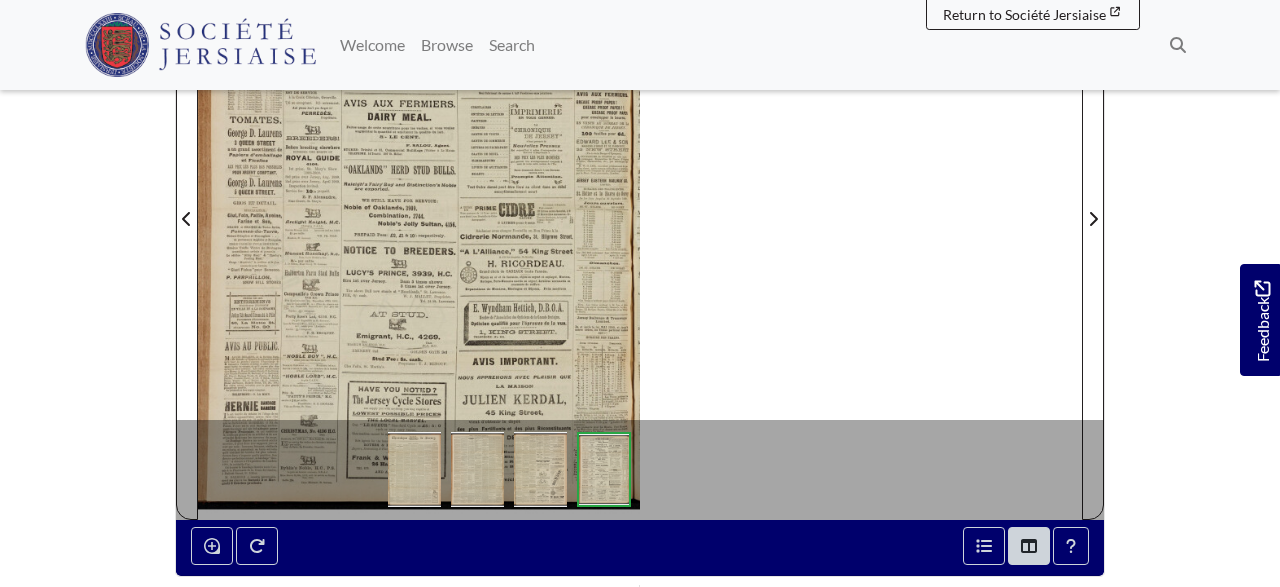 click at bounding box center (419, 207) 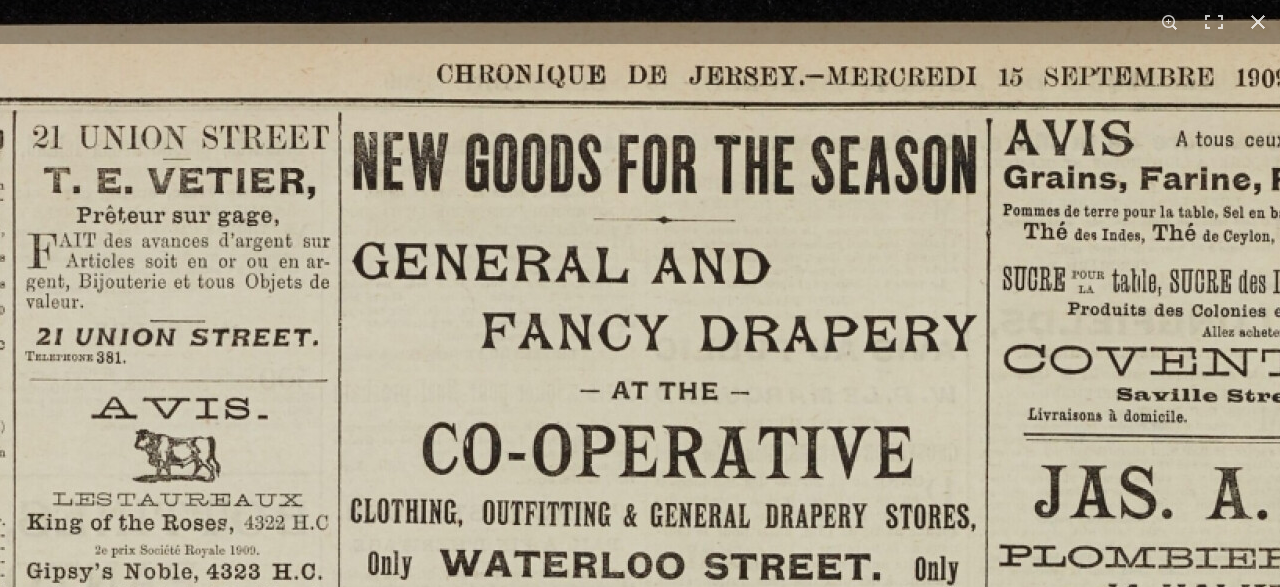 click at bounding box center (772, 1668) 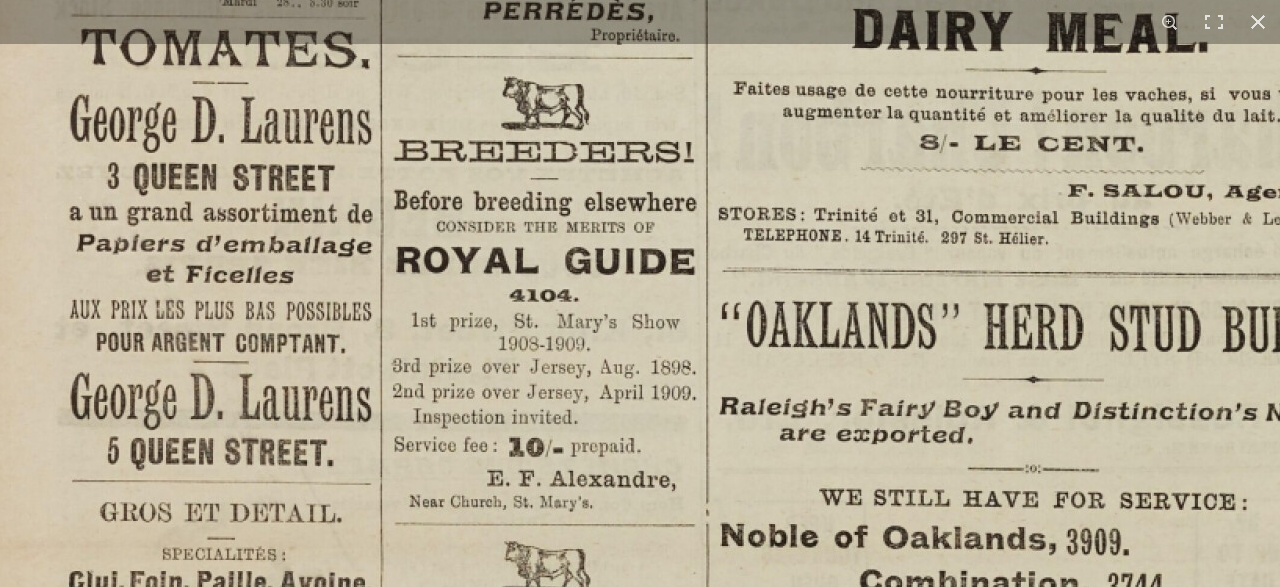 click at bounding box center (1140, 535) 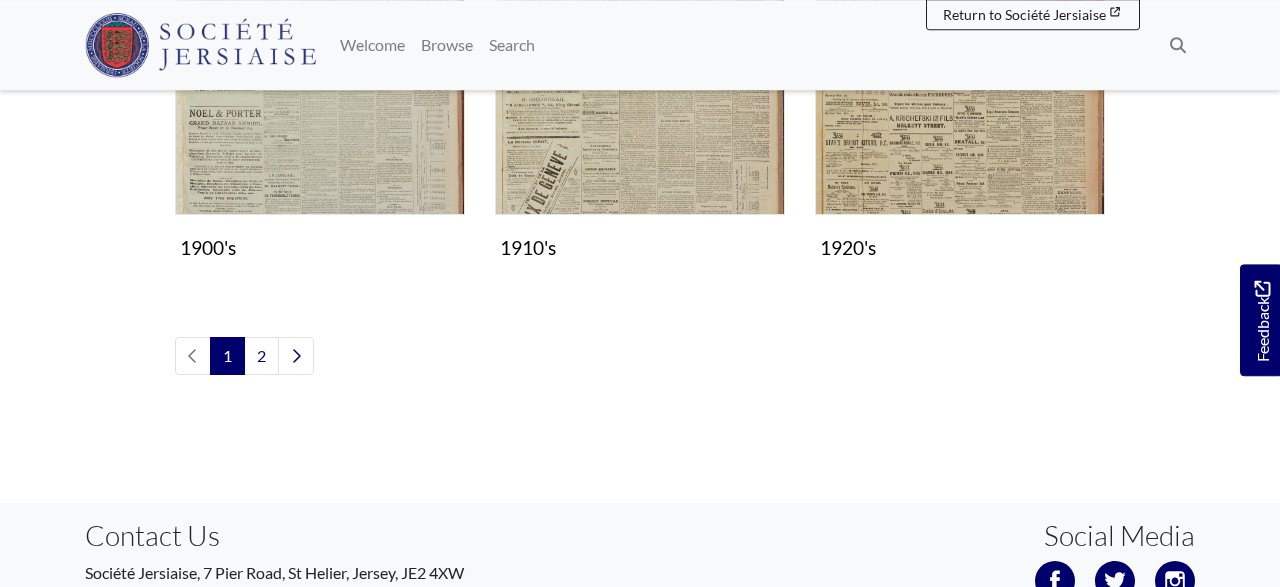 scroll, scrollTop: 1976, scrollLeft: 0, axis: vertical 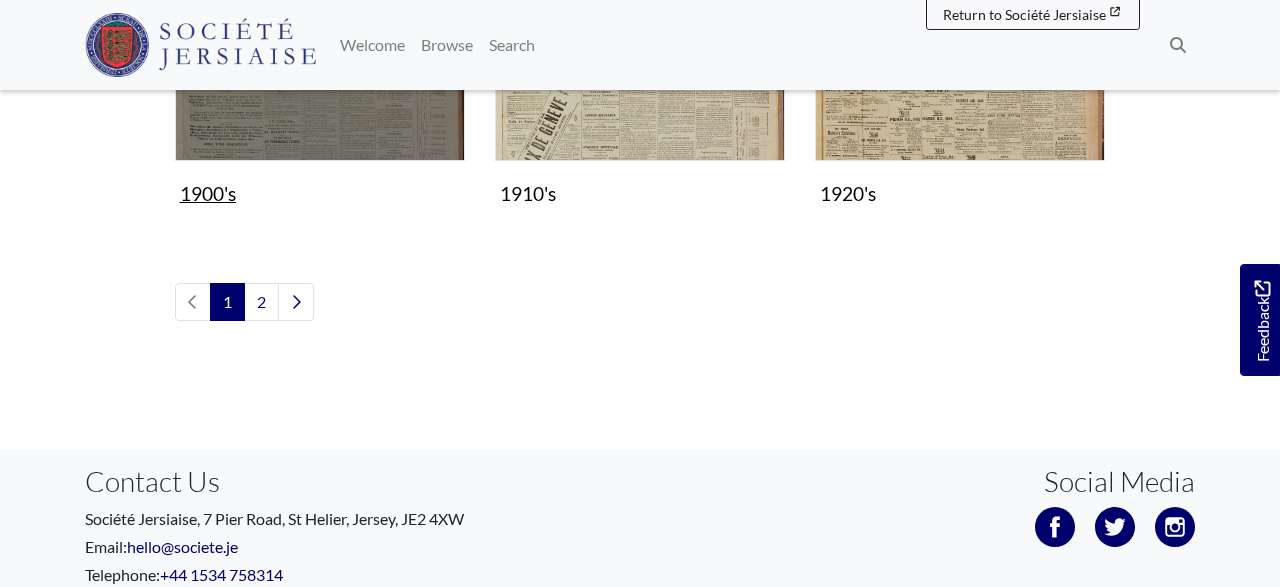 click at bounding box center [320, 16] 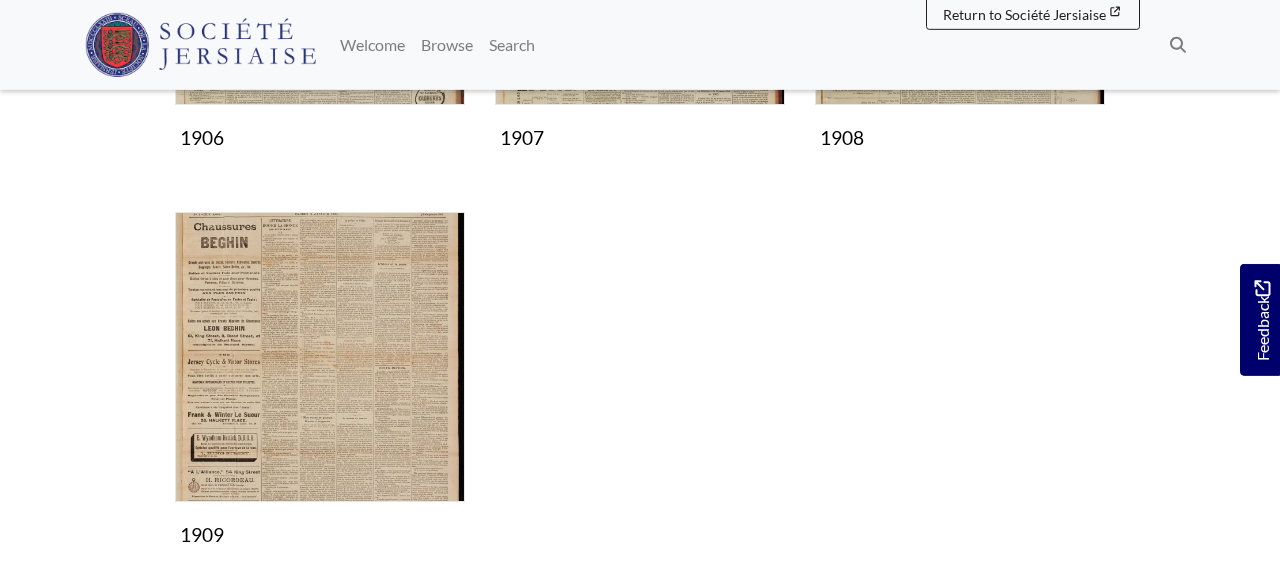 scroll, scrollTop: 1456, scrollLeft: 0, axis: vertical 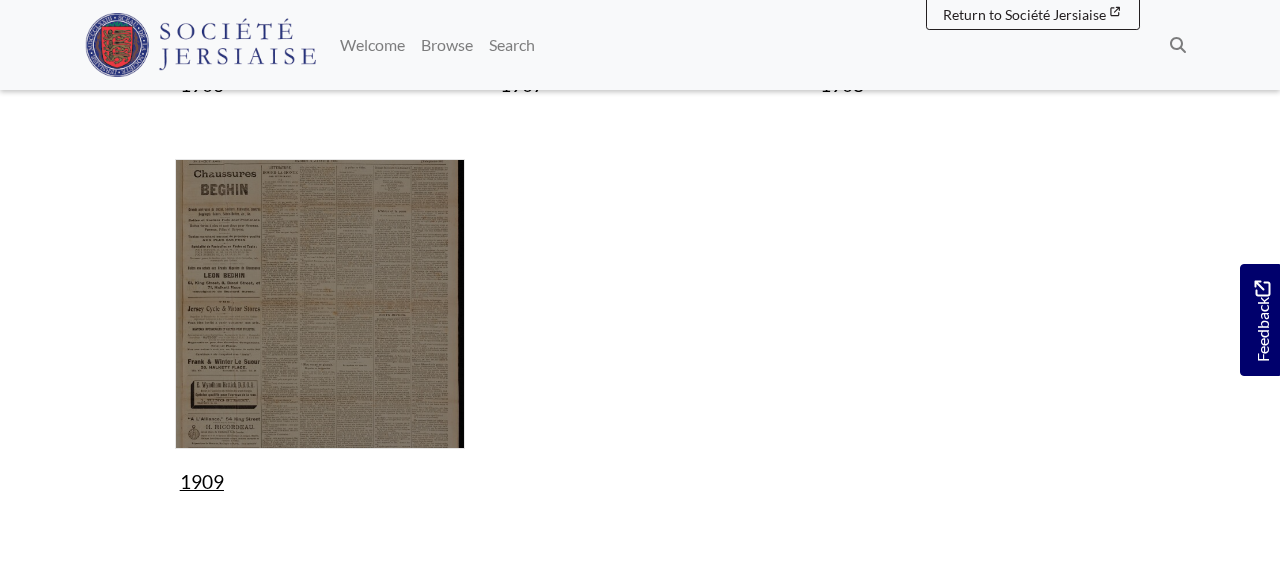 click at bounding box center (320, 304) 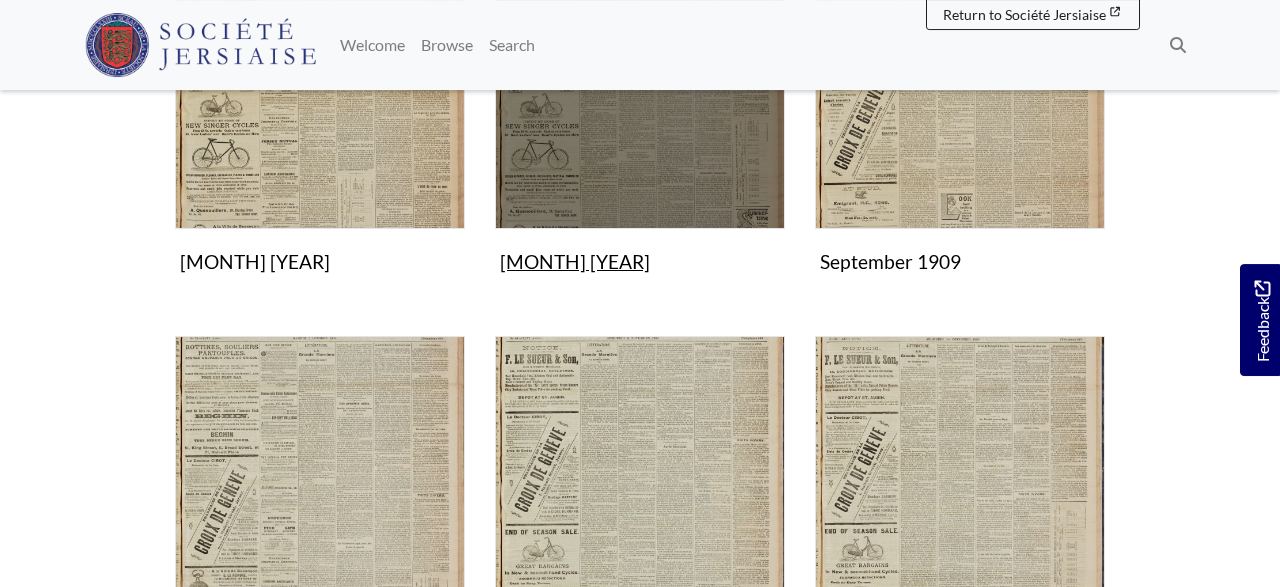 scroll, scrollTop: 1248, scrollLeft: 0, axis: vertical 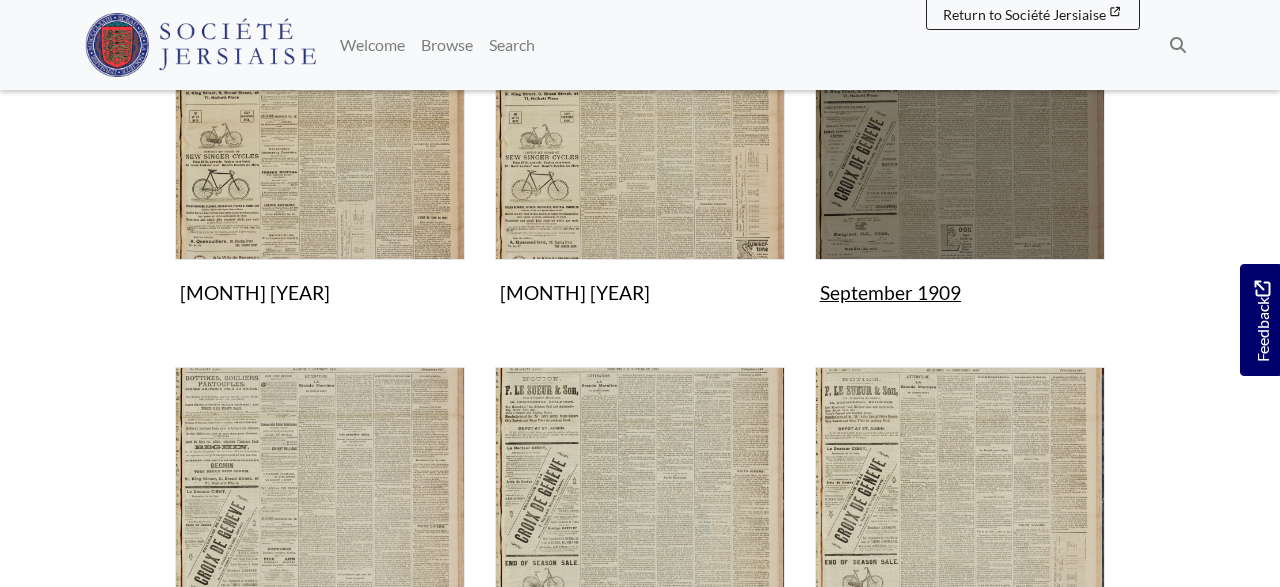 click at bounding box center (960, 115) 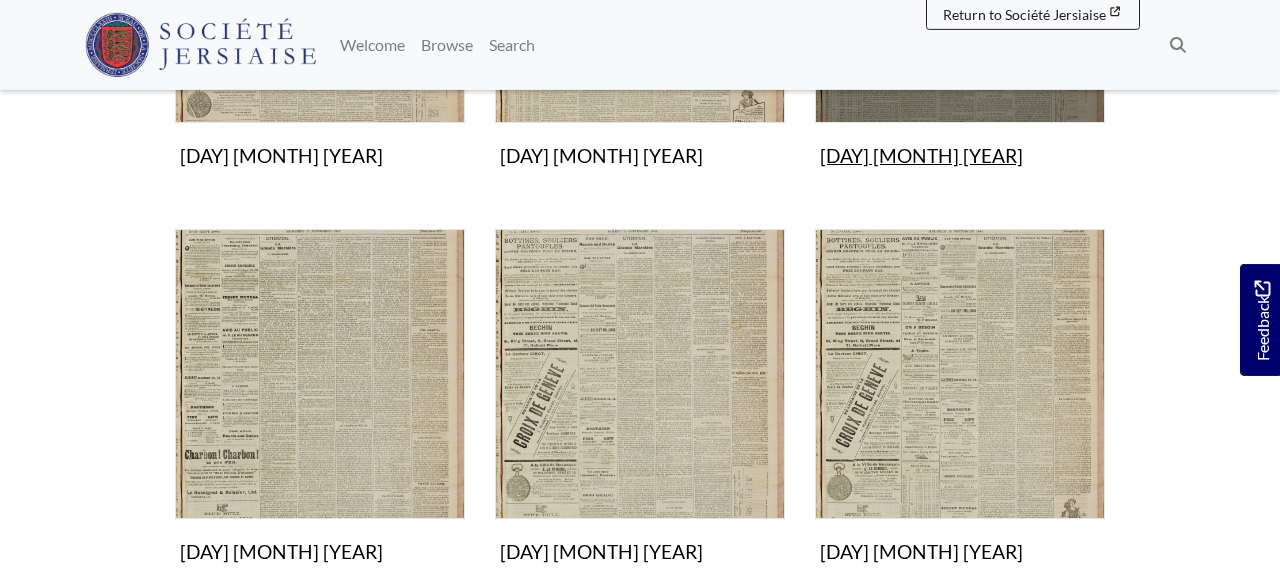 scroll, scrollTop: 1040, scrollLeft: 0, axis: vertical 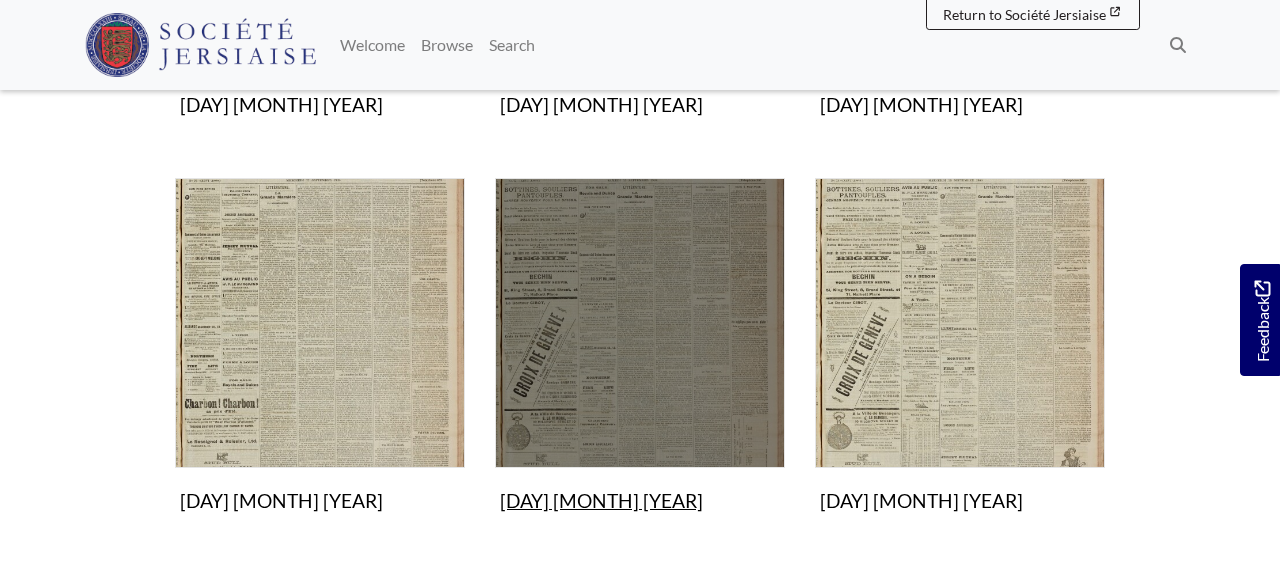 click at bounding box center [640, 323] 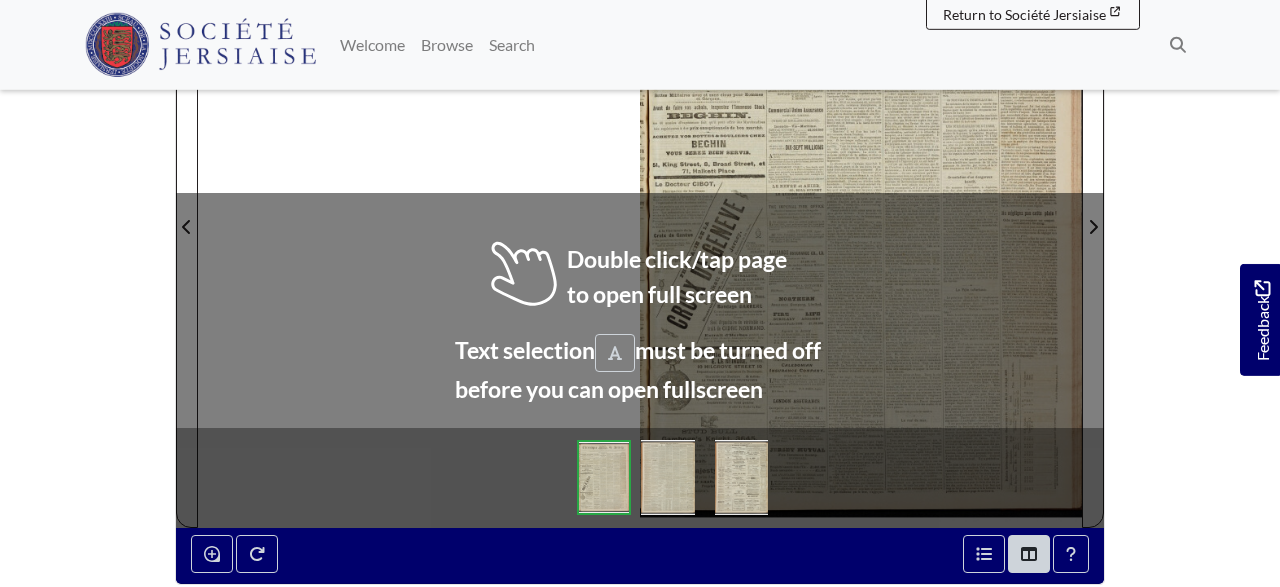 scroll, scrollTop: 416, scrollLeft: 0, axis: vertical 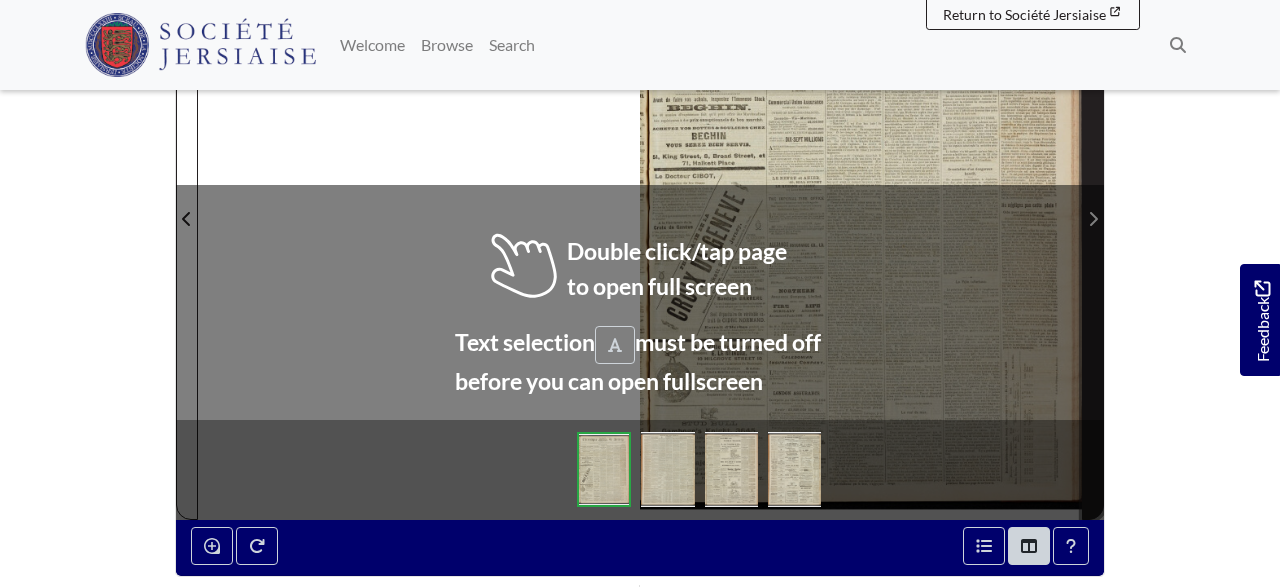 click 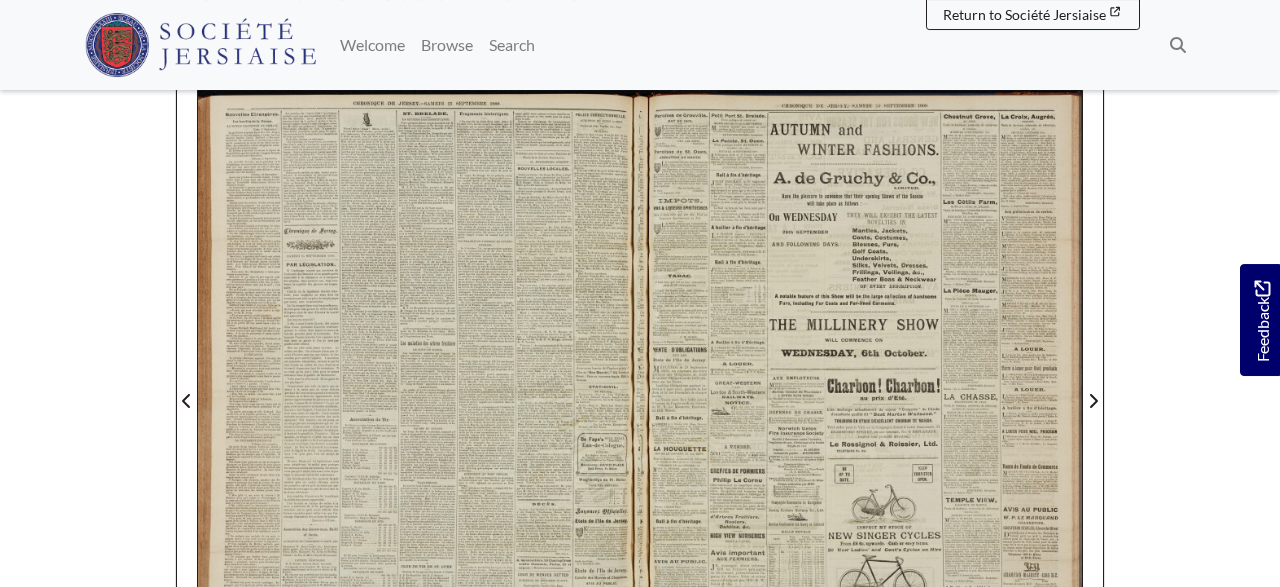 scroll, scrollTop: 312, scrollLeft: 0, axis: vertical 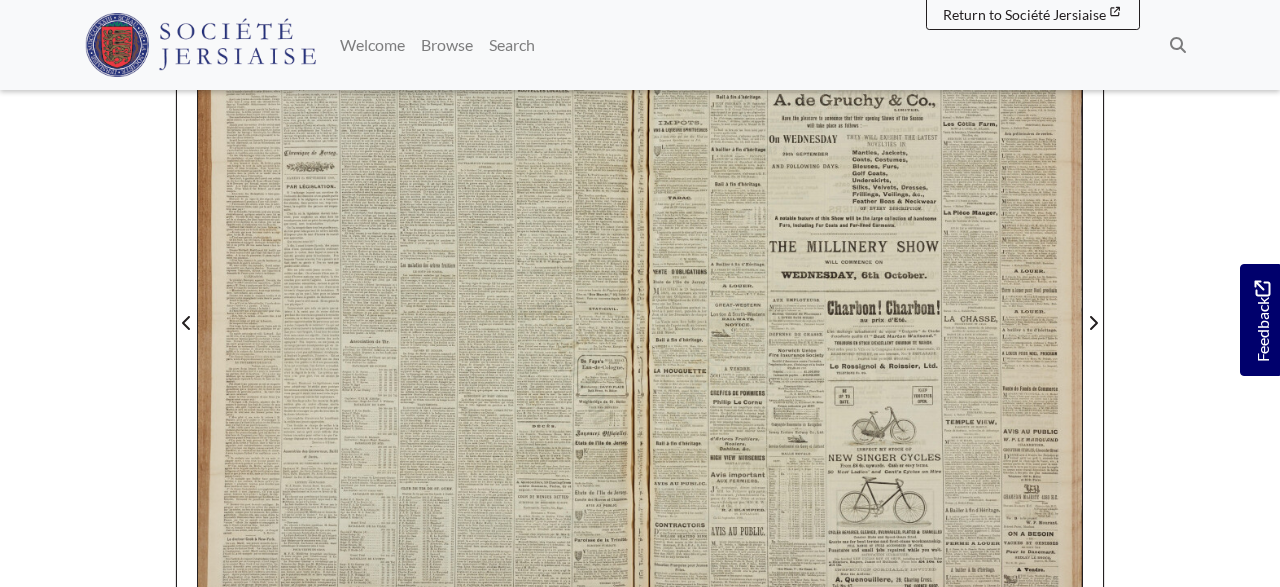 click at bounding box center (419, 311) 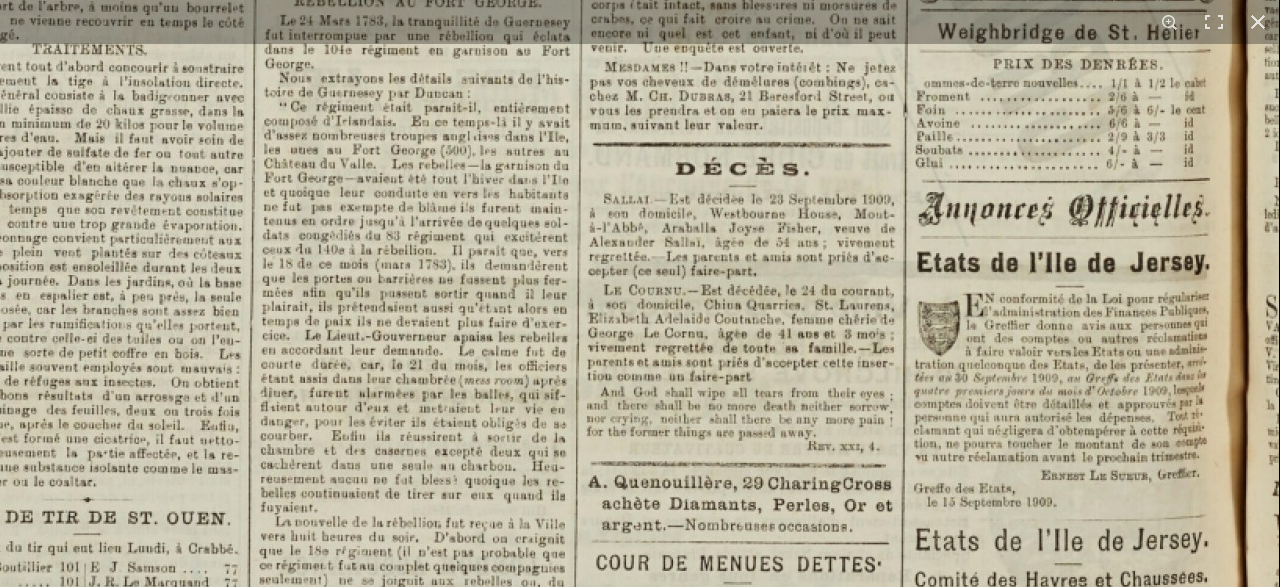 click at bounding box center (42, -475) 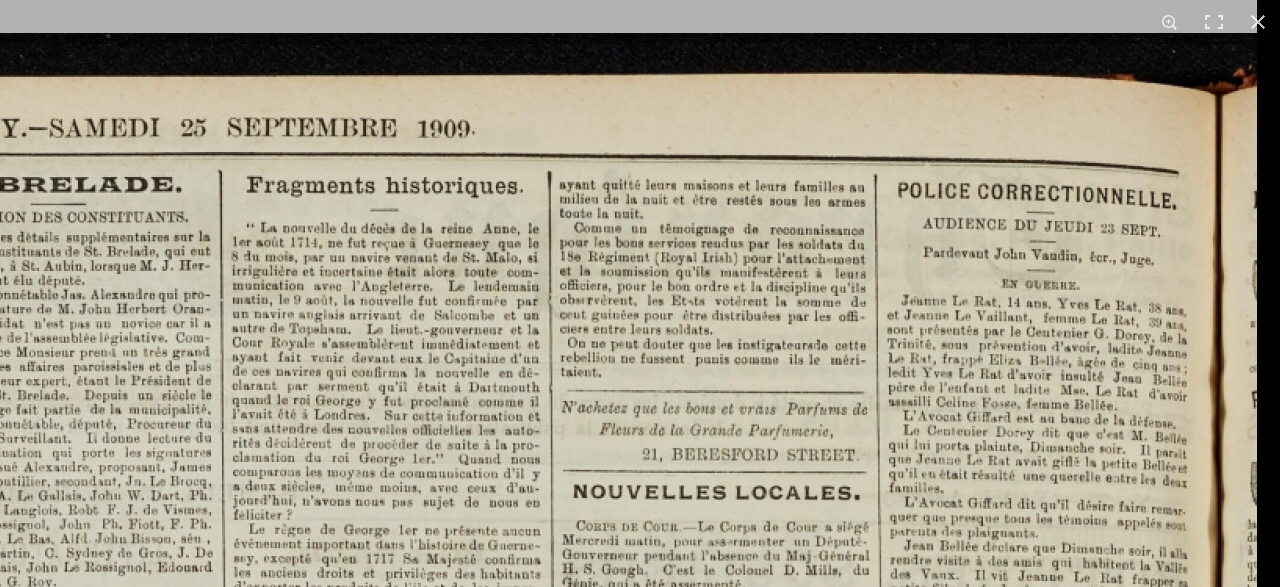 click at bounding box center (20, 1724) 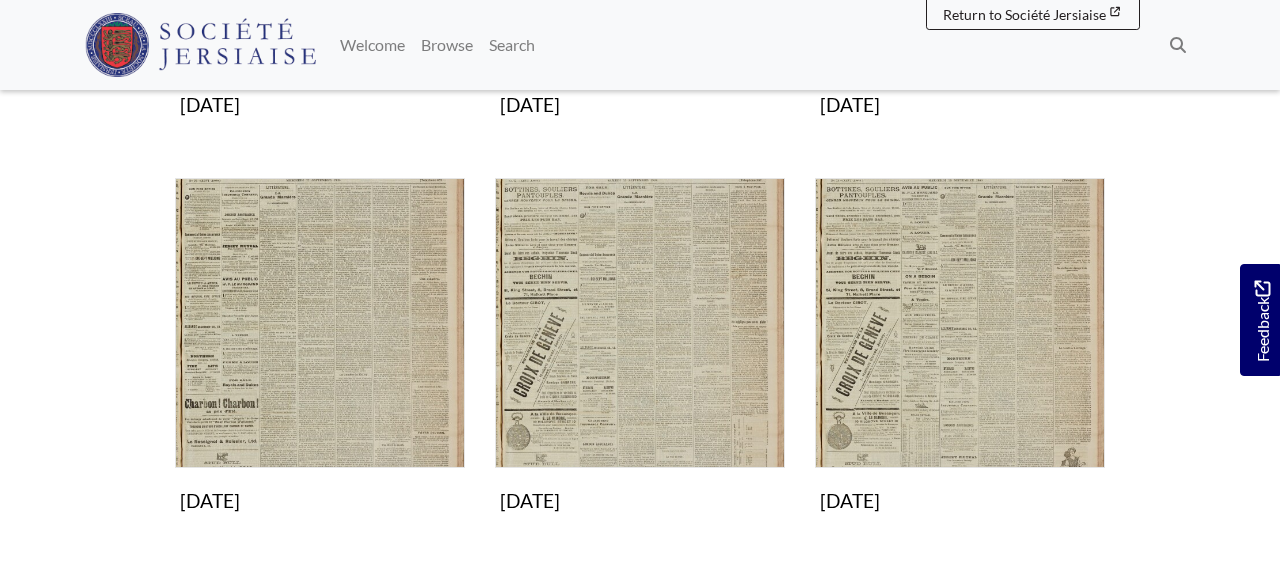 scroll, scrollTop: 1040, scrollLeft: 0, axis: vertical 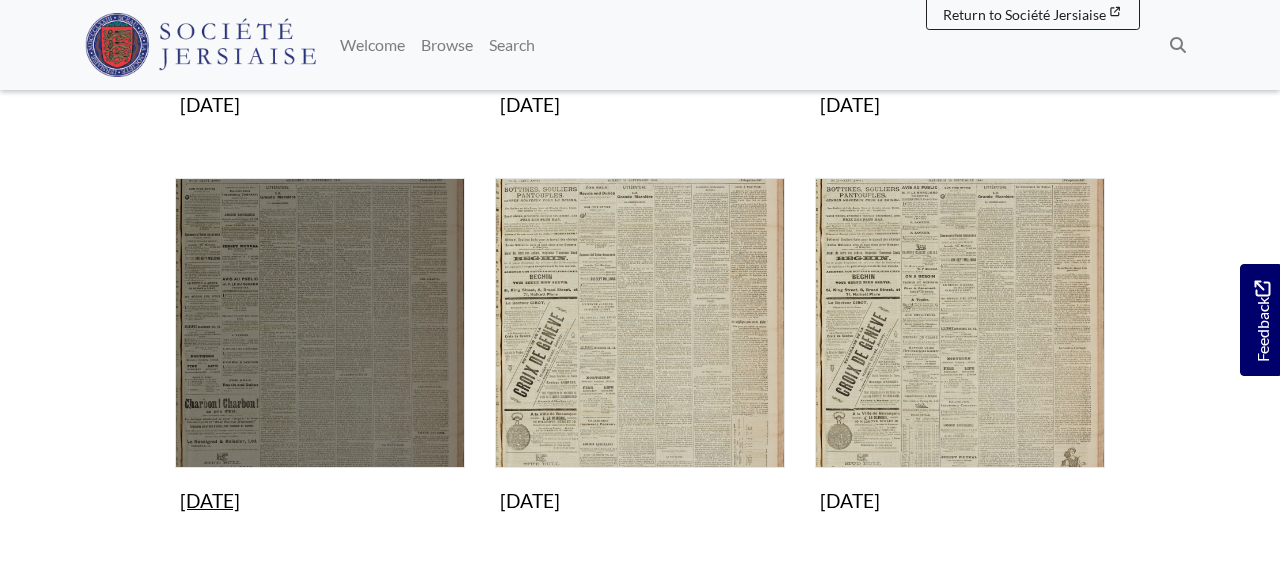click at bounding box center [320, 323] 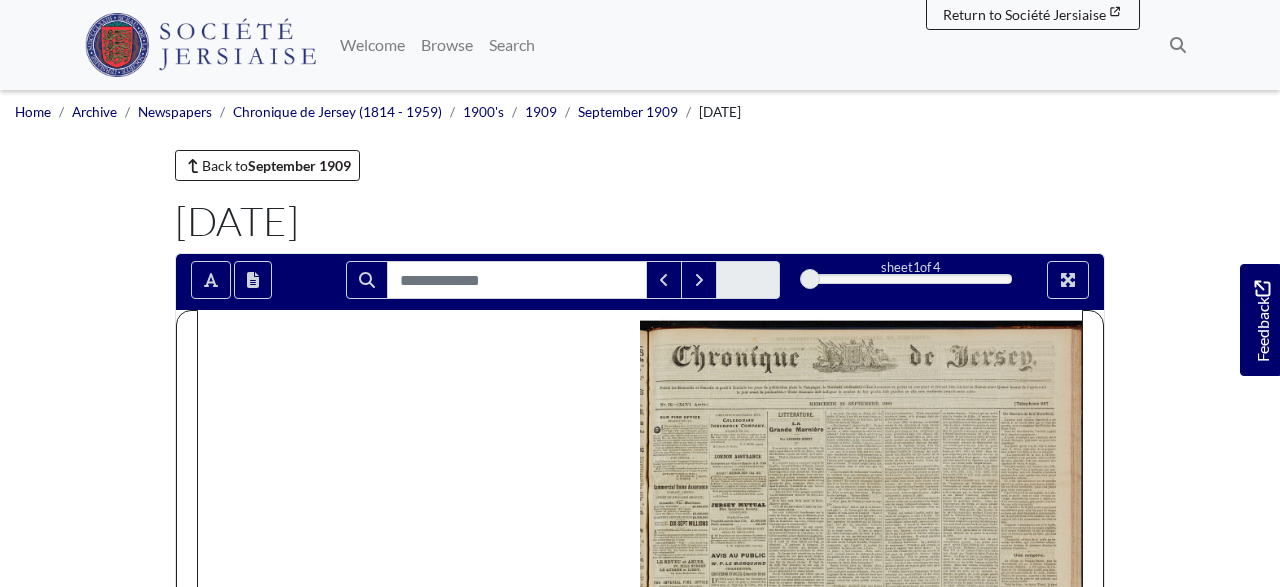 scroll, scrollTop: 312, scrollLeft: 0, axis: vertical 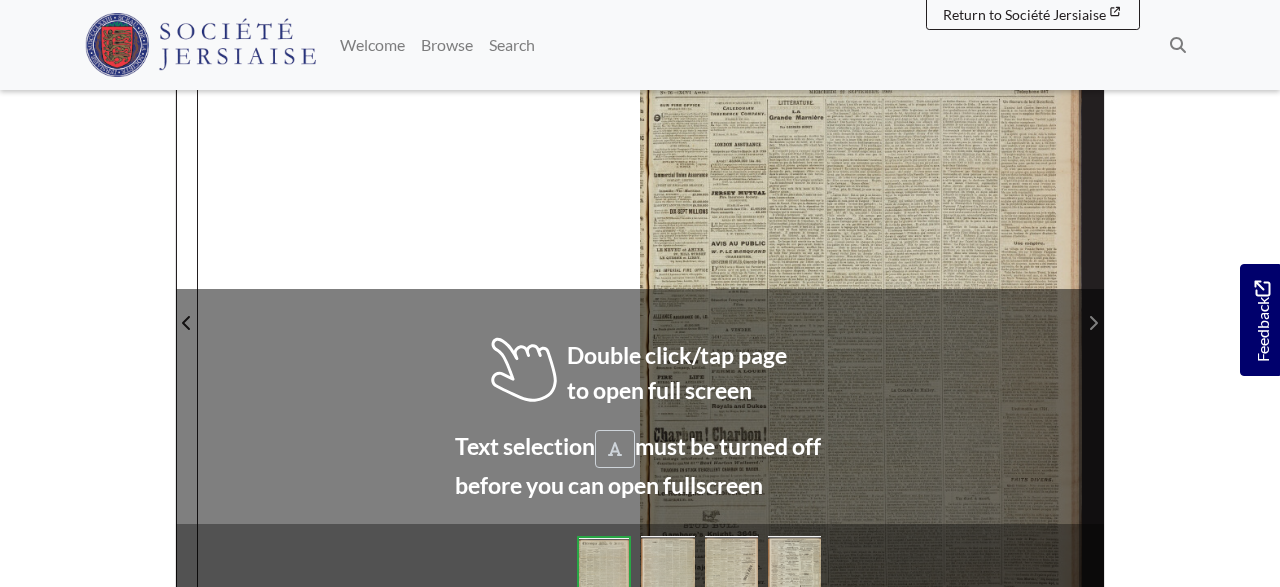 click 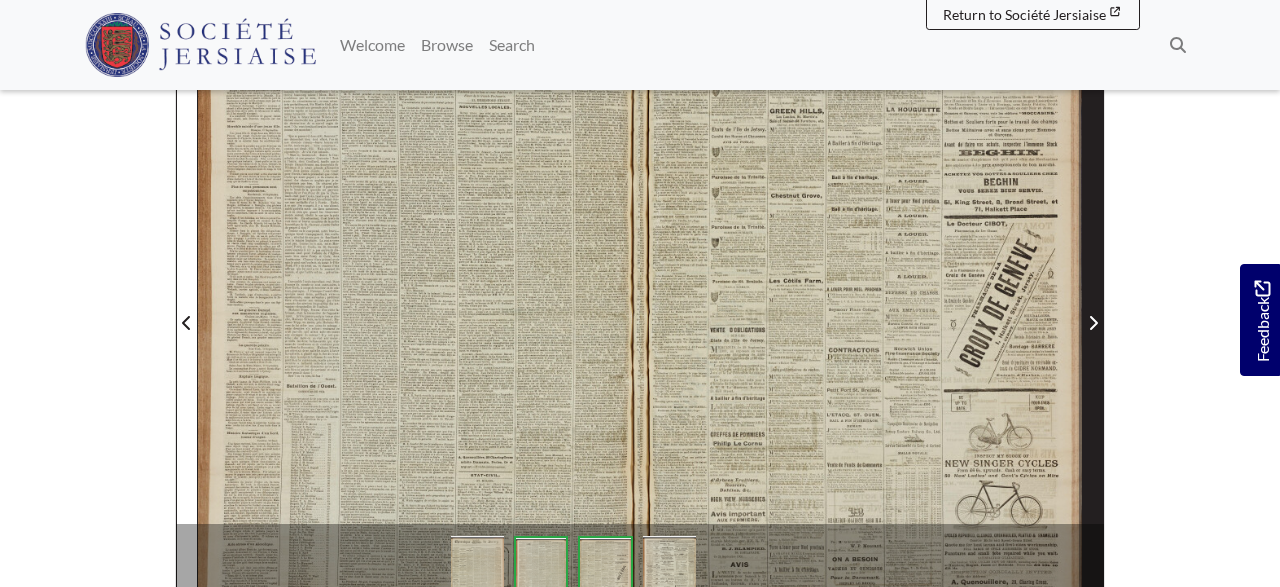 click 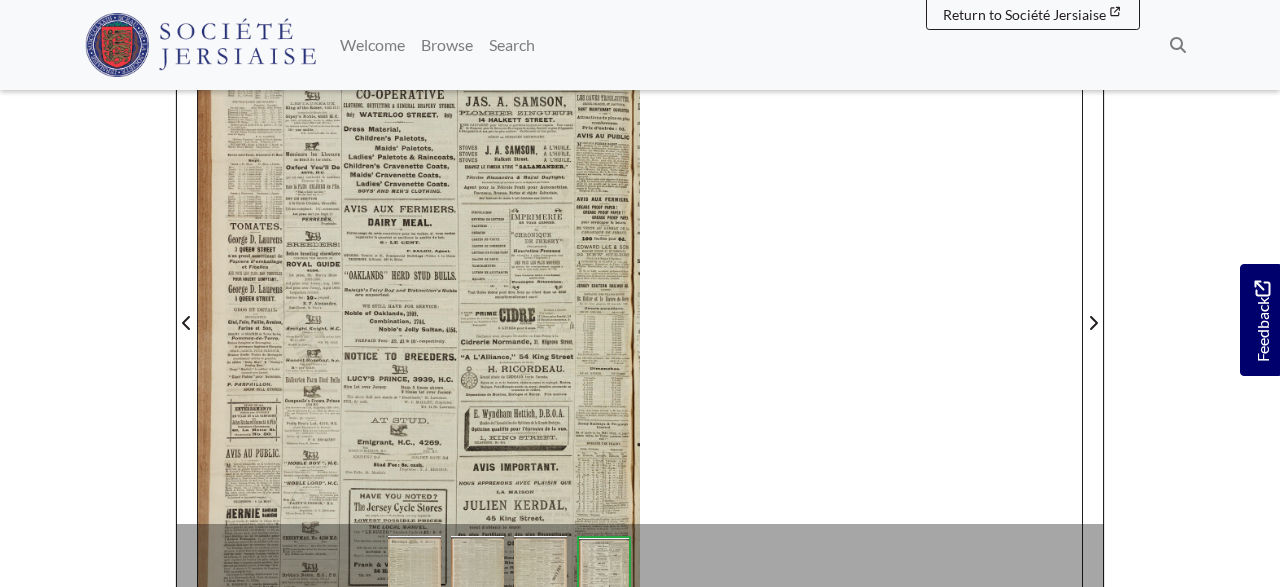 click at bounding box center (419, 311) 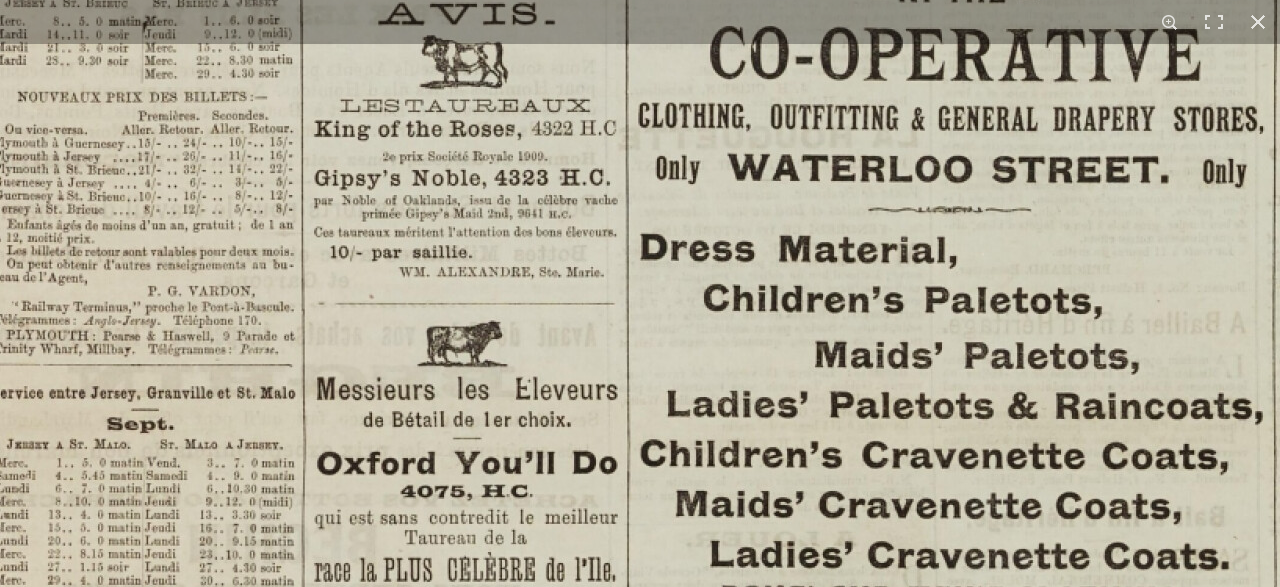 click at bounding box center (1061, 1266) 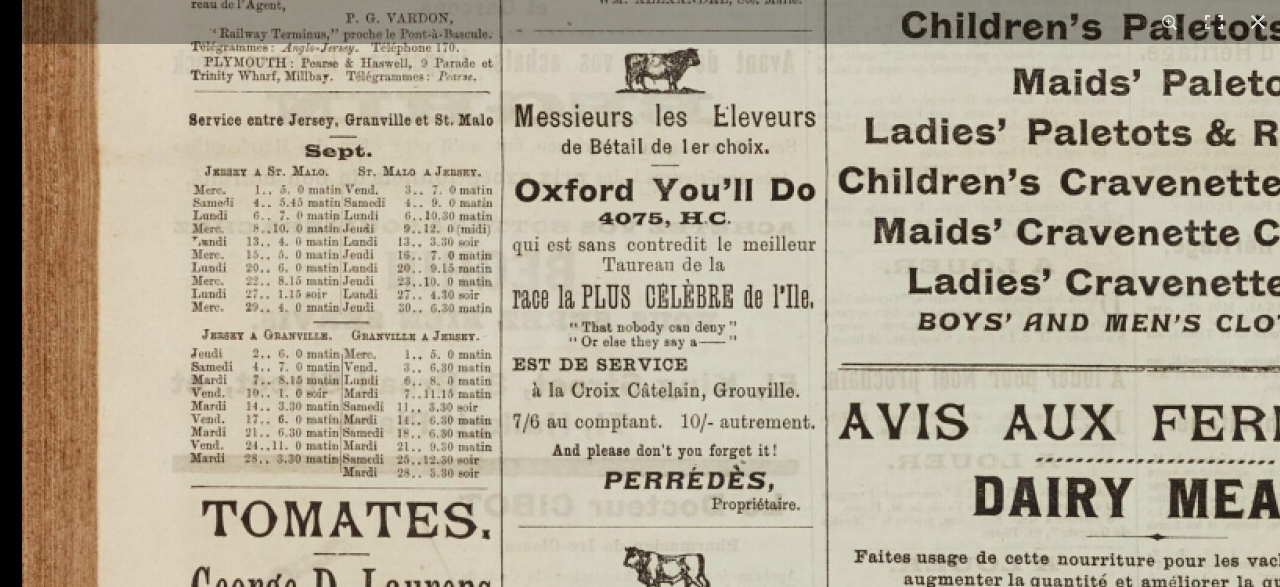 click at bounding box center (1259, 993) 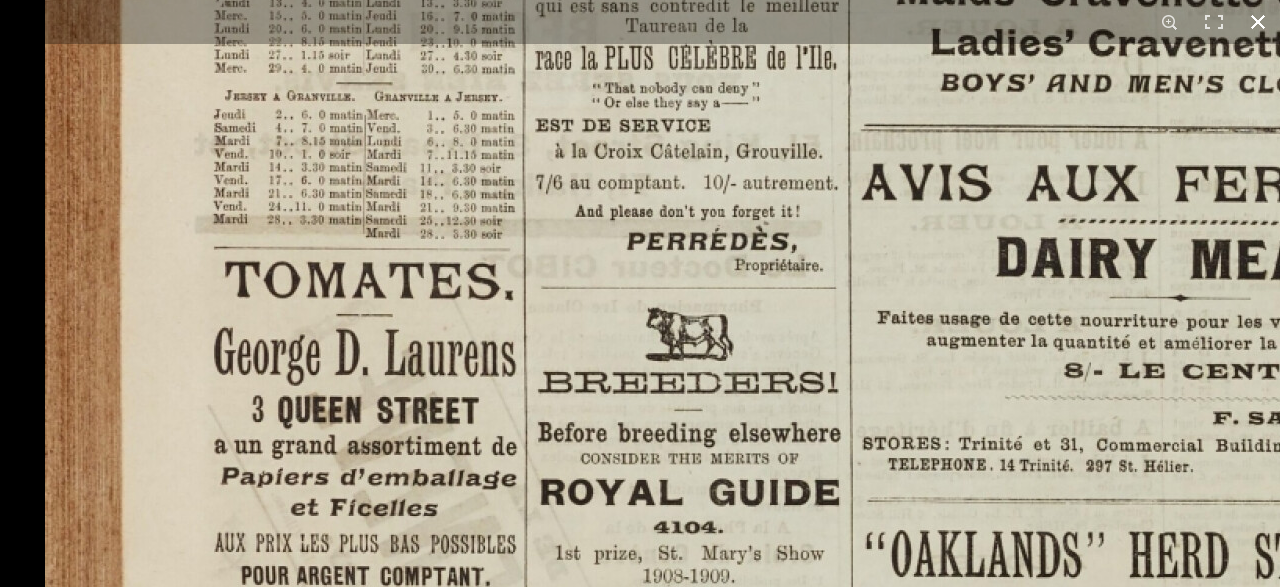 click on "1 / 1" at bounding box center [640, 293] 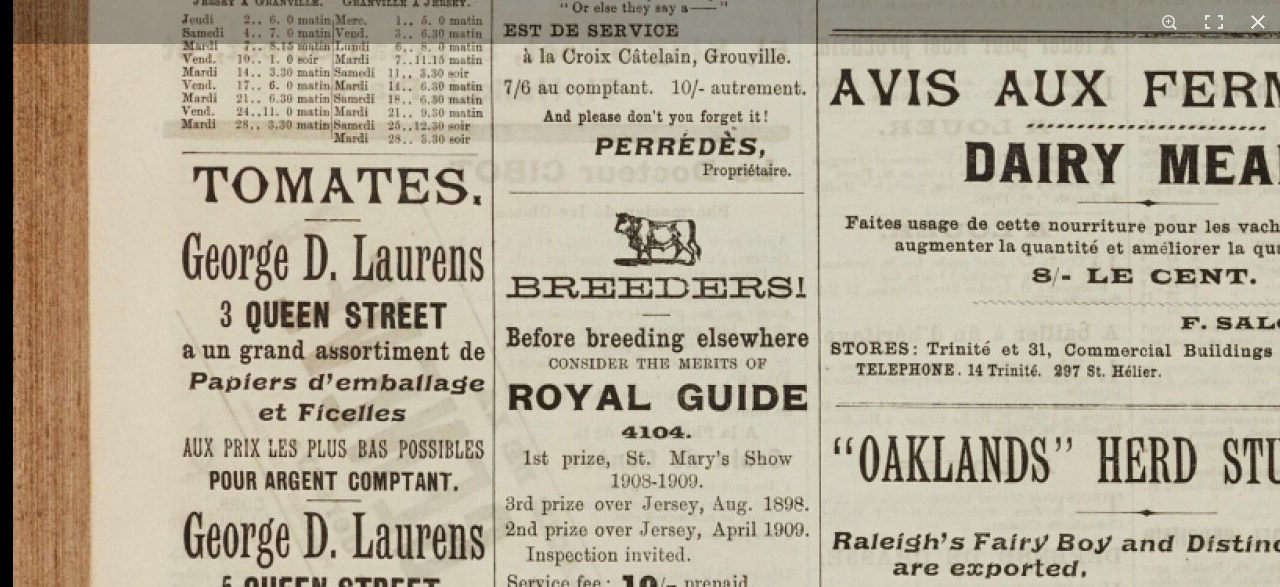 click on "1 / 1" at bounding box center (640, 293) 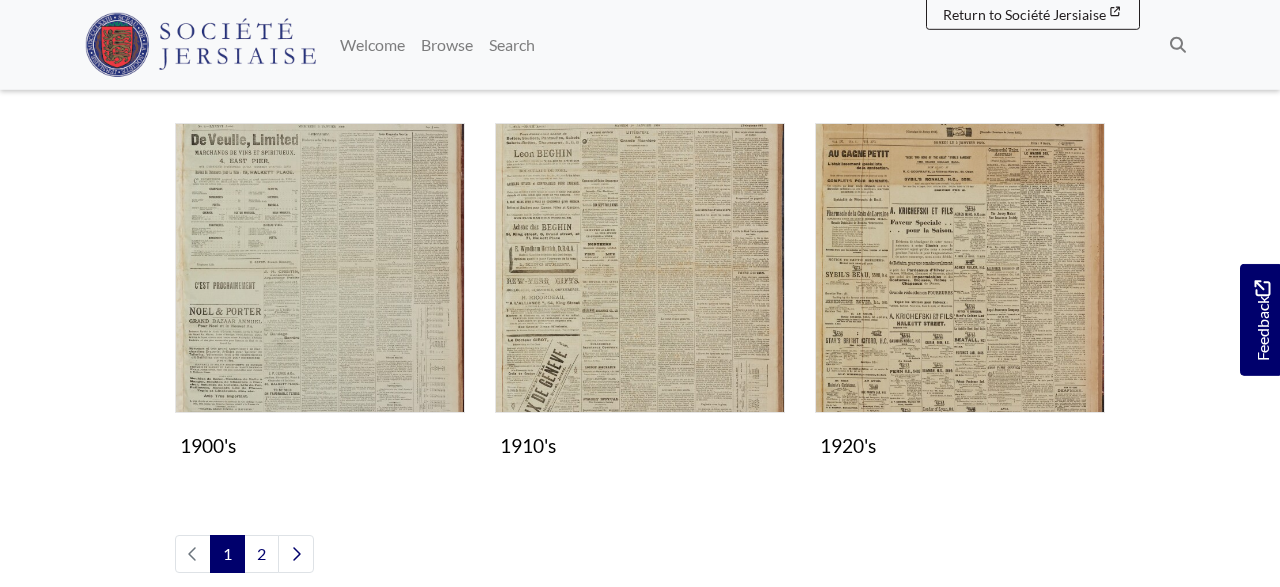 scroll, scrollTop: 1768, scrollLeft: 0, axis: vertical 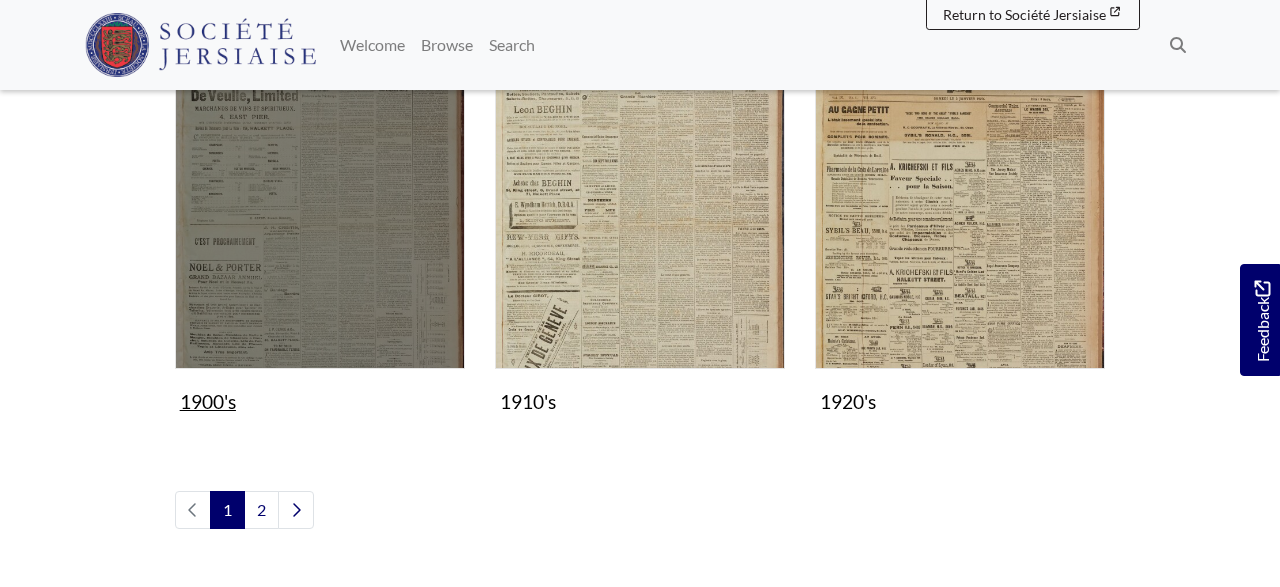 click at bounding box center [320, 224] 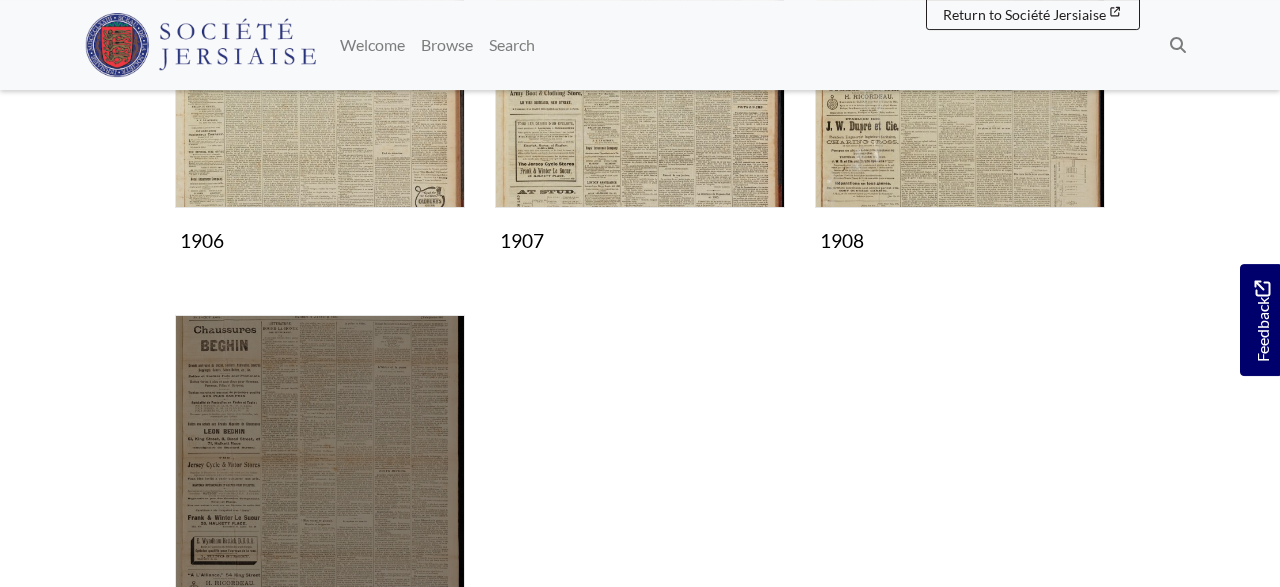 scroll, scrollTop: 1352, scrollLeft: 0, axis: vertical 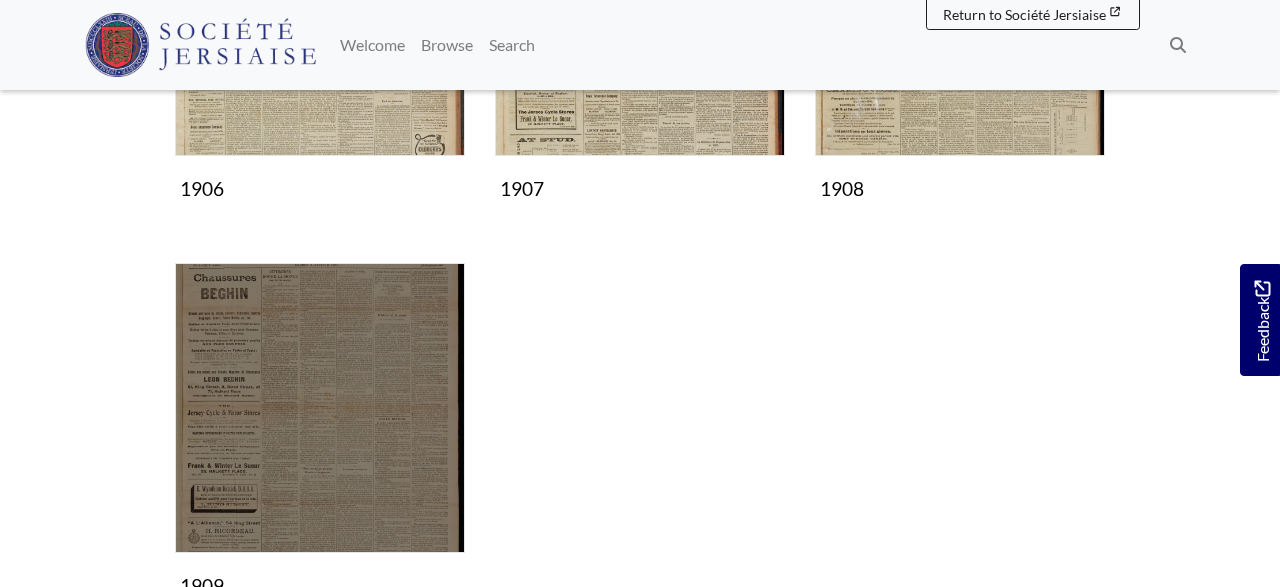 click at bounding box center (320, 408) 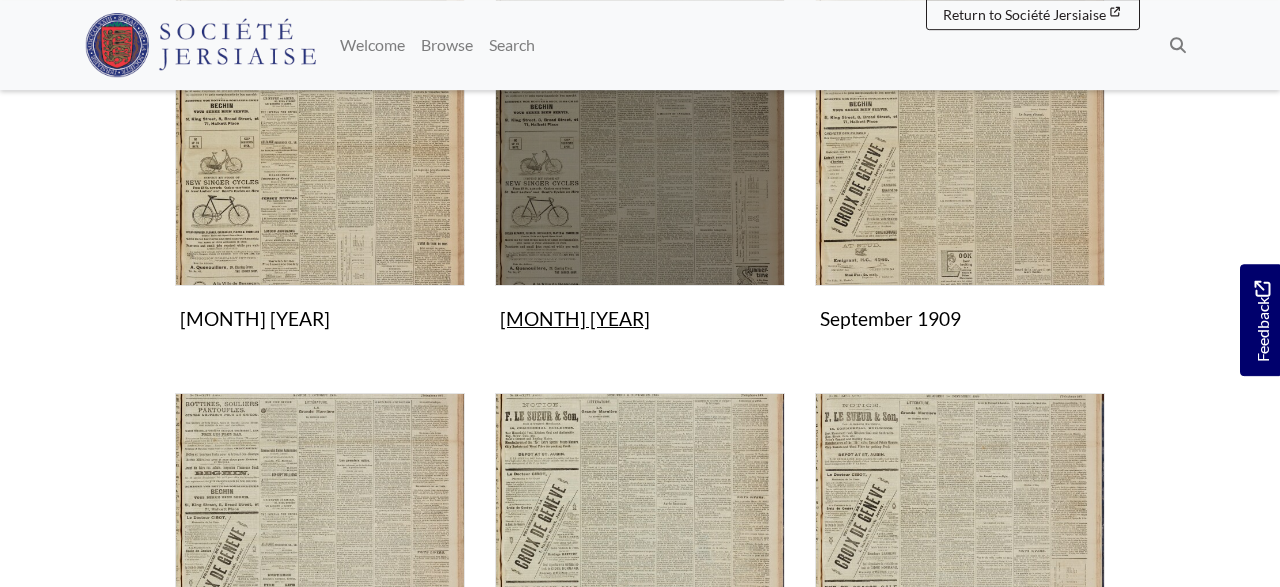 scroll, scrollTop: 1248, scrollLeft: 0, axis: vertical 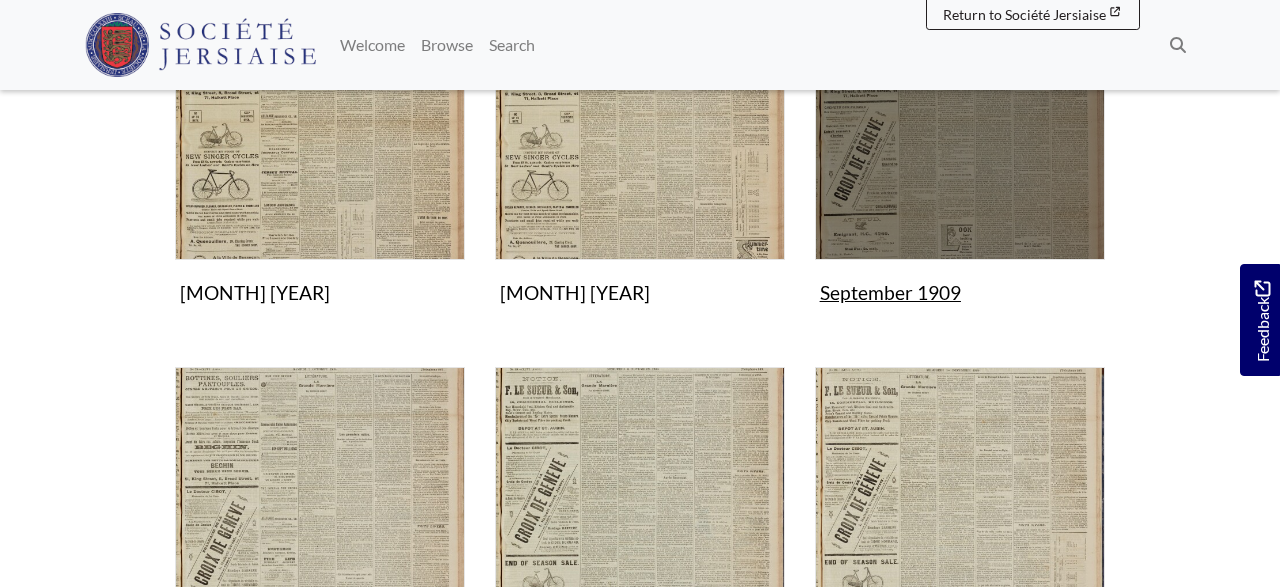 click at bounding box center [960, 115] 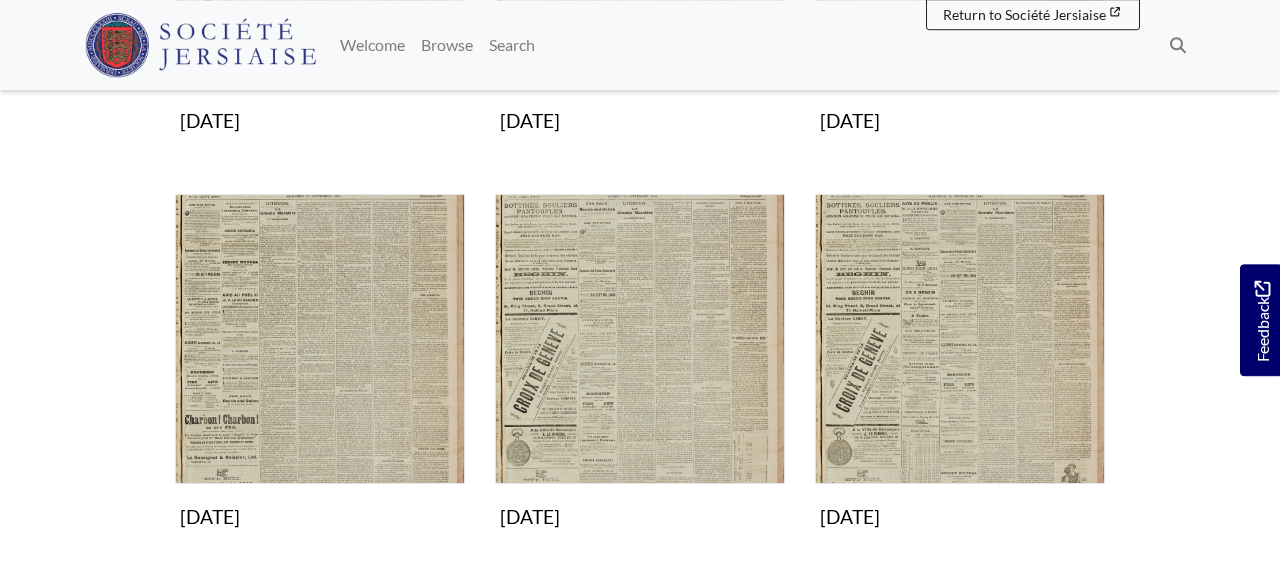 scroll, scrollTop: 1040, scrollLeft: 0, axis: vertical 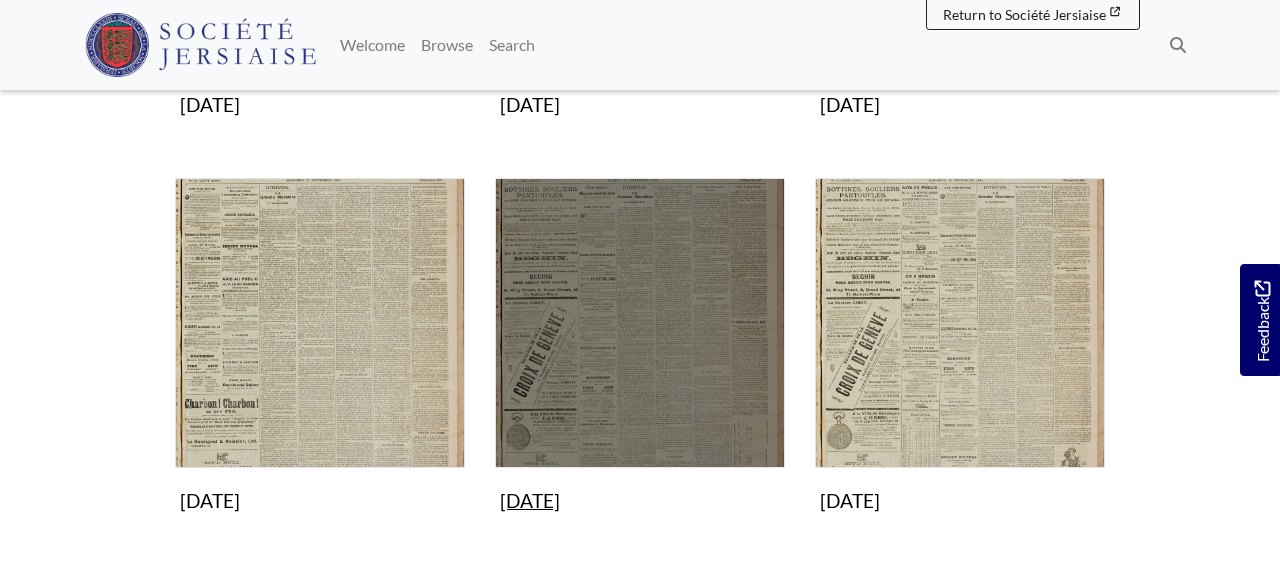 click at bounding box center (640, 323) 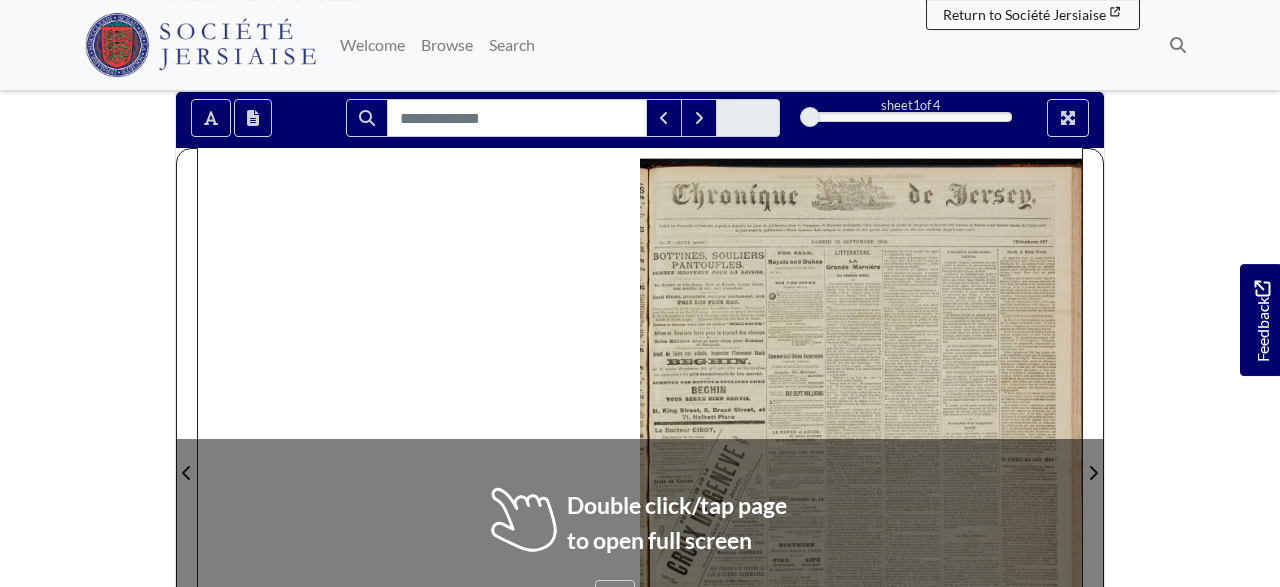 scroll, scrollTop: 416, scrollLeft: 0, axis: vertical 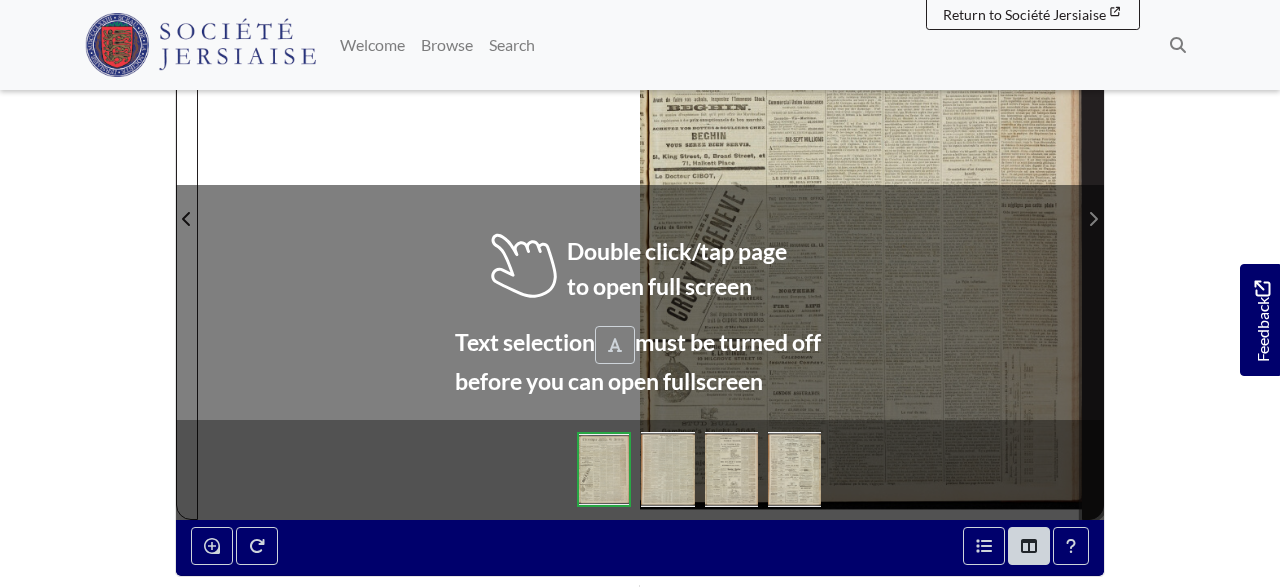 click at bounding box center (1093, 219) 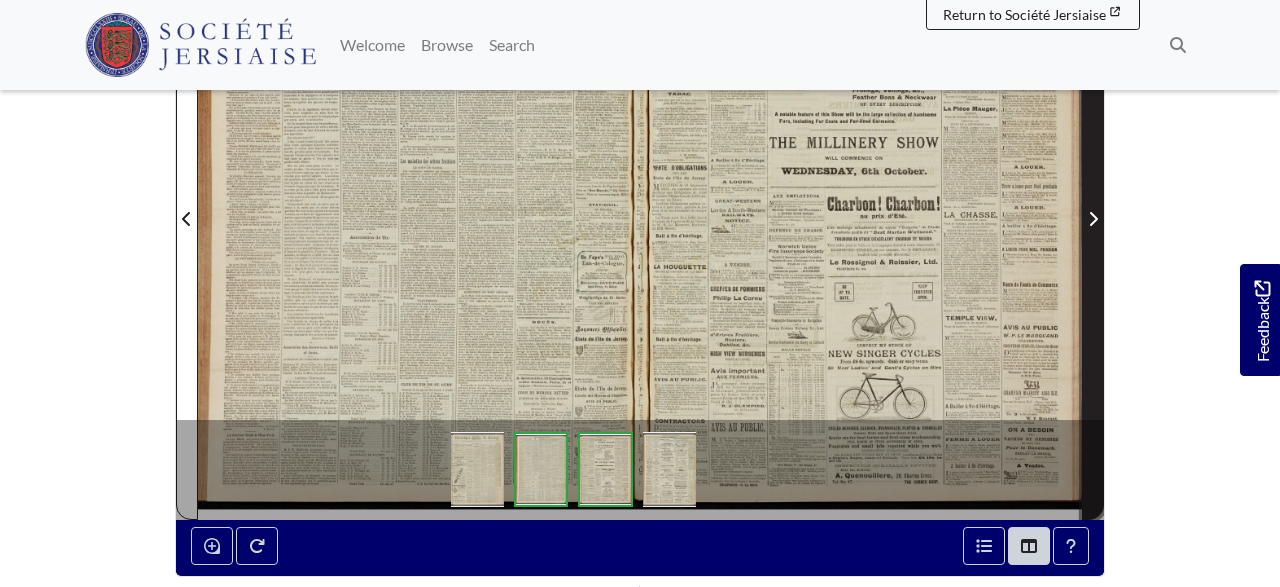 click at bounding box center [1093, 219] 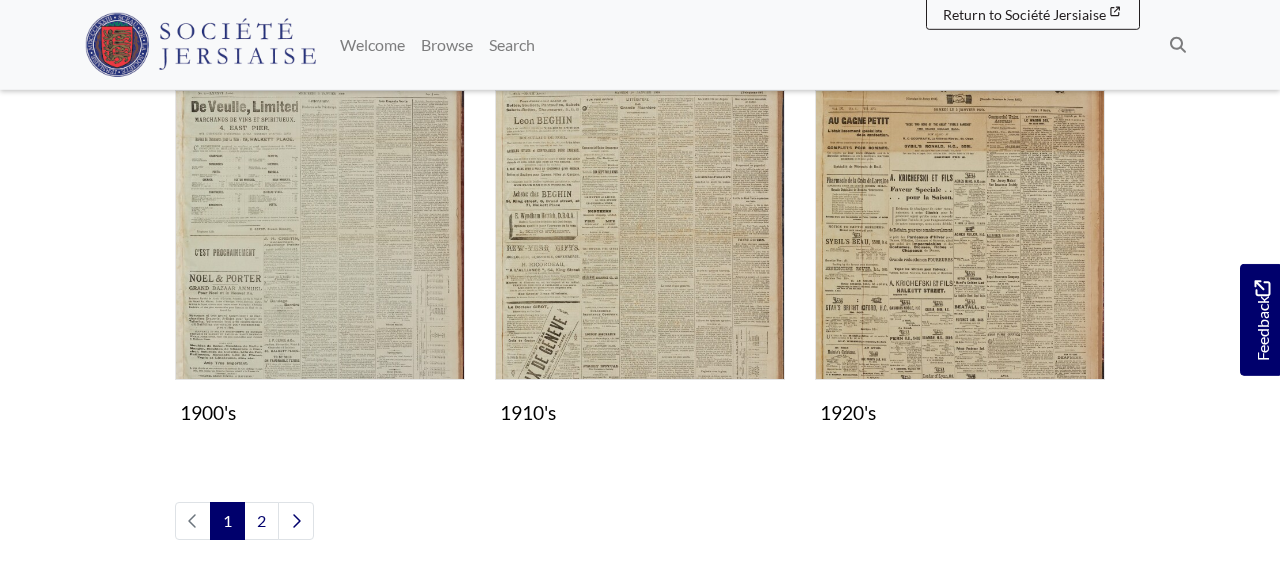 scroll, scrollTop: 1768, scrollLeft: 0, axis: vertical 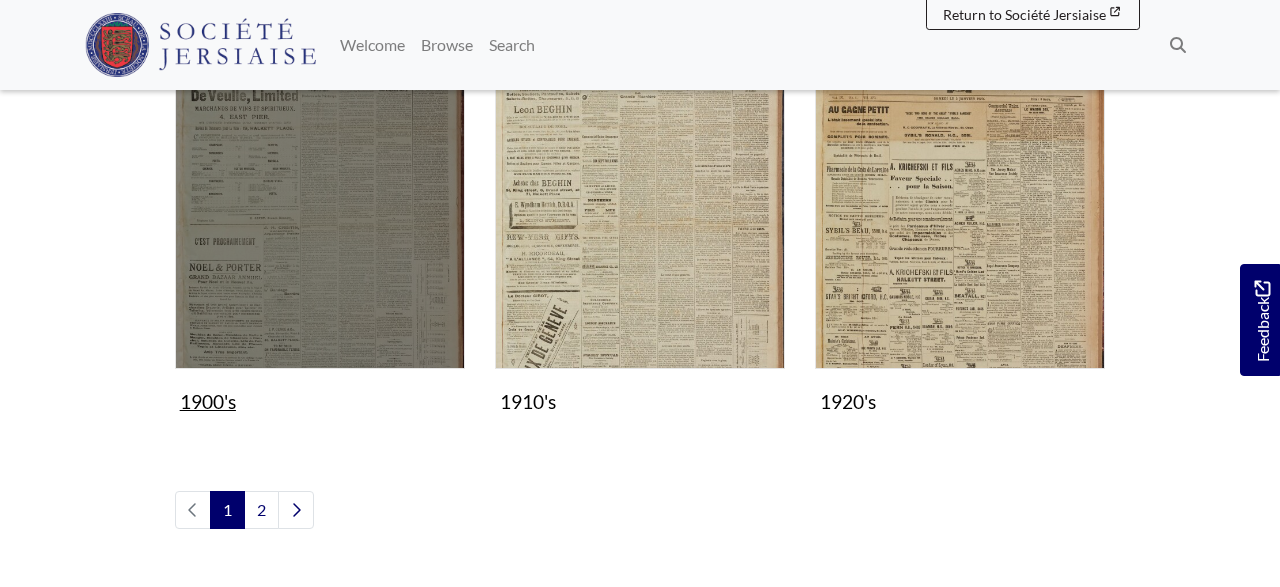 click at bounding box center [320, 224] 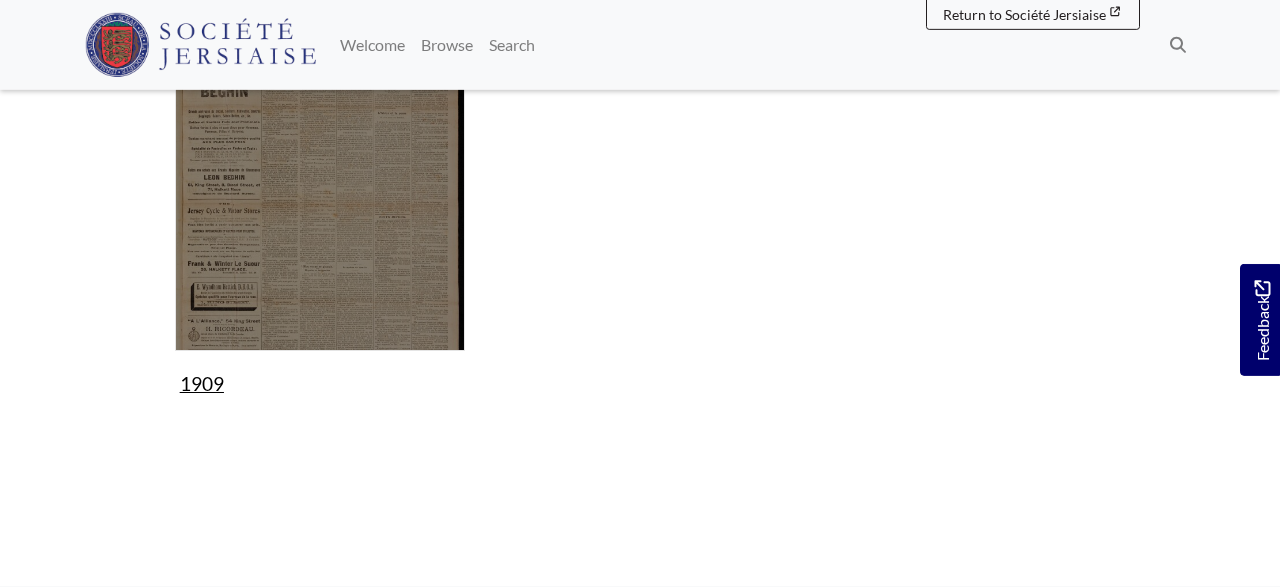 scroll, scrollTop: 1560, scrollLeft: 0, axis: vertical 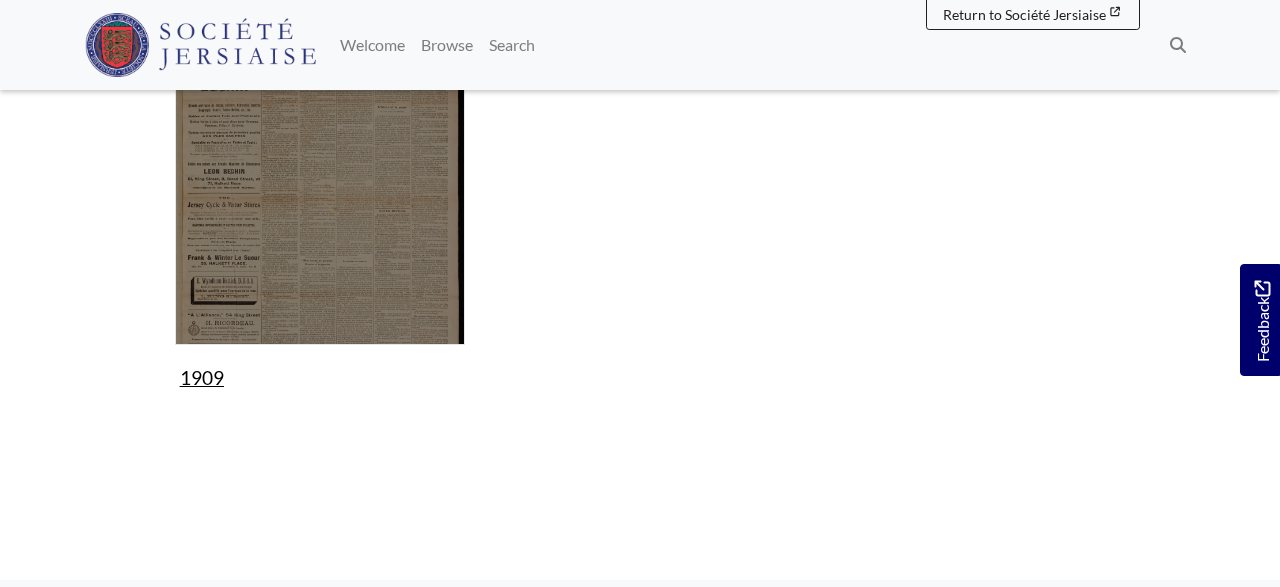 click at bounding box center [320, 200] 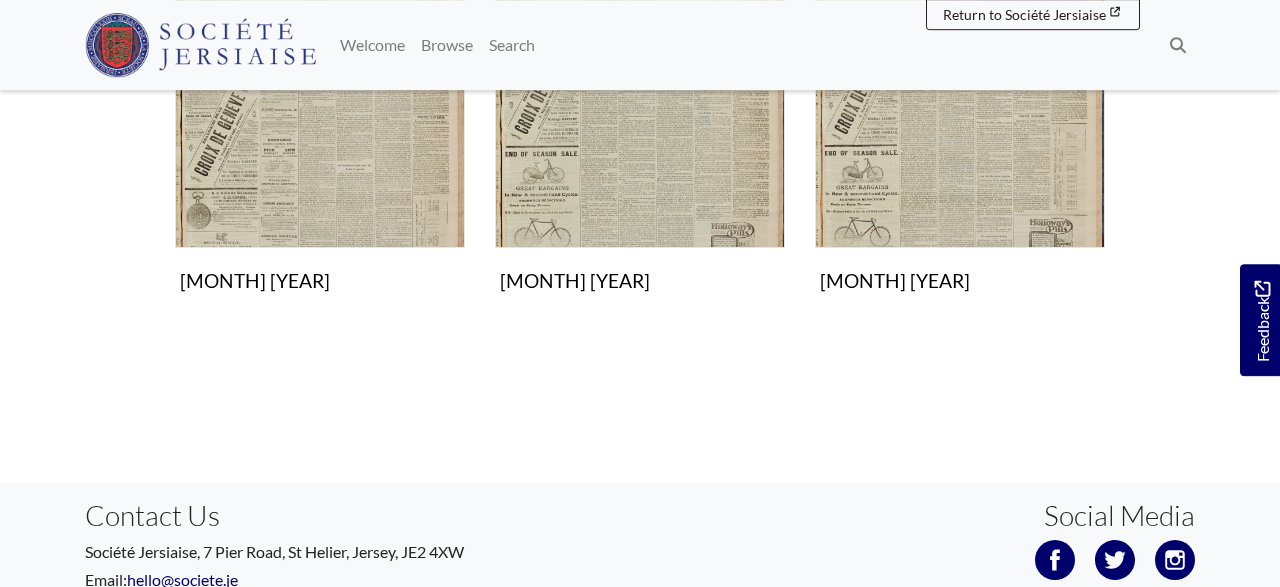 scroll, scrollTop: 1768, scrollLeft: 0, axis: vertical 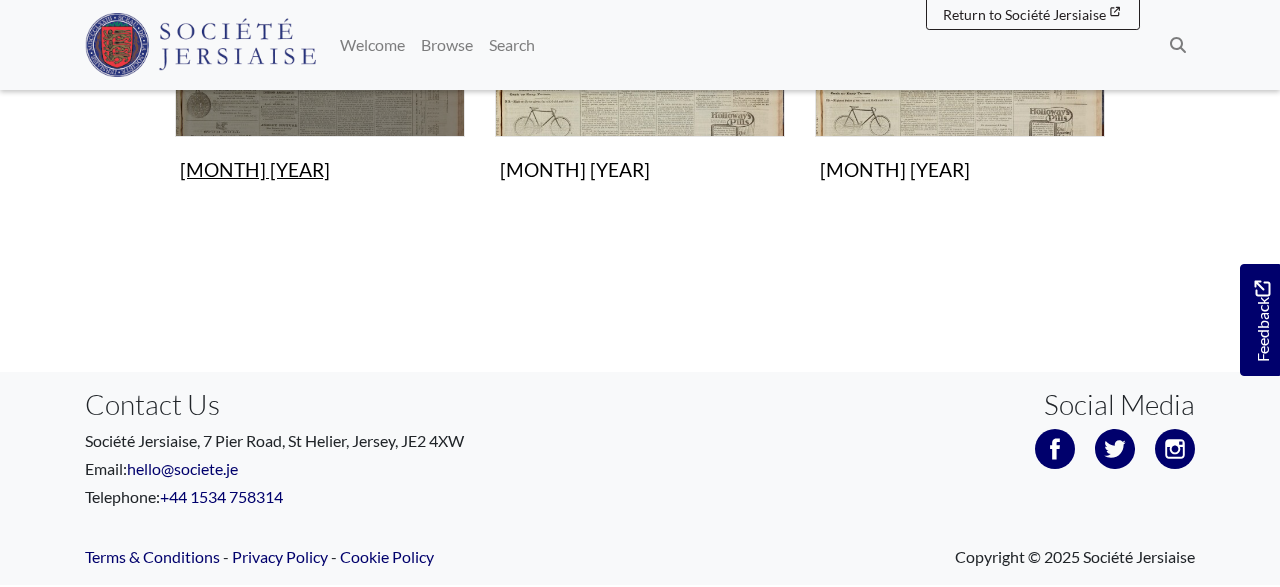 click at bounding box center (320, -8) 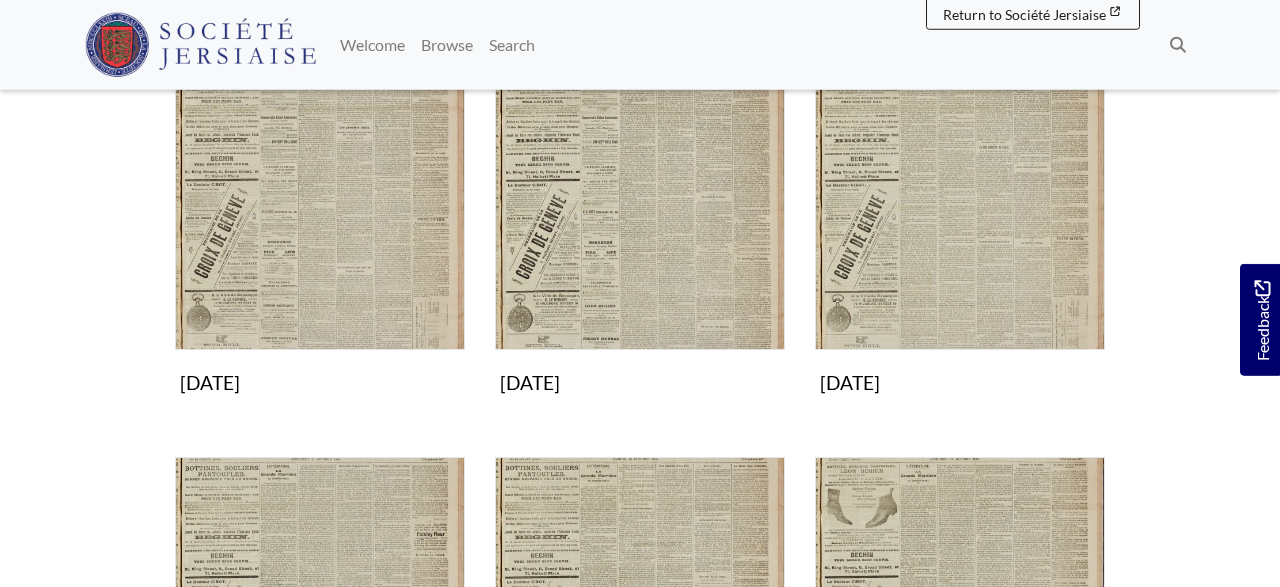 scroll, scrollTop: 416, scrollLeft: 0, axis: vertical 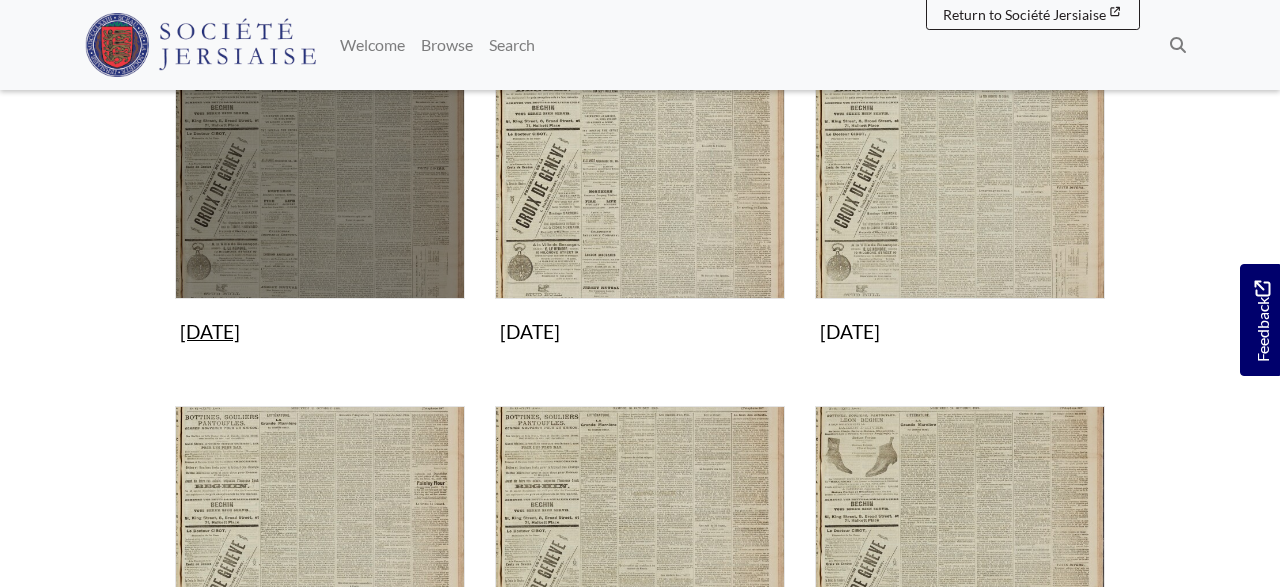 click at bounding box center [320, 154] 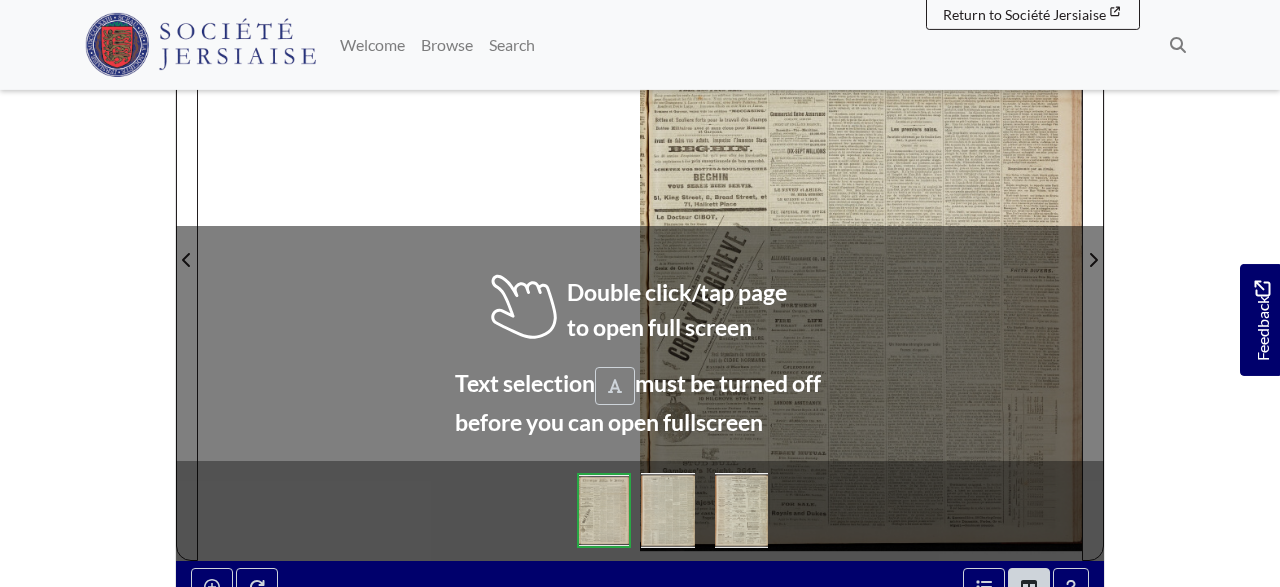 scroll, scrollTop: 416, scrollLeft: 0, axis: vertical 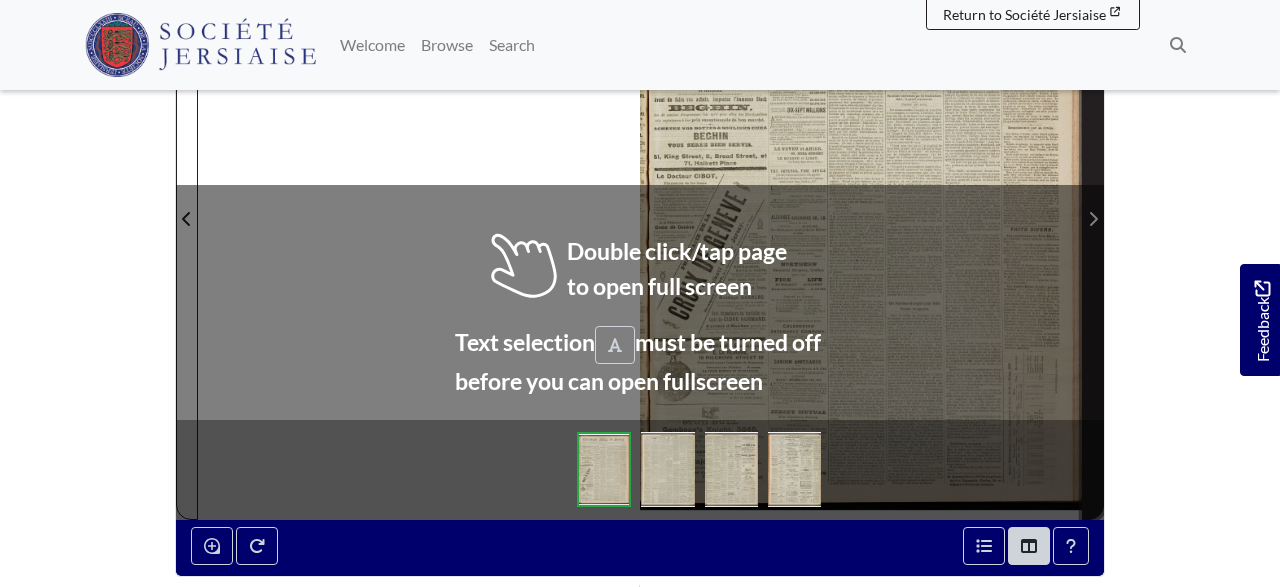 click 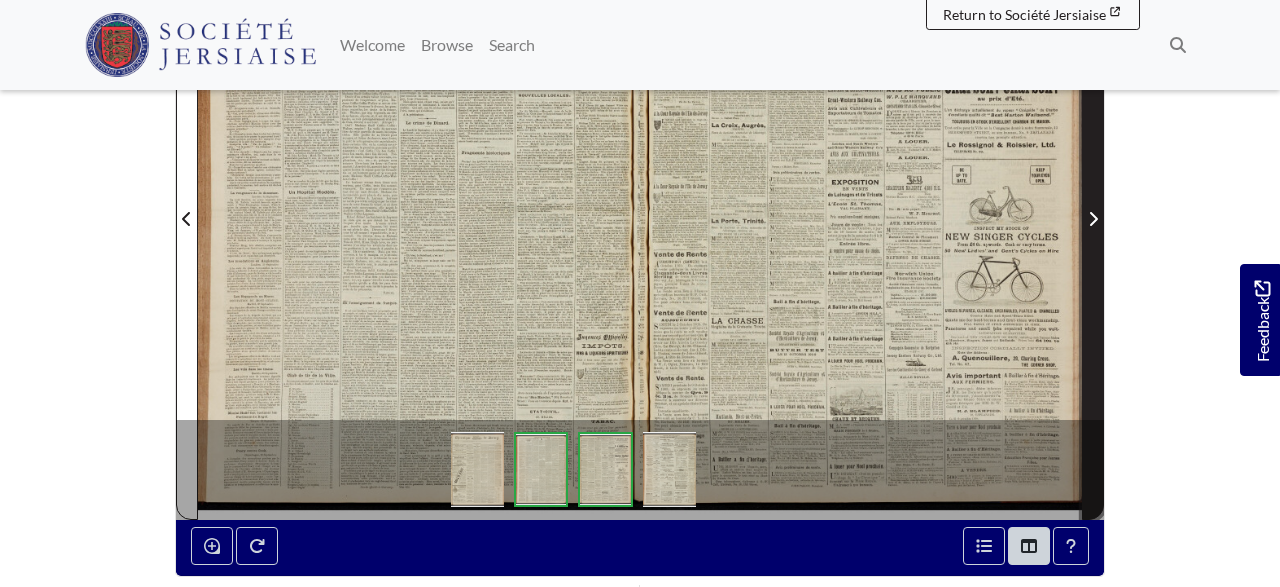 click 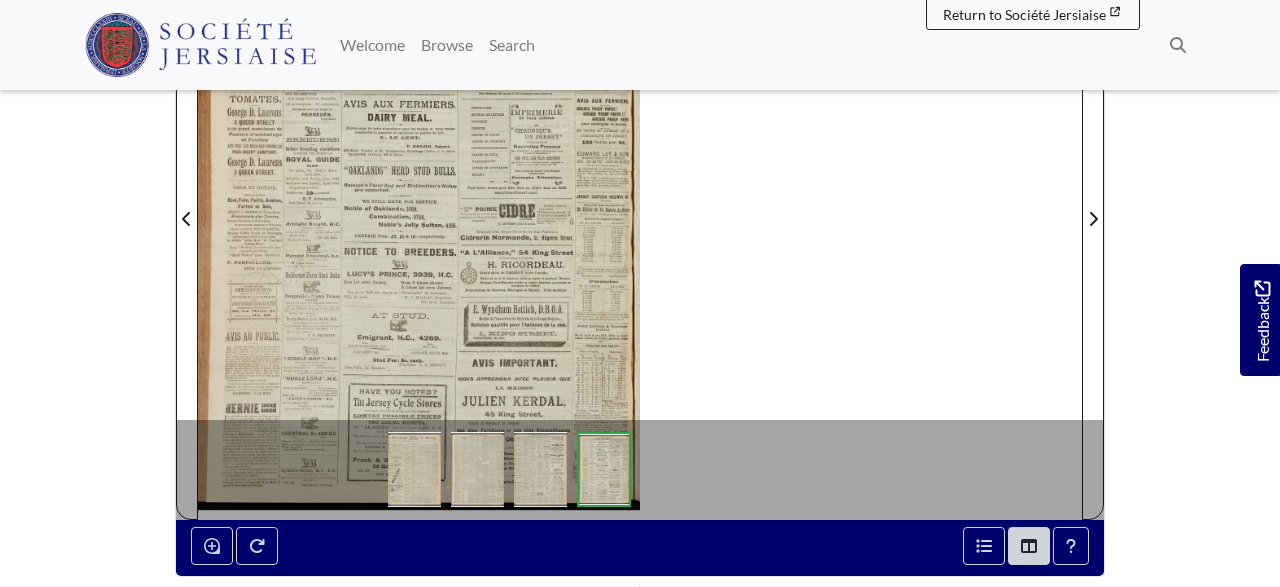 click at bounding box center [419, 207] 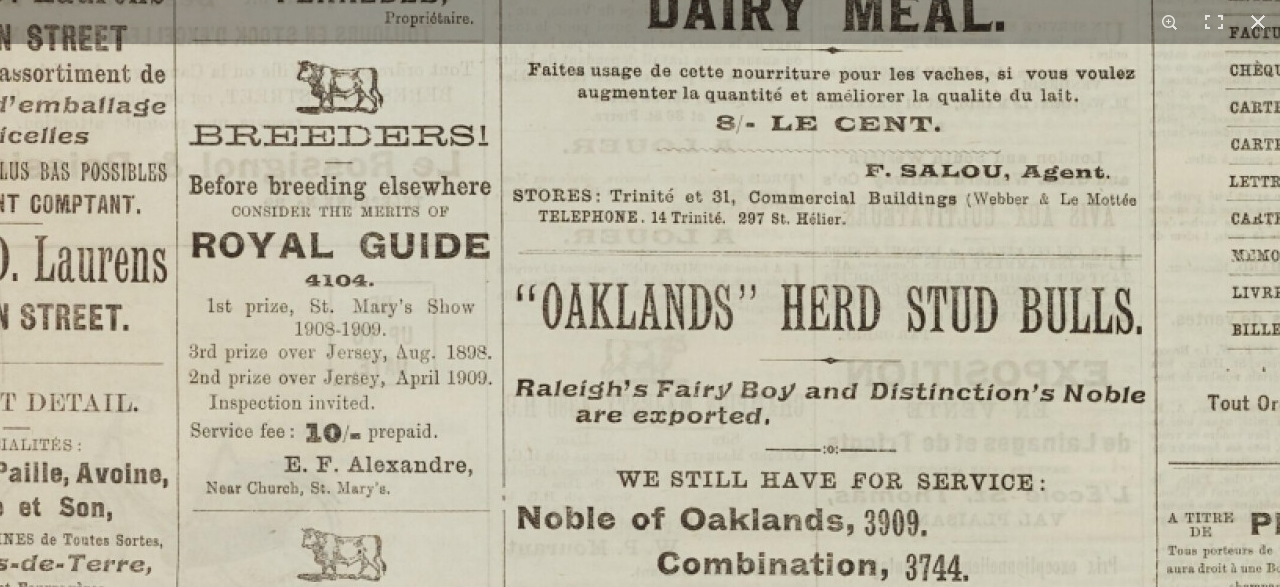 click on "1 / 1" at bounding box center [640, 293] 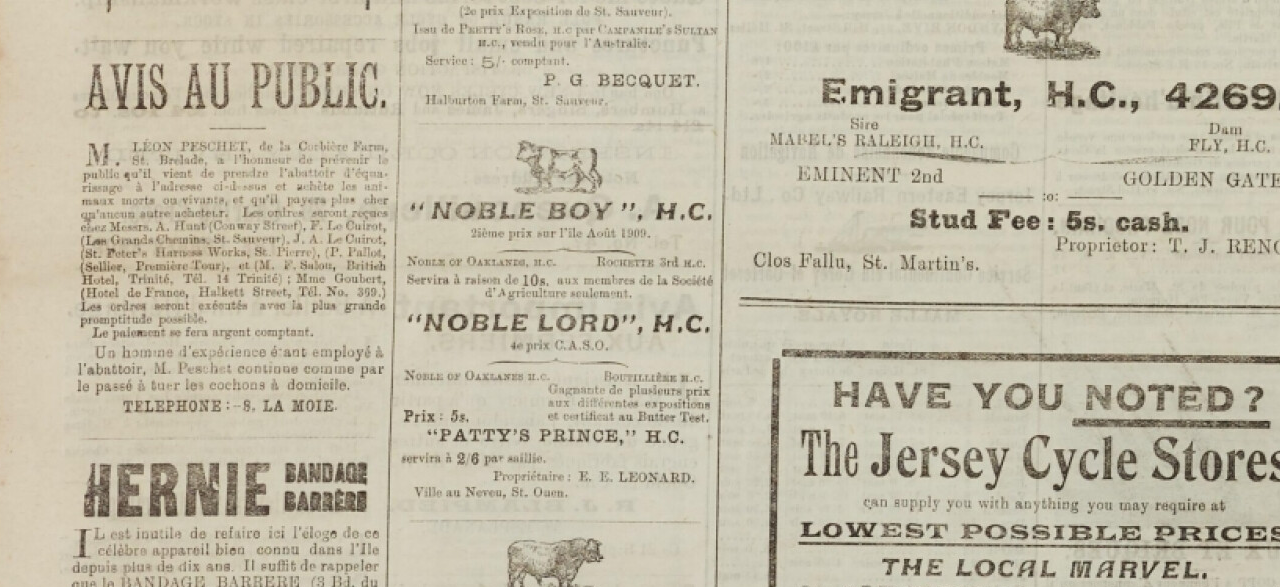 click at bounding box center (1166, -634) 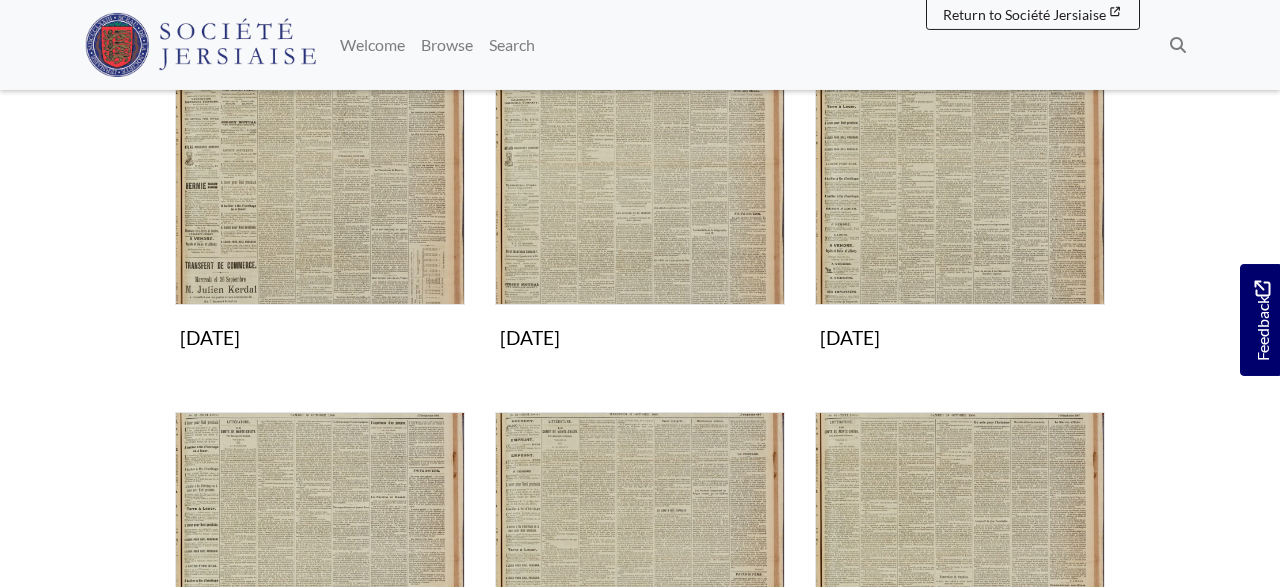 scroll, scrollTop: 416, scrollLeft: 0, axis: vertical 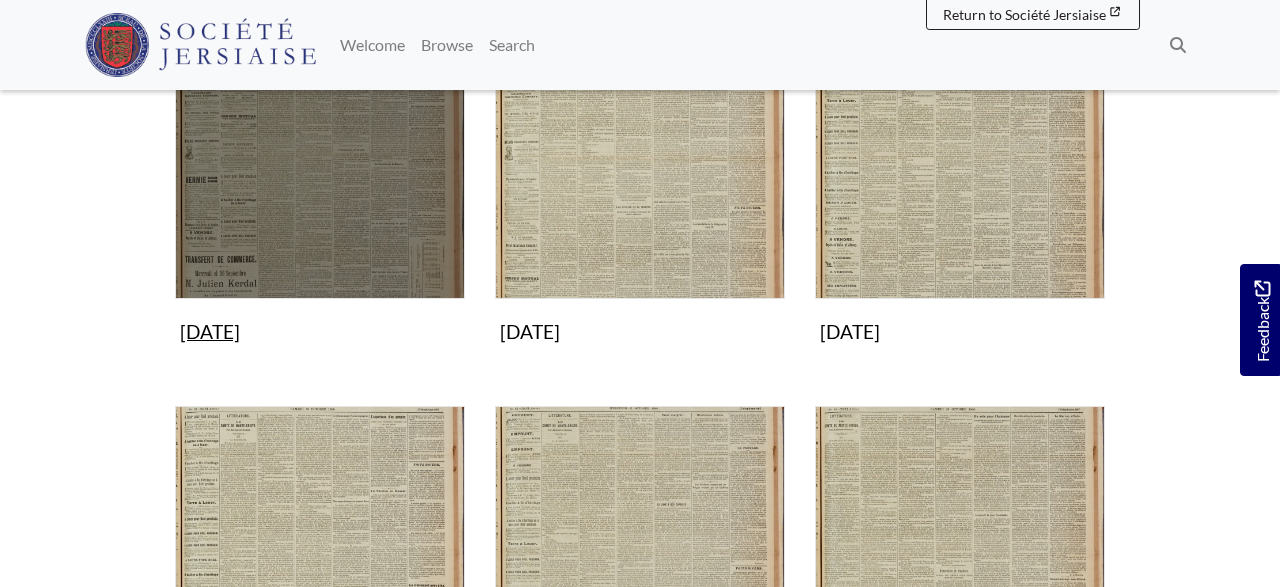 click at bounding box center [320, 154] 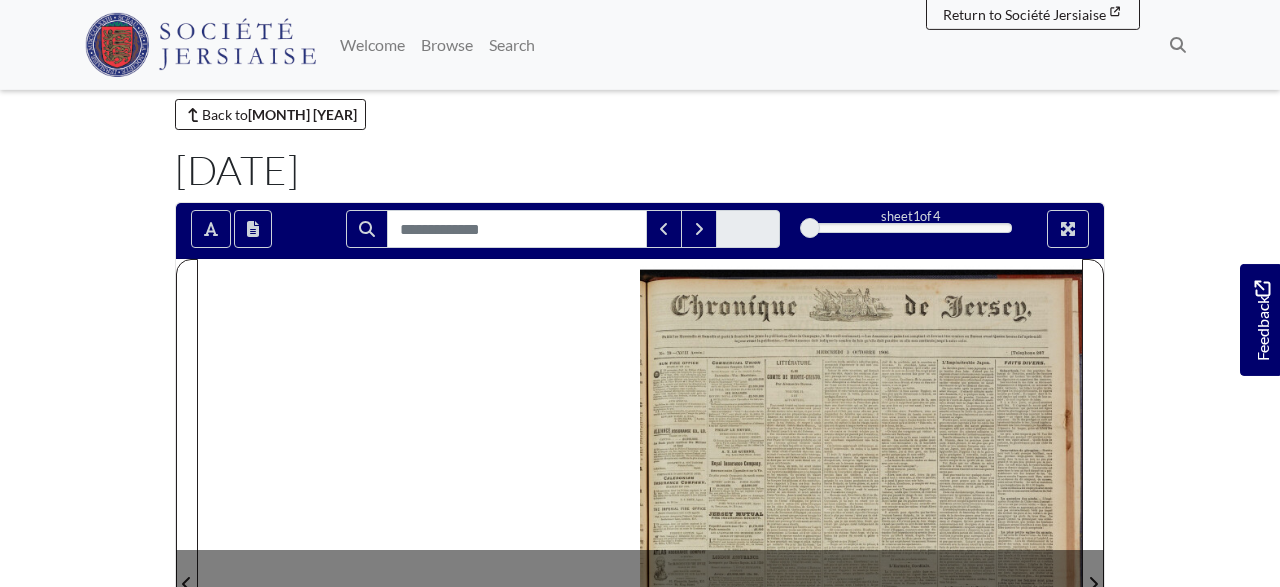 scroll, scrollTop: 0, scrollLeft: 0, axis: both 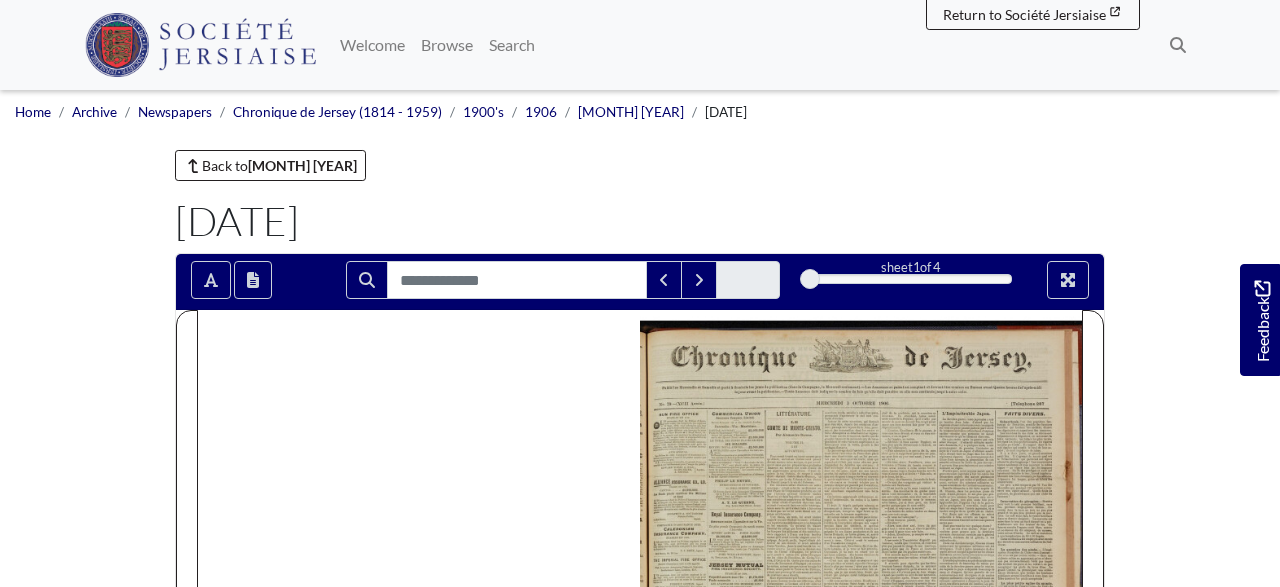 click at bounding box center [861, 623] 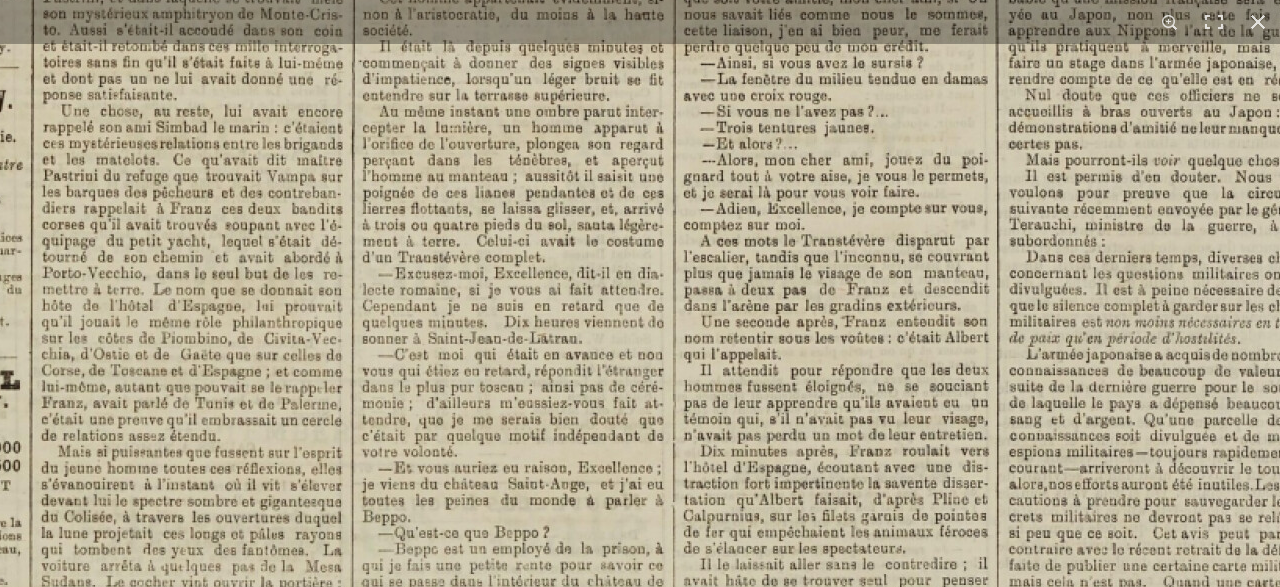 click at bounding box center (568, 704) 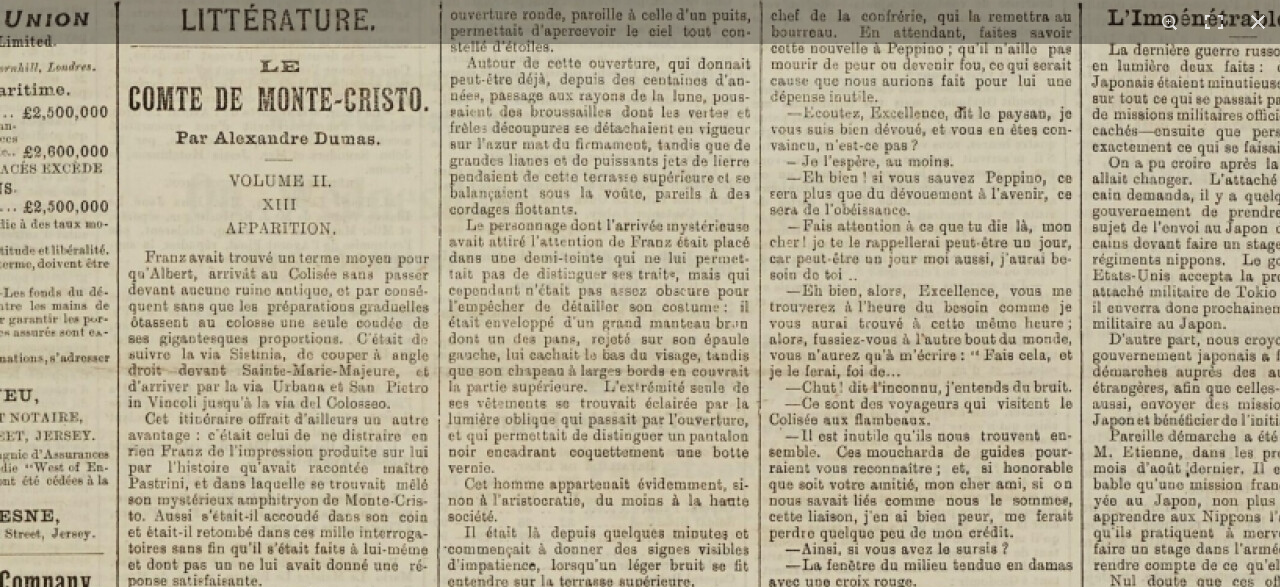 click at bounding box center [653, 1190] 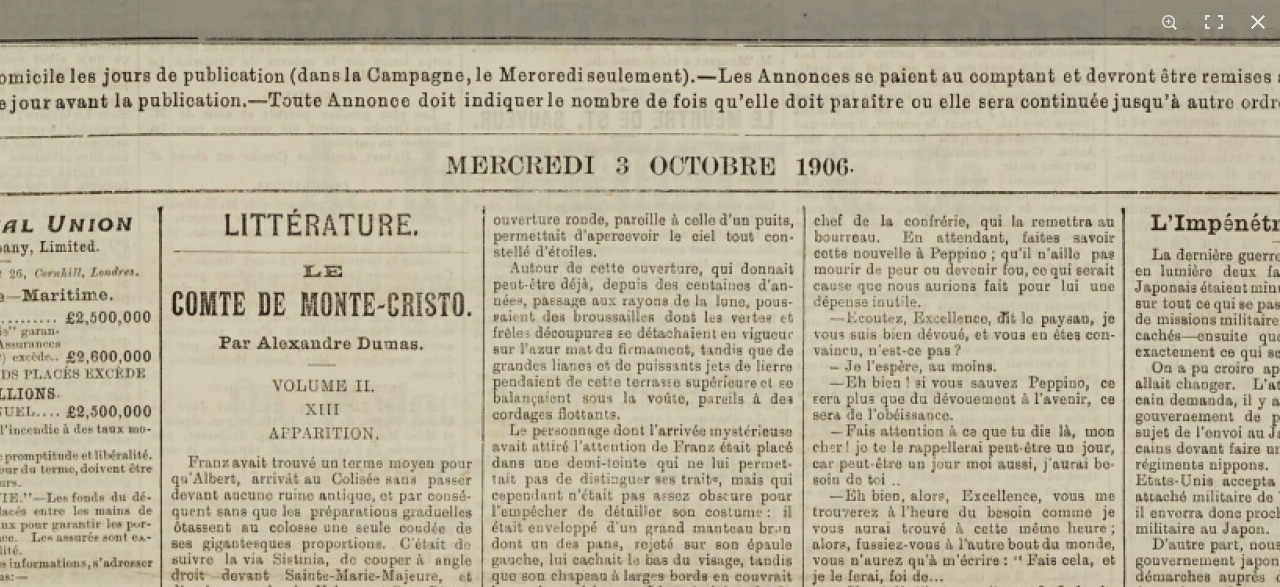 click at bounding box center (696, 1395) 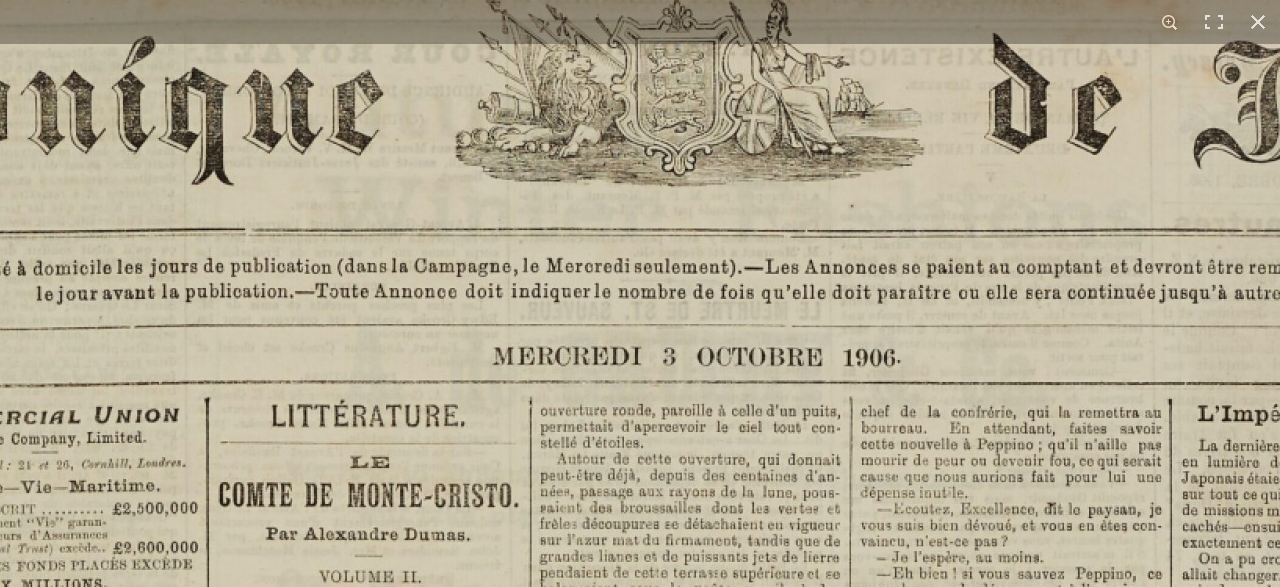 click at bounding box center [743, 1586] 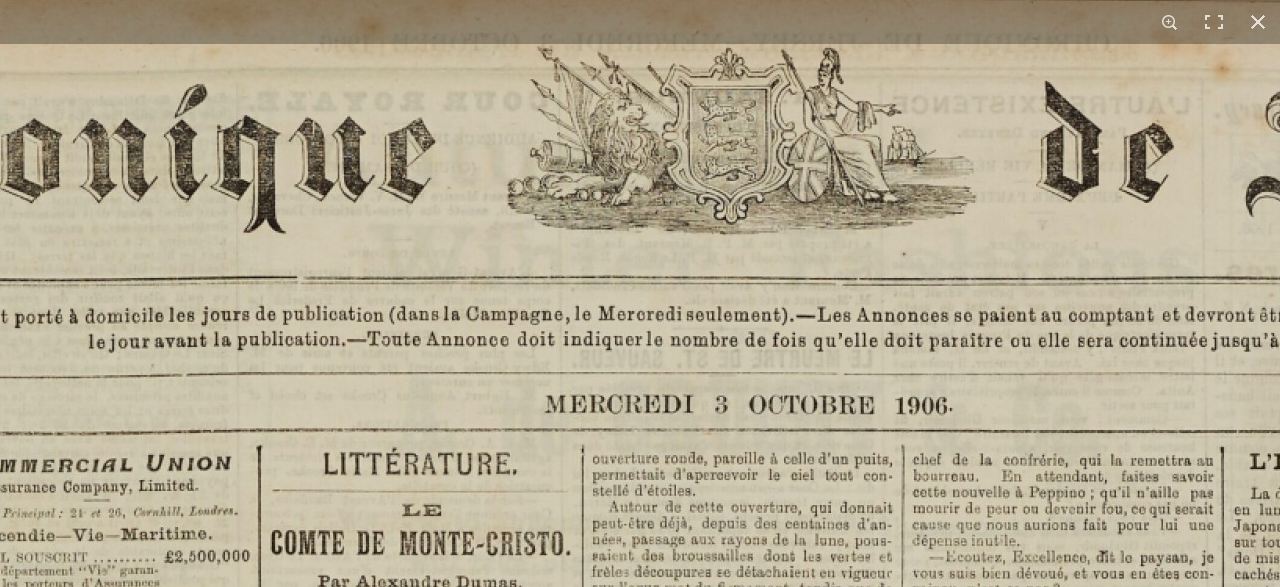 click at bounding box center [795, 1634] 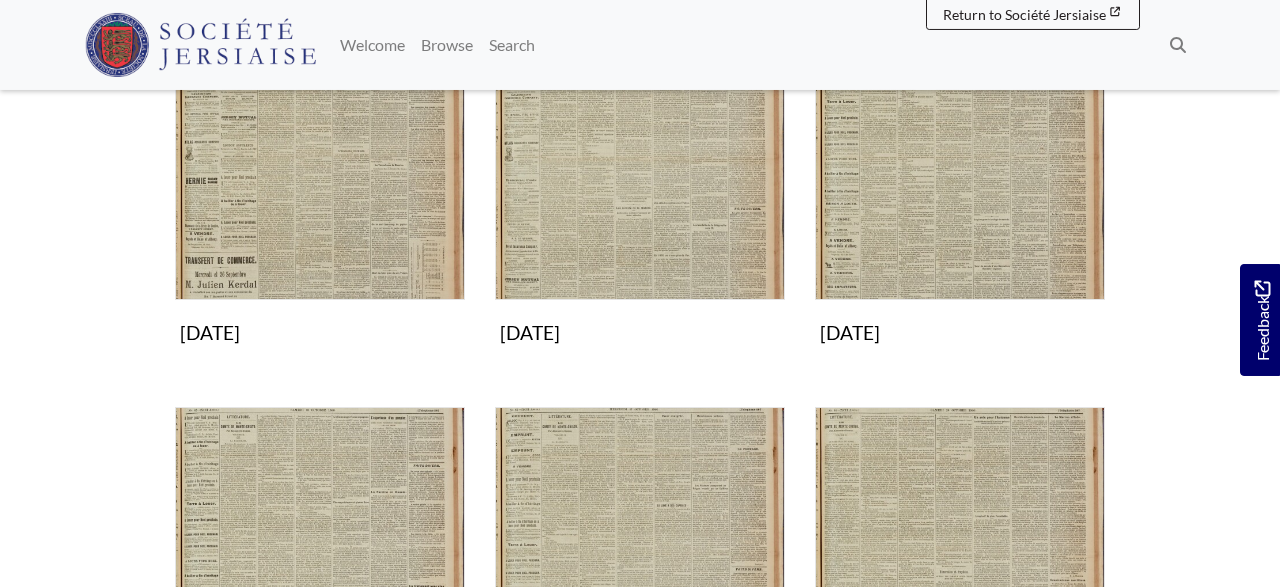 scroll, scrollTop: 416, scrollLeft: 0, axis: vertical 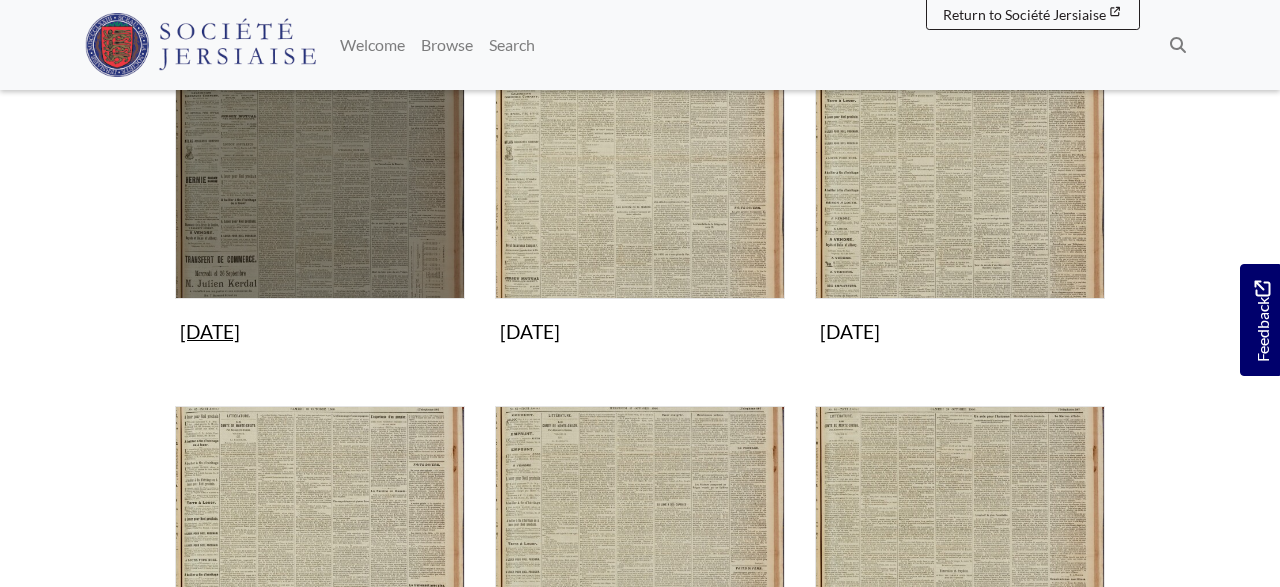 click at bounding box center (320, 154) 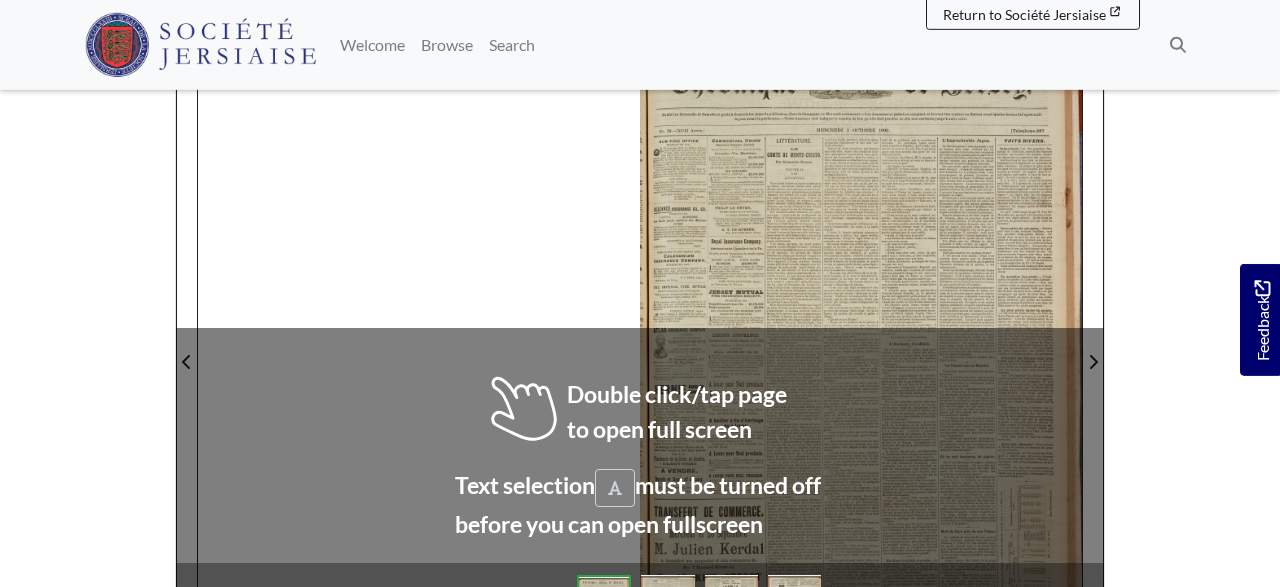 scroll, scrollTop: 312, scrollLeft: 0, axis: vertical 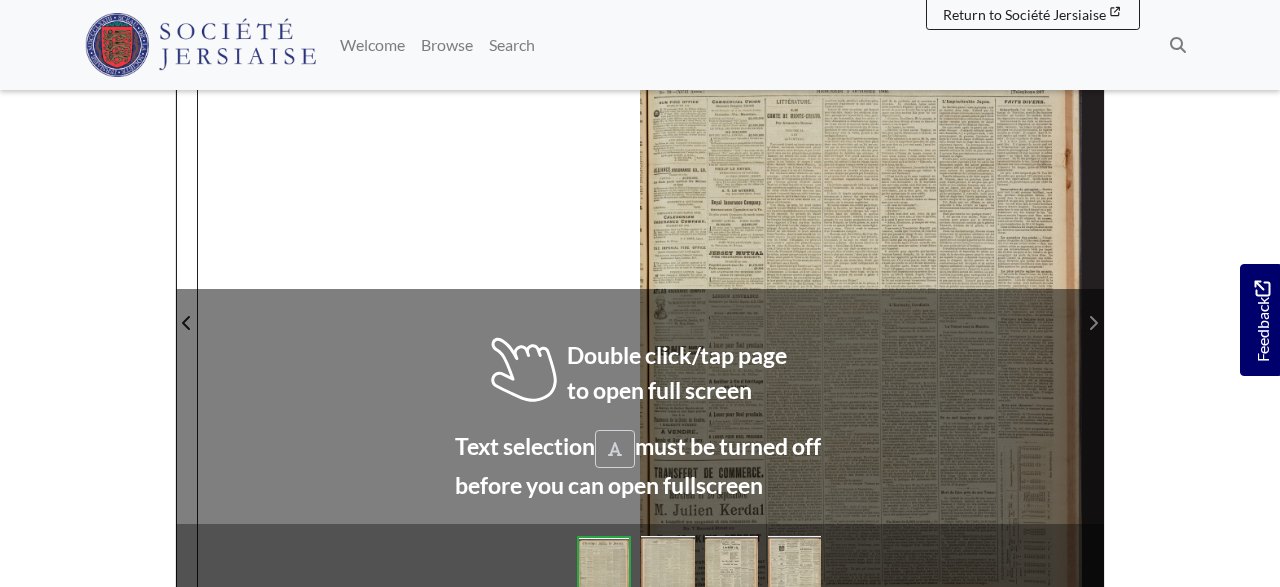 click 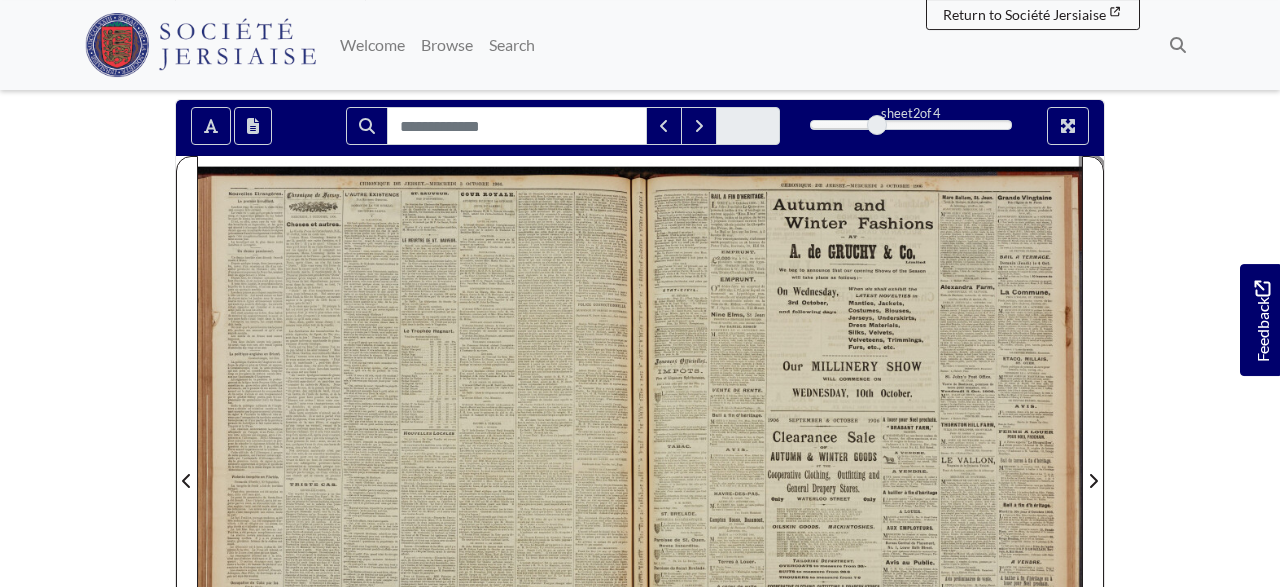 scroll, scrollTop: 208, scrollLeft: 0, axis: vertical 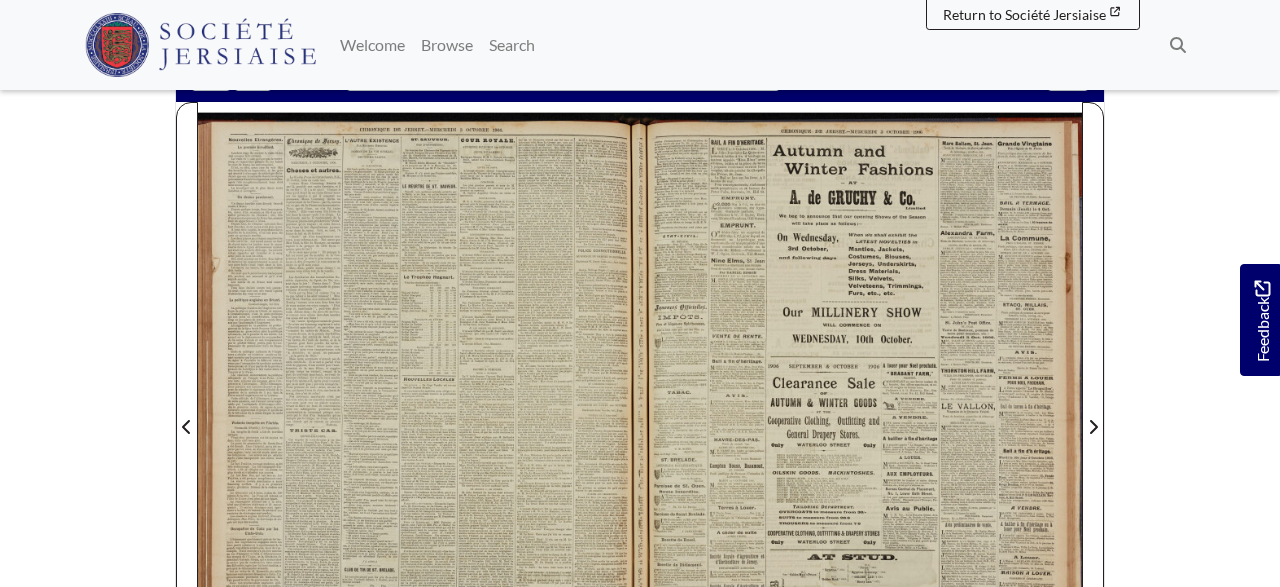 click at bounding box center [861, 415] 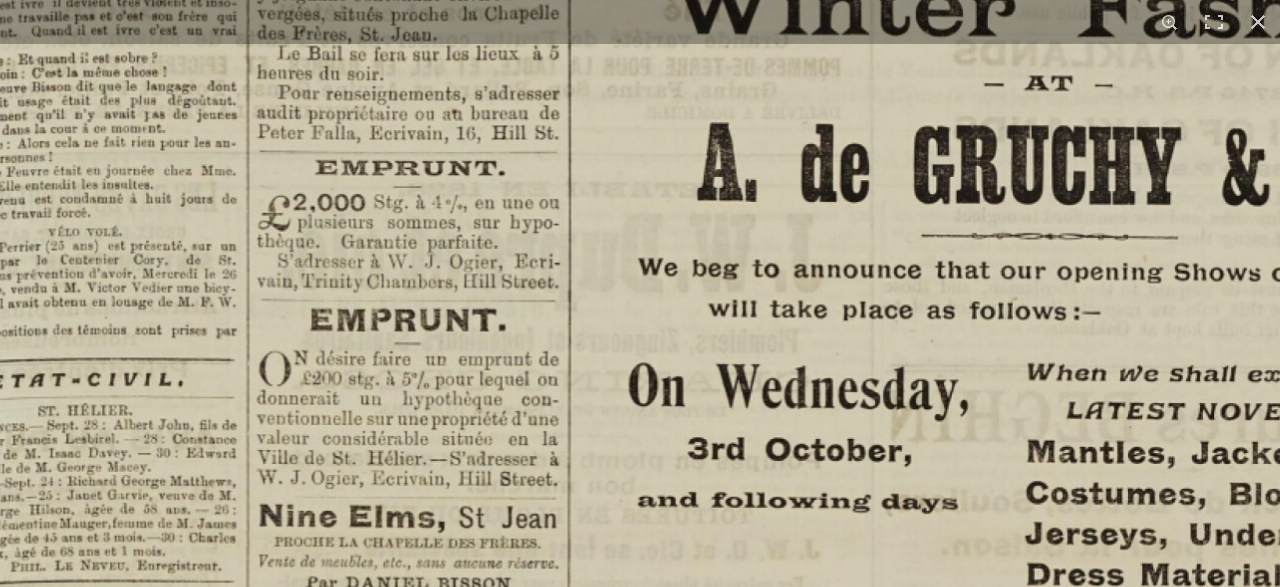 click at bounding box center (1095, 1376) 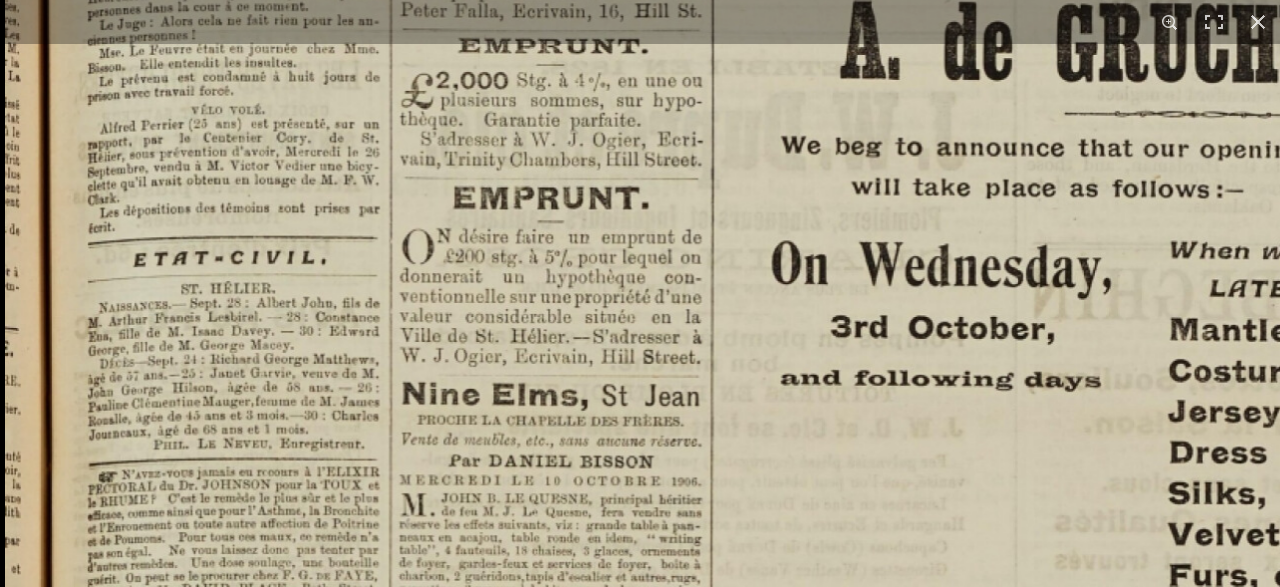 click at bounding box center [1238, 1254] 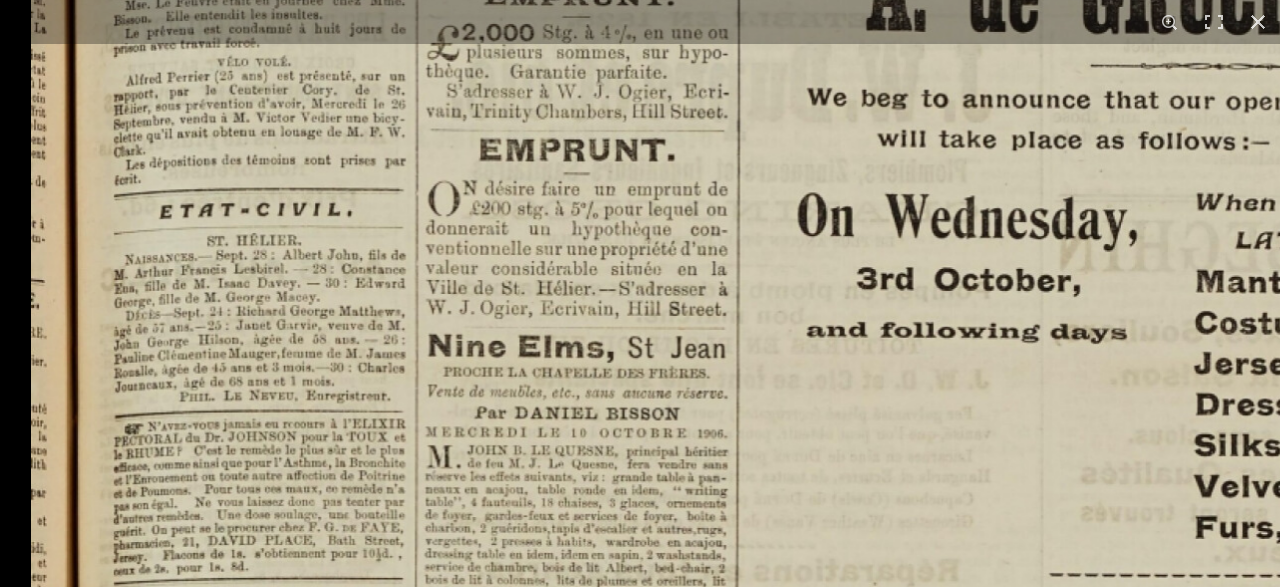 click at bounding box center [1264, 1206] 